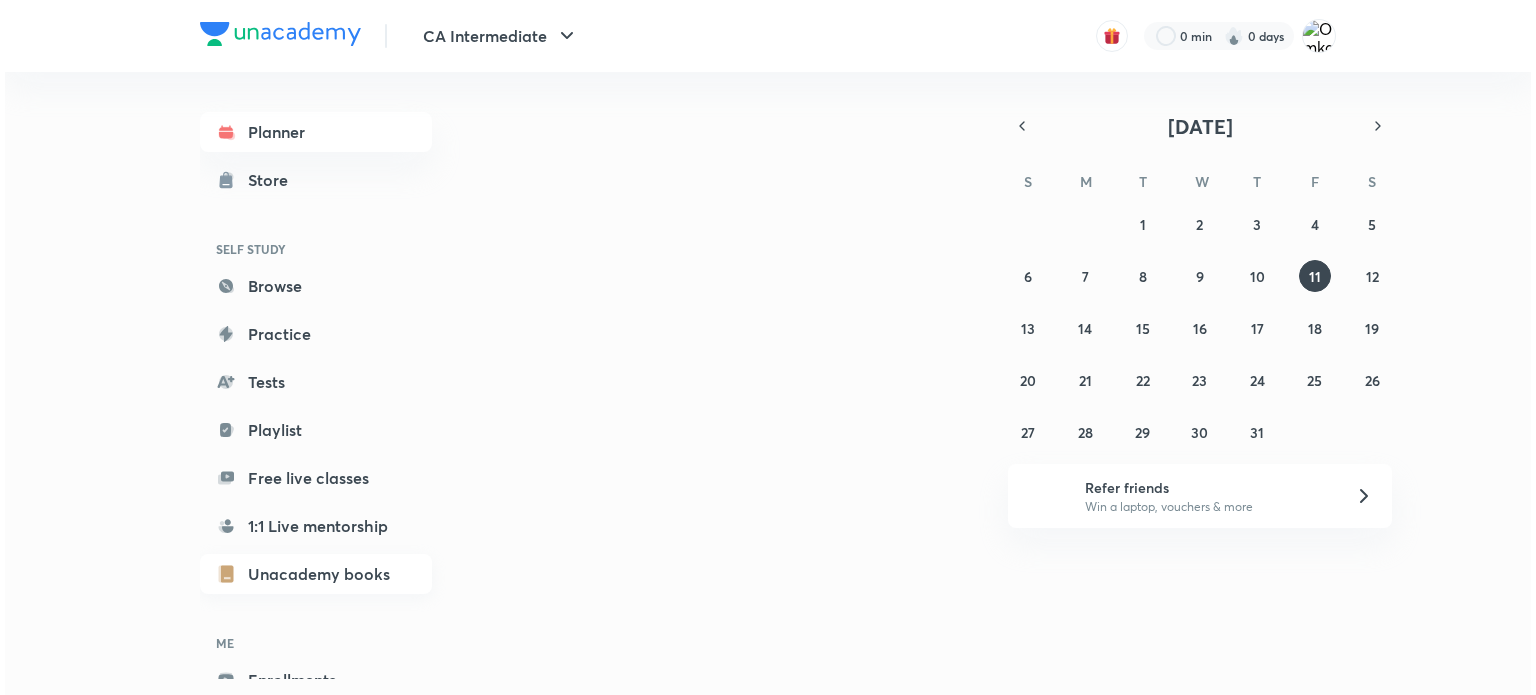 scroll, scrollTop: 0, scrollLeft: 0, axis: both 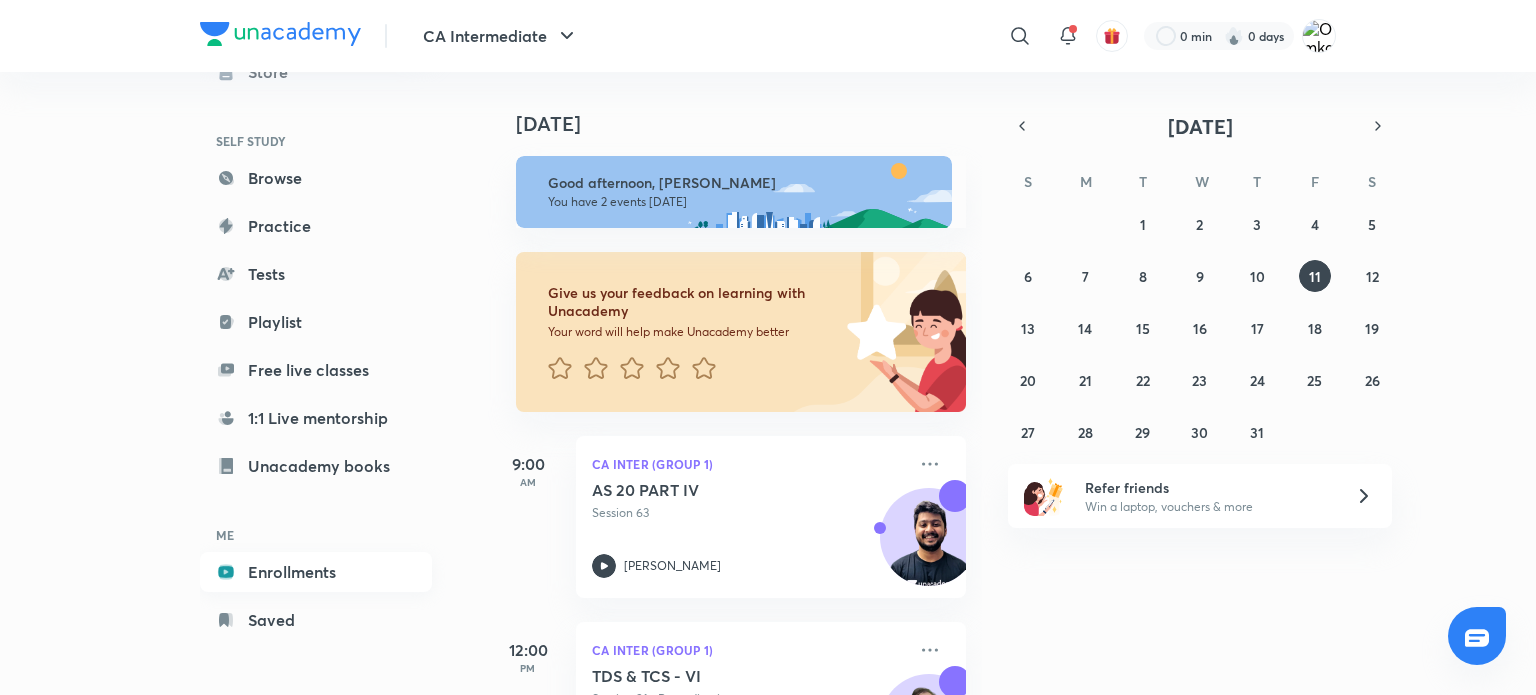 click on "Enrollments" at bounding box center (316, 572) 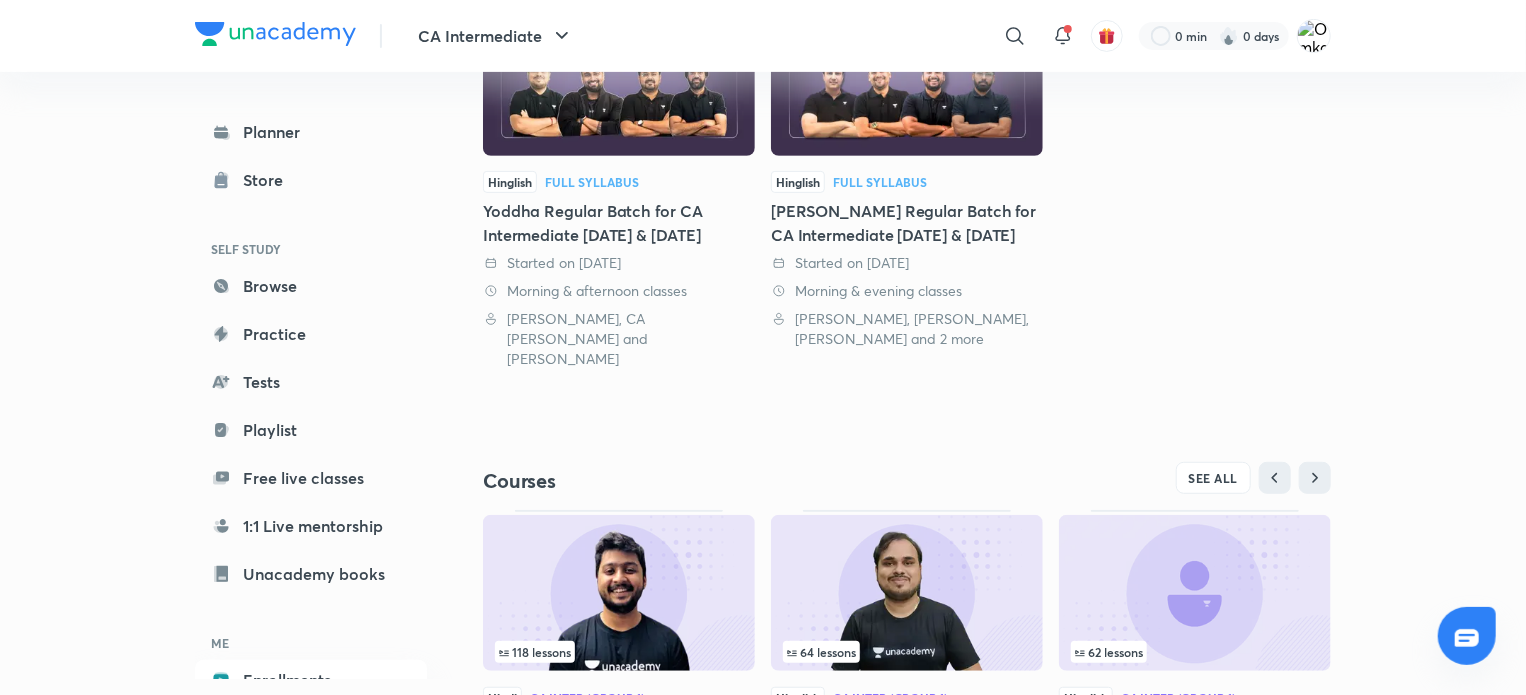 scroll, scrollTop: 476, scrollLeft: 0, axis: vertical 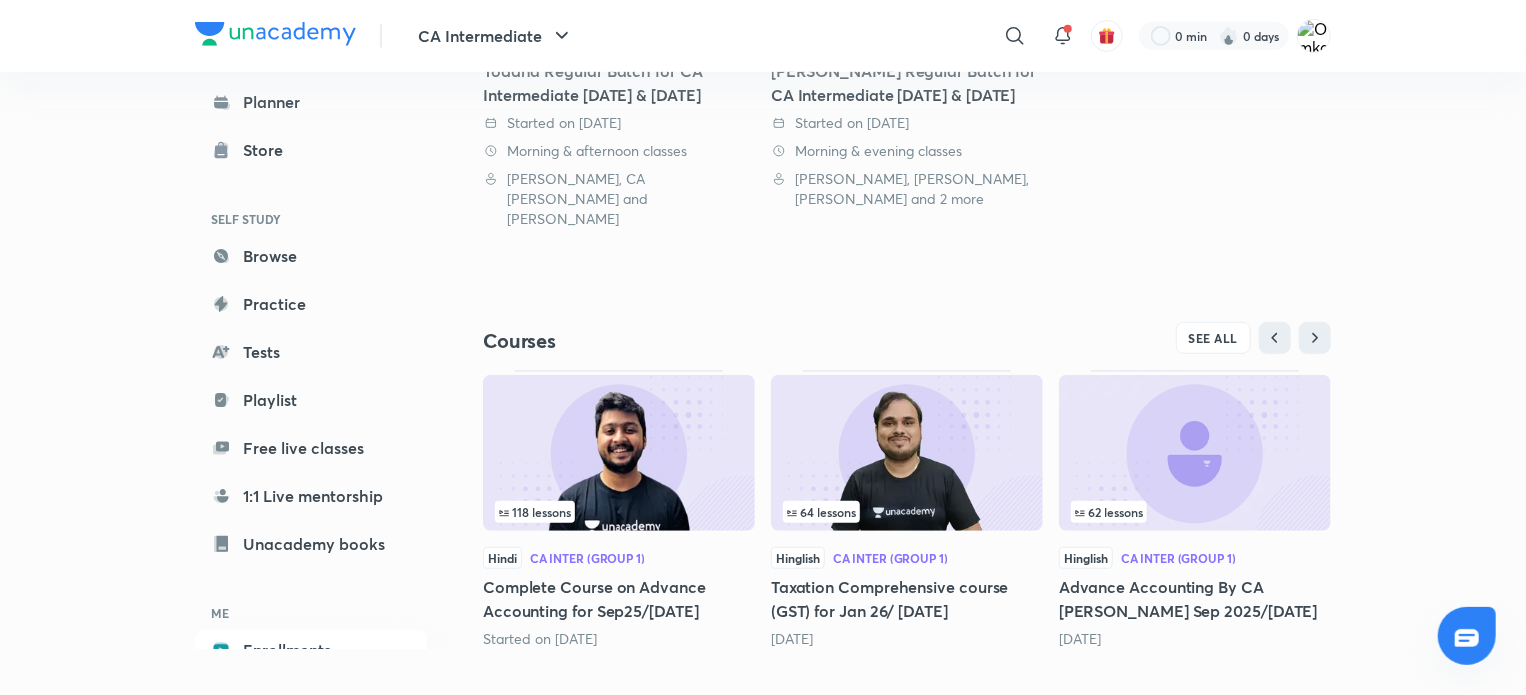 click on "118   lessons" at bounding box center [619, 512] 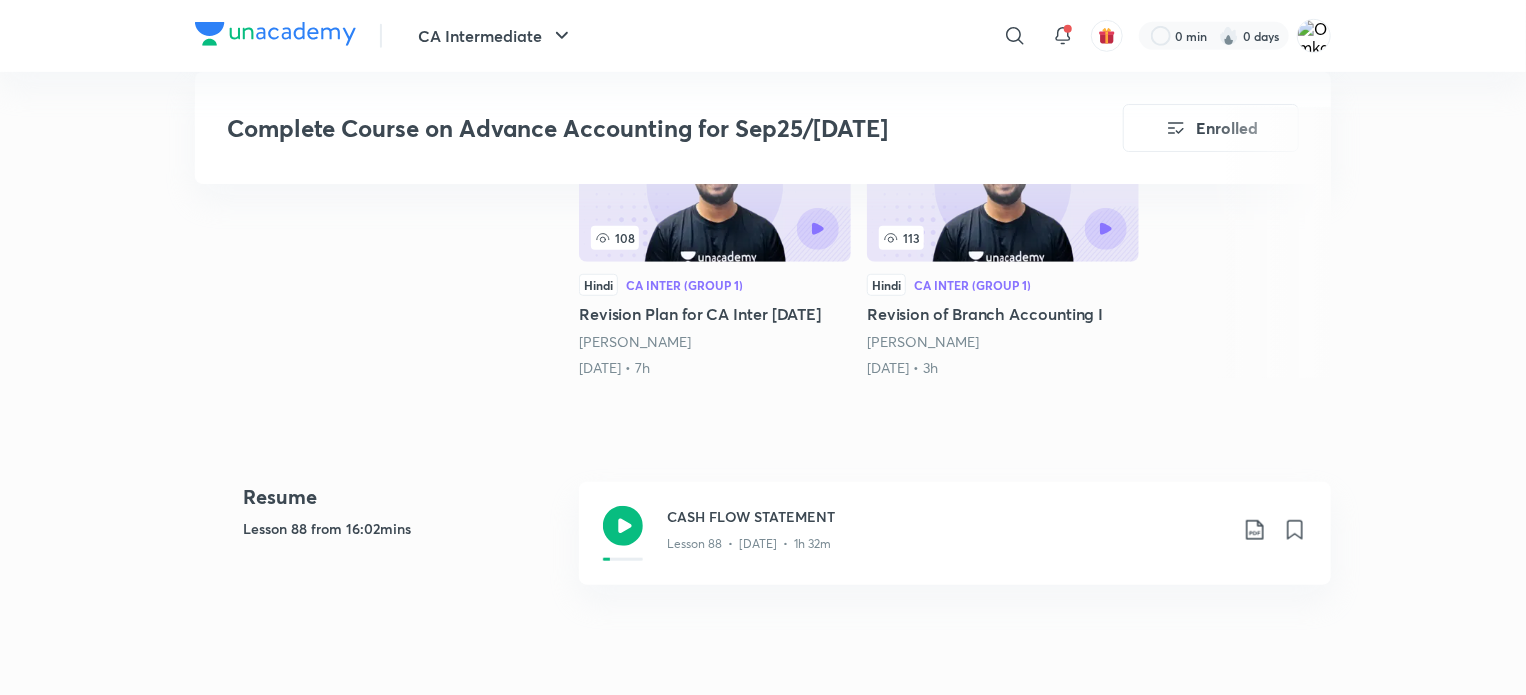 scroll, scrollTop: 0, scrollLeft: 0, axis: both 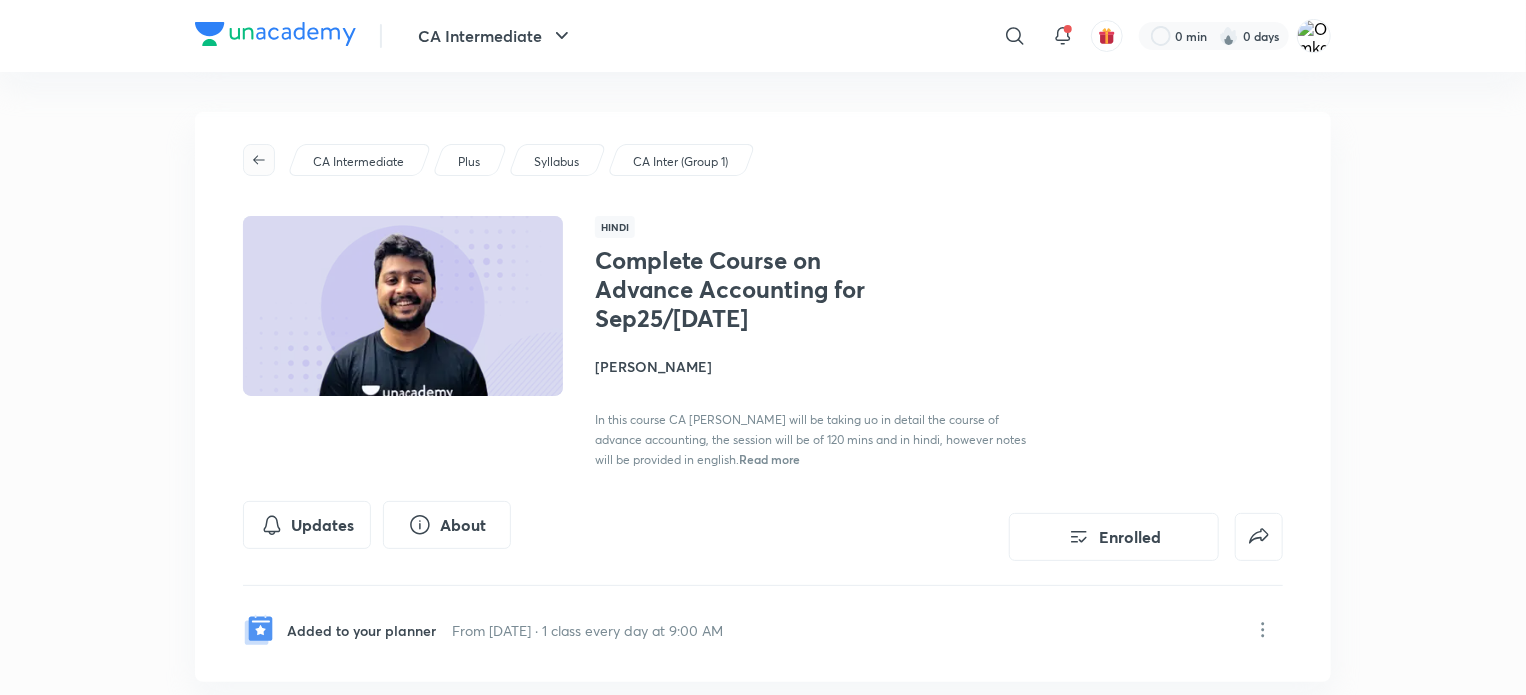 click 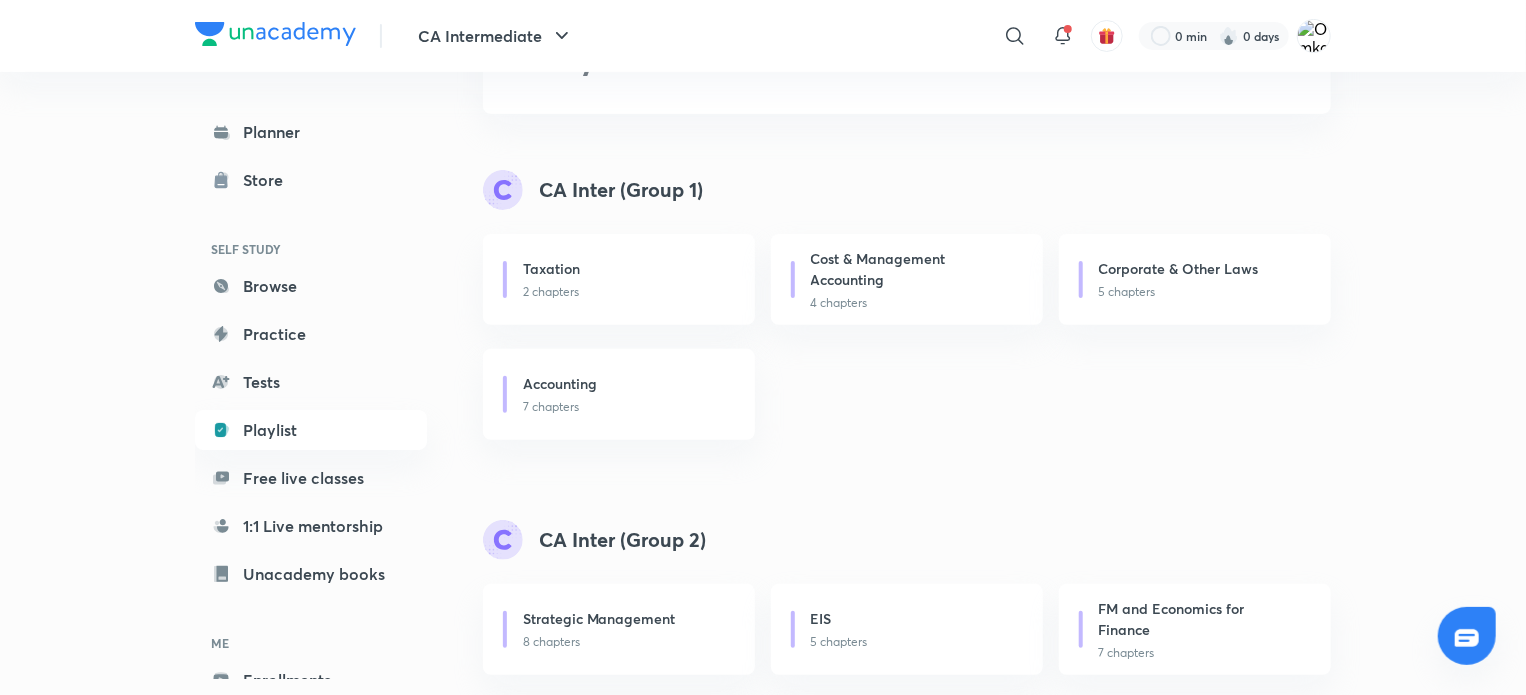 scroll, scrollTop: 220, scrollLeft: 0, axis: vertical 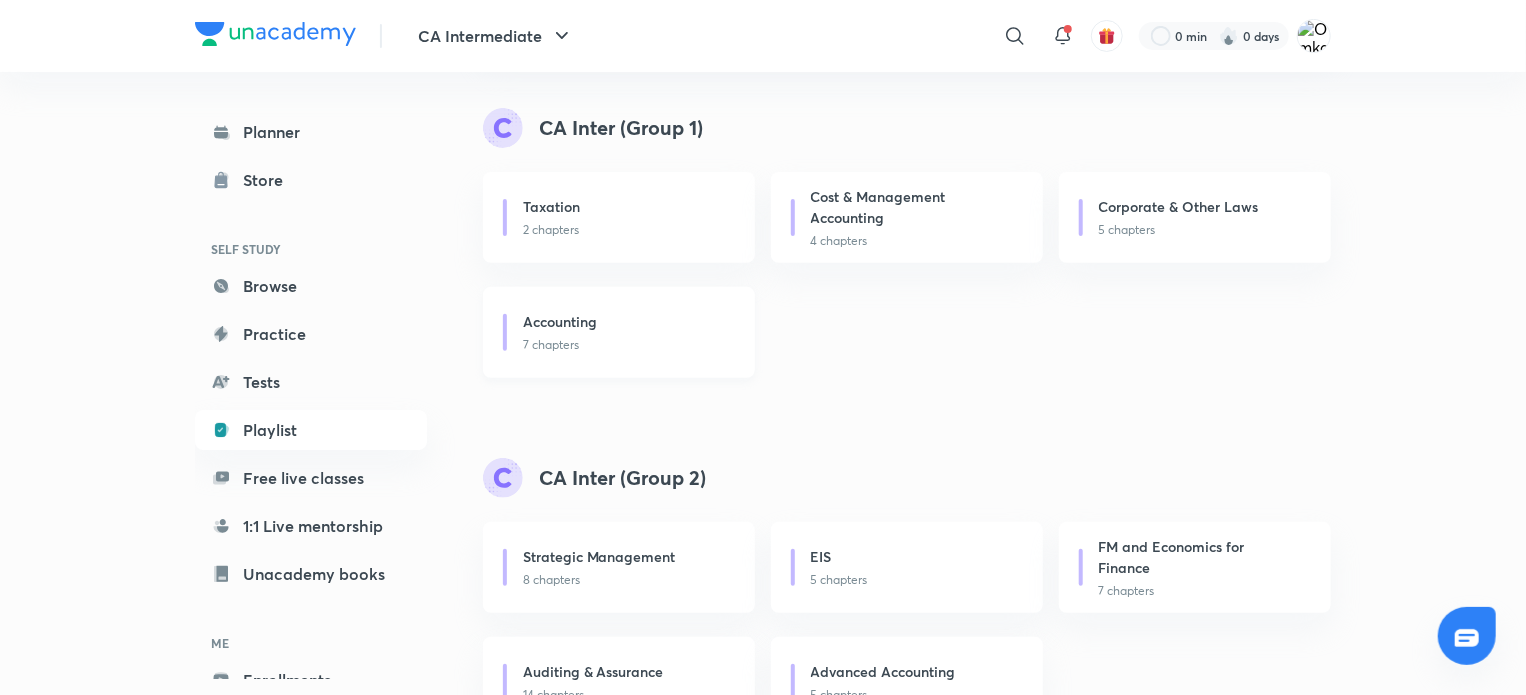 click on "Accounting" at bounding box center [560, 321] 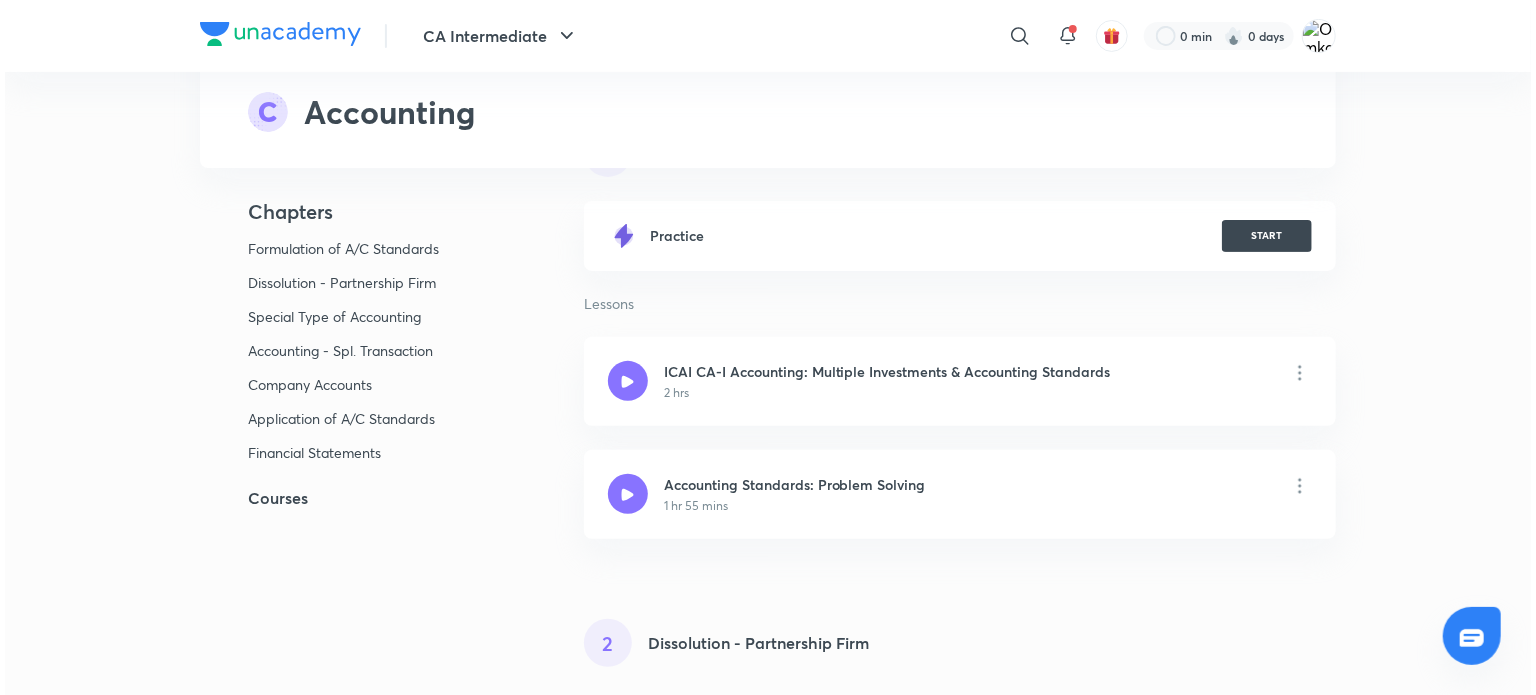 scroll, scrollTop: 0, scrollLeft: 0, axis: both 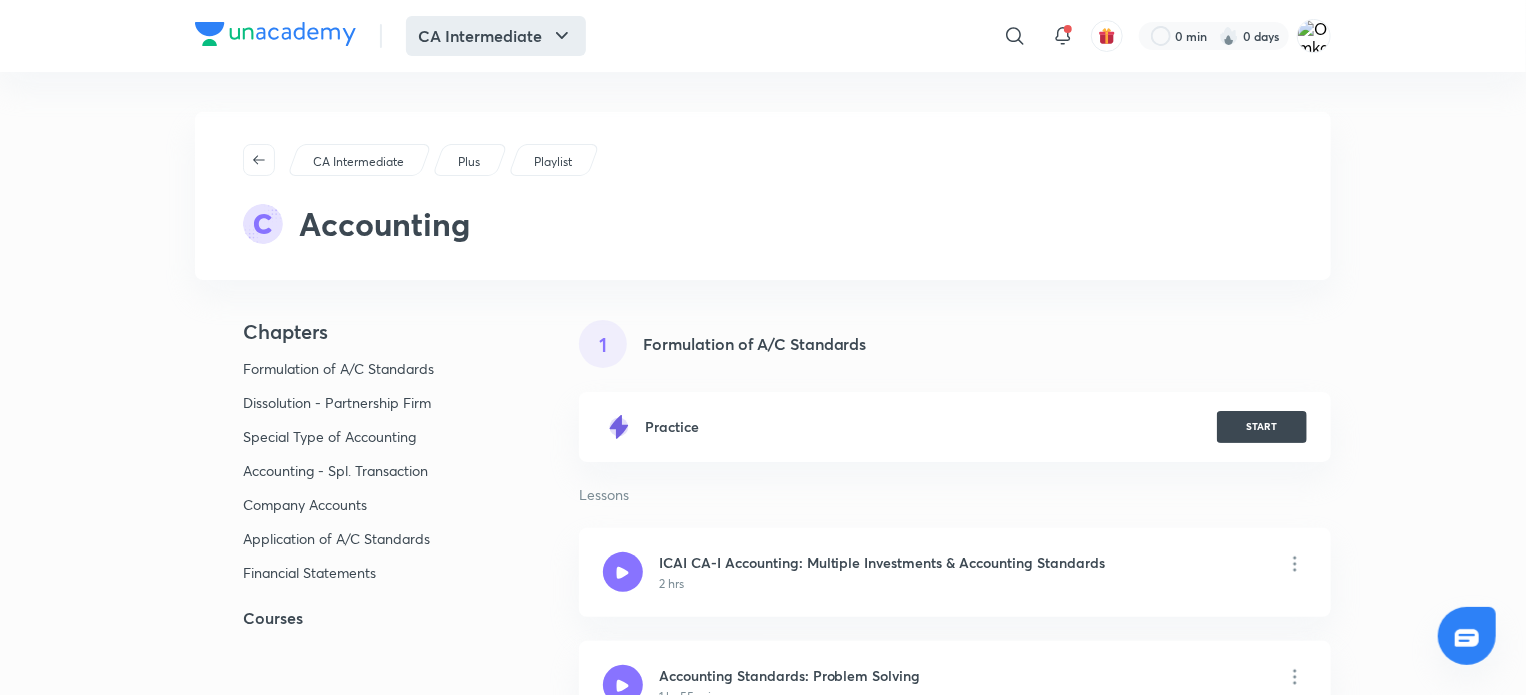 click on "CA Intermediate" at bounding box center (496, 36) 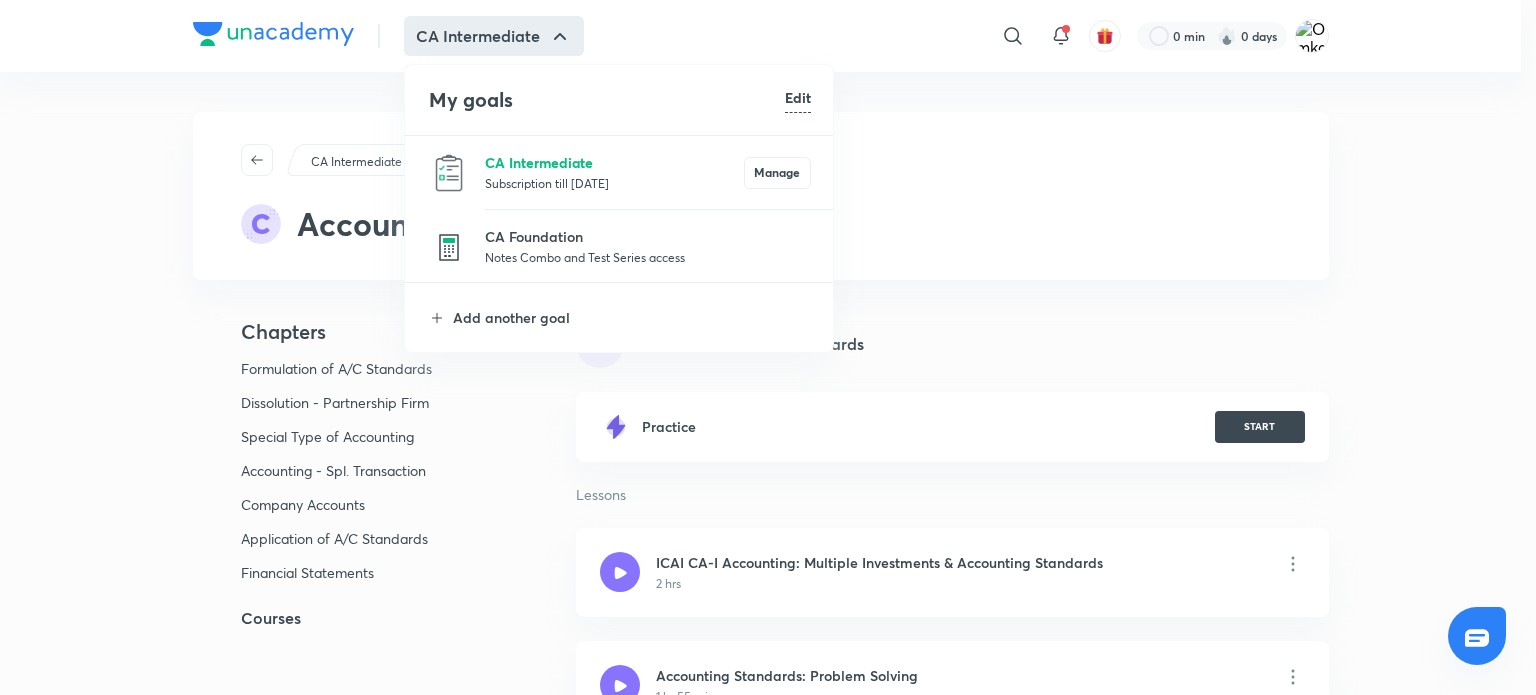 click on "CA Intermediate" at bounding box center (614, 162) 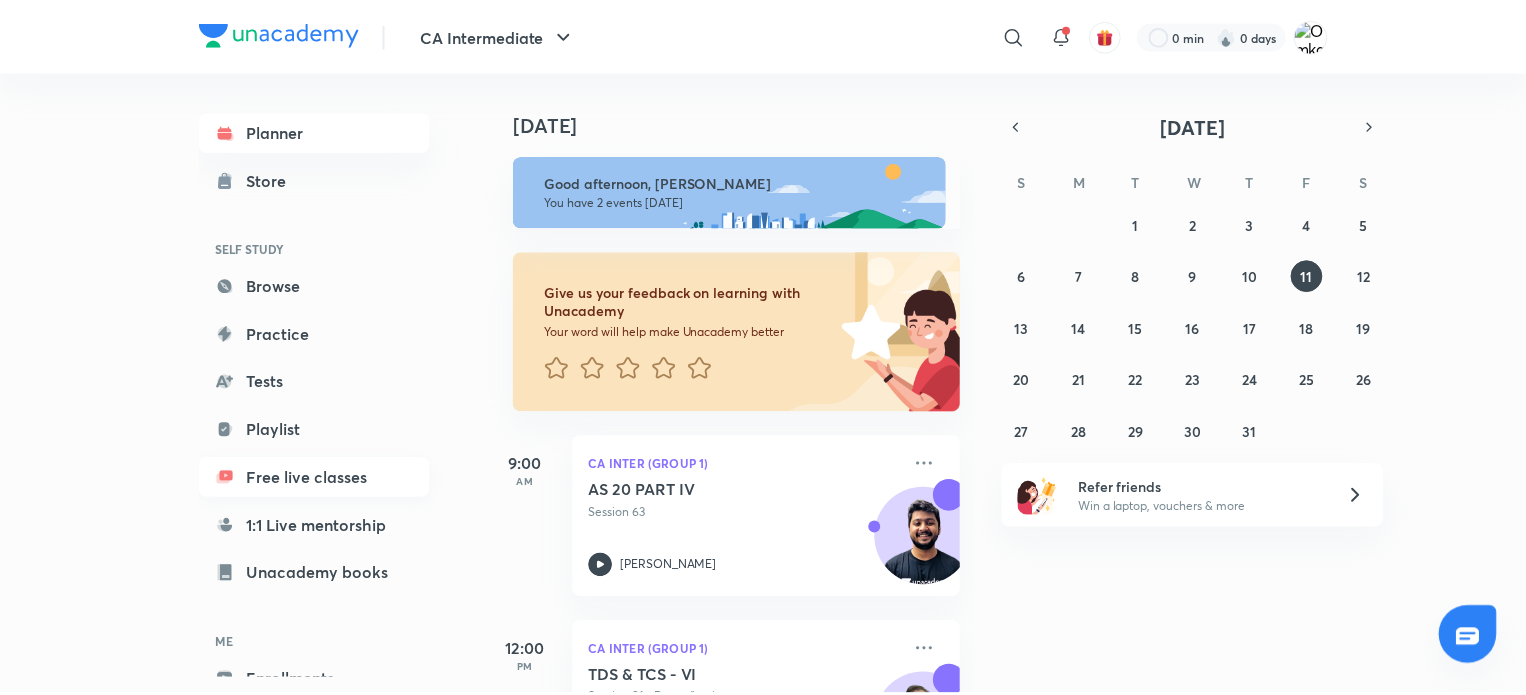 scroll, scrollTop: 108, scrollLeft: 0, axis: vertical 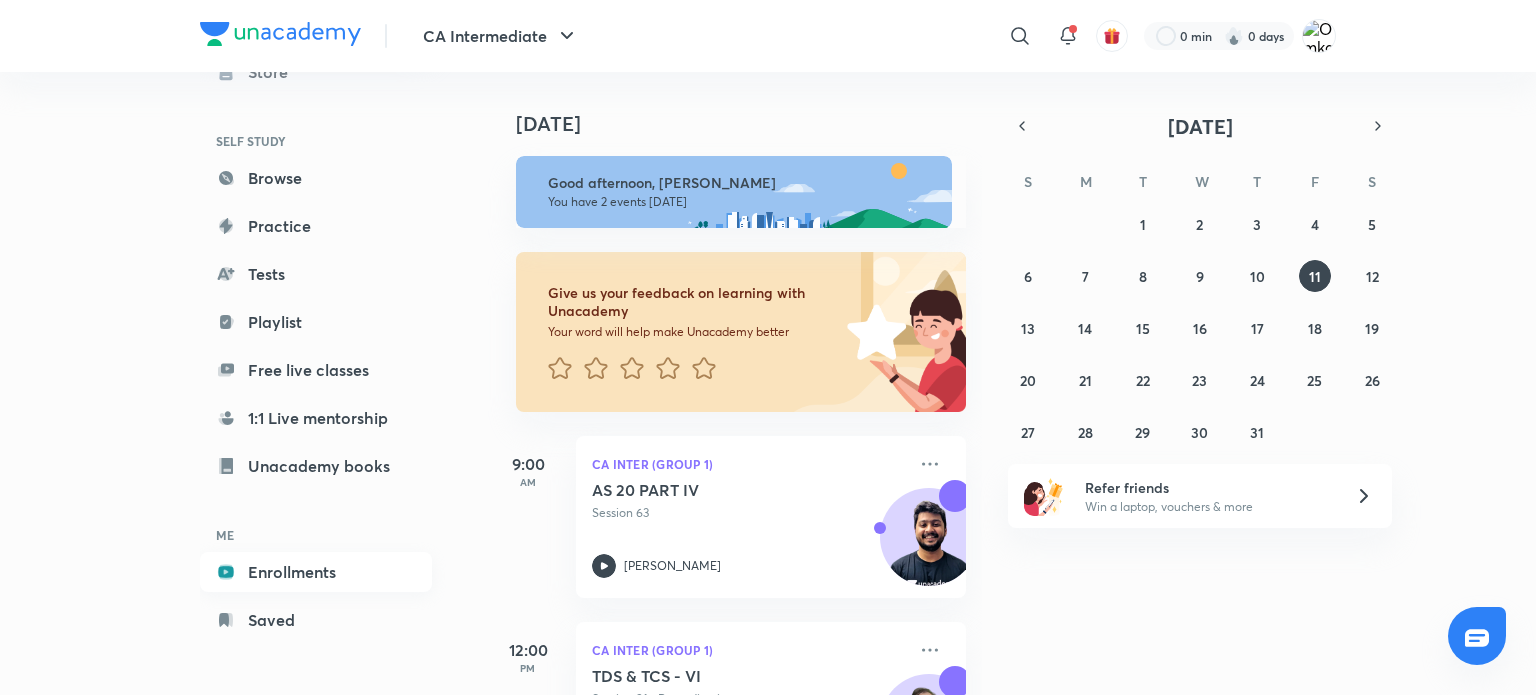 click on "Enrollments" at bounding box center [316, 572] 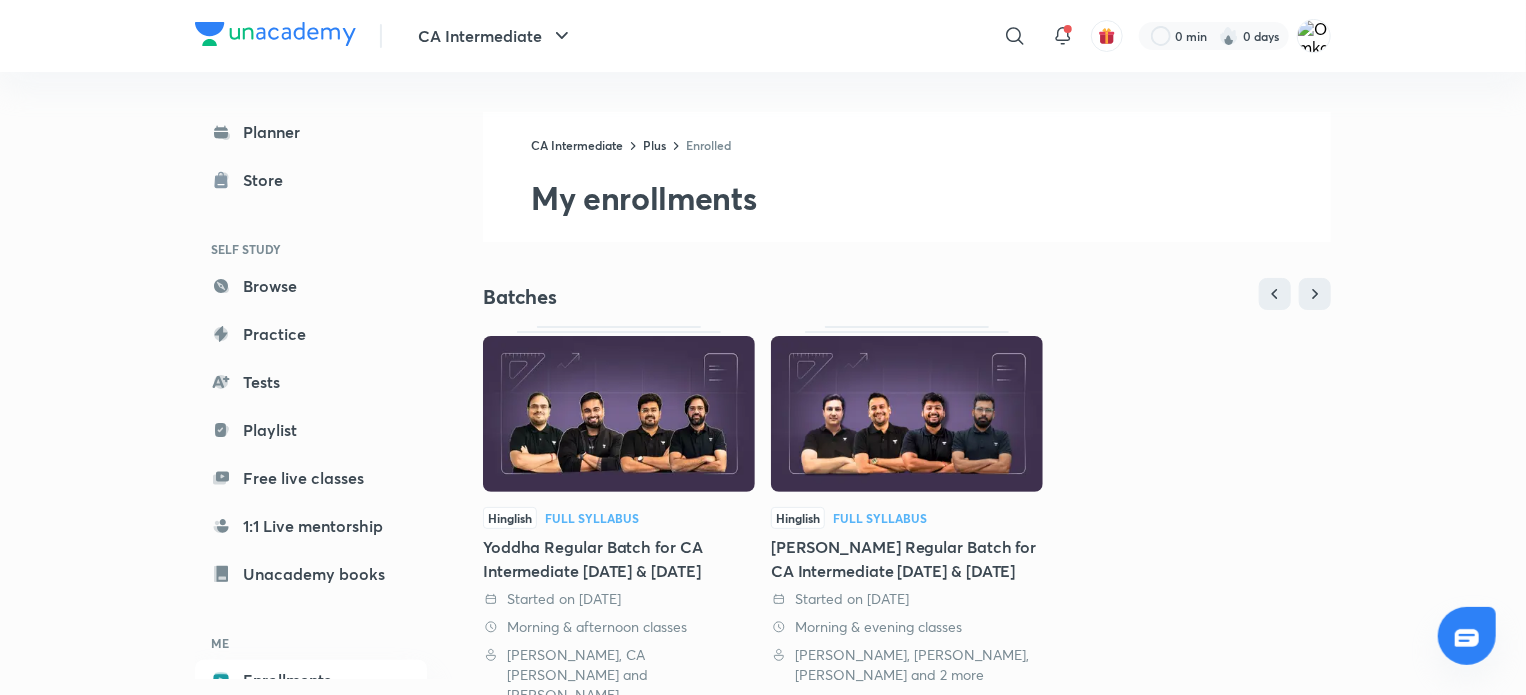 scroll, scrollTop: 476, scrollLeft: 0, axis: vertical 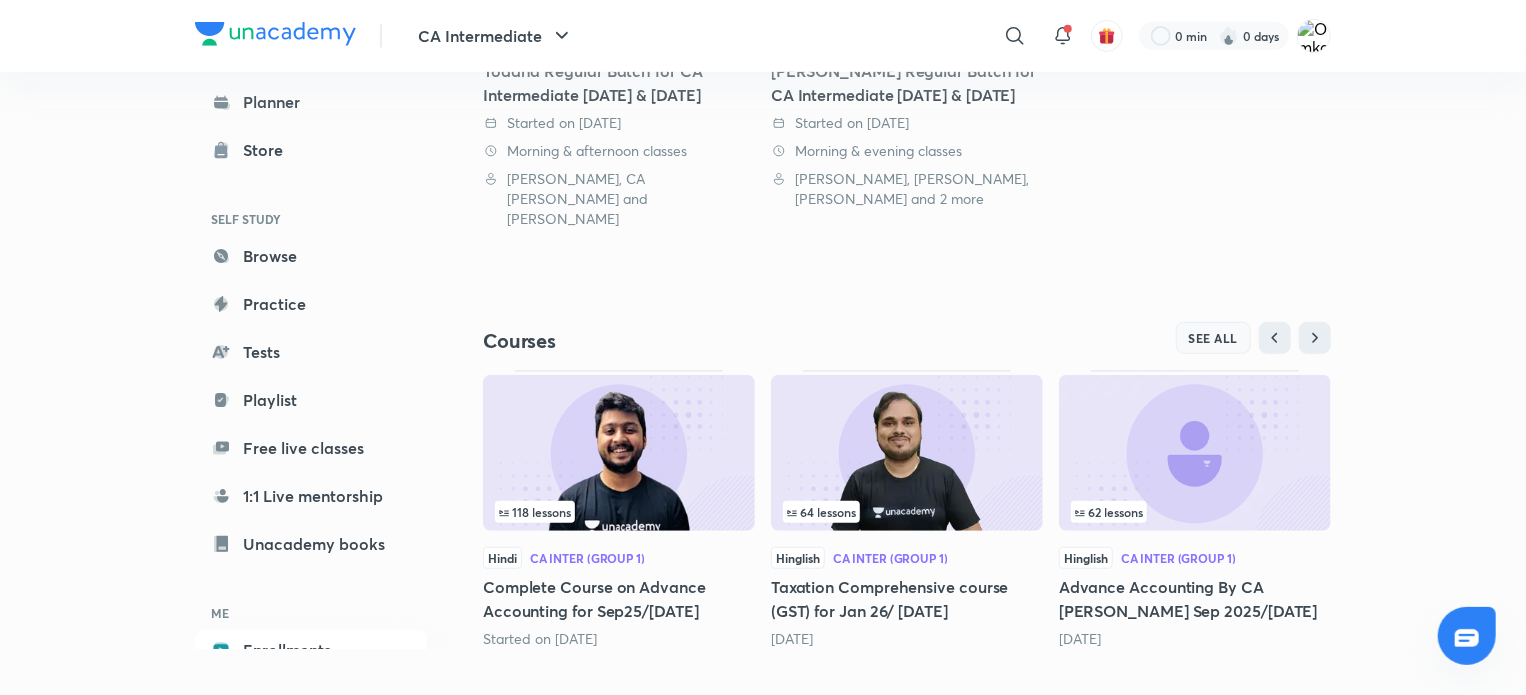 click on "SEE ALL" at bounding box center [1214, 338] 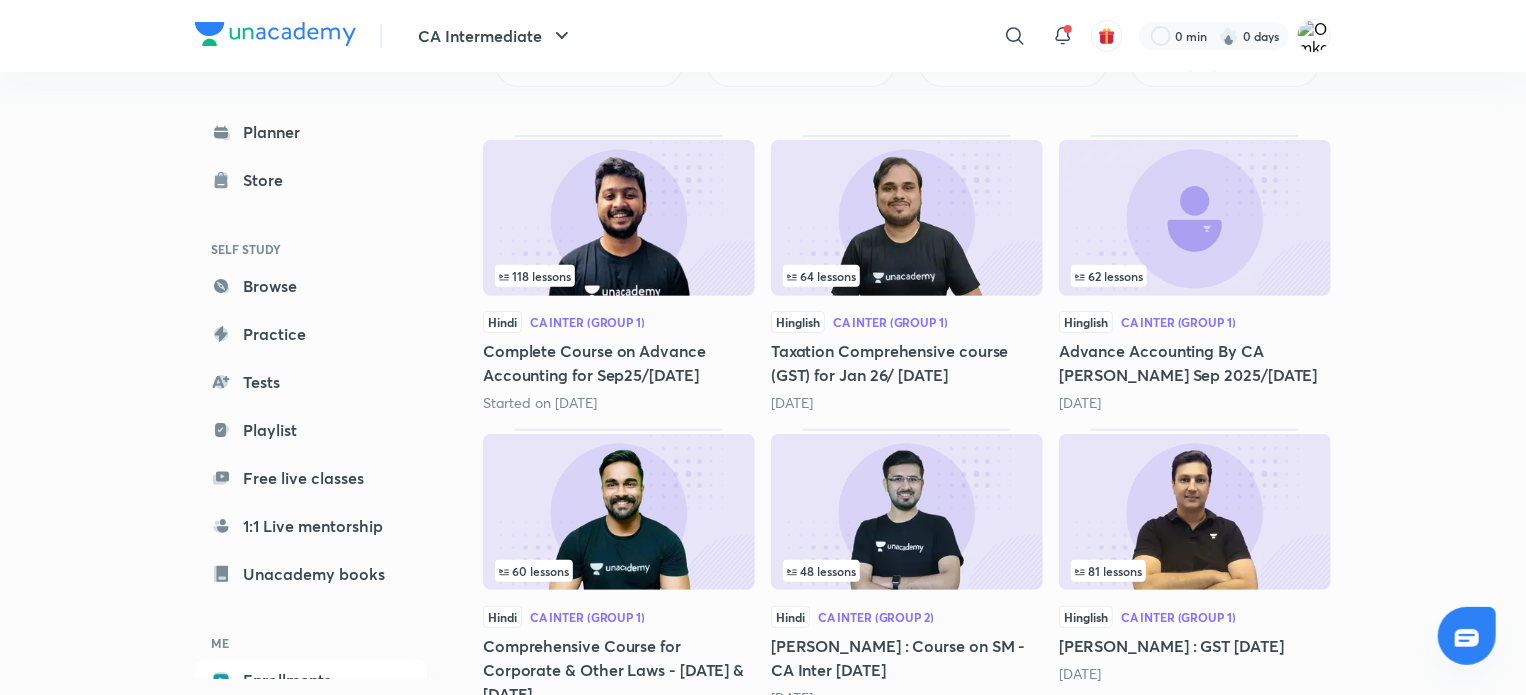 scroll, scrollTop: 224, scrollLeft: 0, axis: vertical 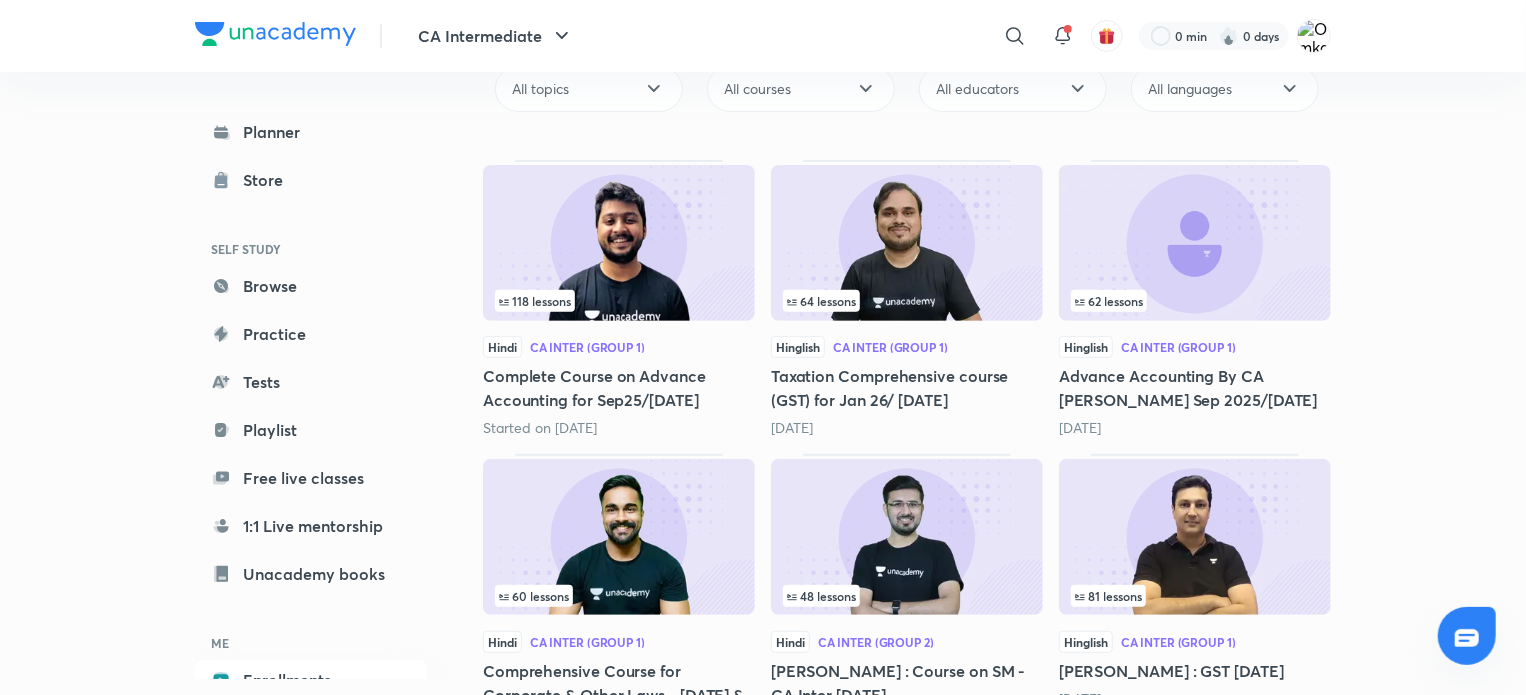 click at bounding box center (619, 243) 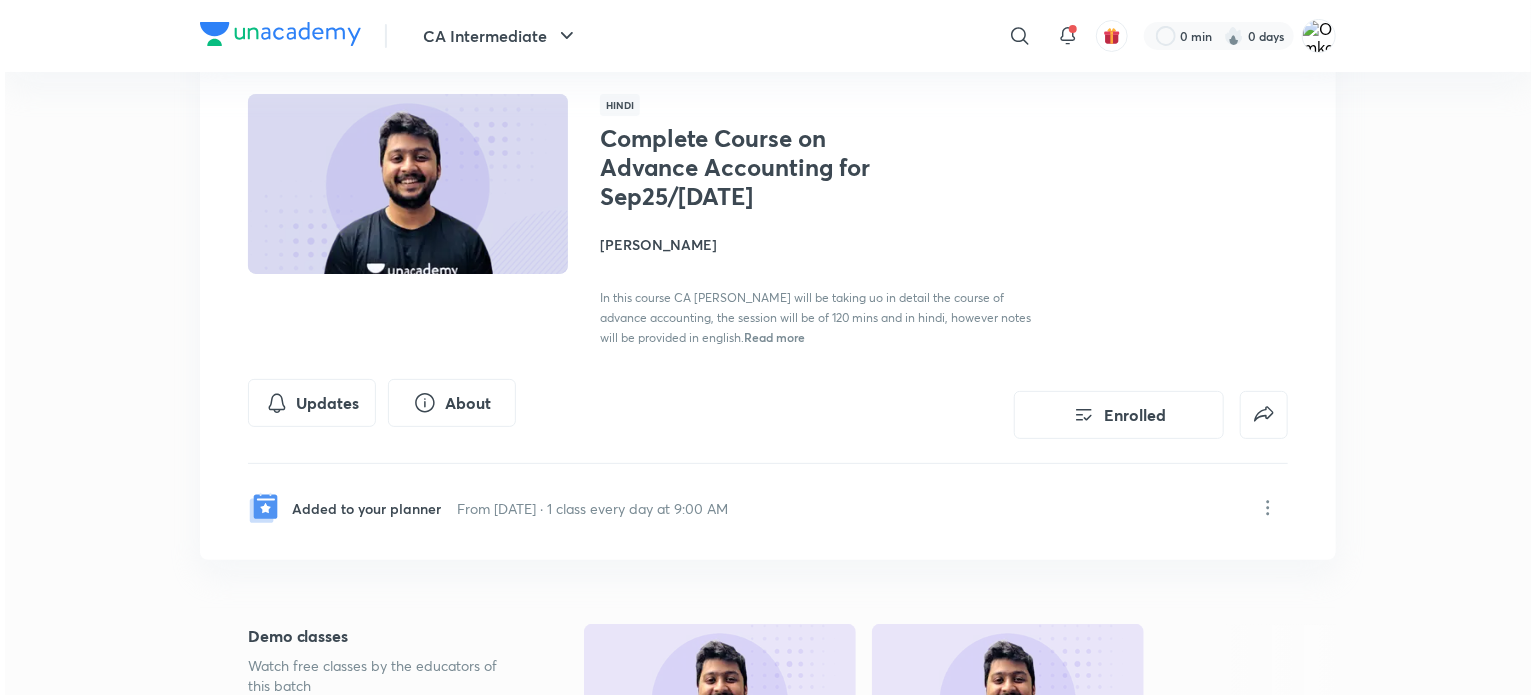 scroll, scrollTop: 0, scrollLeft: 0, axis: both 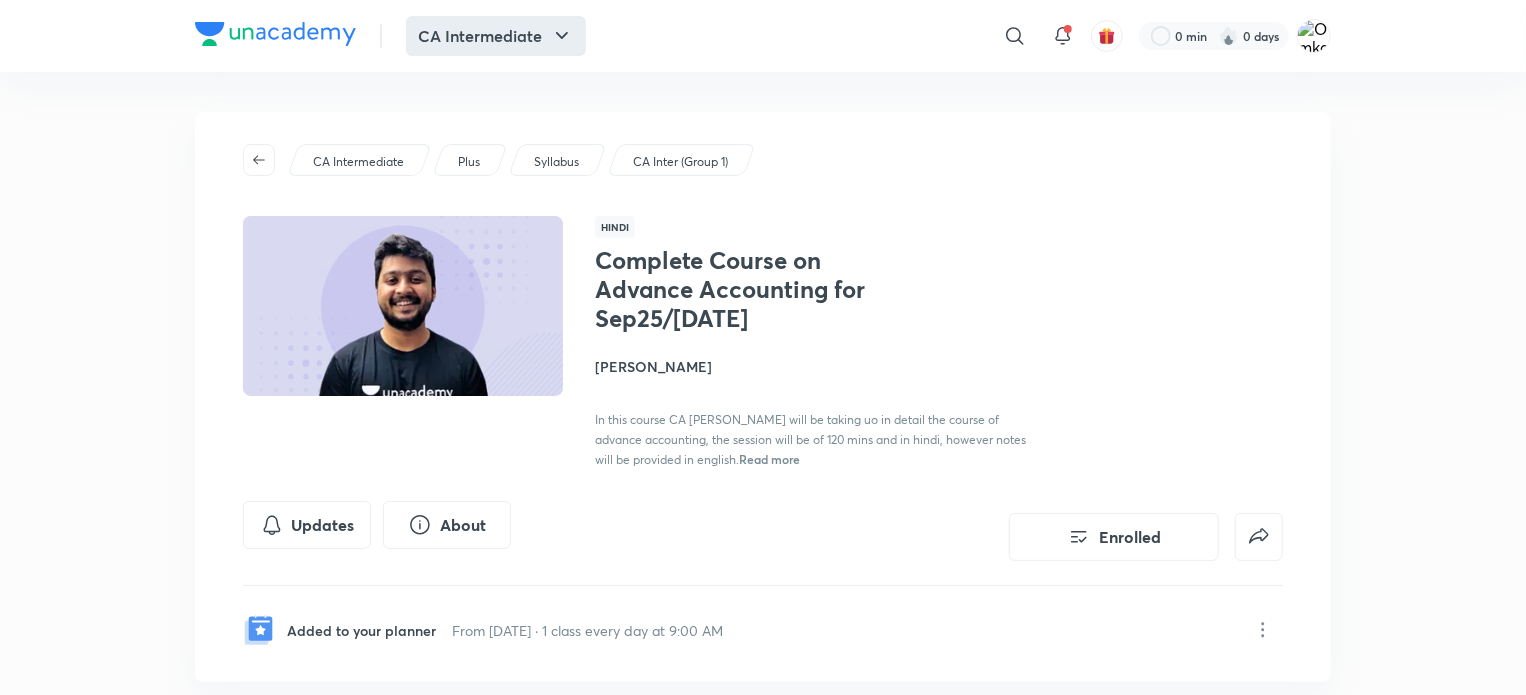 click on "CA Intermediate" at bounding box center [496, 36] 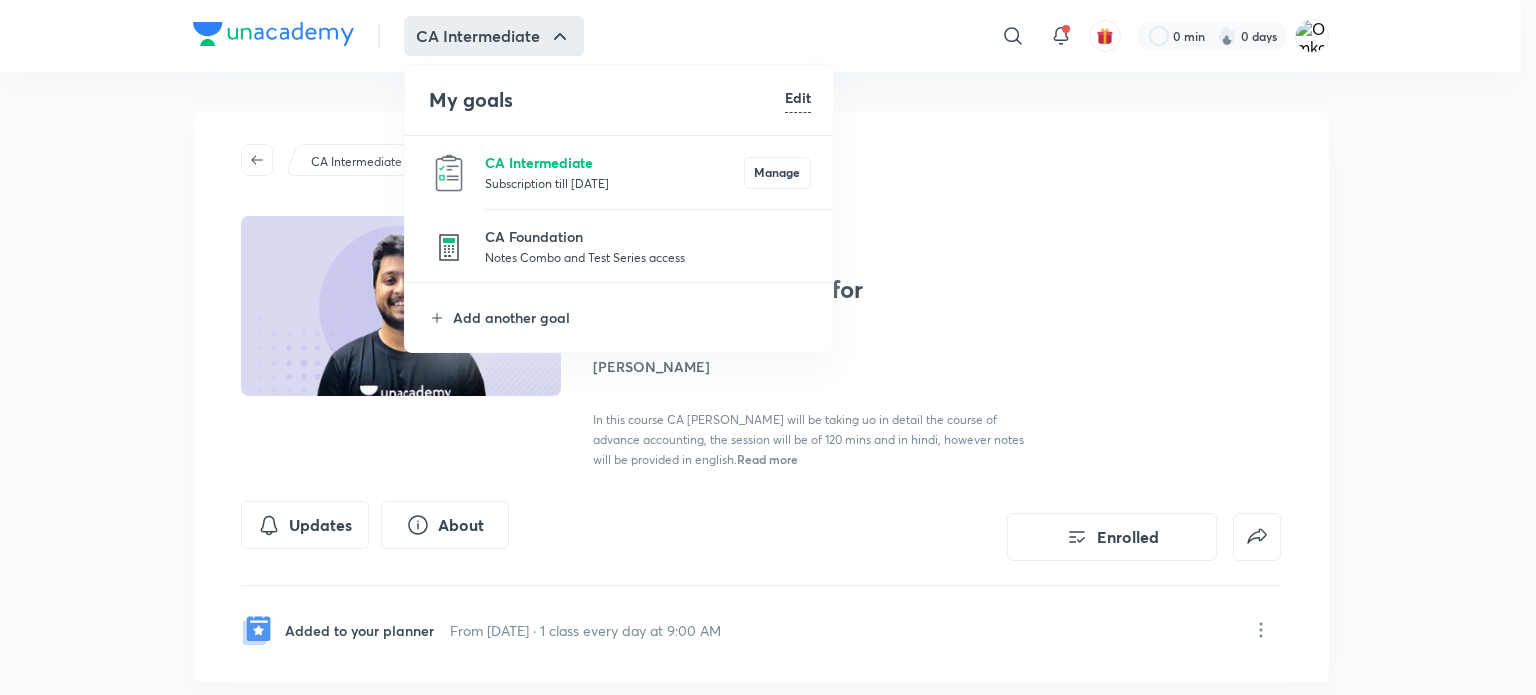 click on "CA Intermediate" at bounding box center (614, 162) 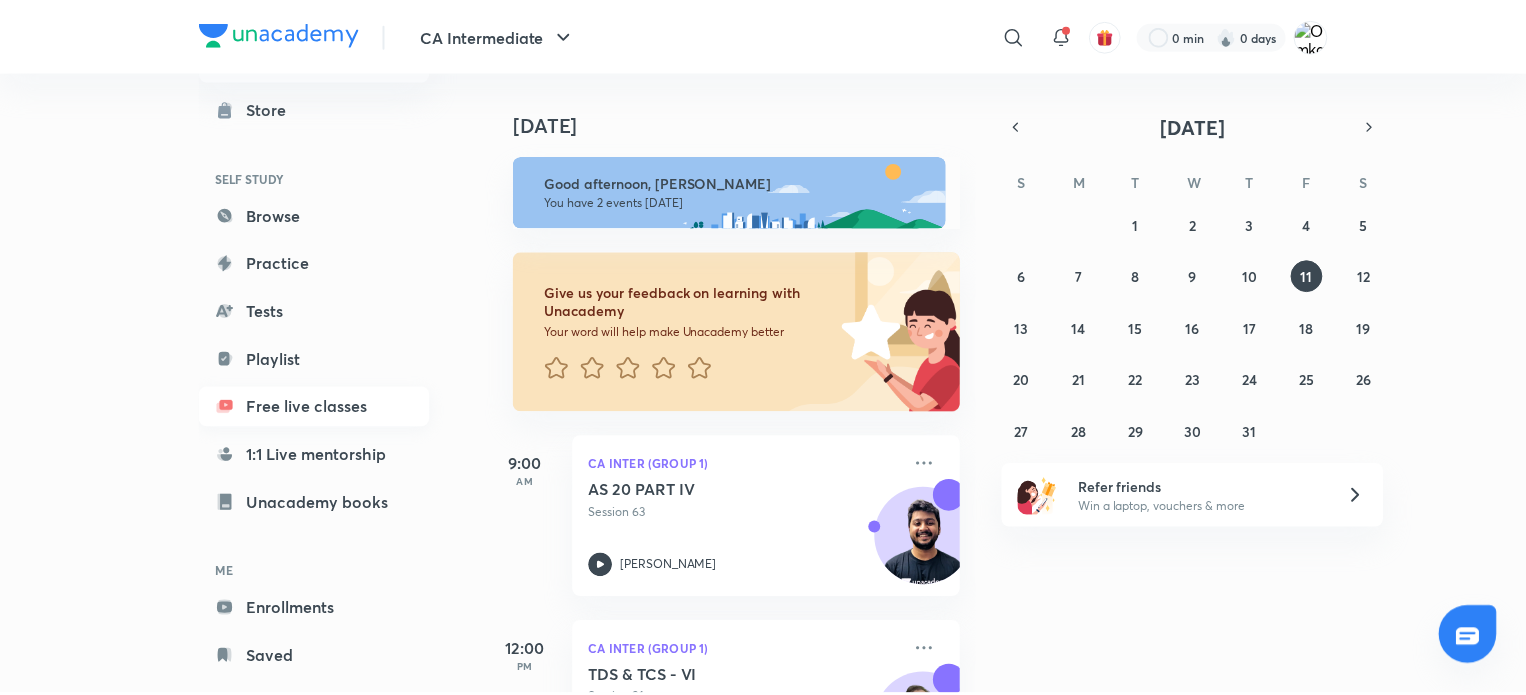 scroll, scrollTop: 108, scrollLeft: 0, axis: vertical 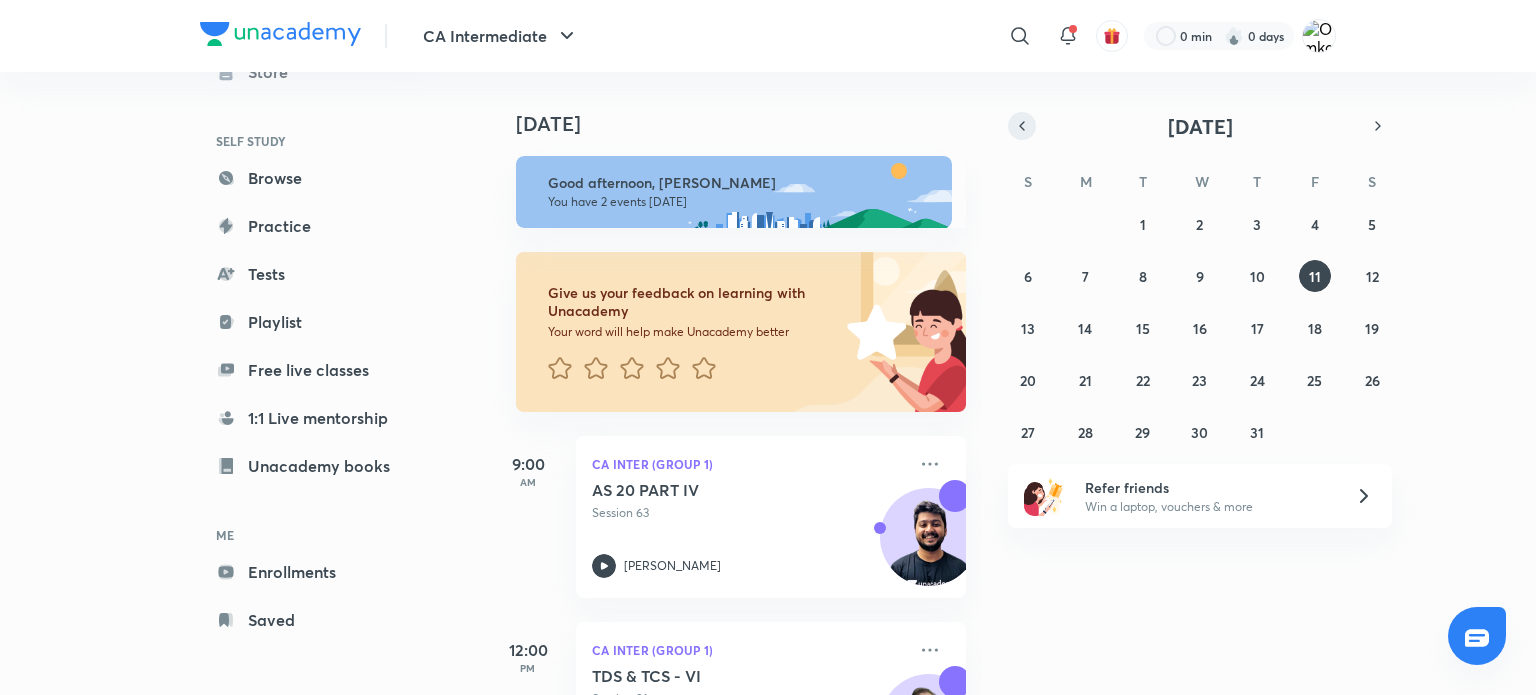 click at bounding box center [1022, 126] 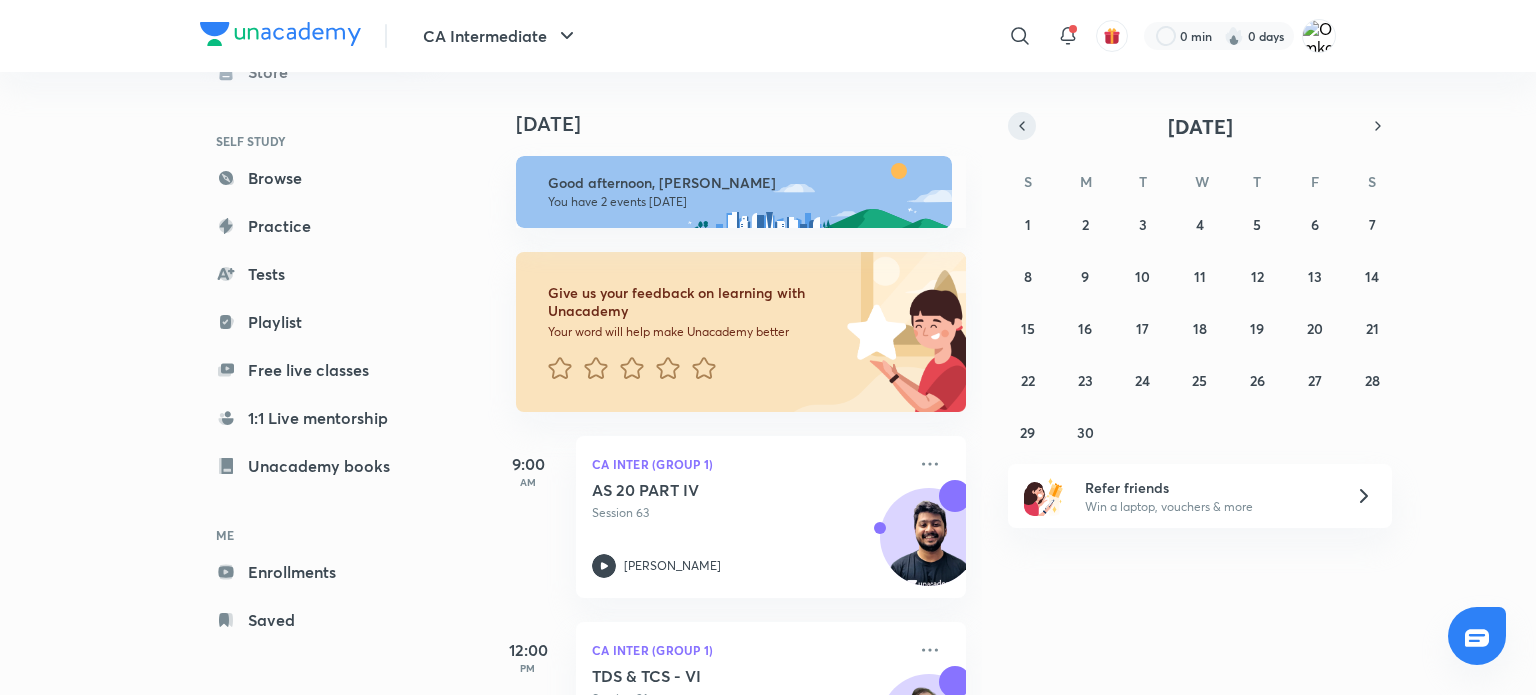 click at bounding box center [1022, 126] 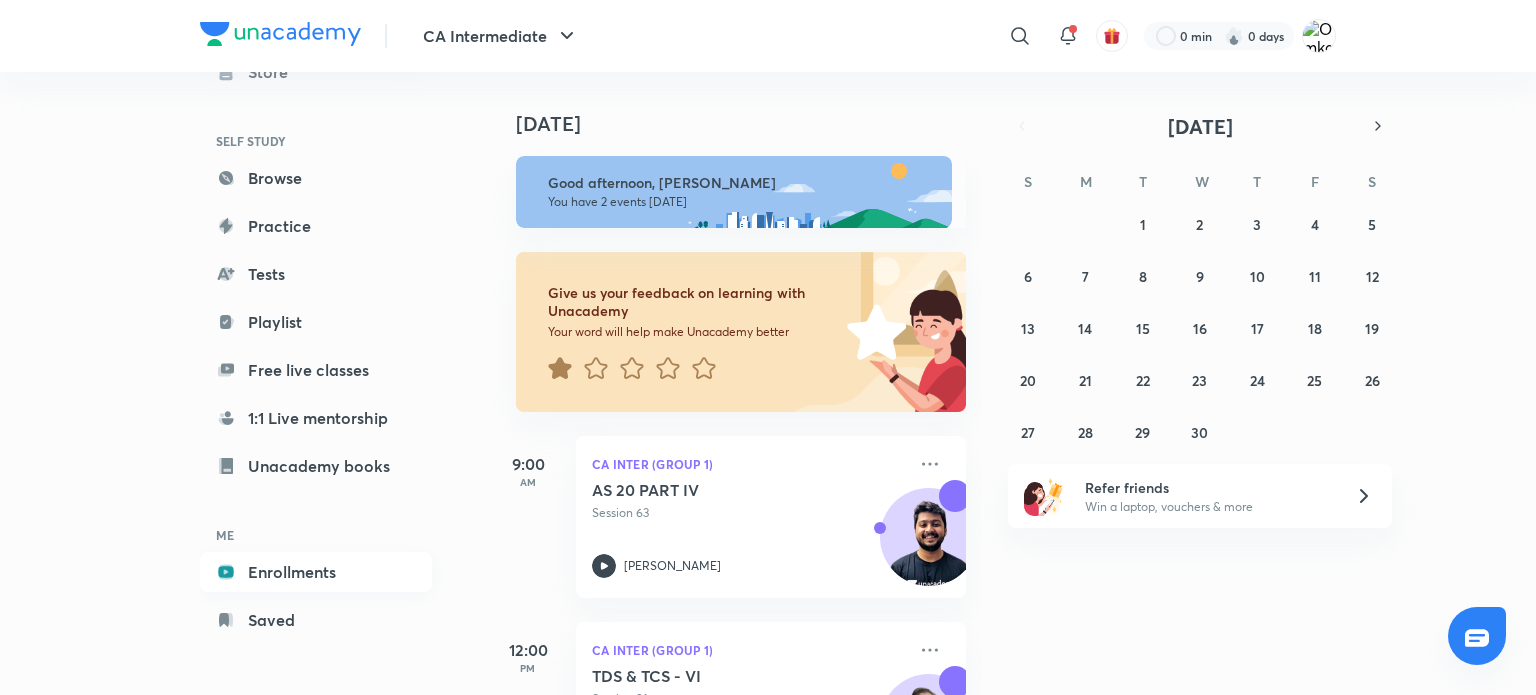 click on "Enrollments" at bounding box center [316, 572] 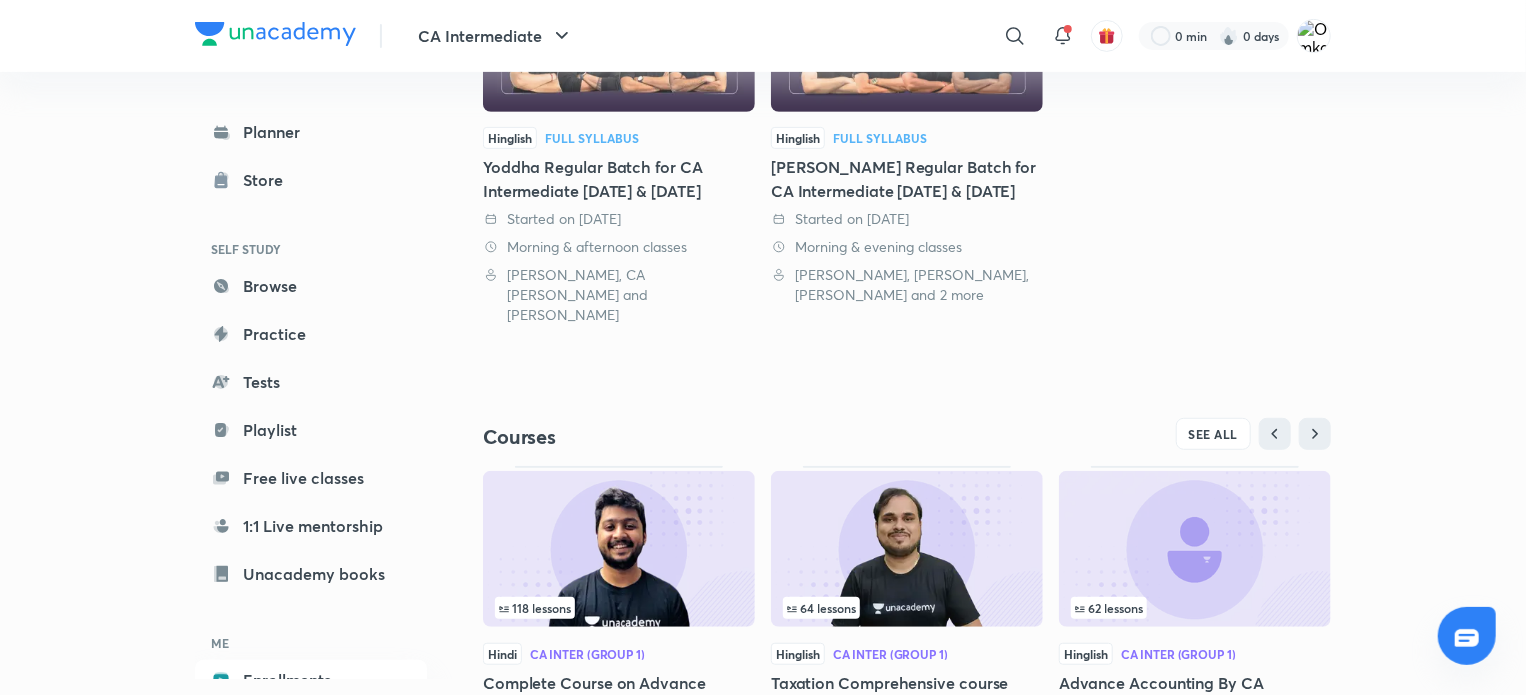 scroll, scrollTop: 476, scrollLeft: 0, axis: vertical 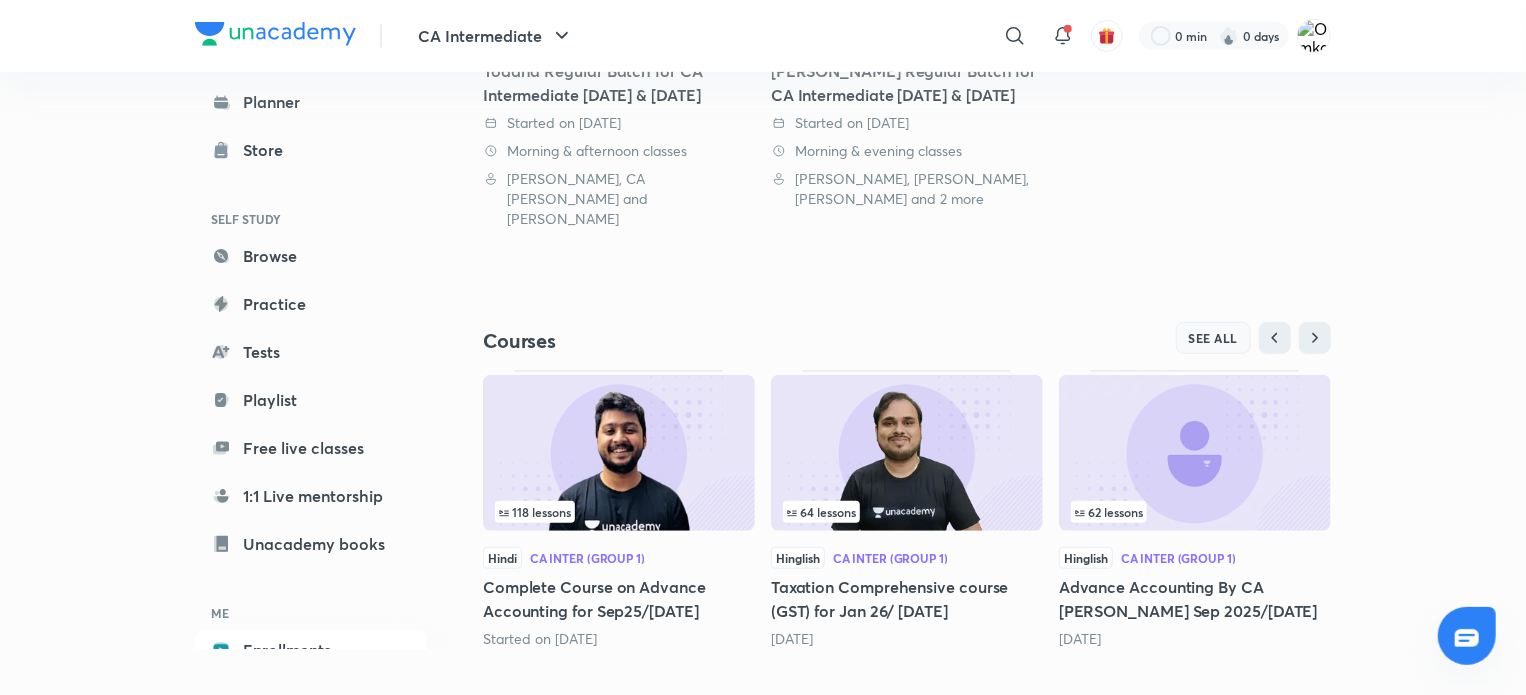 click on "SEE ALL" at bounding box center [1214, 338] 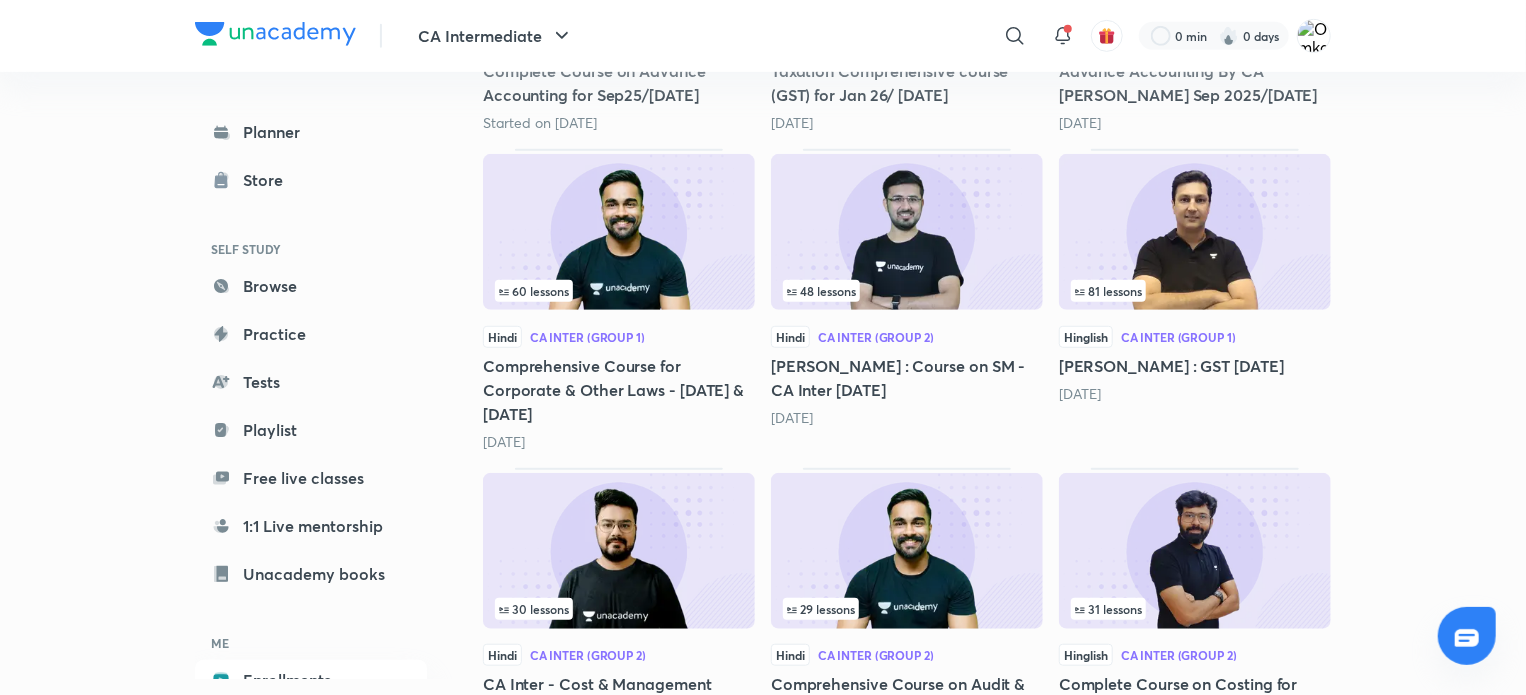 scroll, scrollTop: 0, scrollLeft: 0, axis: both 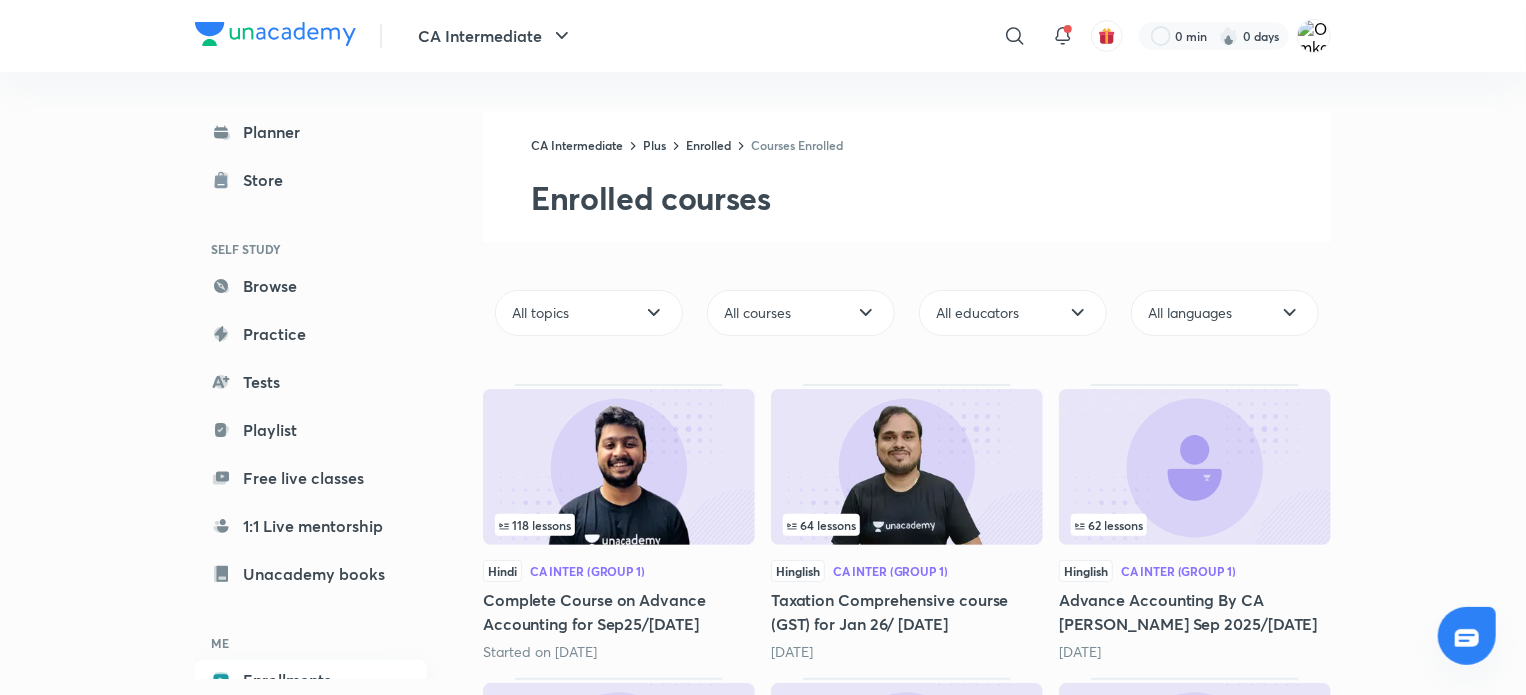 click on "Enrollments" at bounding box center [311, 680] 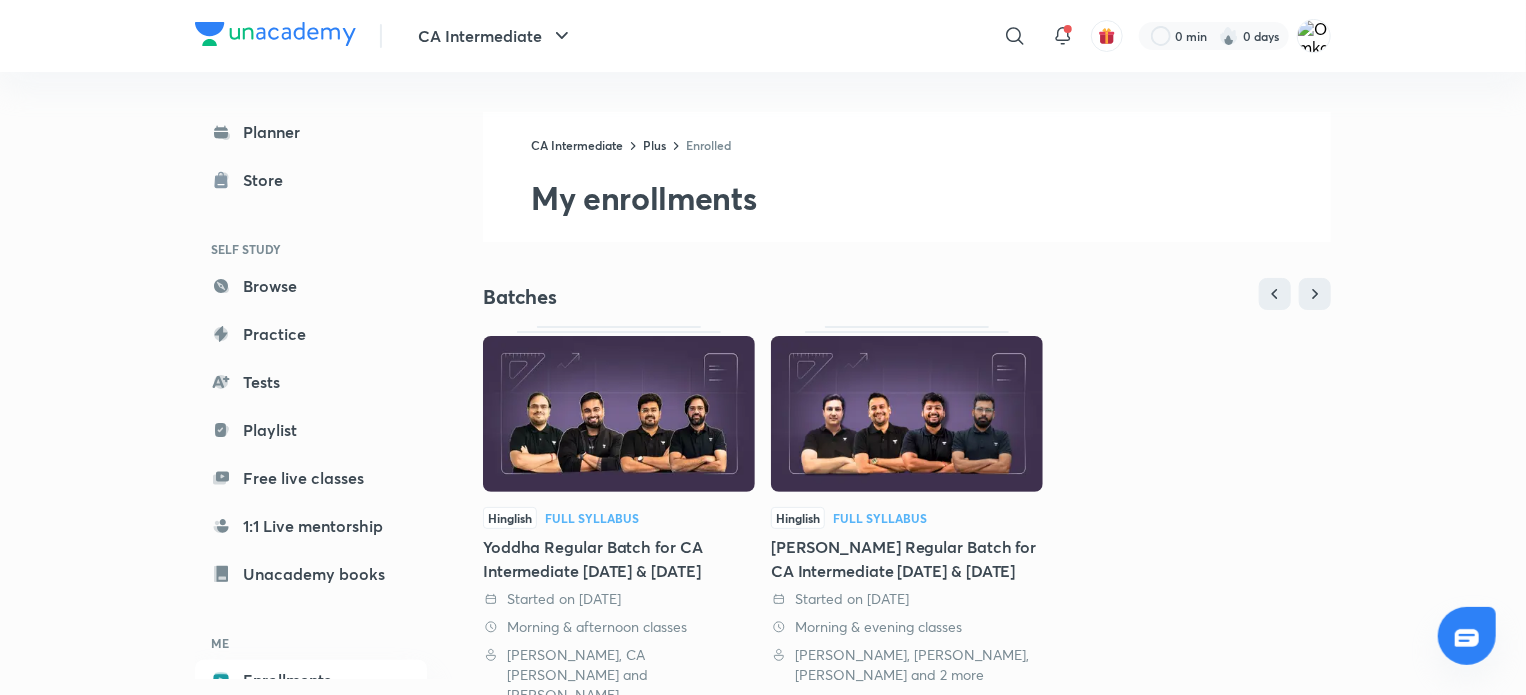 click at bounding box center (907, 414) 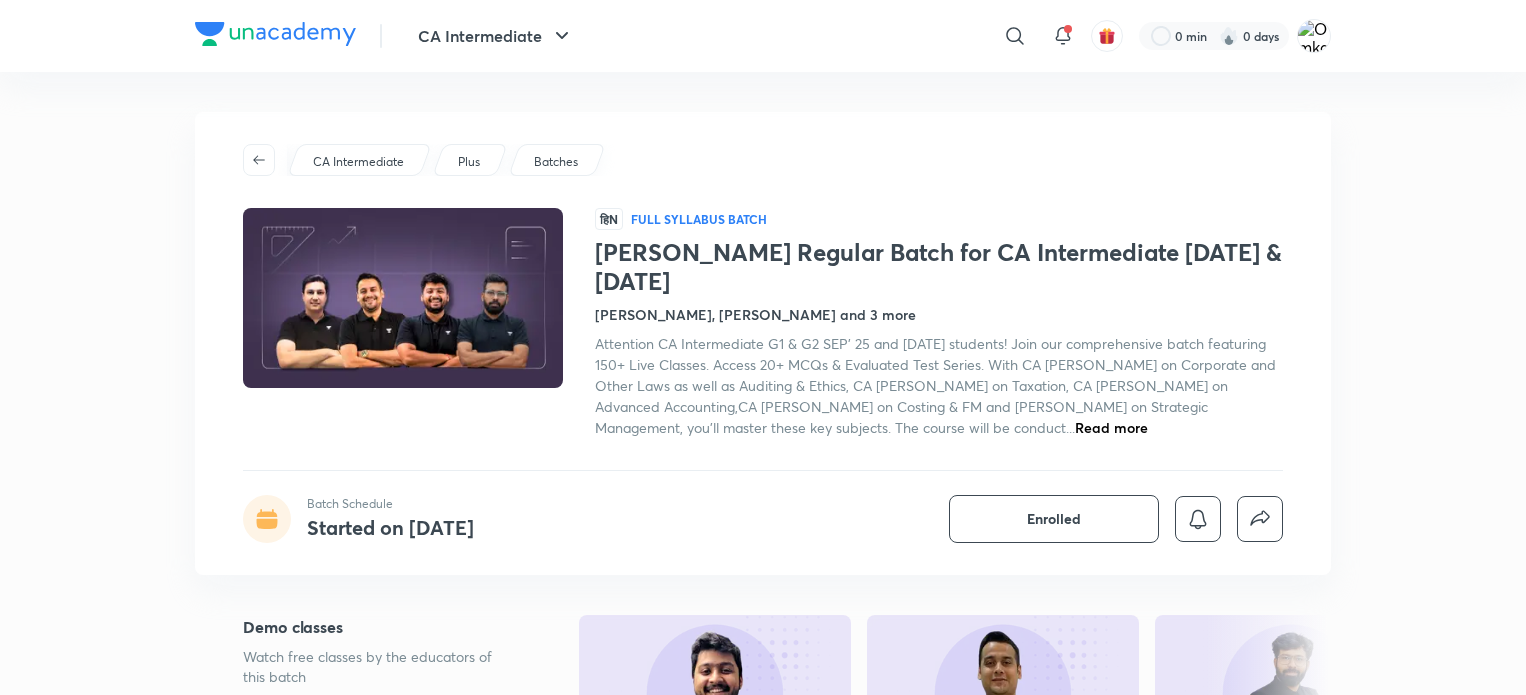 scroll, scrollTop: 295, scrollLeft: 0, axis: vertical 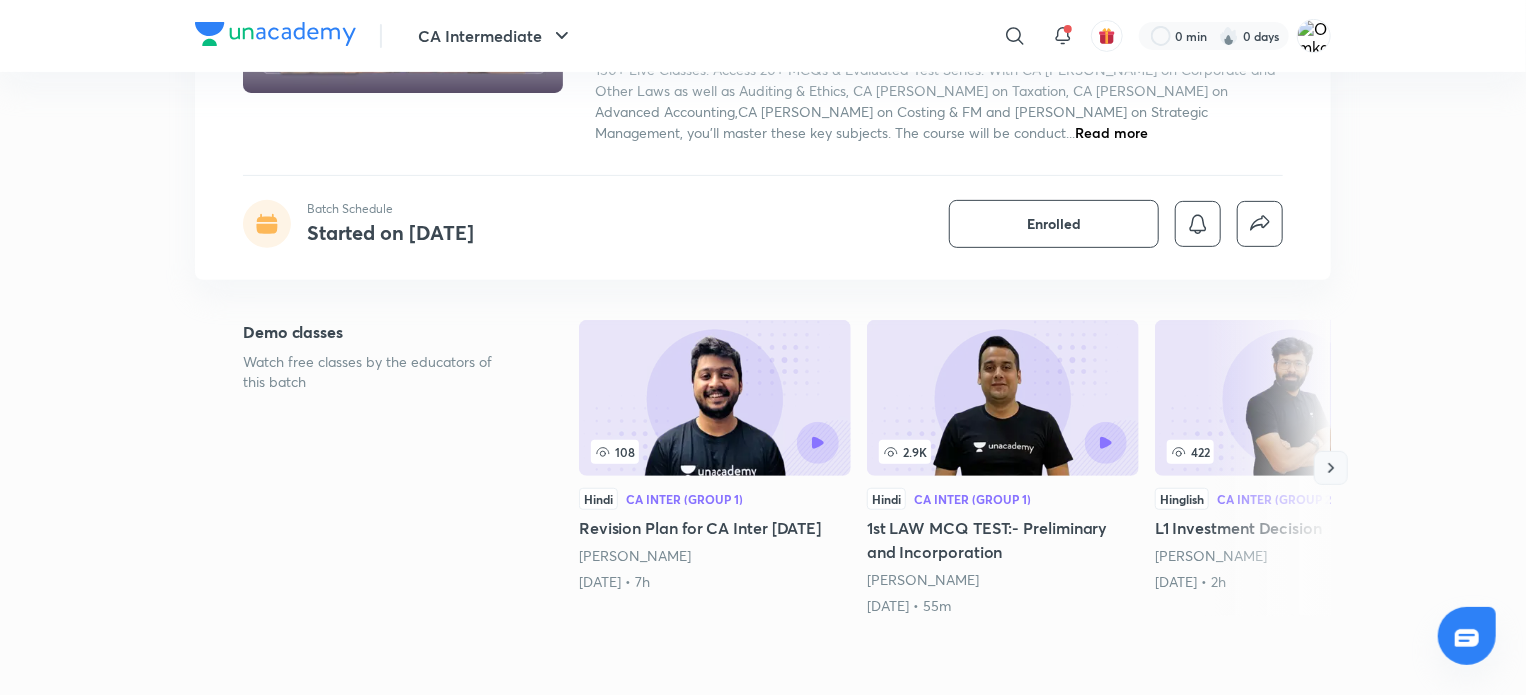 click 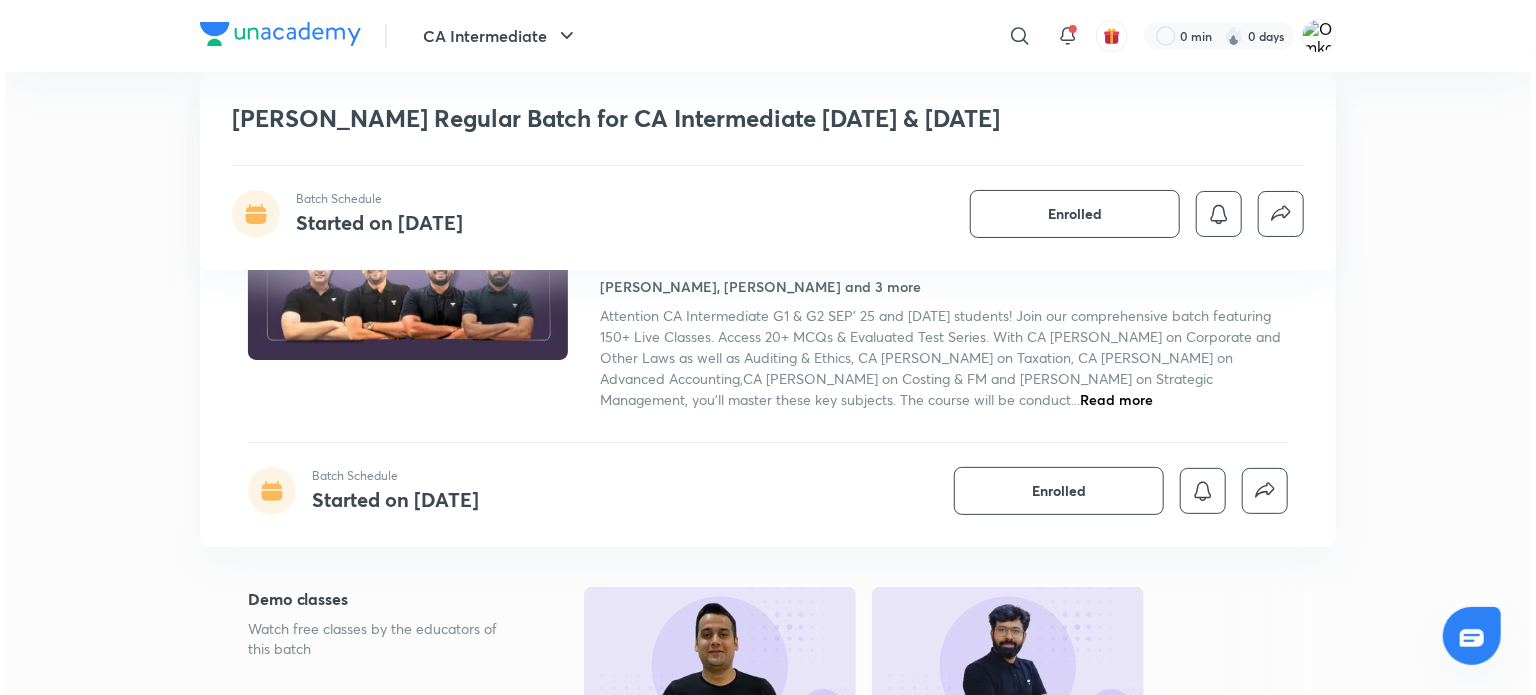 scroll, scrollTop: 0, scrollLeft: 0, axis: both 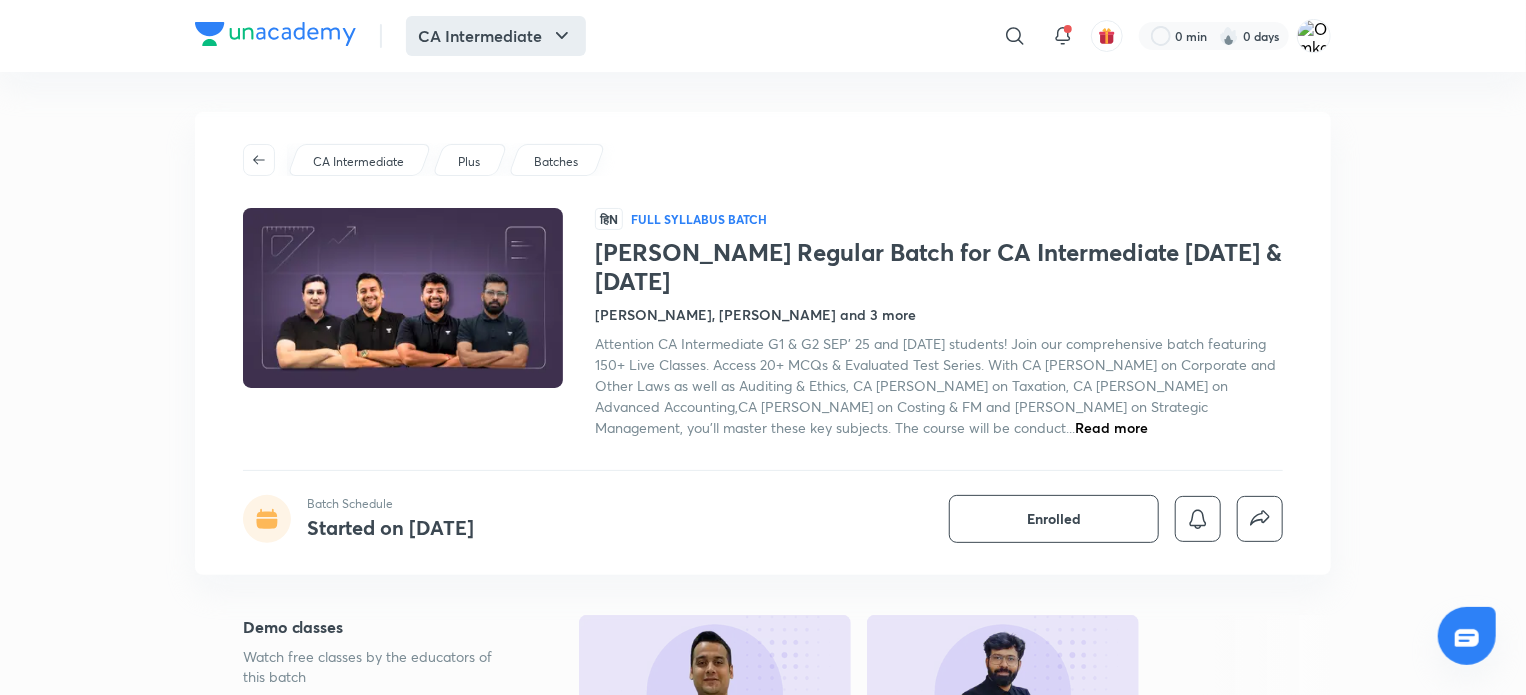 click on "CA Intermediate" at bounding box center [496, 36] 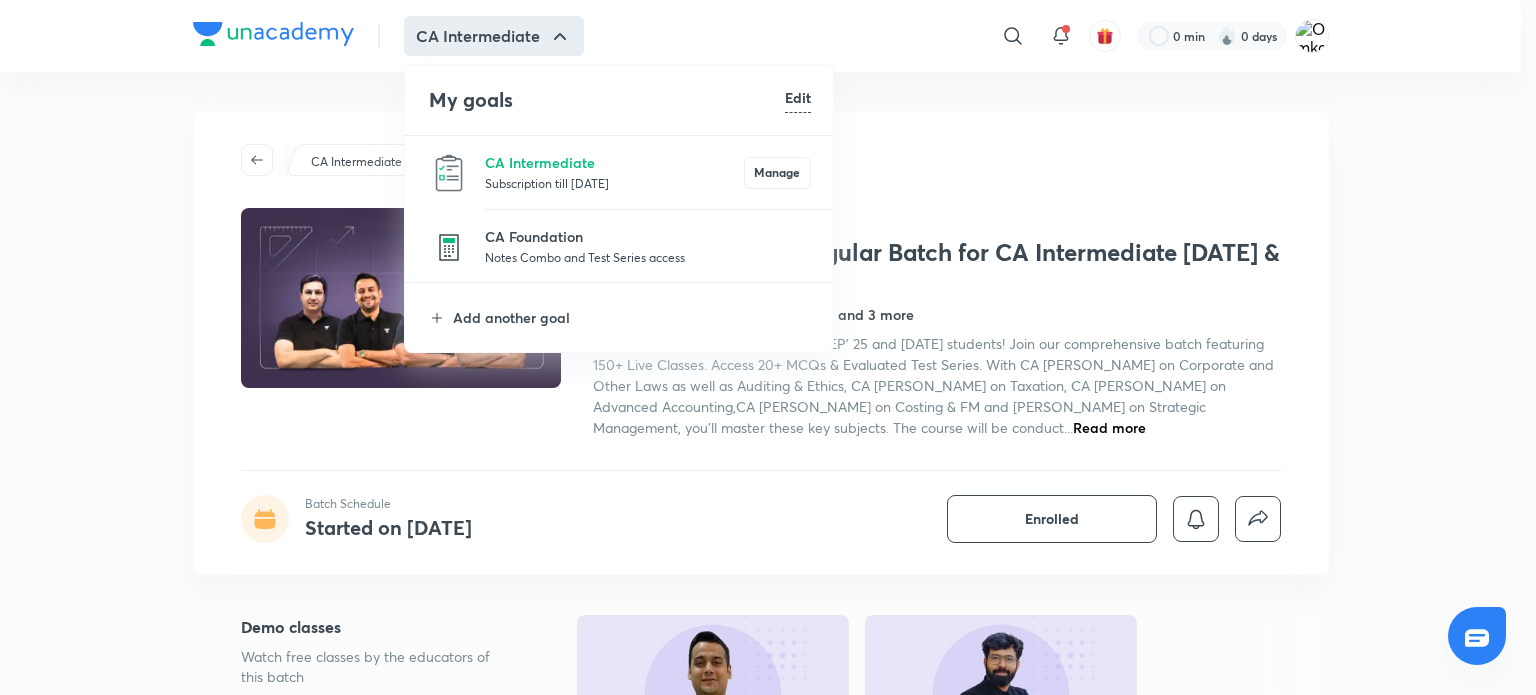 click on "Subscription till [DATE]" at bounding box center (614, 183) 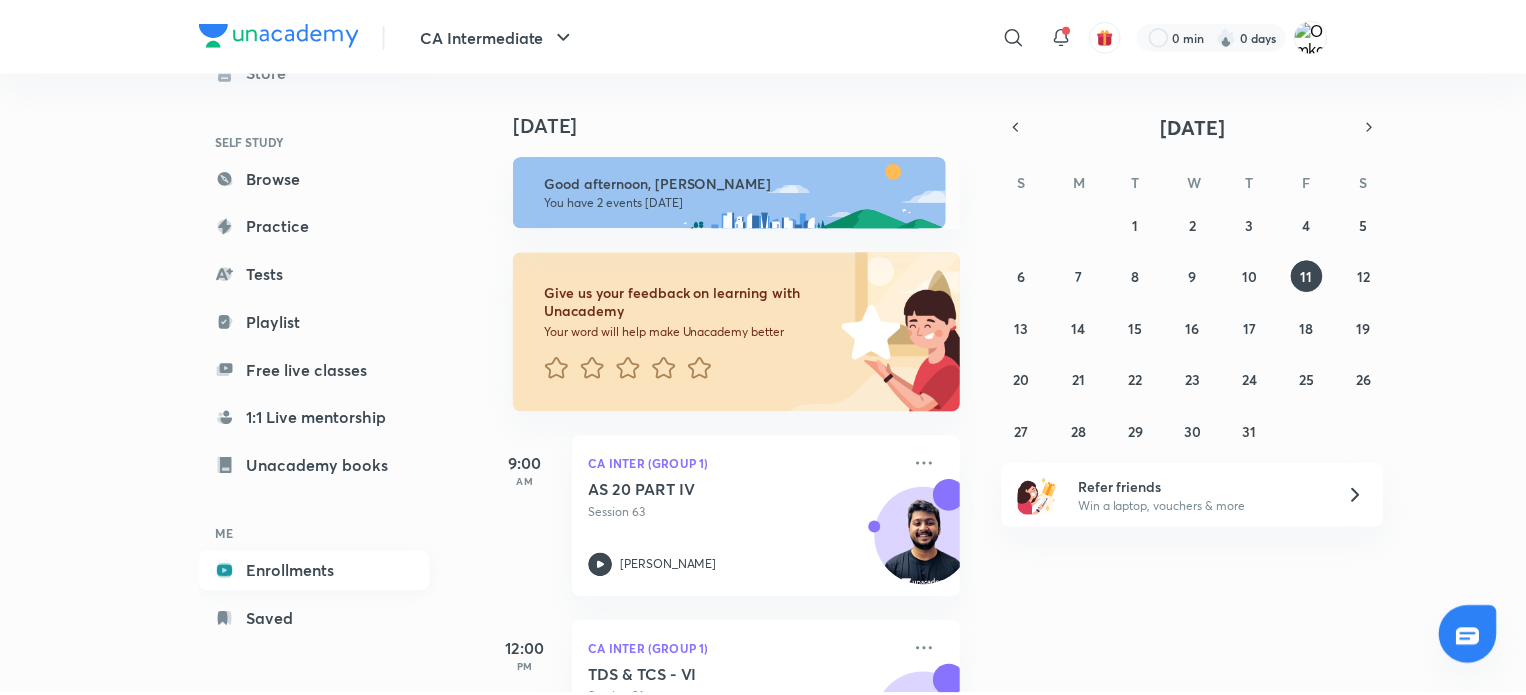 scroll, scrollTop: 108, scrollLeft: 0, axis: vertical 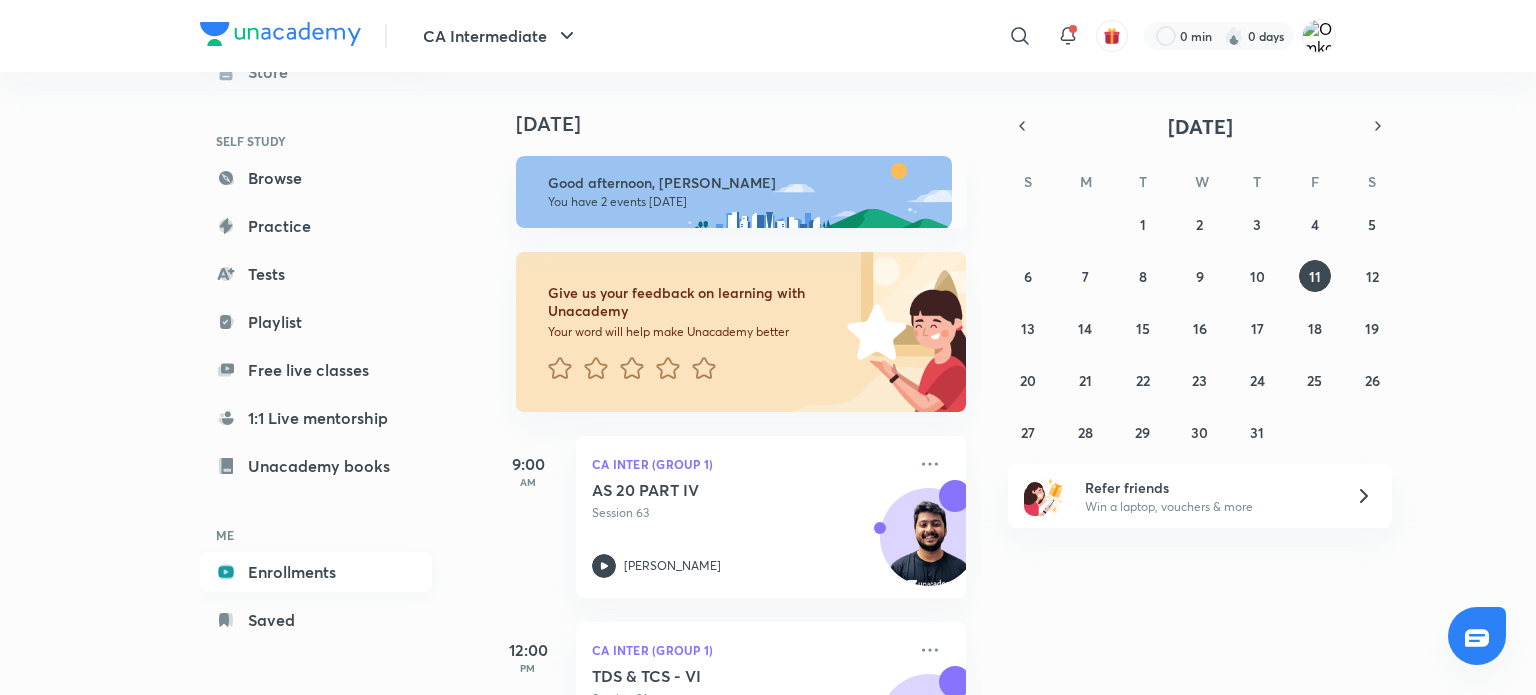 click on "Enrollments" at bounding box center [316, 572] 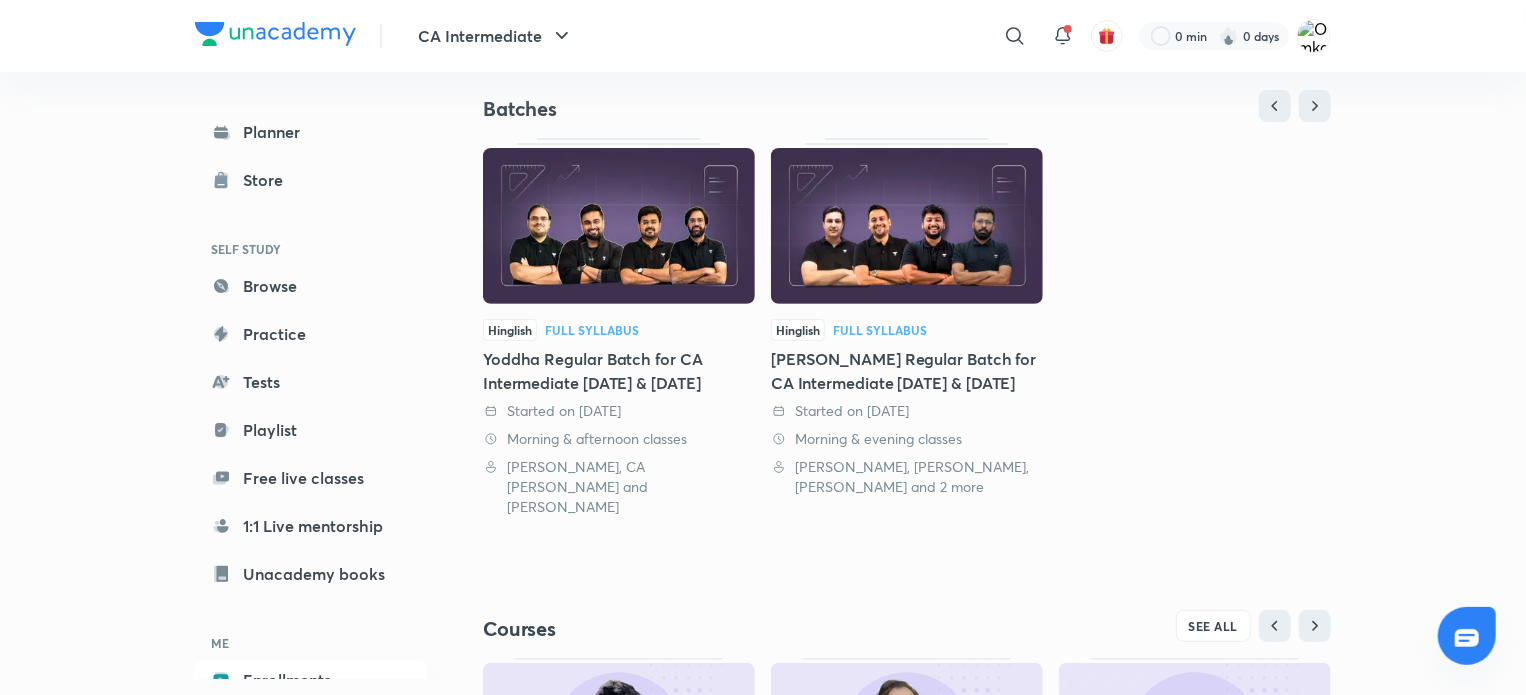 scroll, scrollTop: 476, scrollLeft: 0, axis: vertical 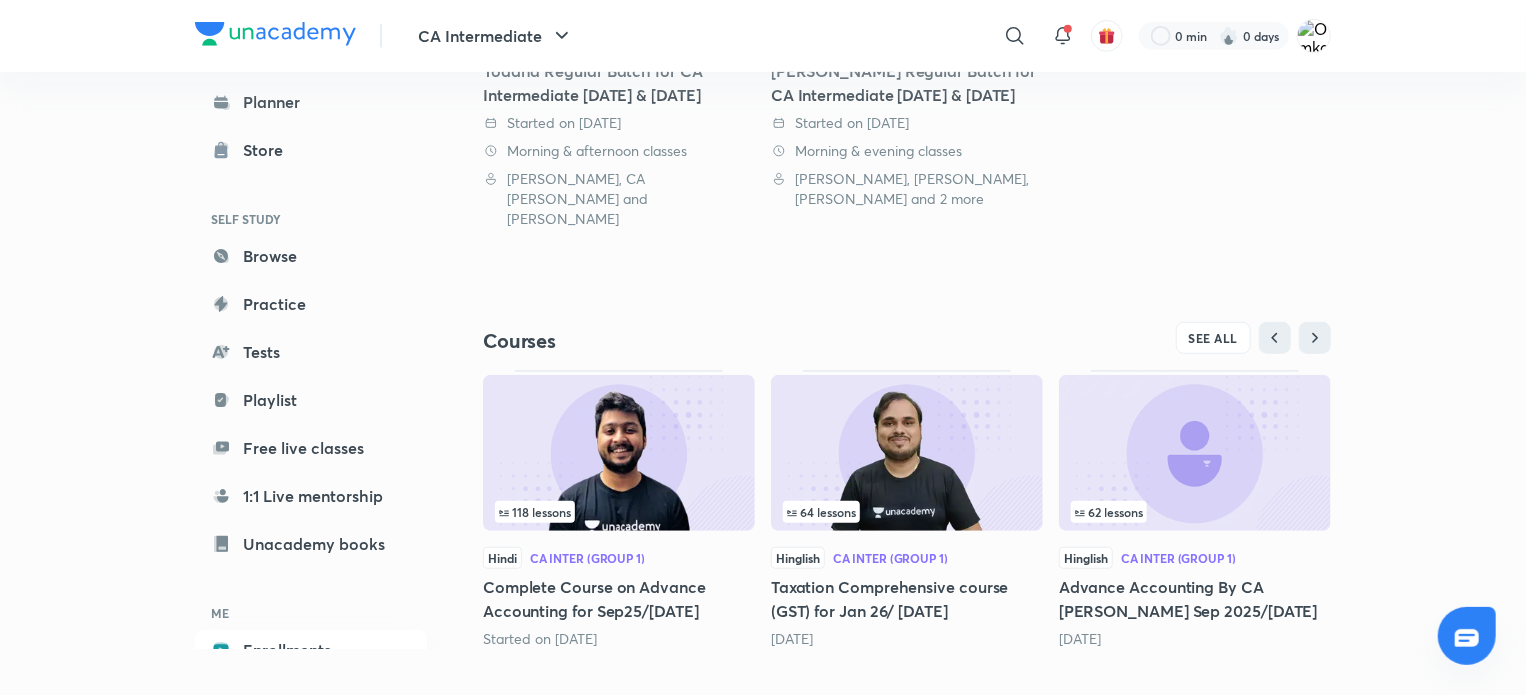 click on "118   lessons" at bounding box center [619, 512] 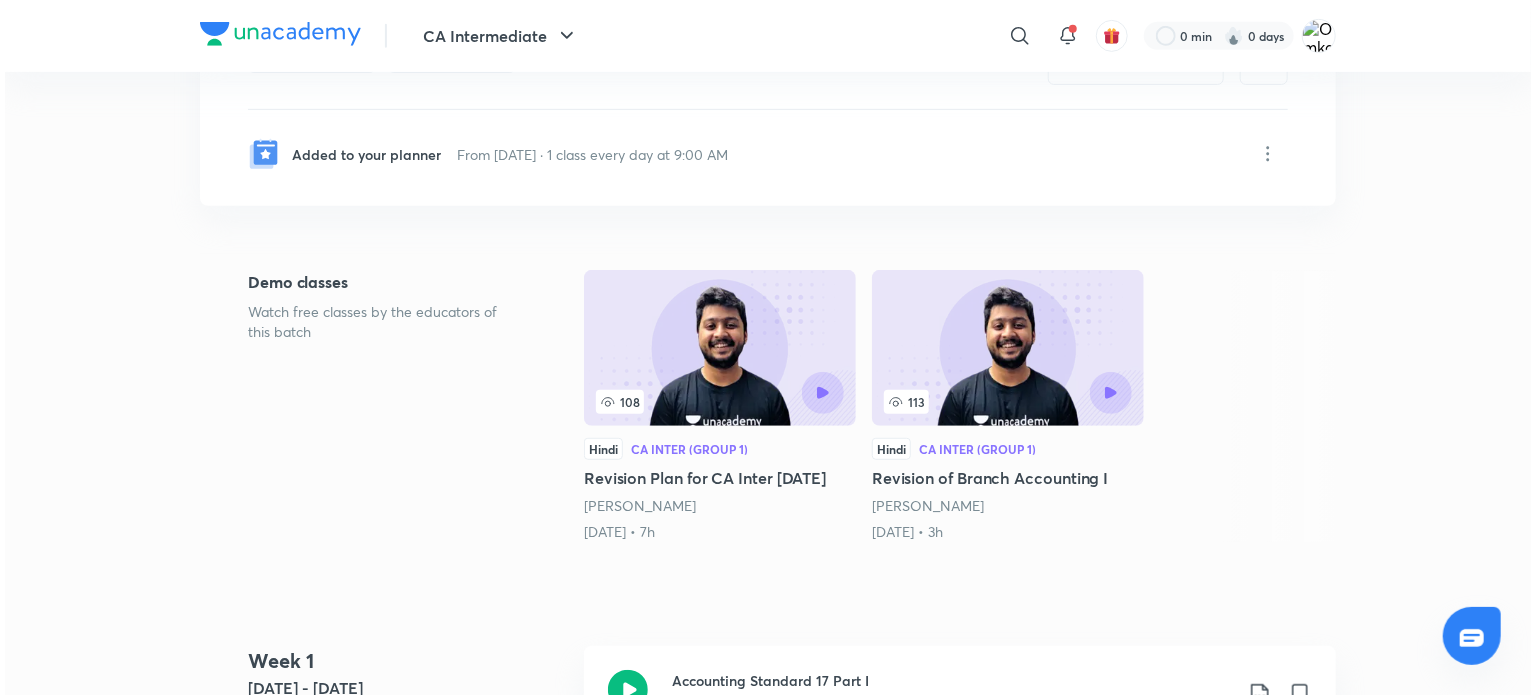 scroll, scrollTop: 0, scrollLeft: 0, axis: both 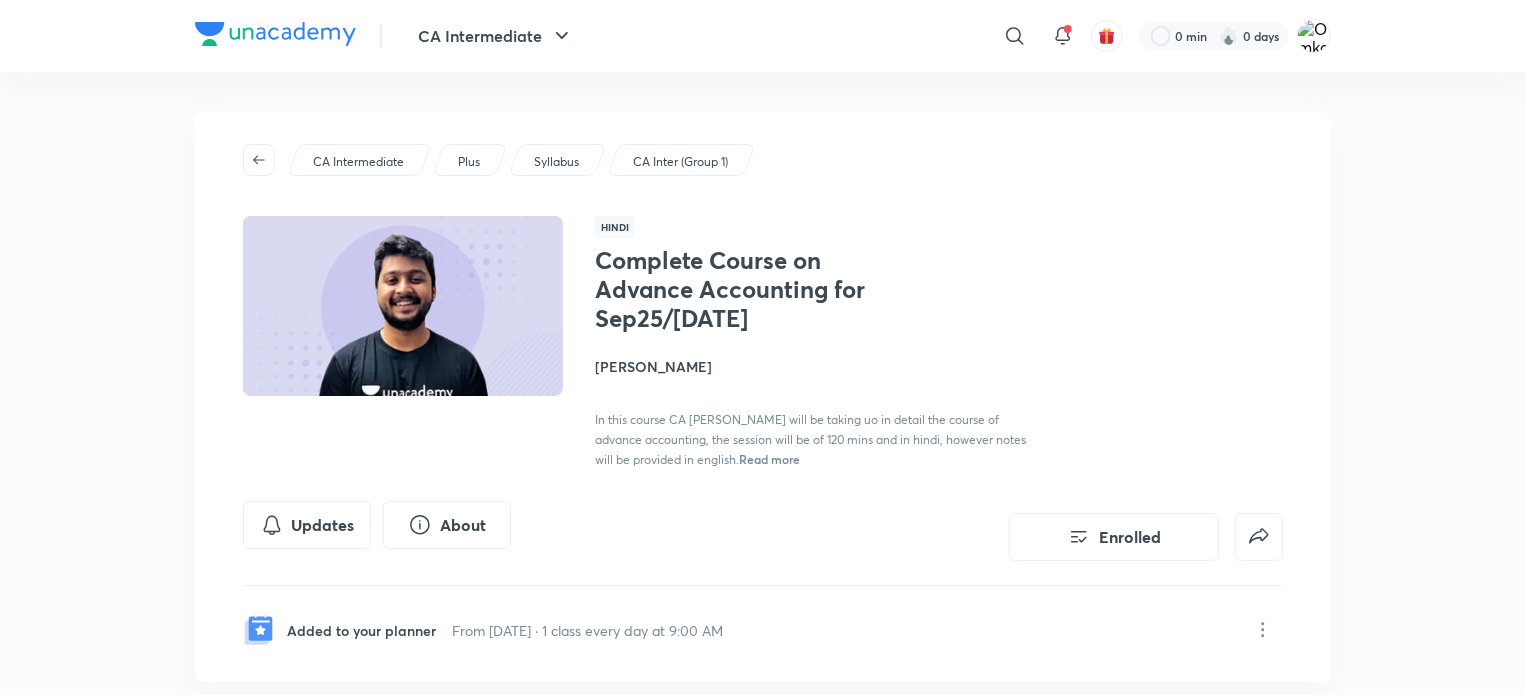 click on "CA Intermediate" at bounding box center [359, 160] 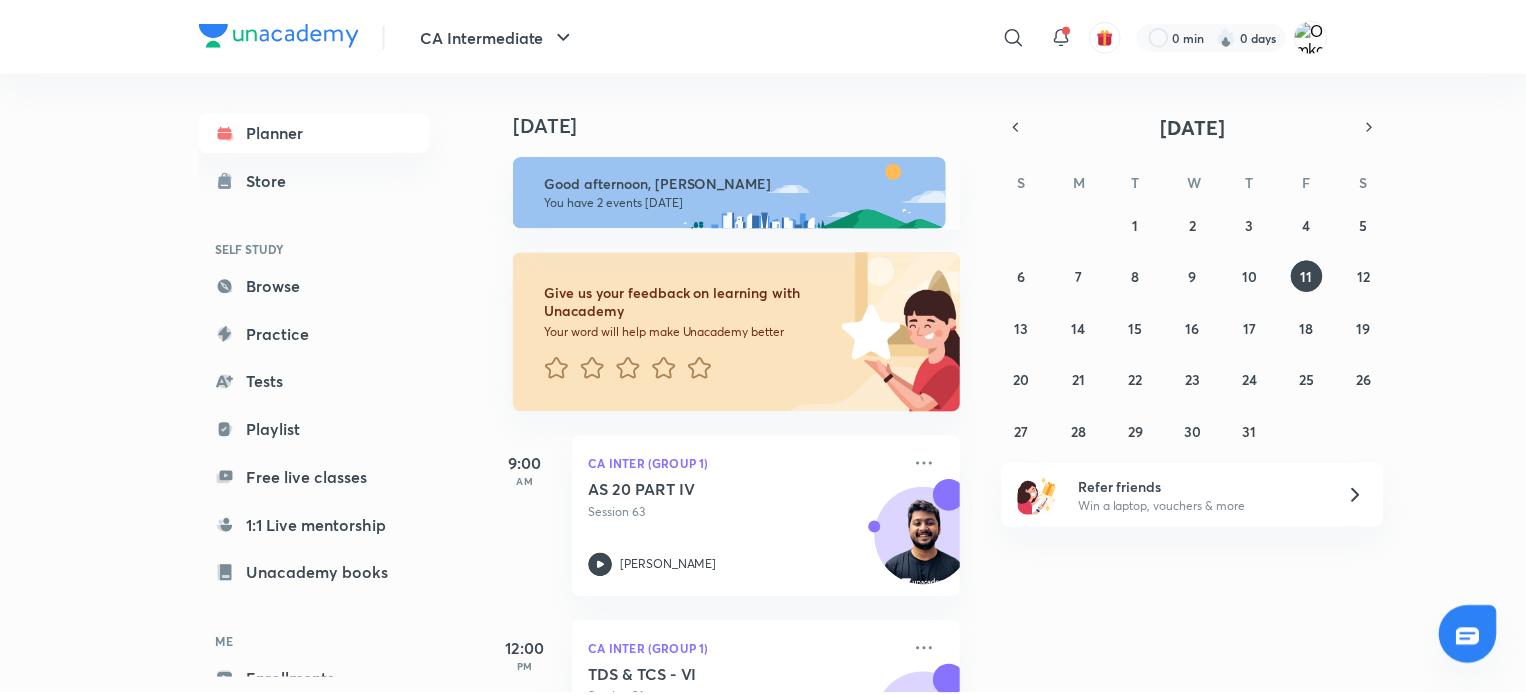 scroll, scrollTop: 108, scrollLeft: 0, axis: vertical 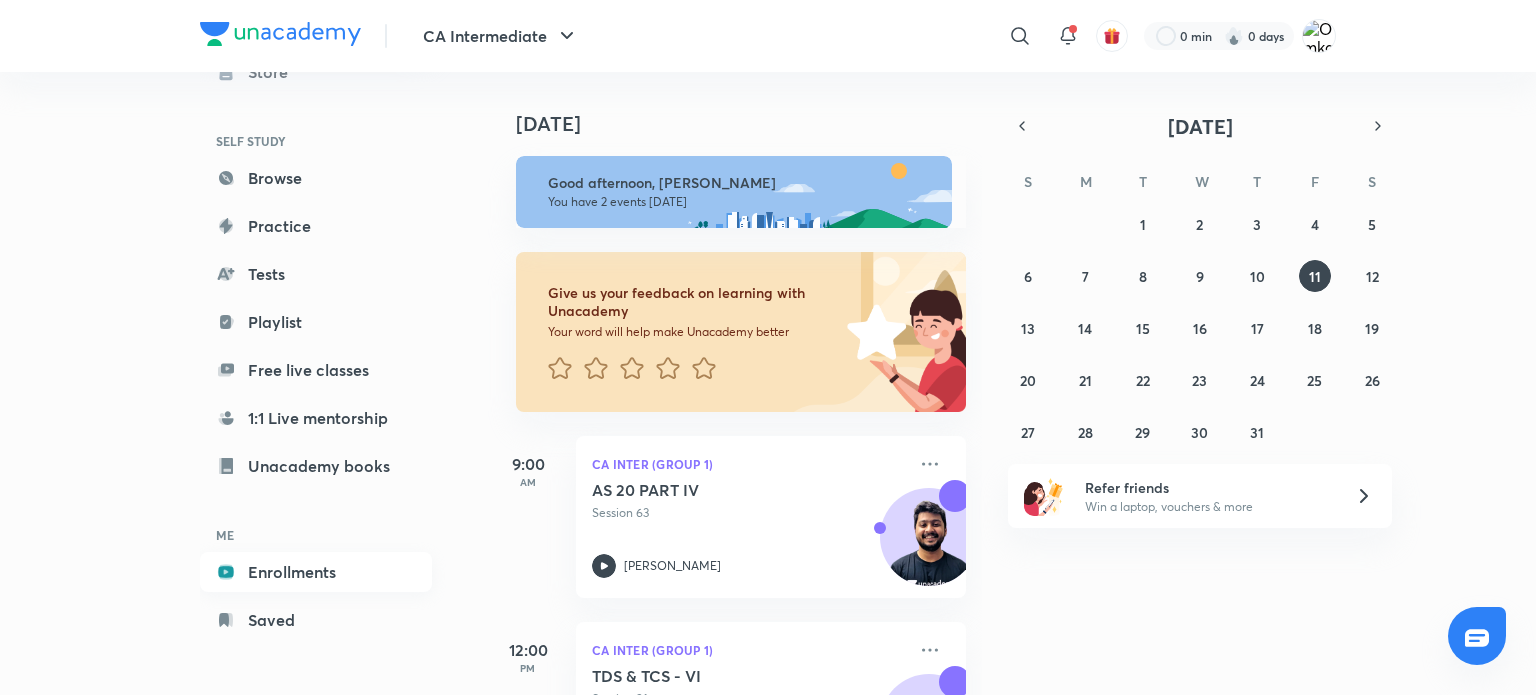 click on "Enrollments" at bounding box center [316, 572] 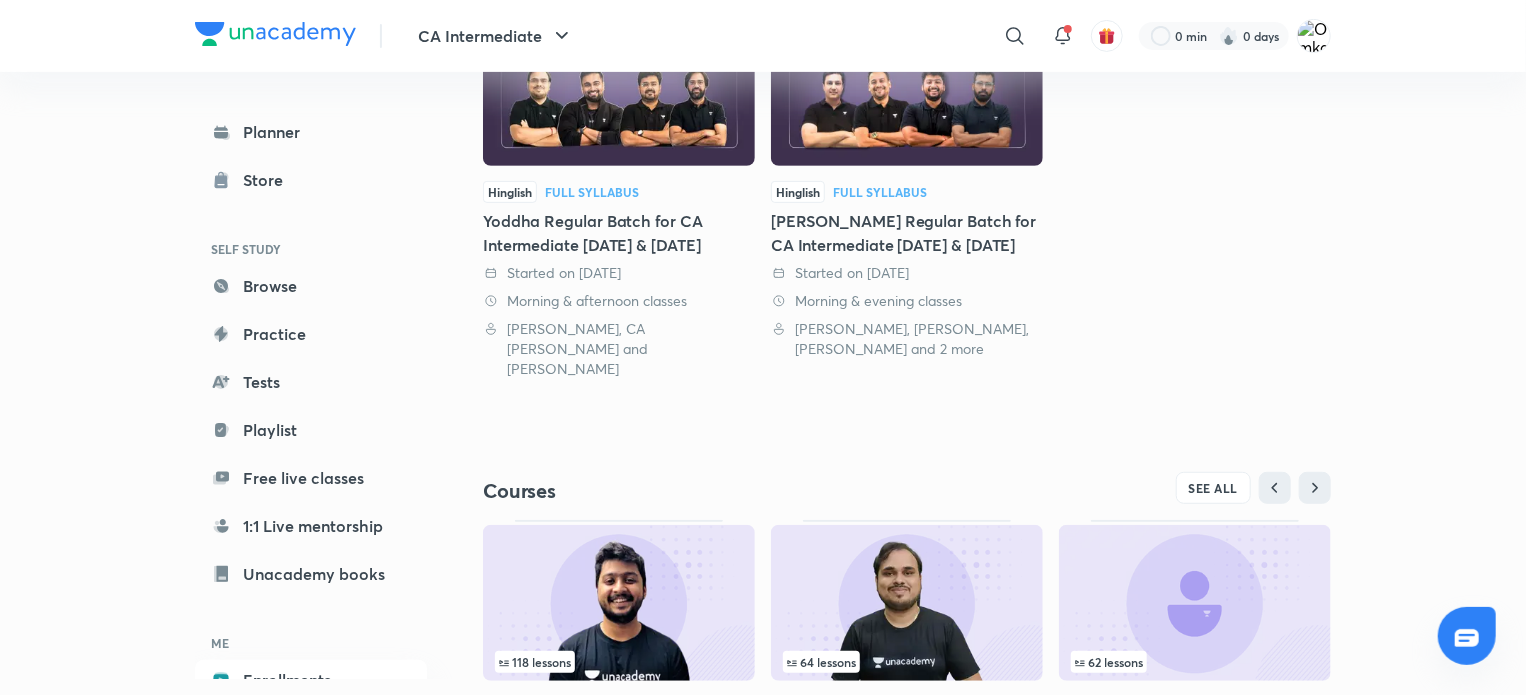 scroll, scrollTop: 476, scrollLeft: 0, axis: vertical 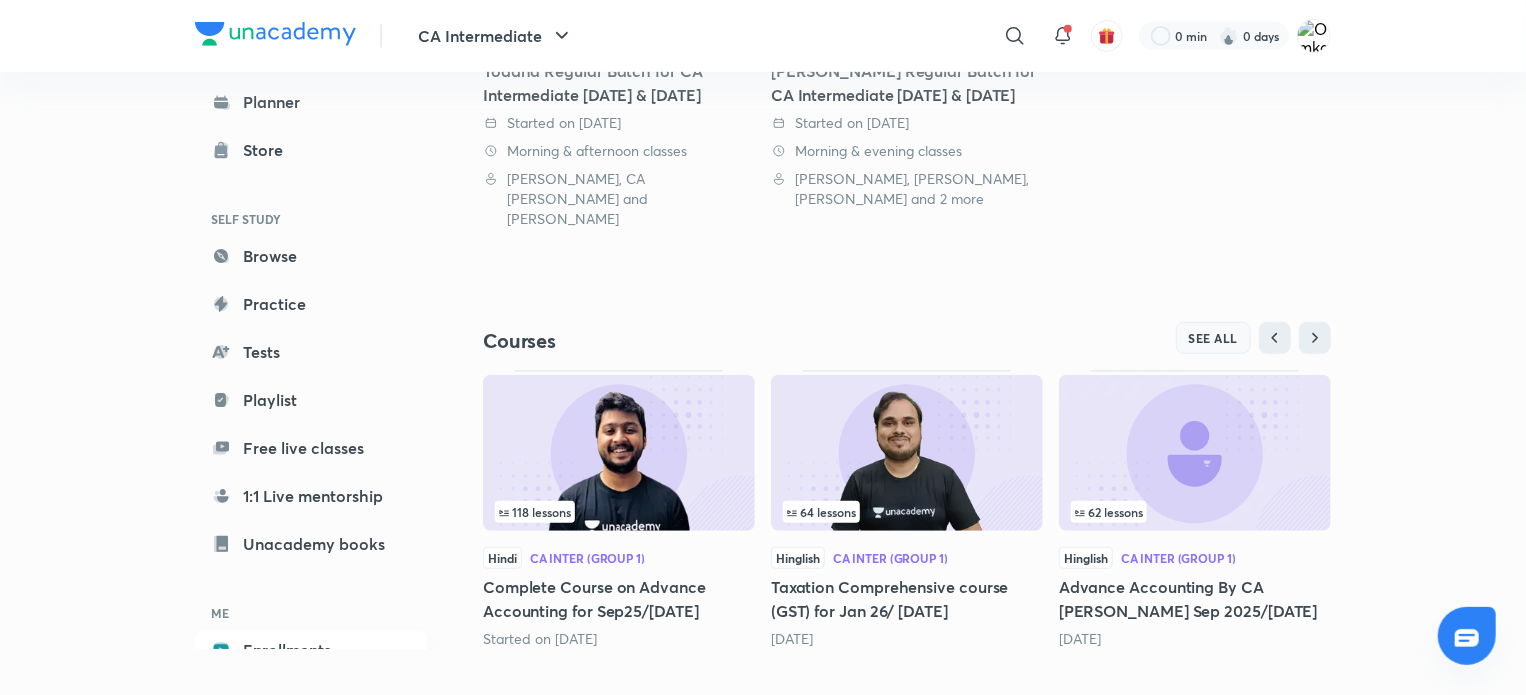 click on "SEE ALL" at bounding box center (1214, 338) 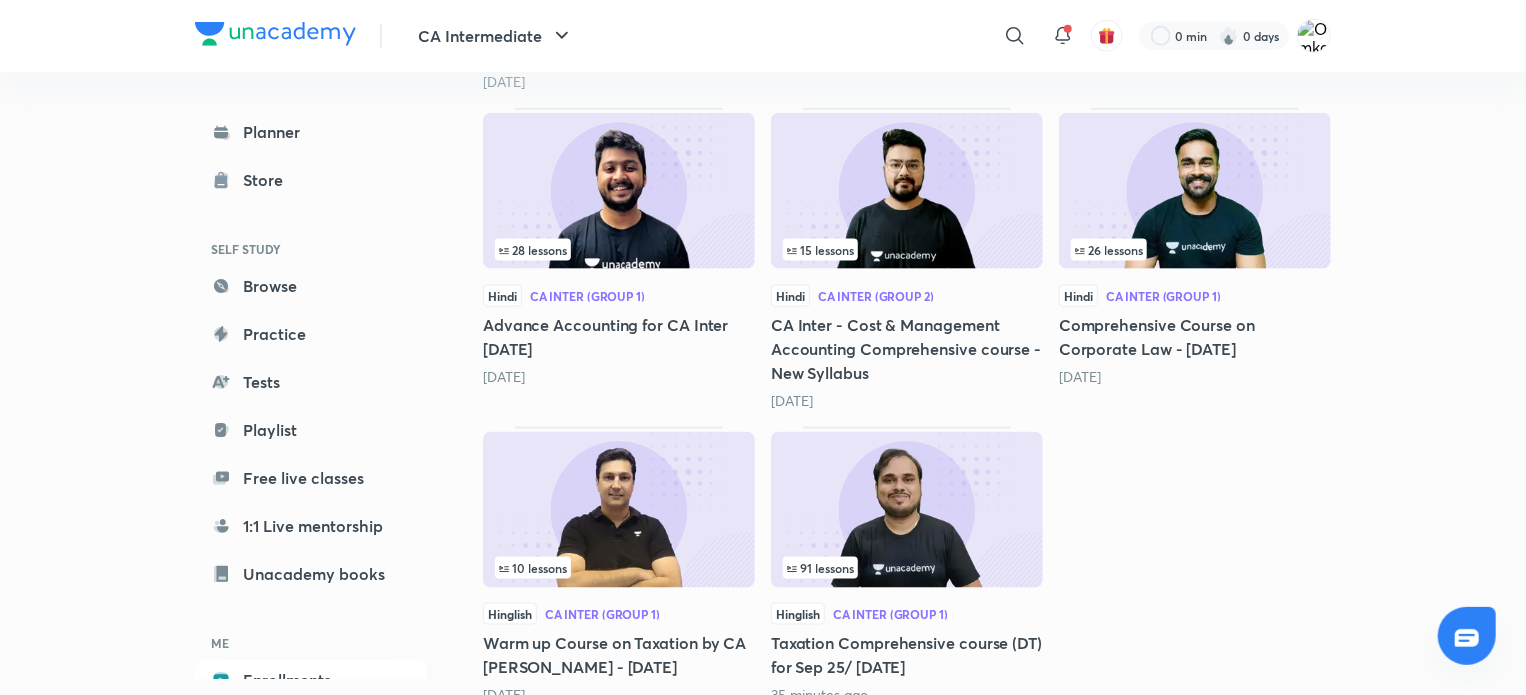scroll, scrollTop: 1249, scrollLeft: 0, axis: vertical 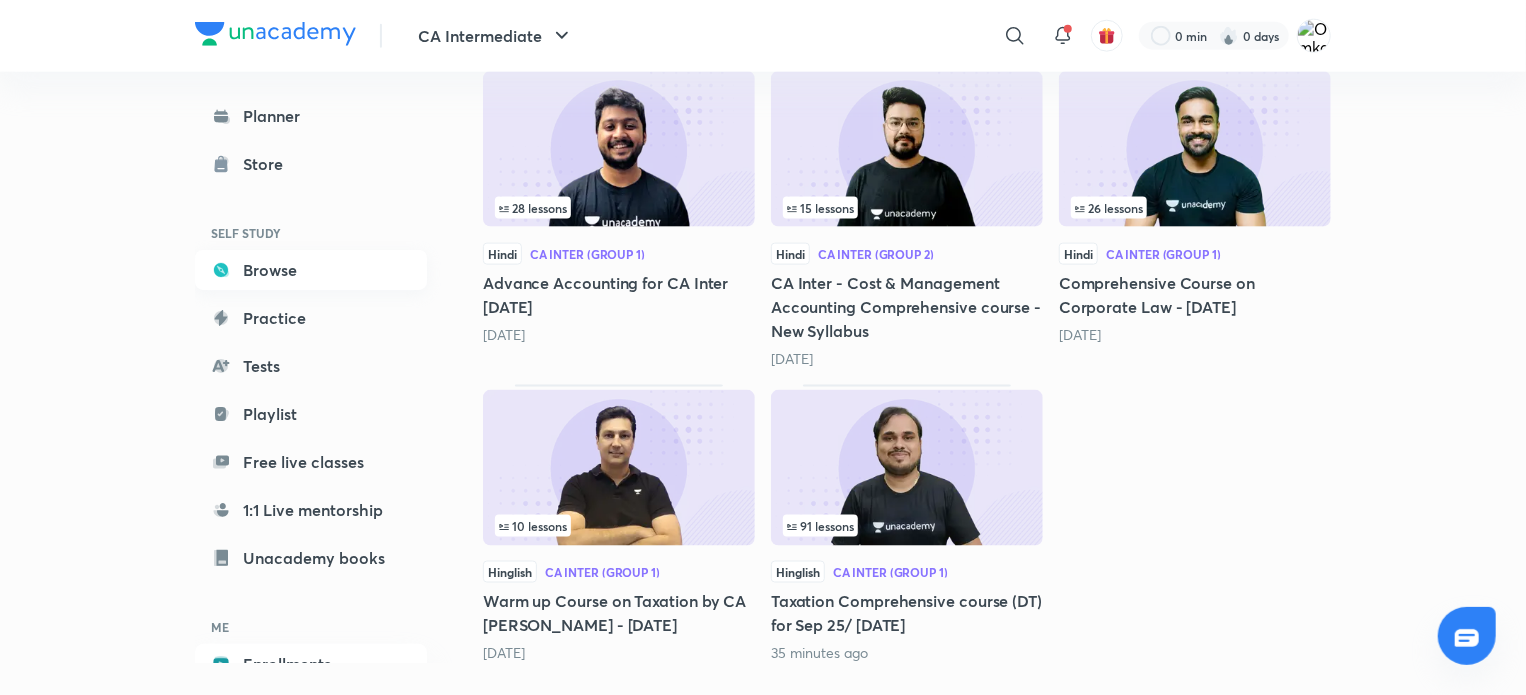 click on "Browse" at bounding box center (311, 270) 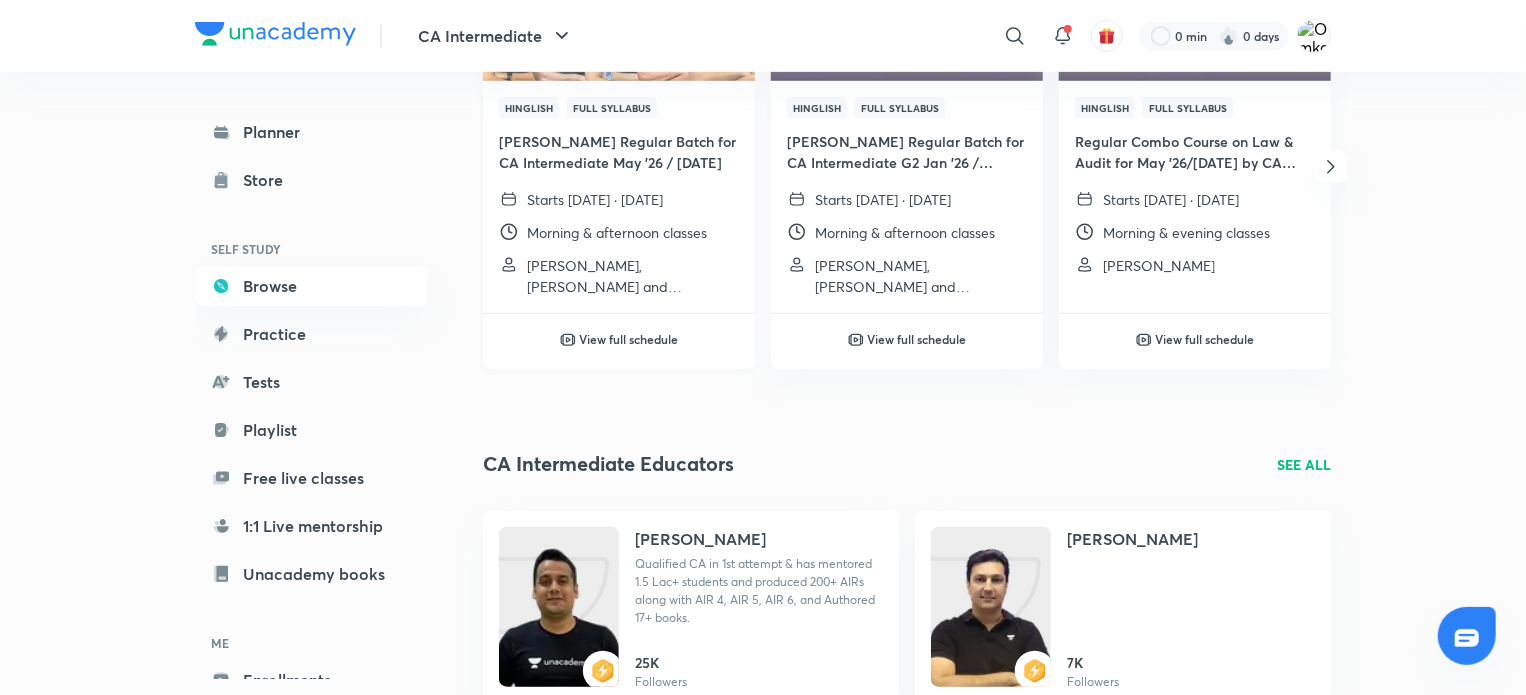 scroll, scrollTop: 0, scrollLeft: 0, axis: both 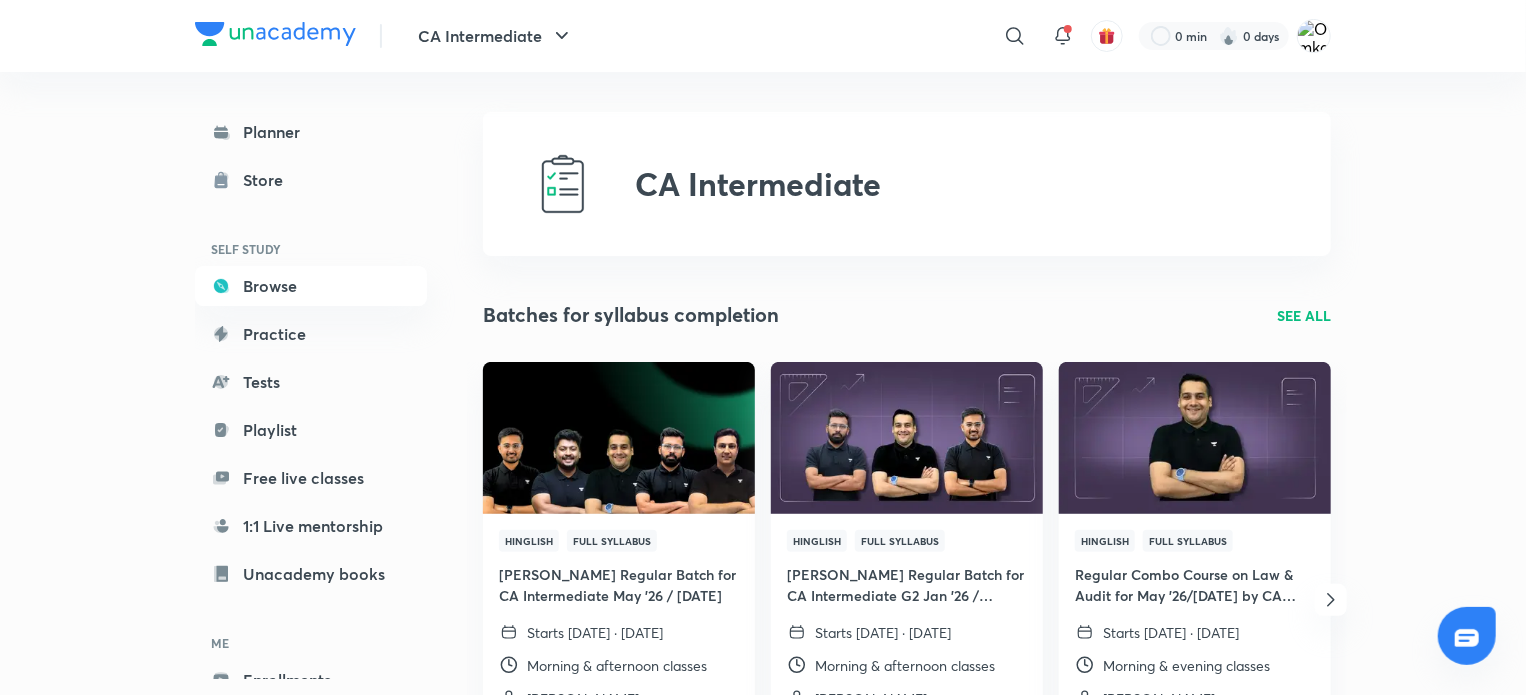 click on "SEE ALL" at bounding box center (1304, 315) 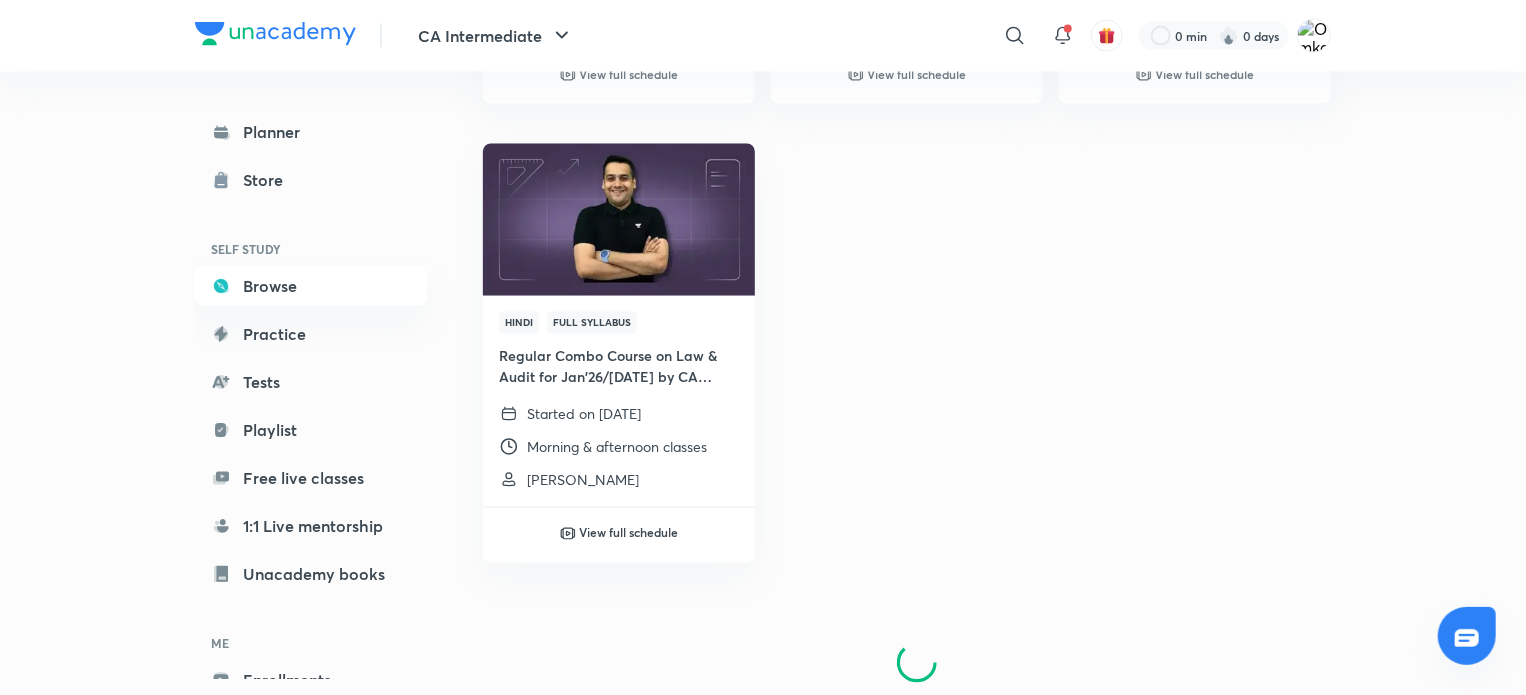 scroll, scrollTop: 1672, scrollLeft: 0, axis: vertical 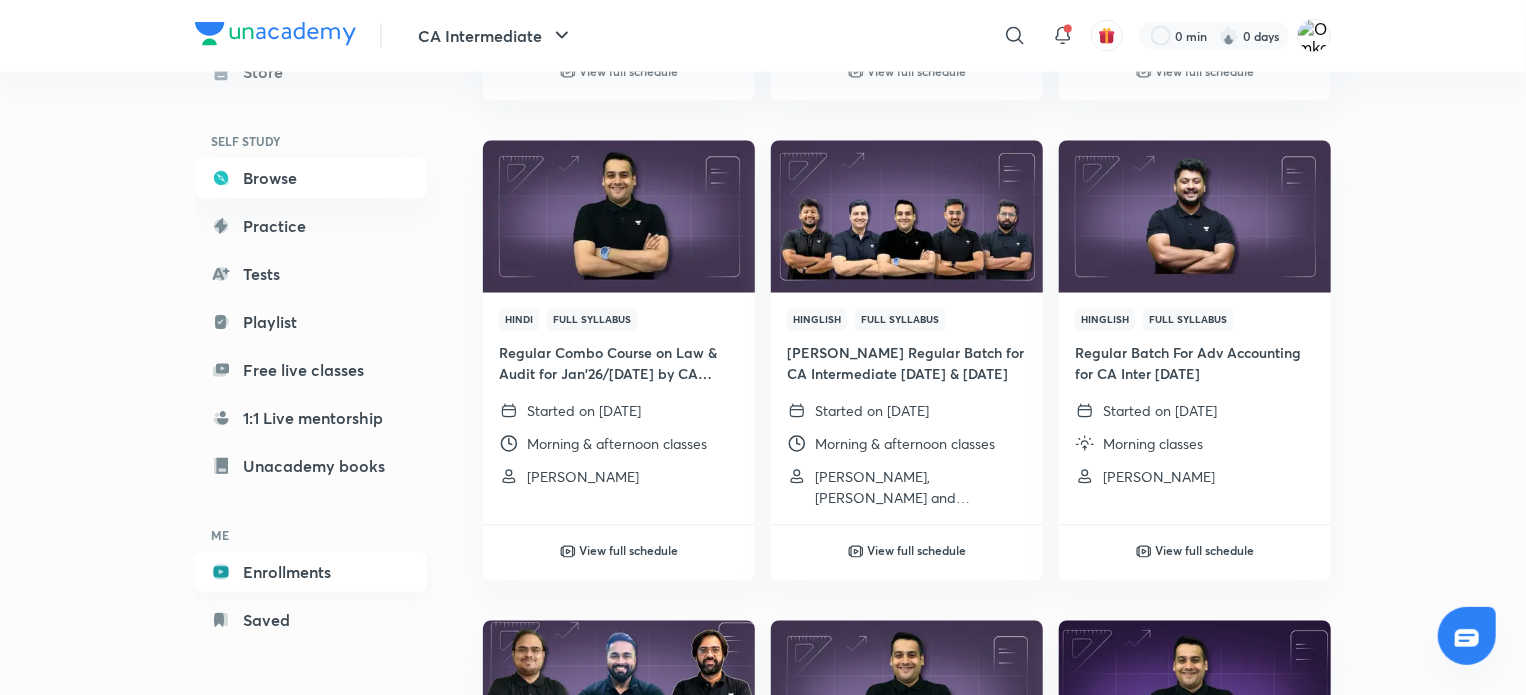 click on "Enrollments" at bounding box center [311, 572] 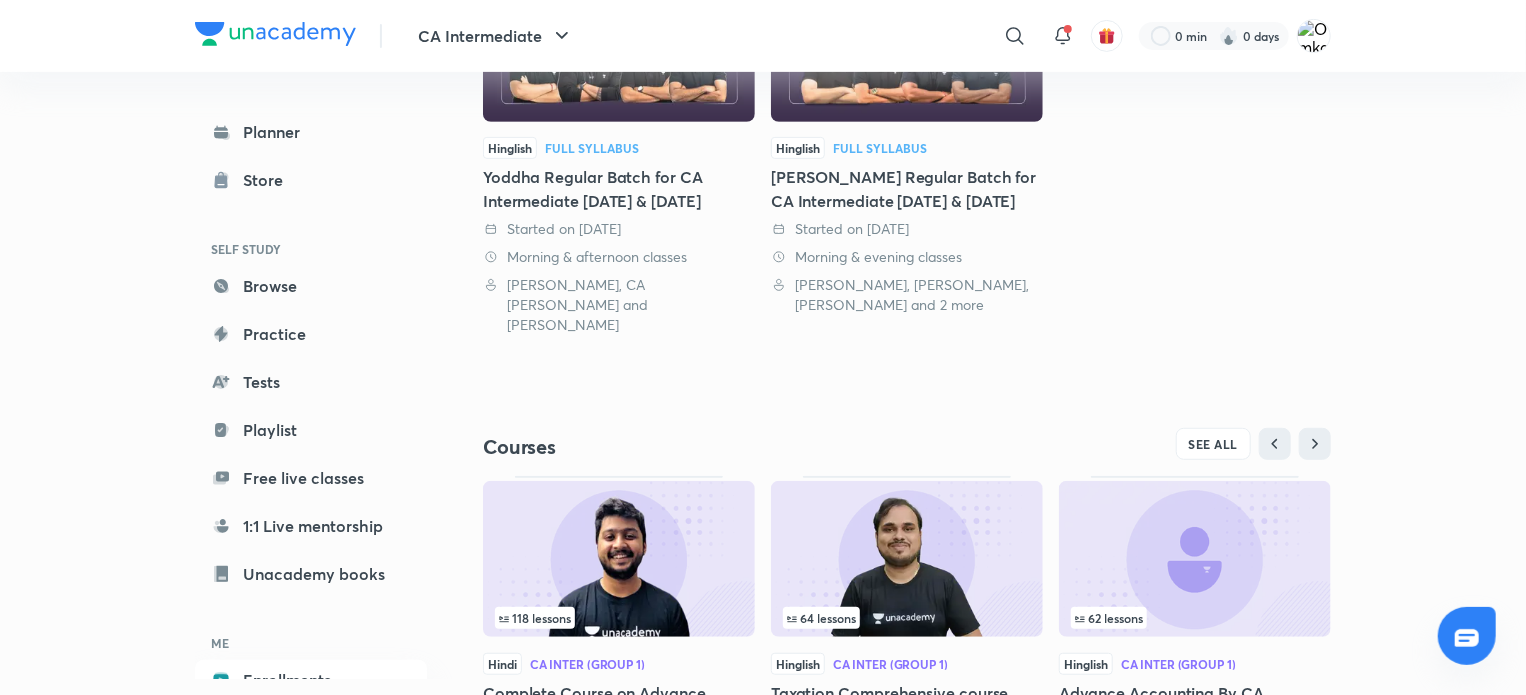 scroll, scrollTop: 476, scrollLeft: 0, axis: vertical 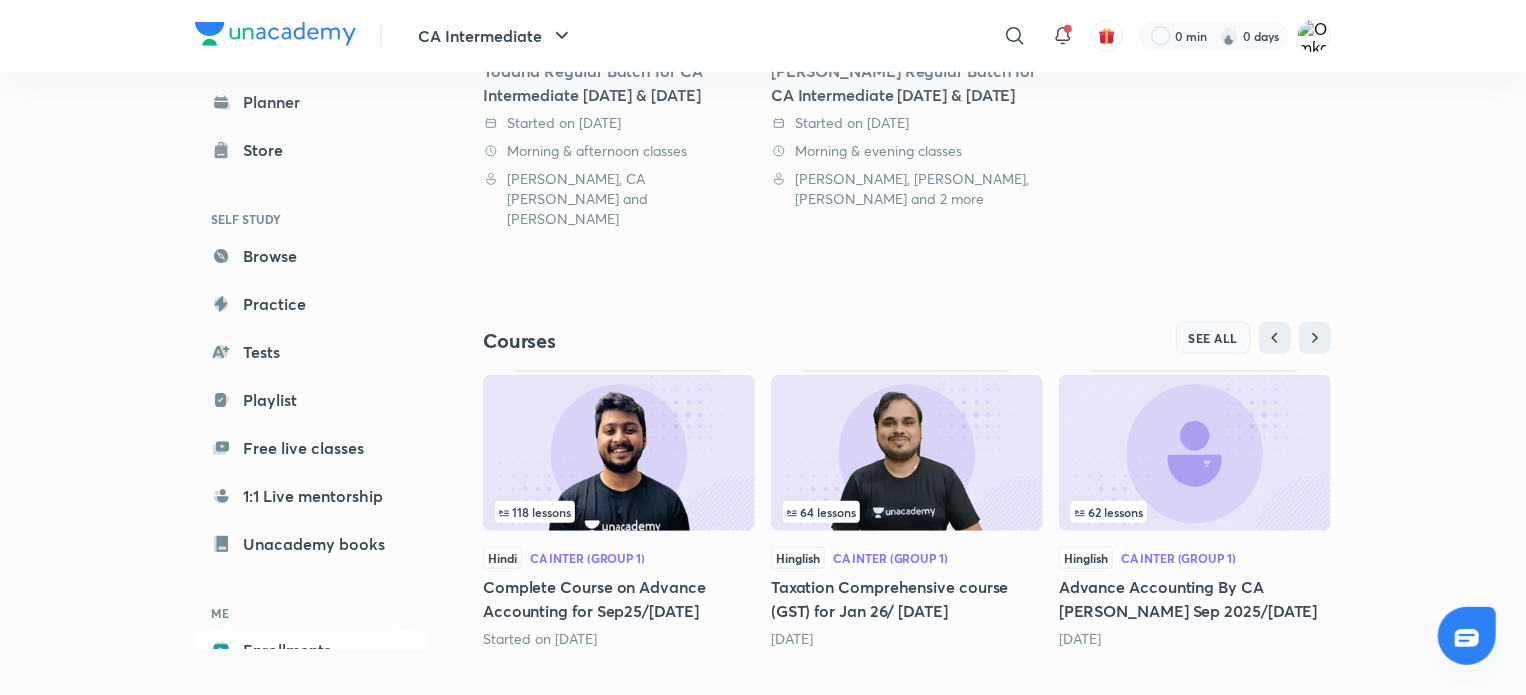 click on "SEE ALL" at bounding box center [1214, 338] 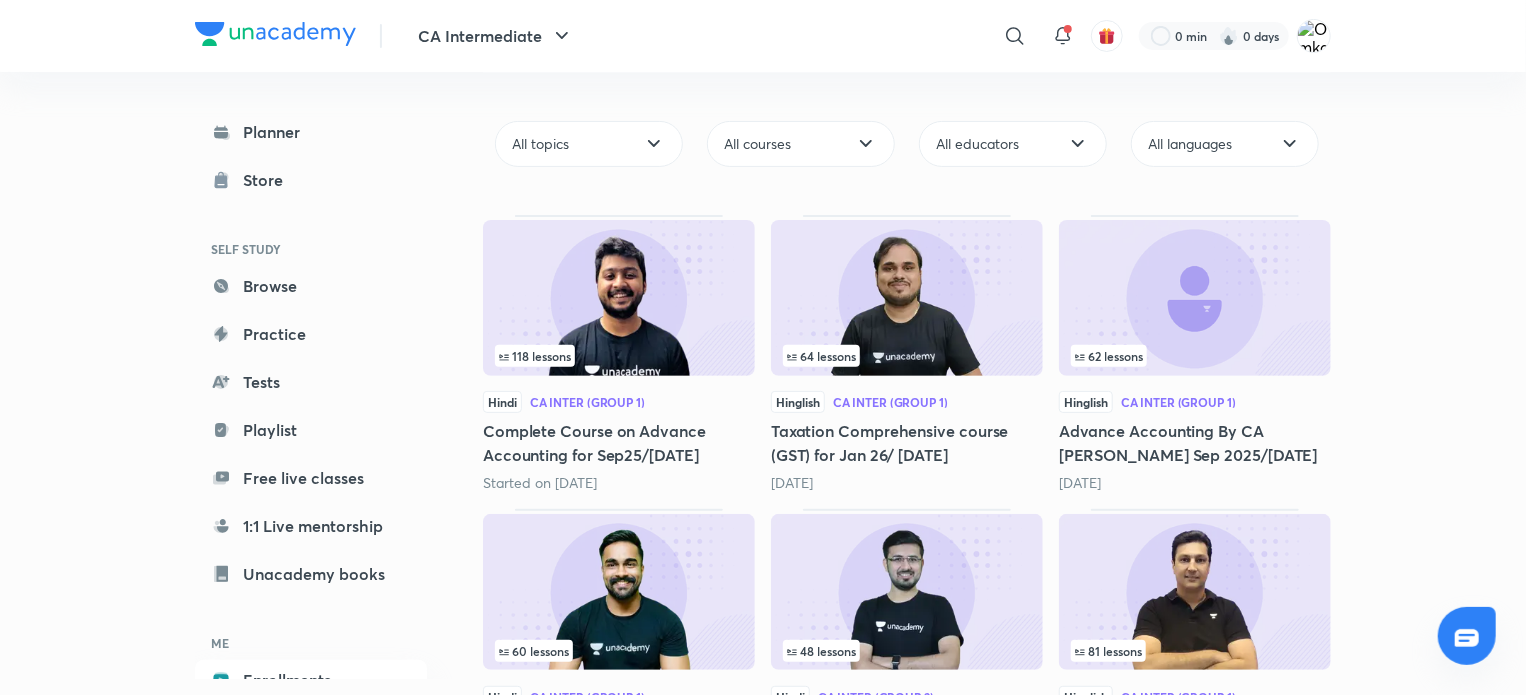 scroll, scrollTop: 0, scrollLeft: 0, axis: both 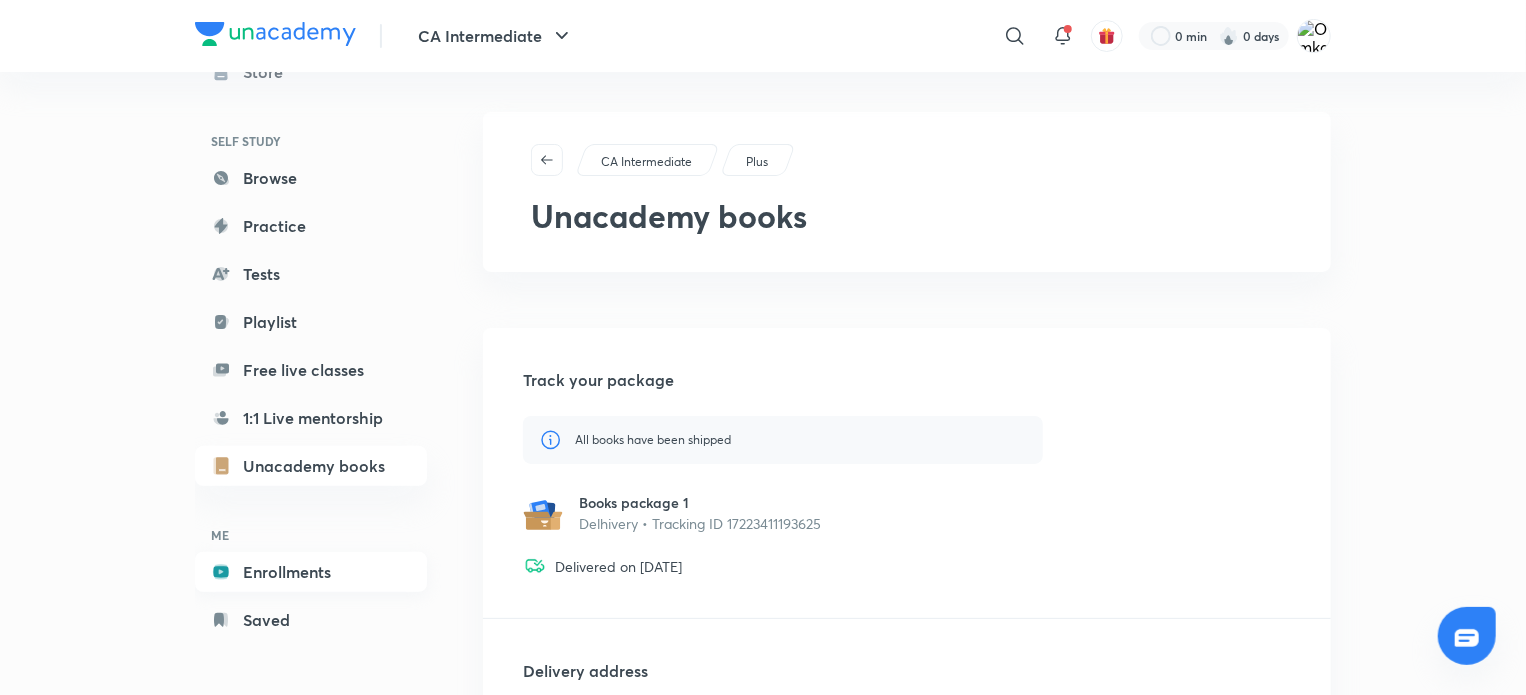 click on "Enrollments" at bounding box center [311, 572] 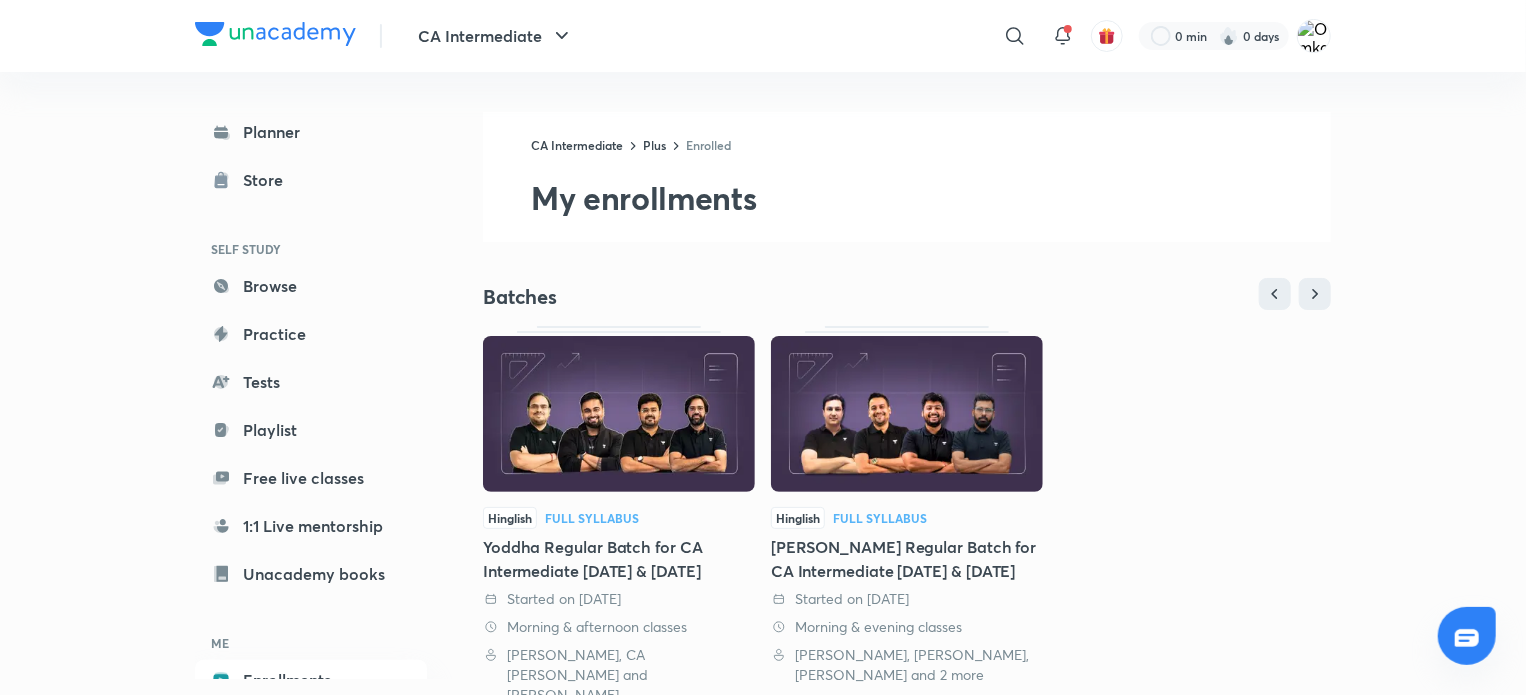 scroll, scrollTop: 476, scrollLeft: 0, axis: vertical 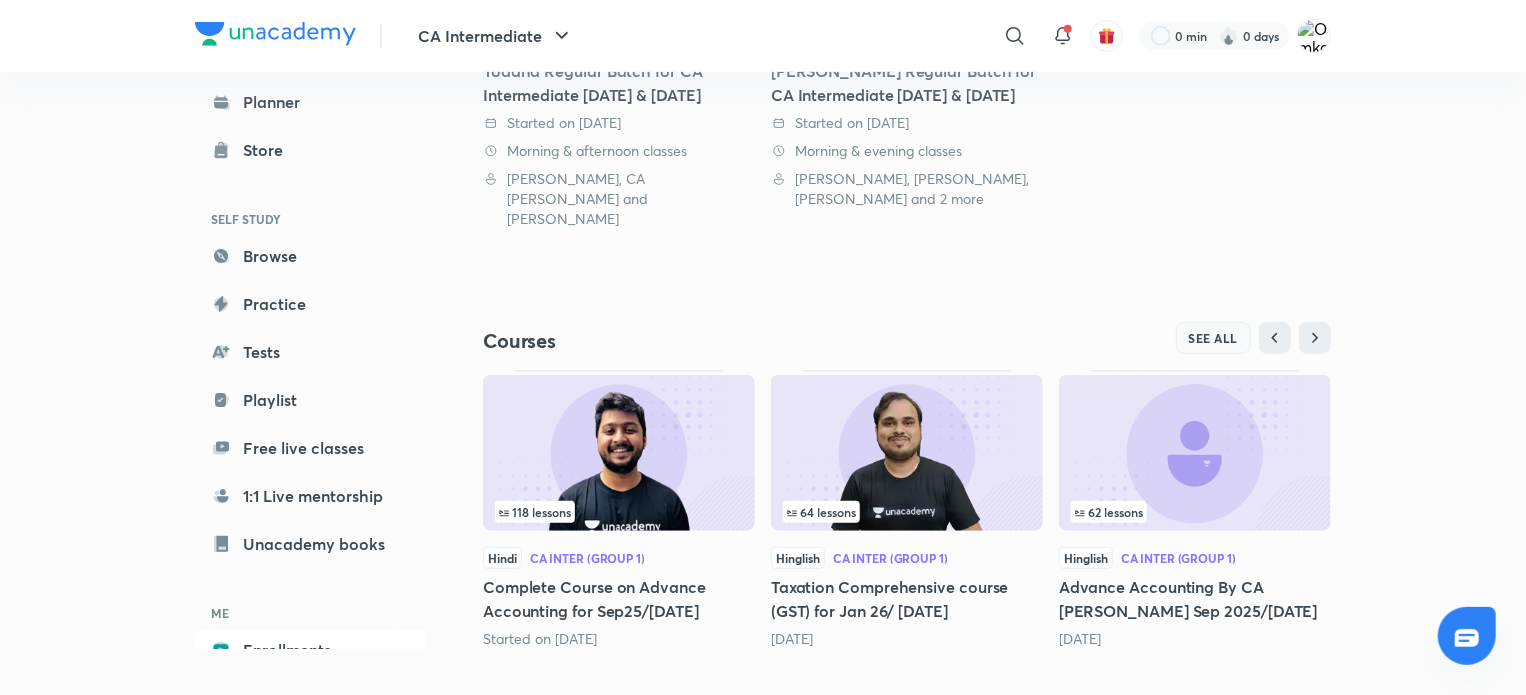 click on "SEE ALL" at bounding box center [1214, 338] 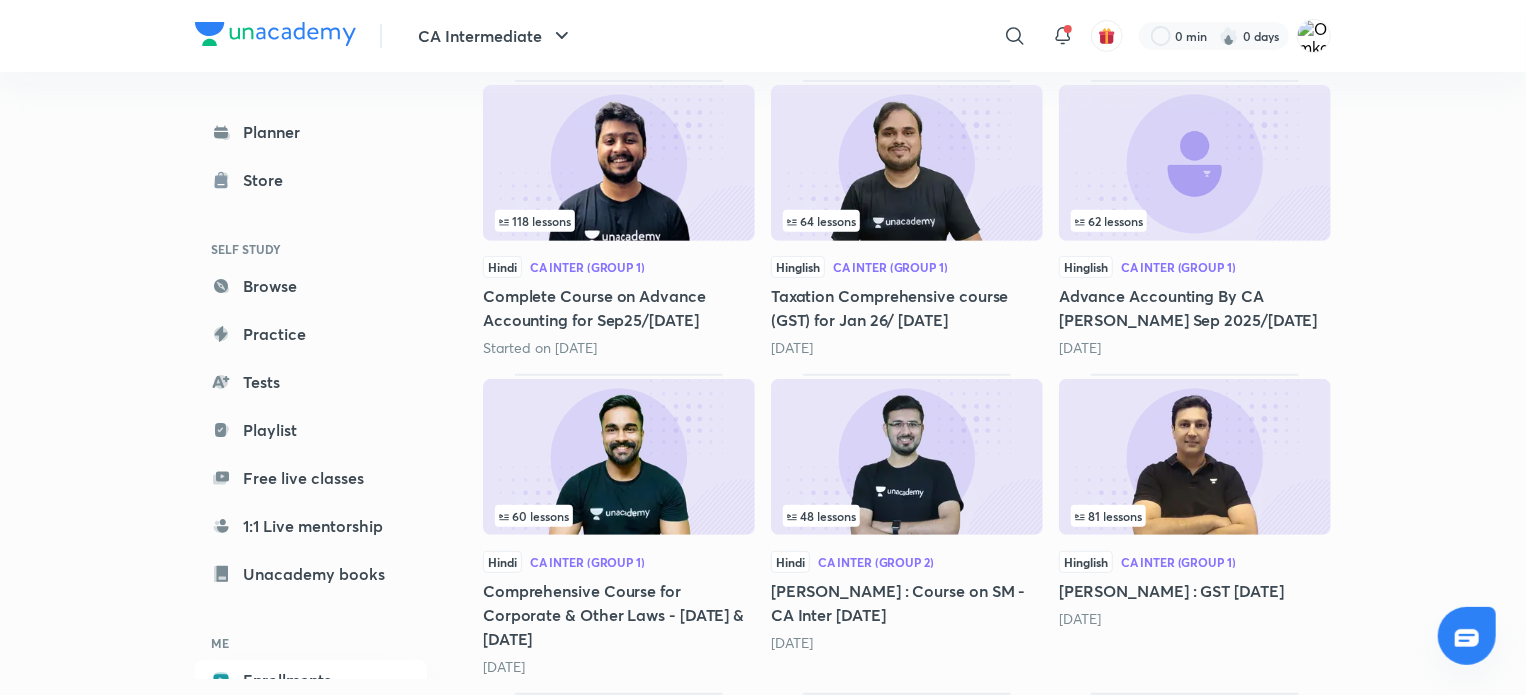 scroll, scrollTop: 0, scrollLeft: 0, axis: both 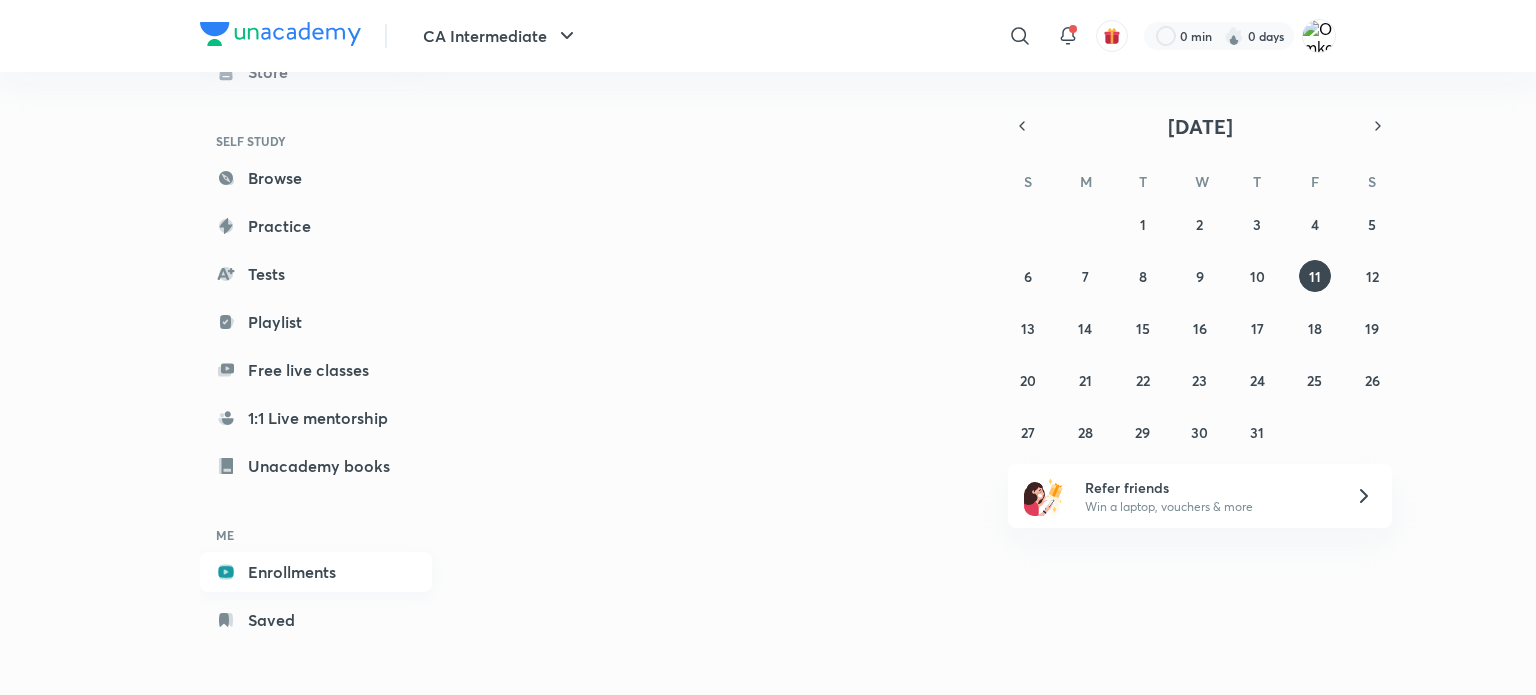 click on "Enrollments" at bounding box center (316, 572) 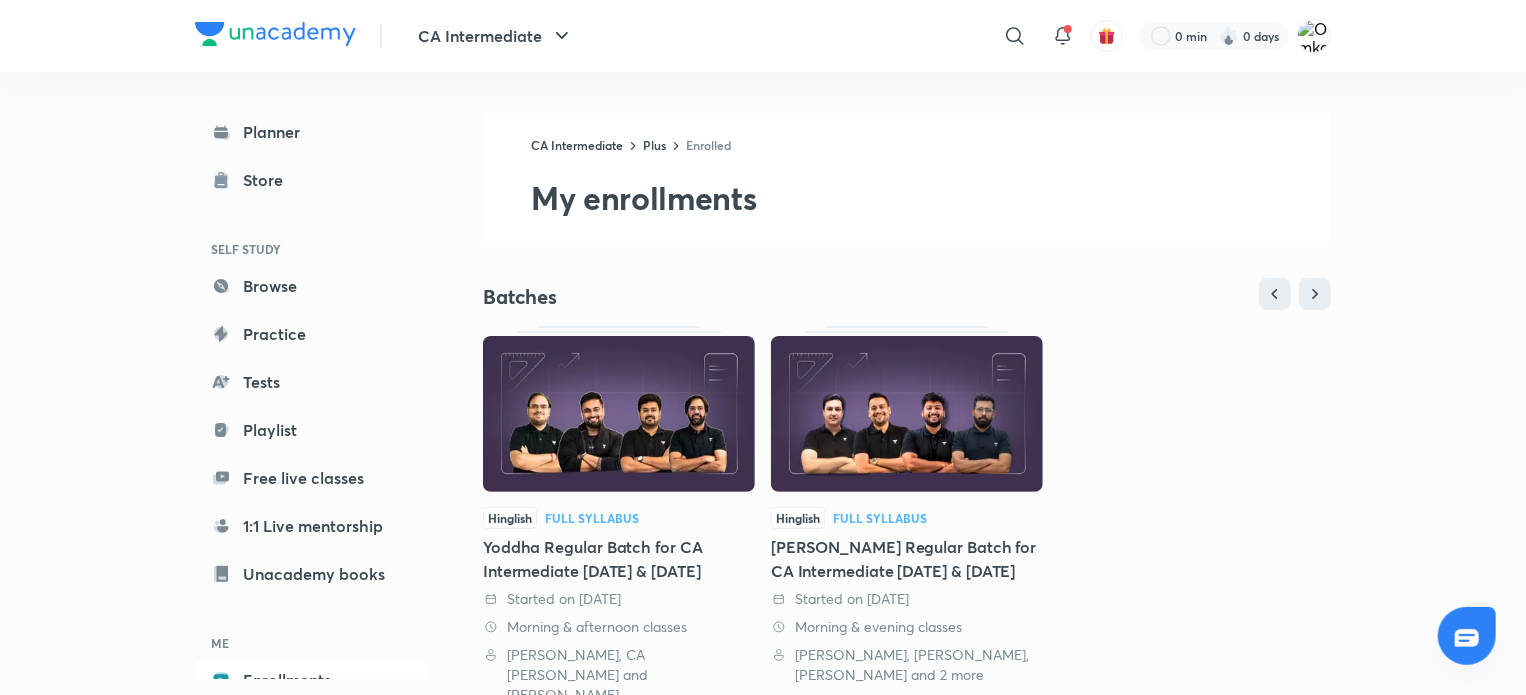 scroll, scrollTop: 476, scrollLeft: 0, axis: vertical 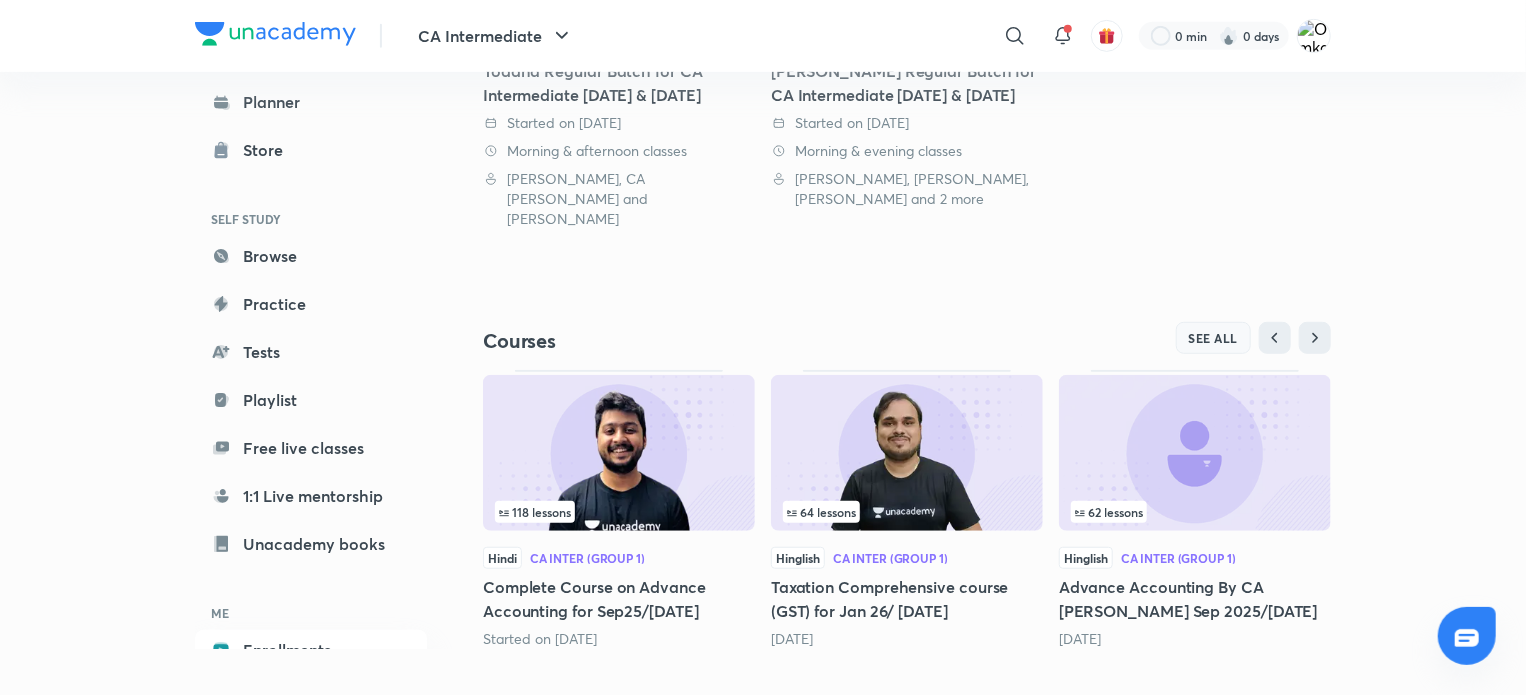 click on "SEE ALL" at bounding box center (1214, 338) 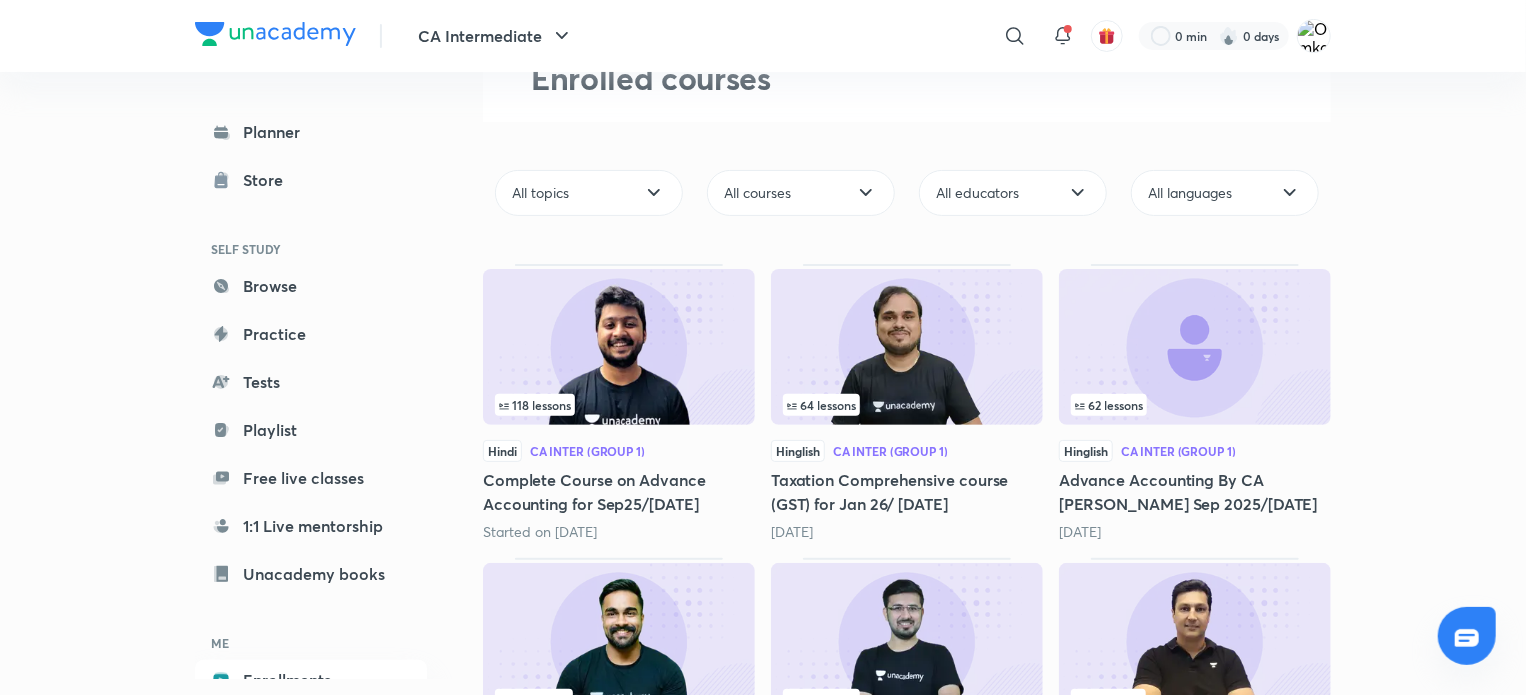 scroll, scrollTop: 0, scrollLeft: 0, axis: both 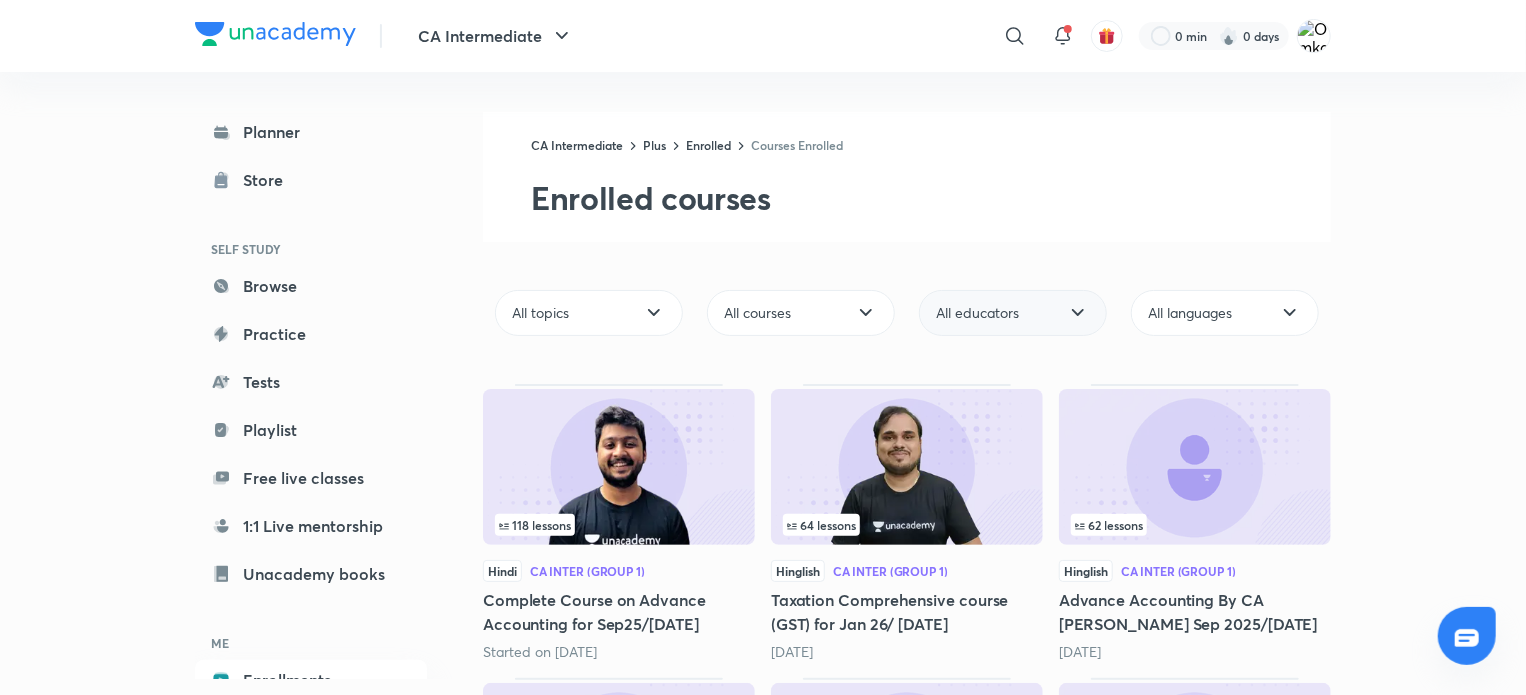 click on "All educators" at bounding box center (977, 313) 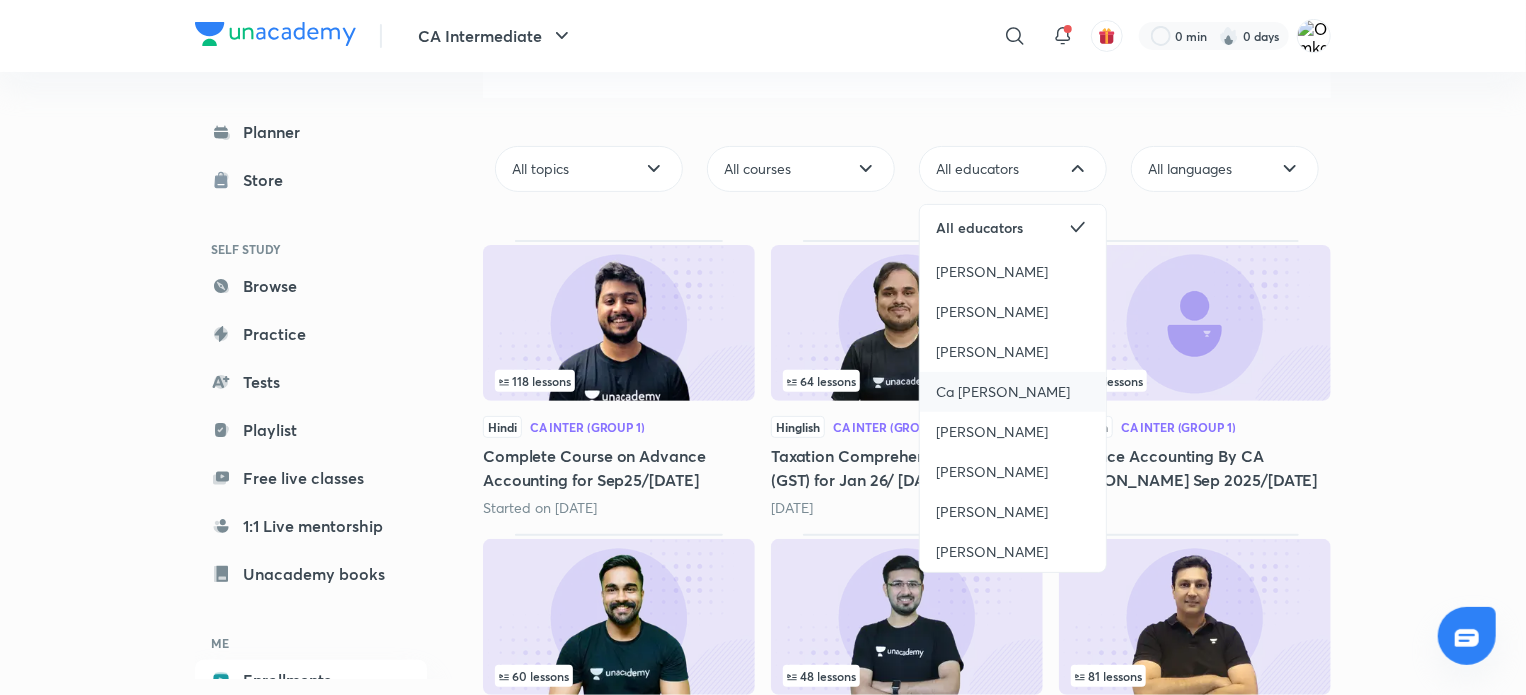 scroll, scrollTop: 144, scrollLeft: 0, axis: vertical 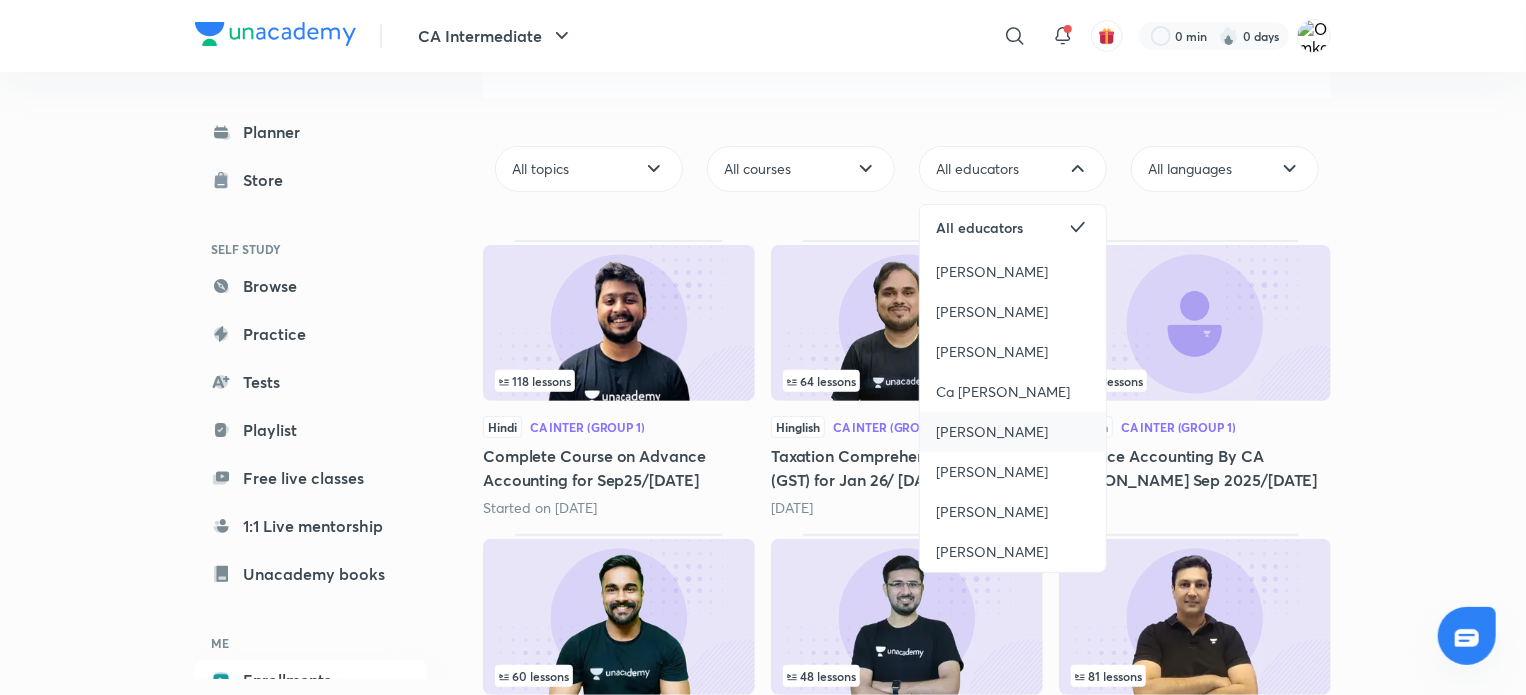 click on "[PERSON_NAME]" at bounding box center [992, 432] 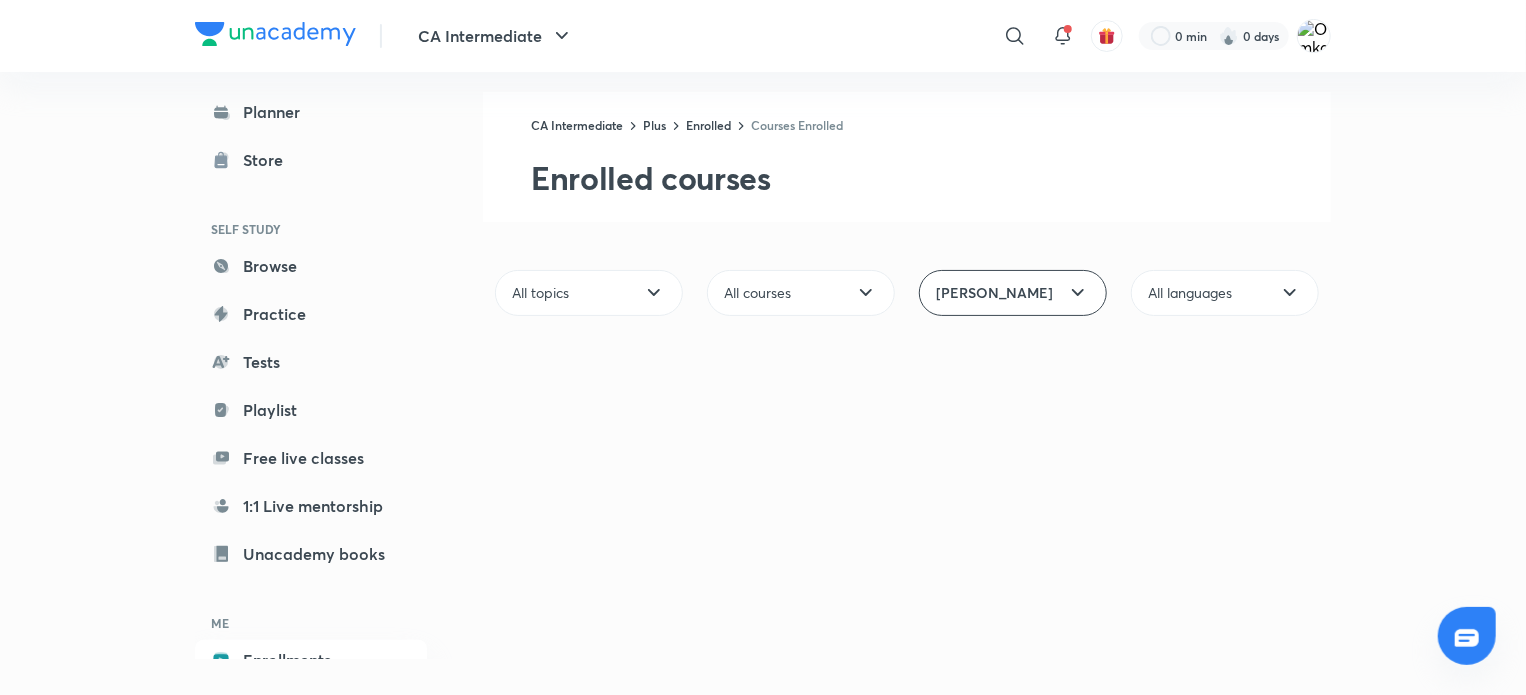 scroll, scrollTop: 20, scrollLeft: 0, axis: vertical 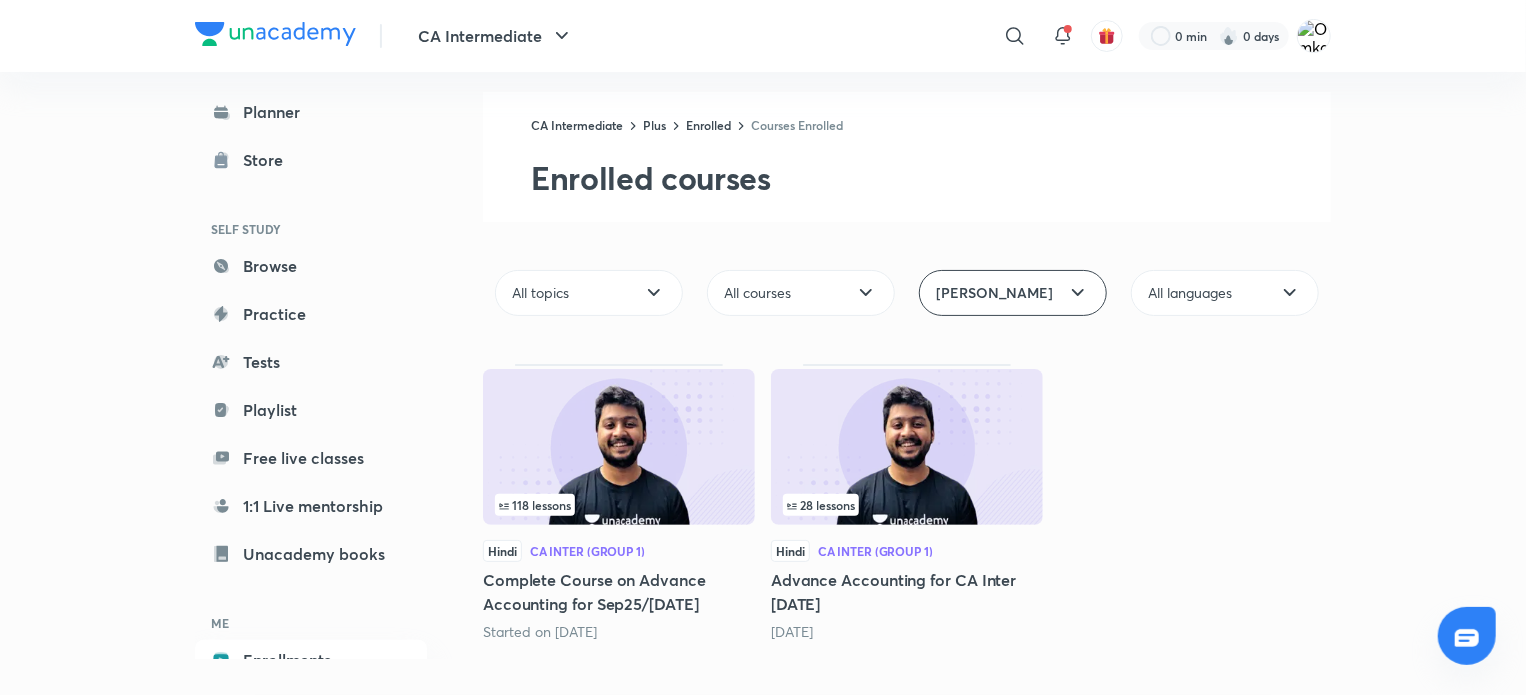 click at bounding box center [1467, 636] 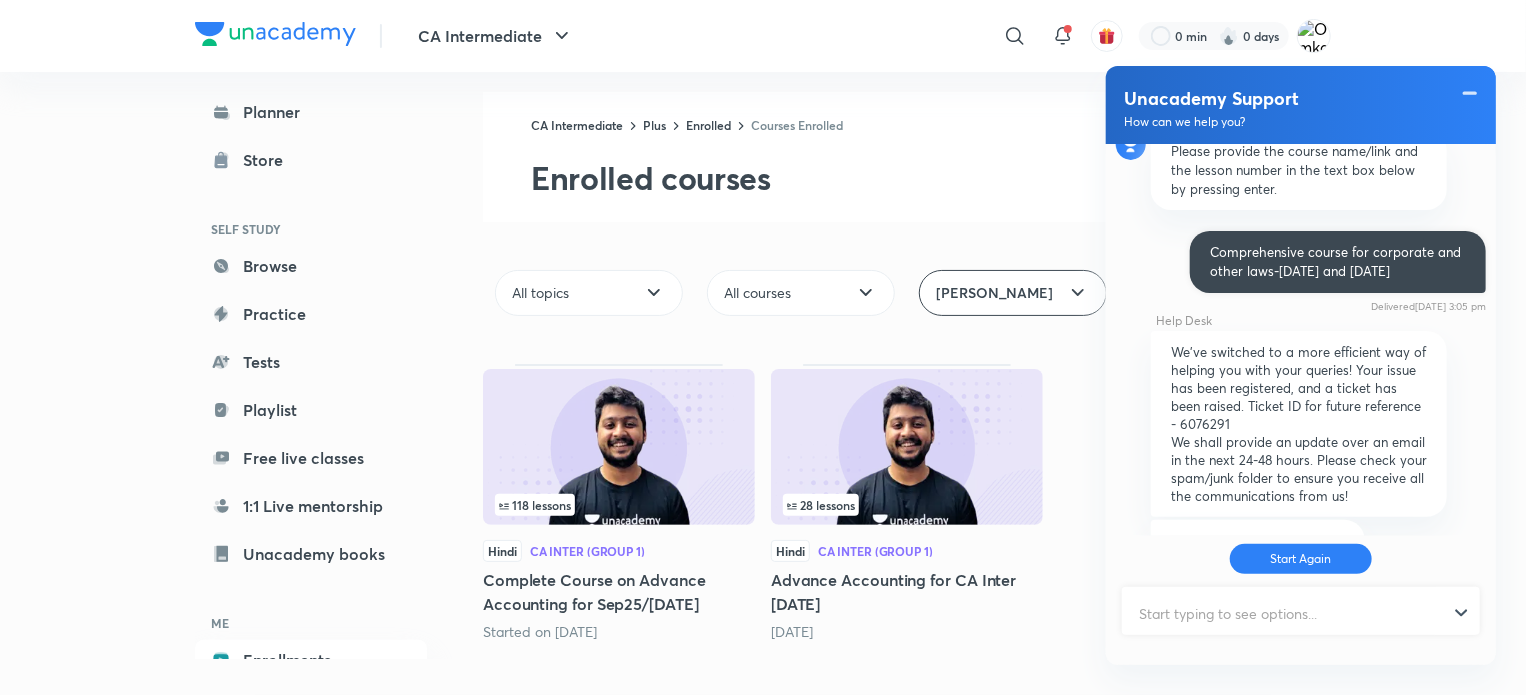 scroll, scrollTop: 840, scrollLeft: 0, axis: vertical 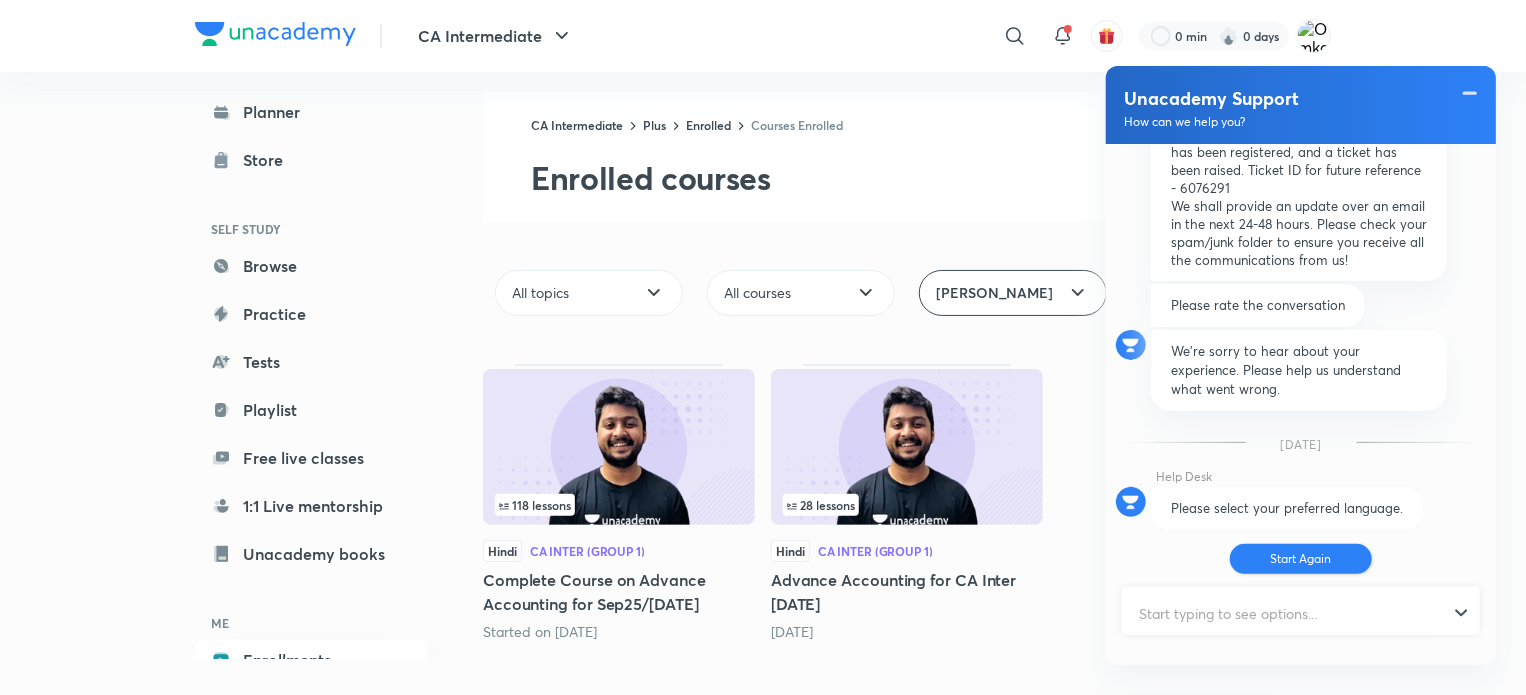 click on "Start Again" at bounding box center [1301, 559] 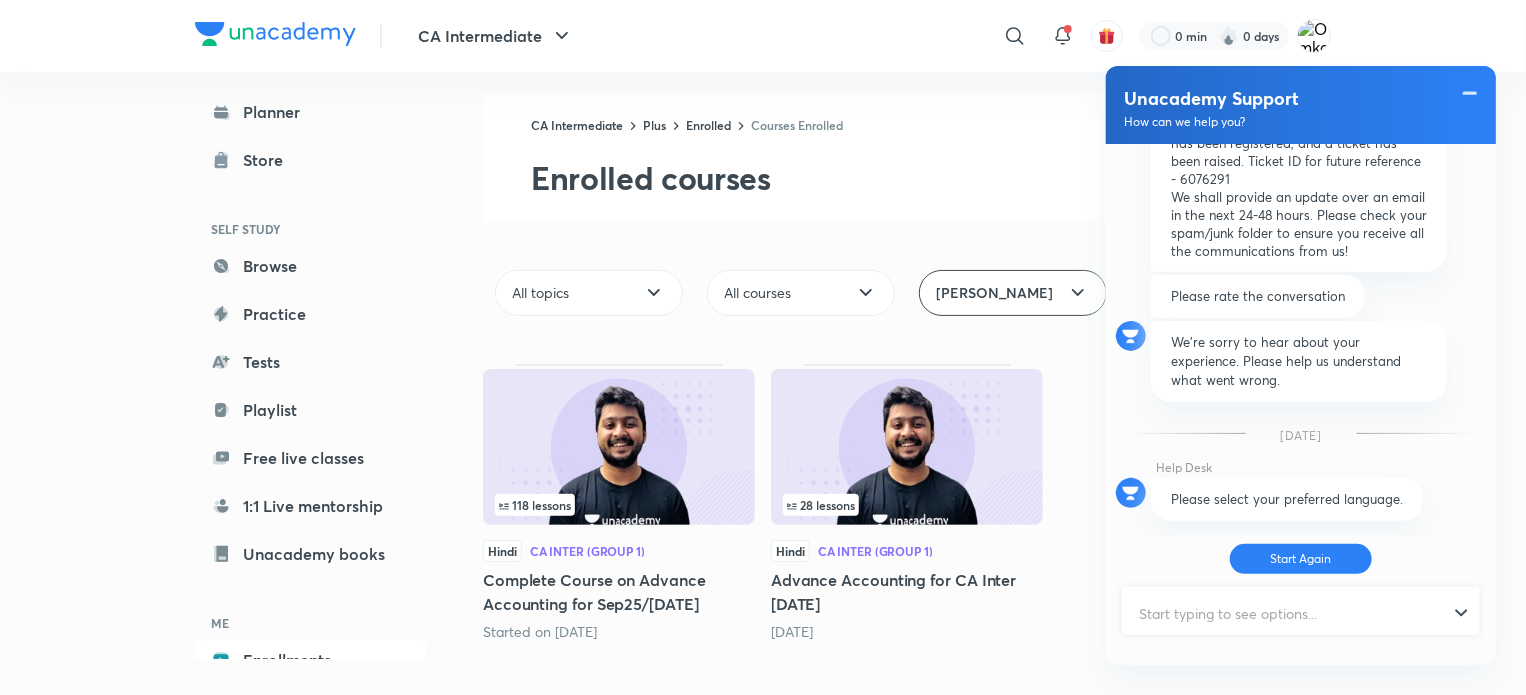 scroll, scrollTop: 984, scrollLeft: 0, axis: vertical 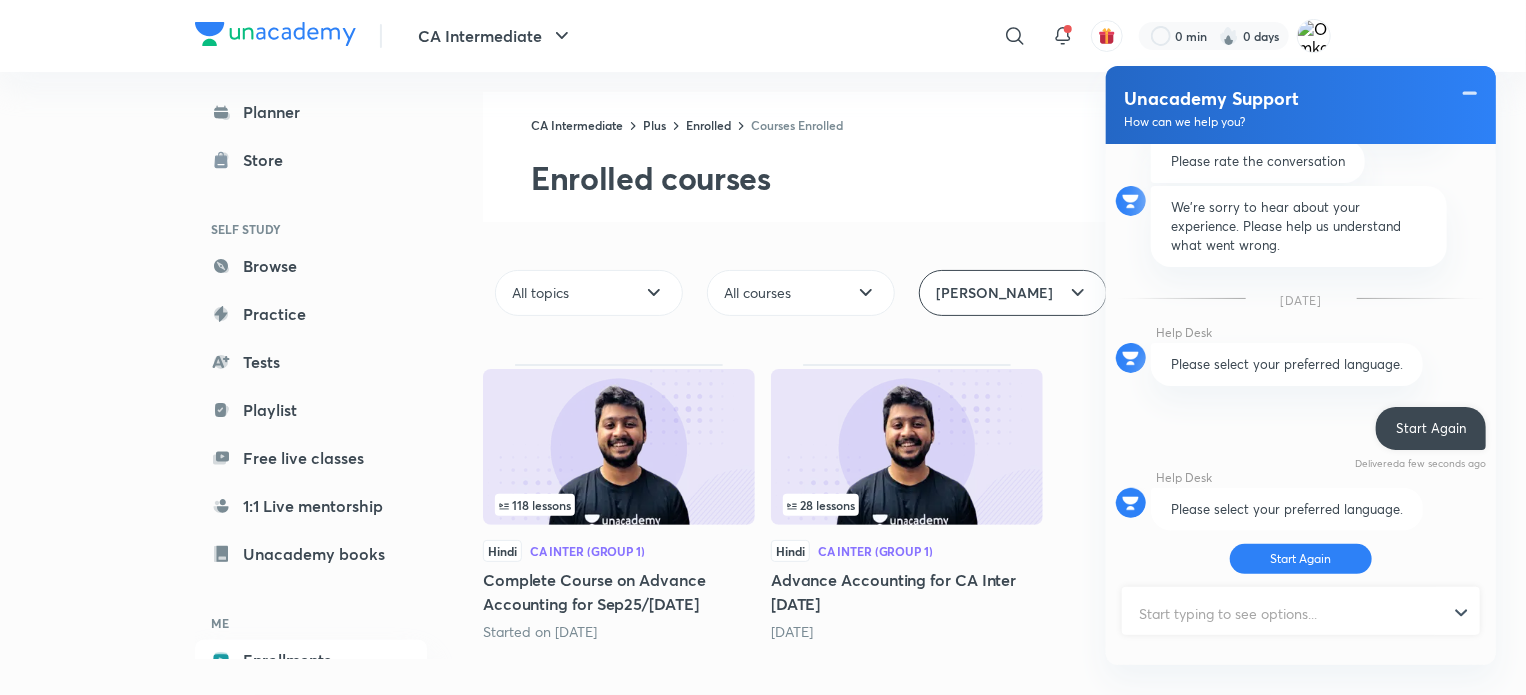 click at bounding box center (1292, 613) 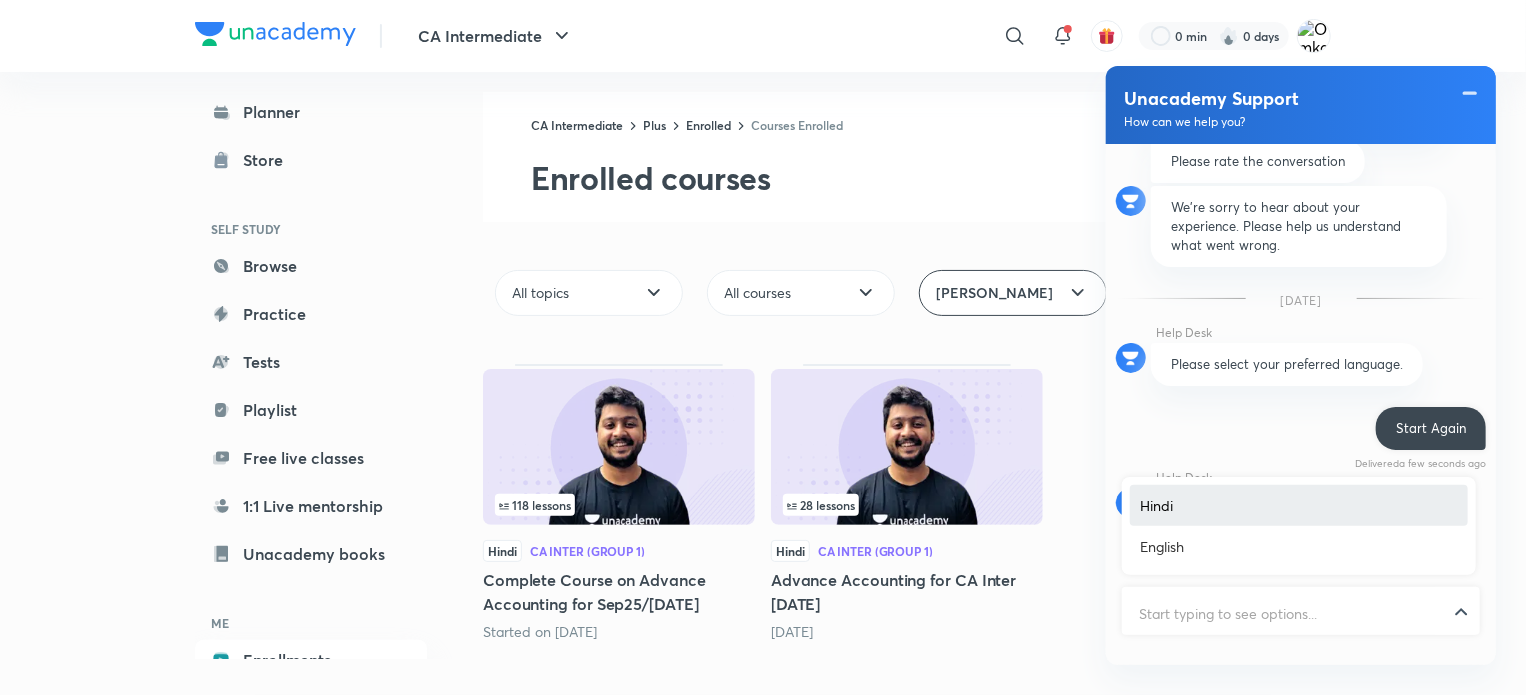 click at bounding box center [1301, 613] 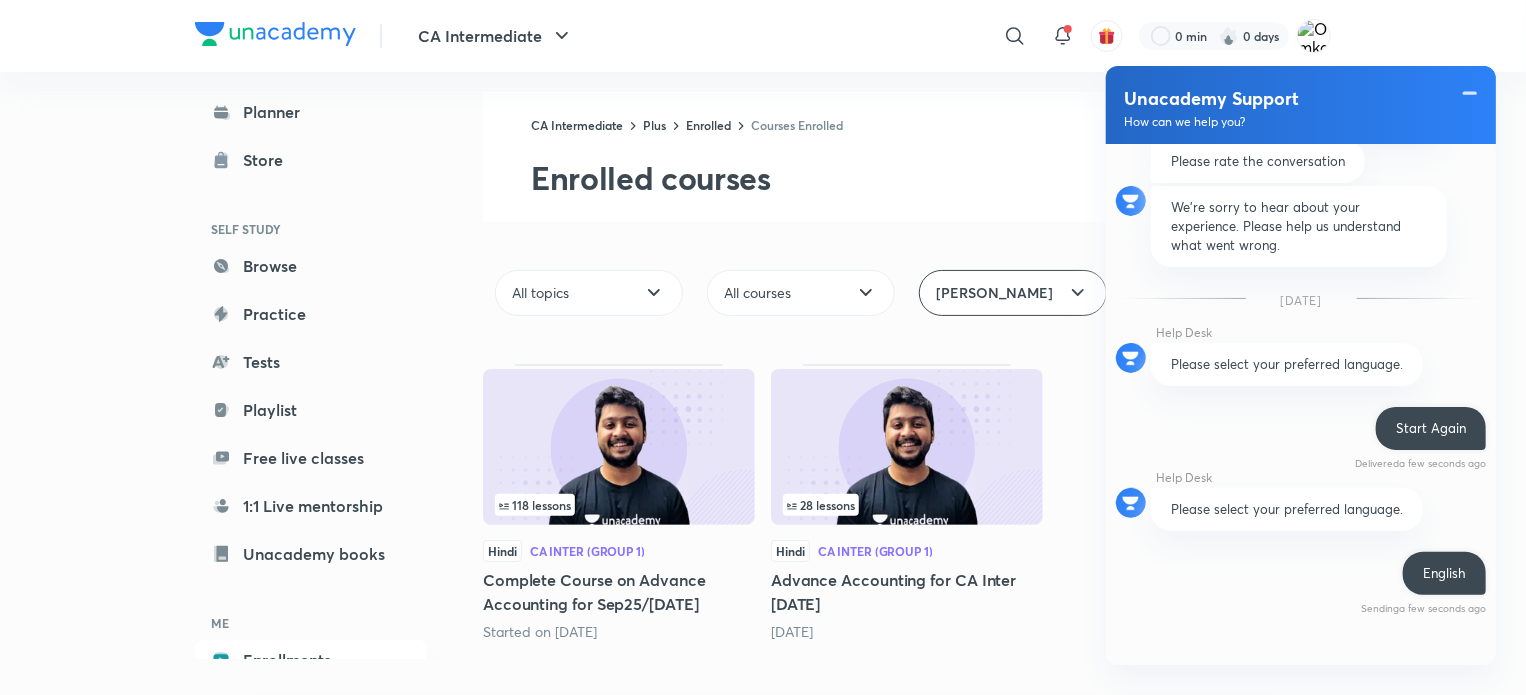 scroll, scrollTop: 960, scrollLeft: 0, axis: vertical 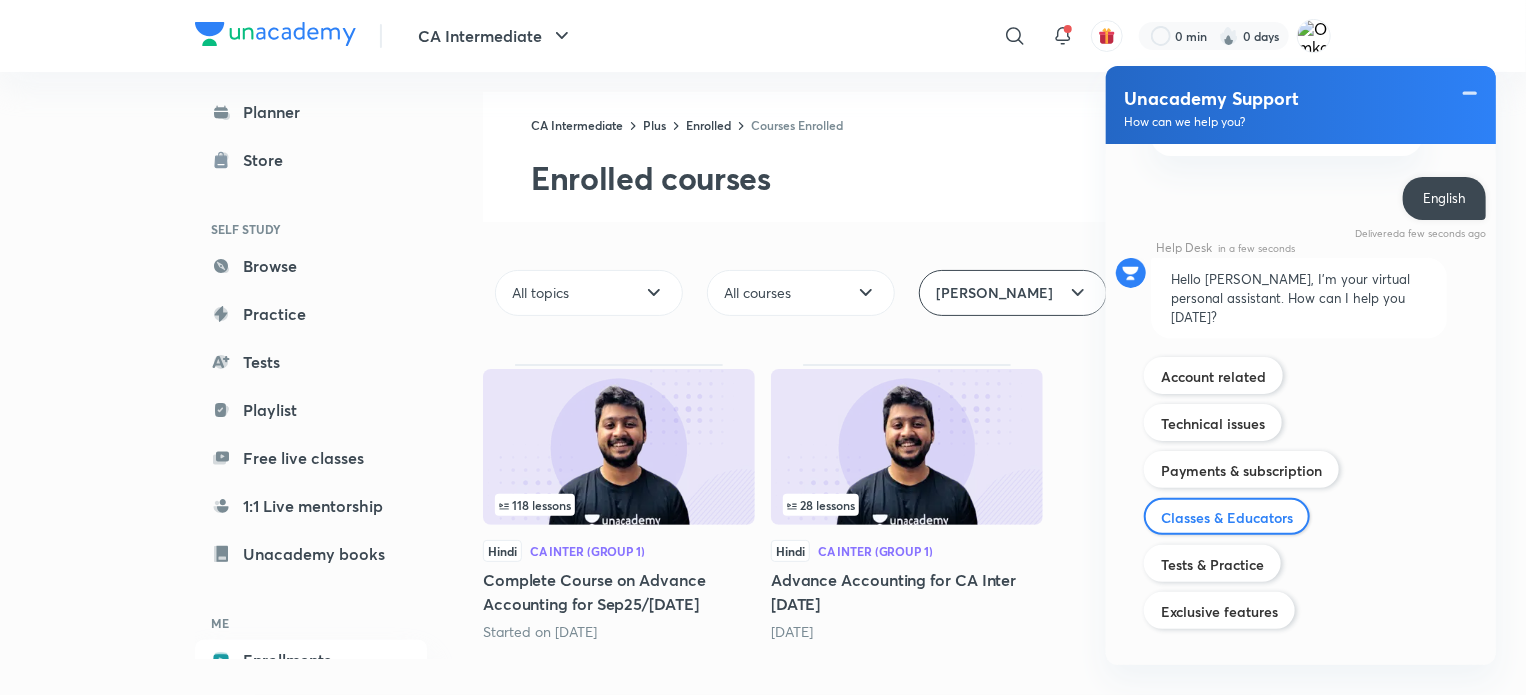 click on "Classes & Educators" at bounding box center [1227, 517] 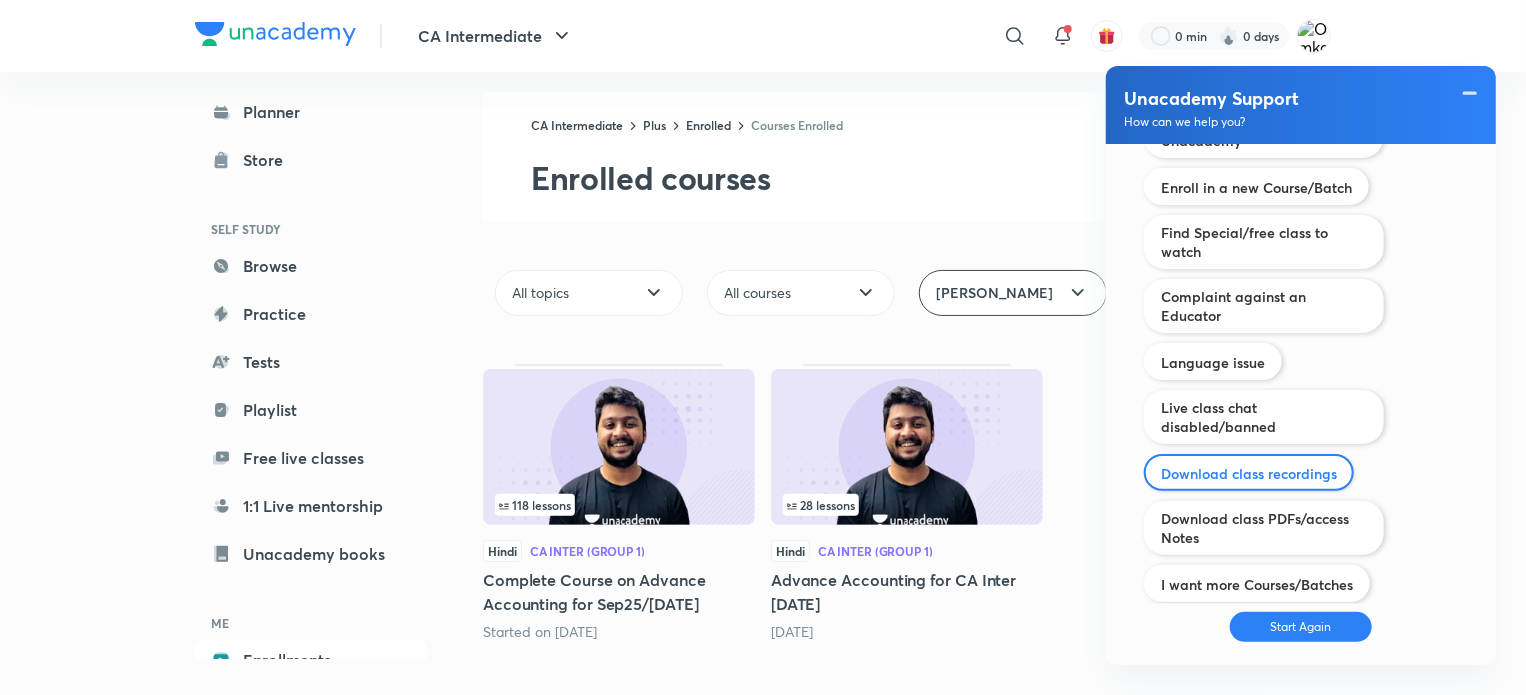 scroll, scrollTop: 1794, scrollLeft: 0, axis: vertical 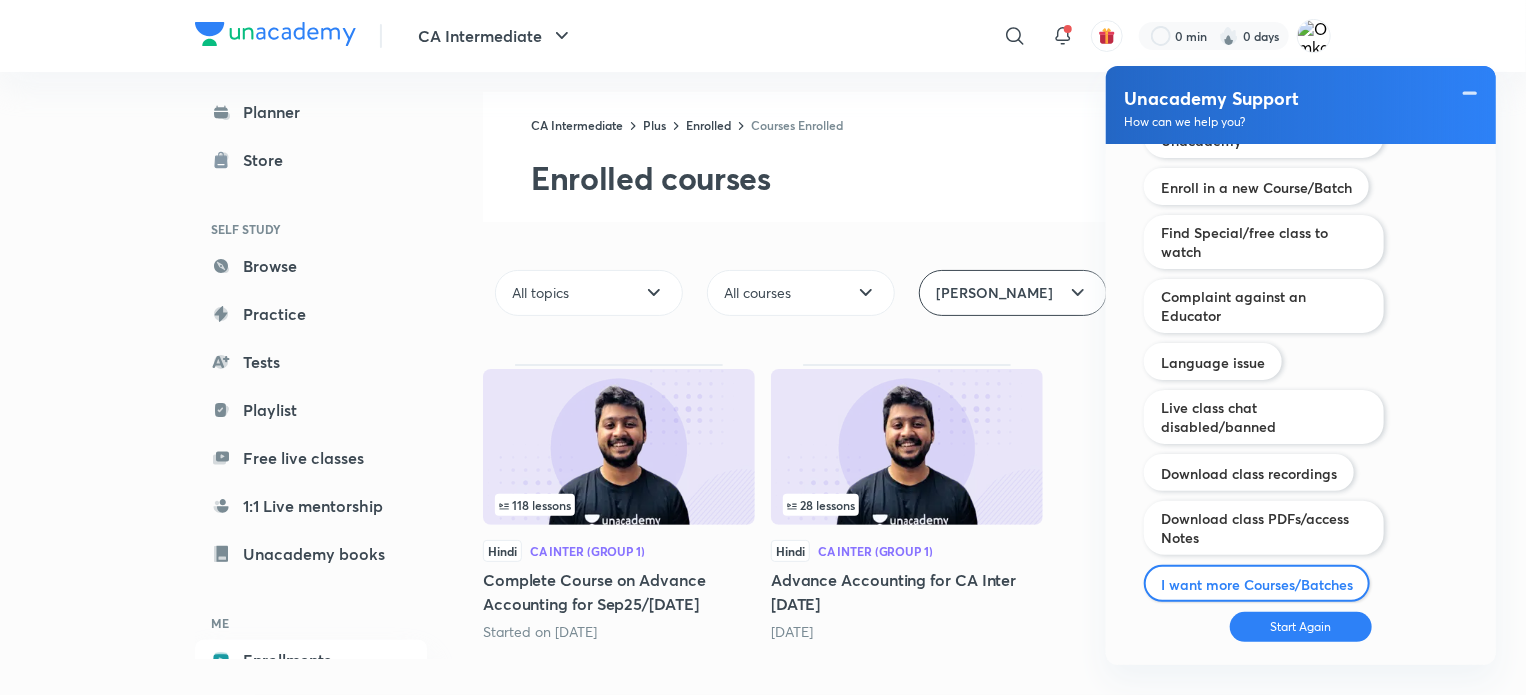 click on "I want more Courses/Batches" at bounding box center [1257, 584] 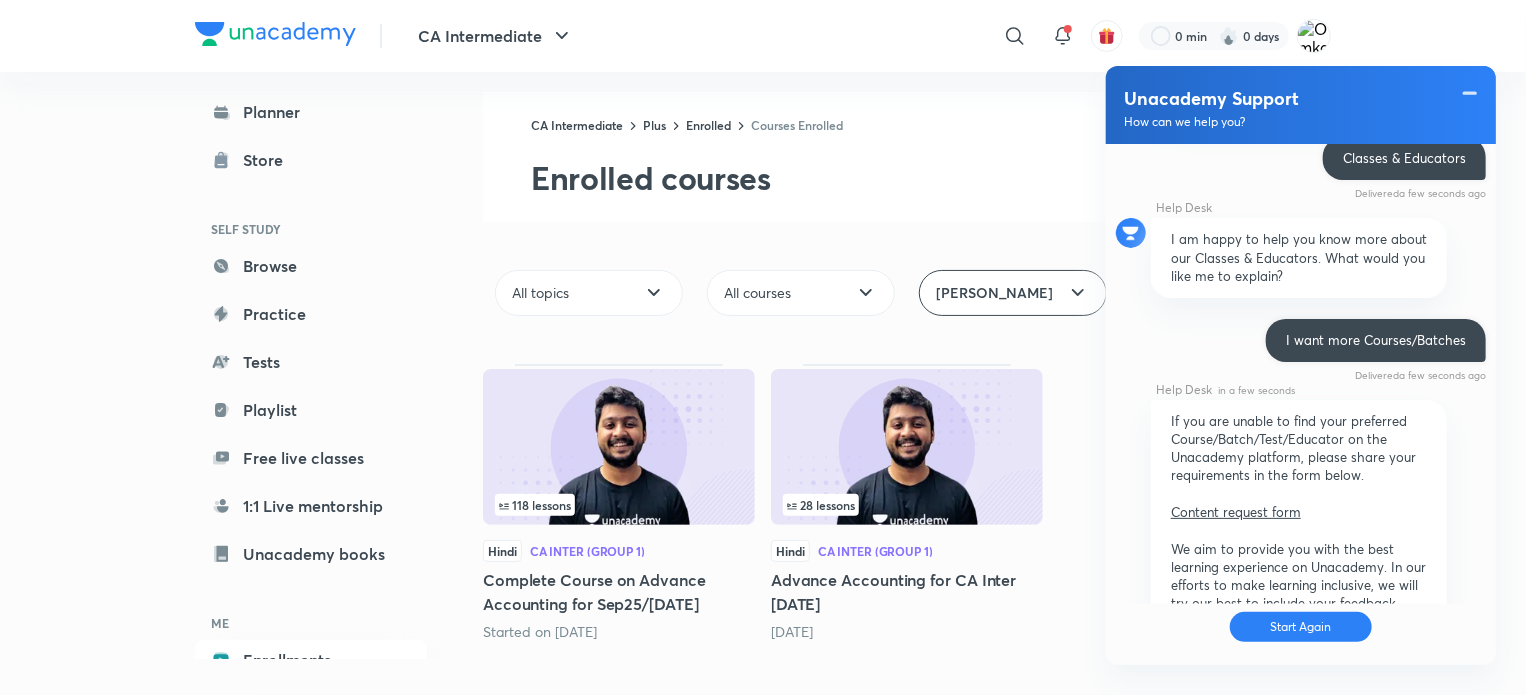 scroll, scrollTop: 1744, scrollLeft: 0, axis: vertical 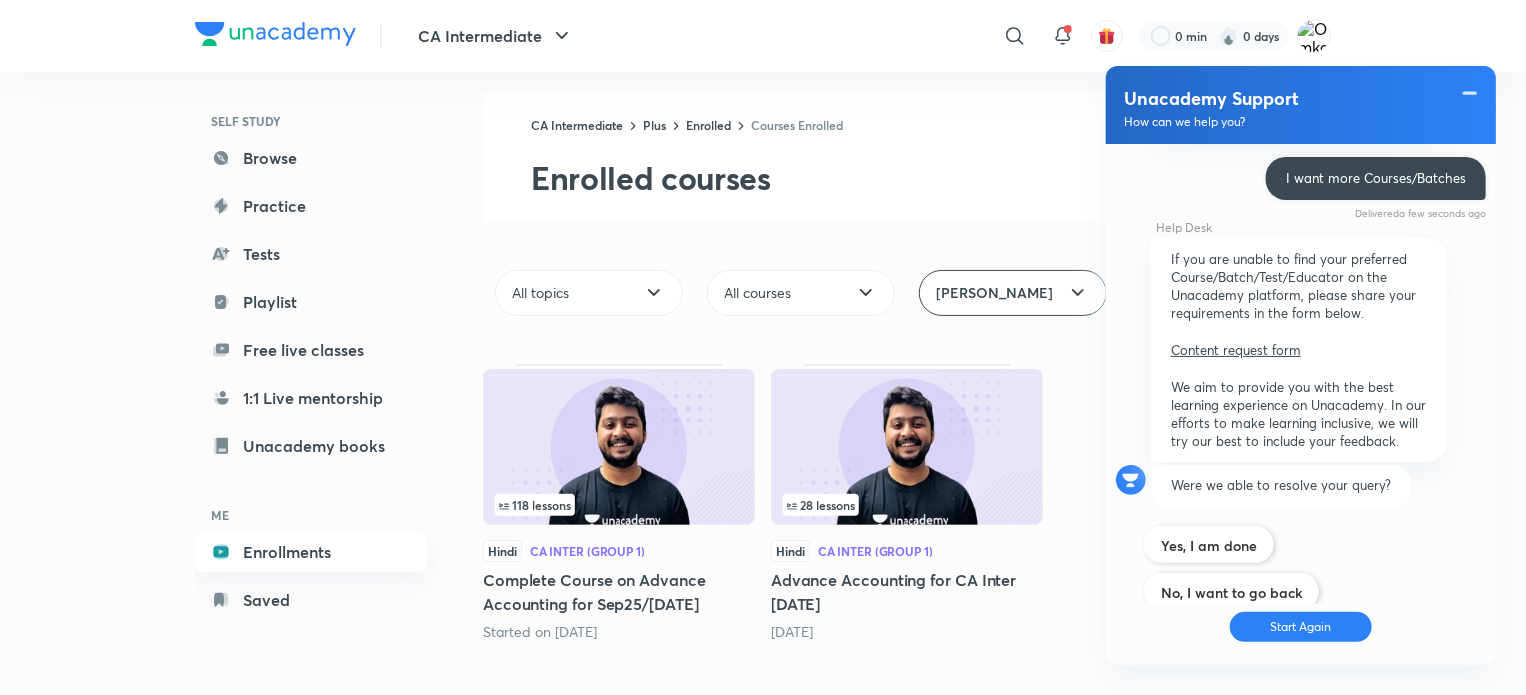 click on "Enrollments" at bounding box center (311, 552) 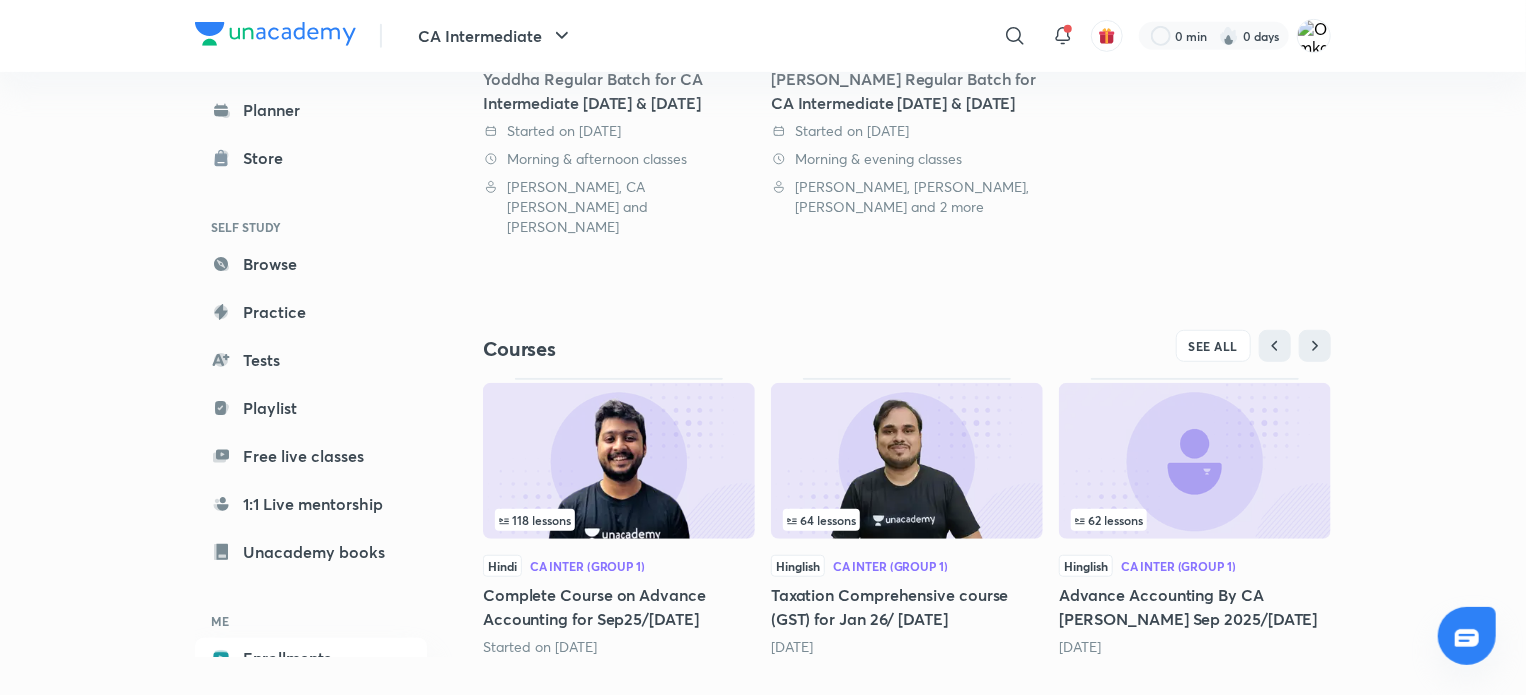 scroll, scrollTop: 476, scrollLeft: 0, axis: vertical 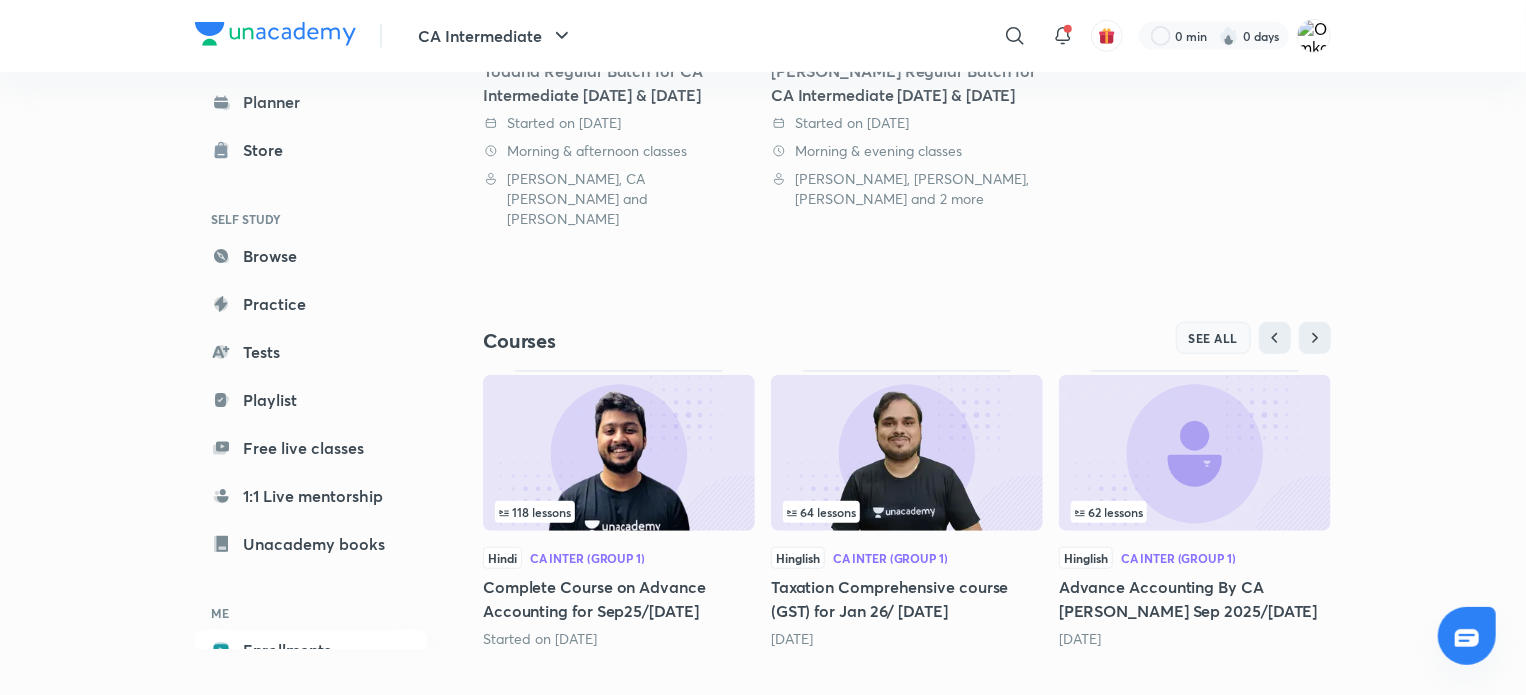 click on "SEE ALL" at bounding box center (1214, 338) 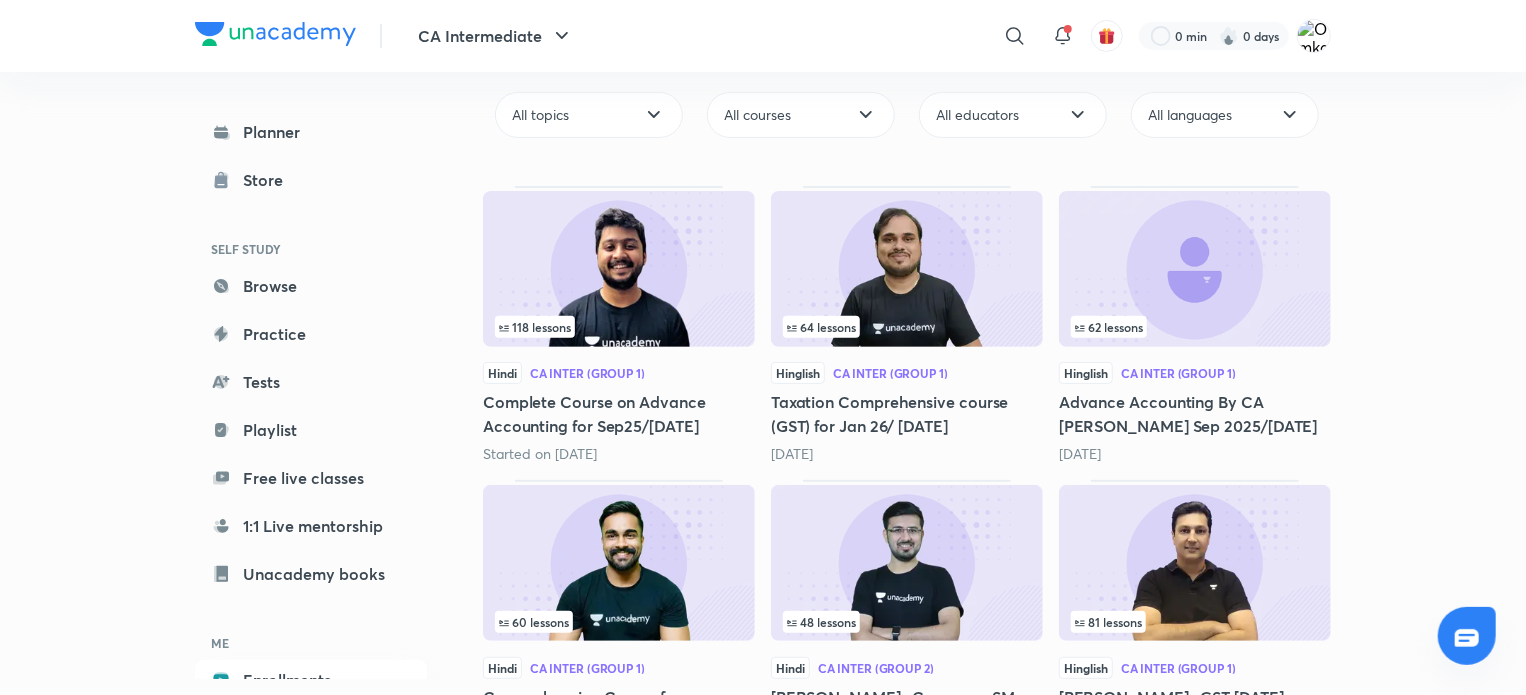 scroll, scrollTop: 0, scrollLeft: 0, axis: both 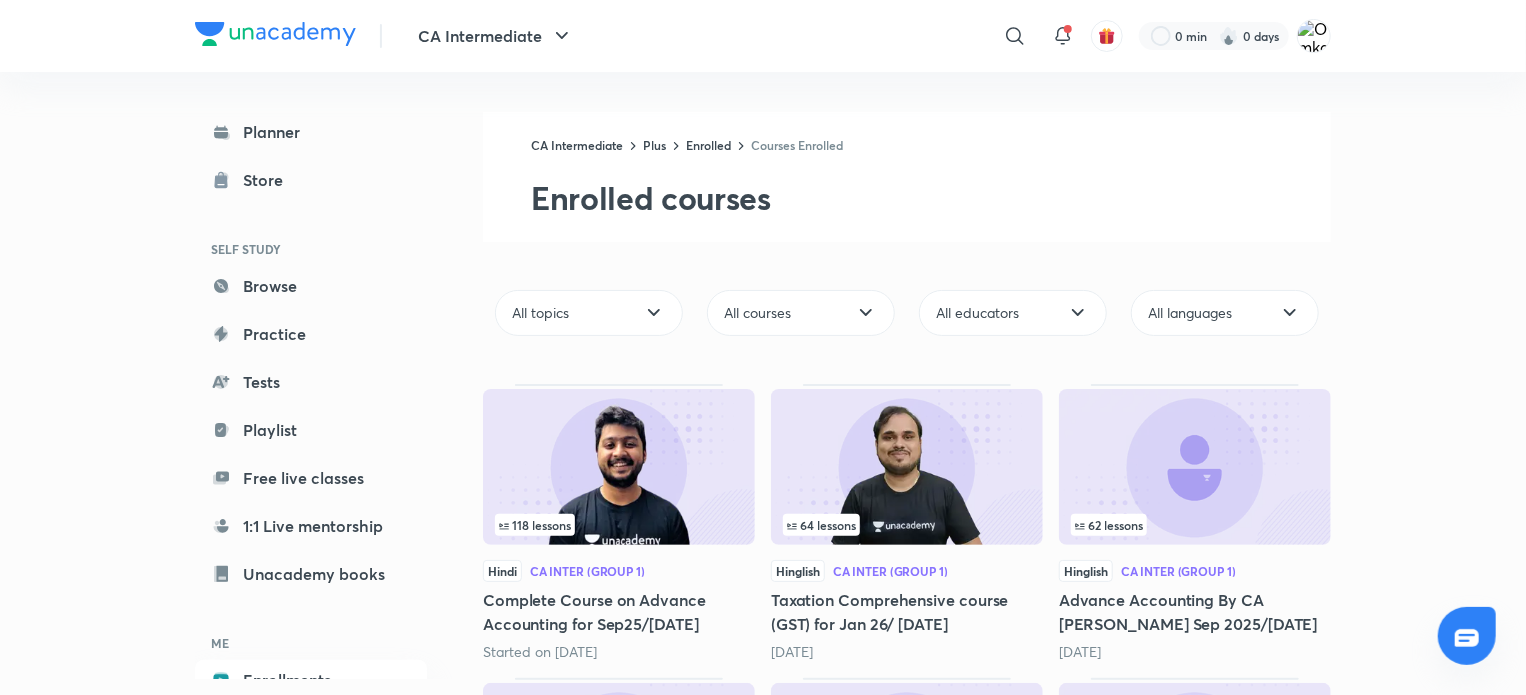 click at bounding box center (619, 467) 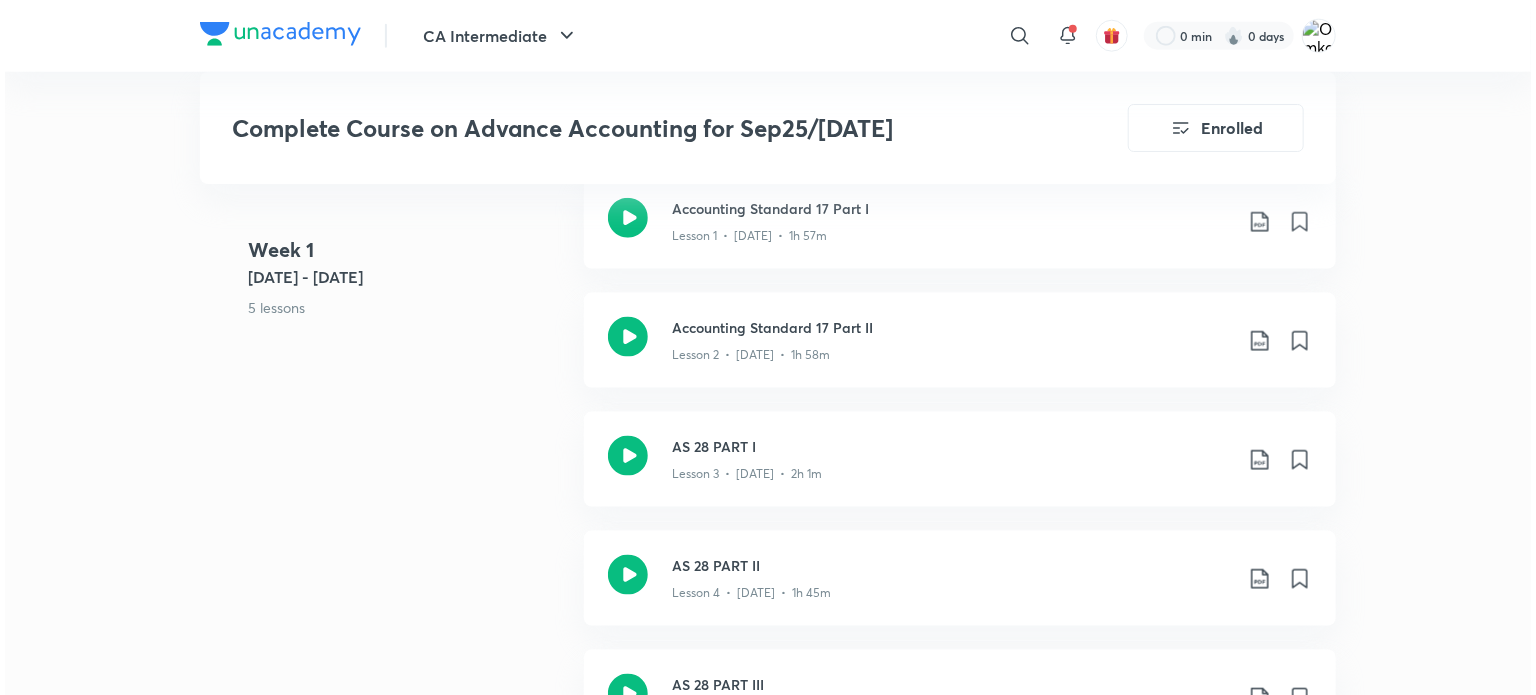 scroll, scrollTop: 0, scrollLeft: 0, axis: both 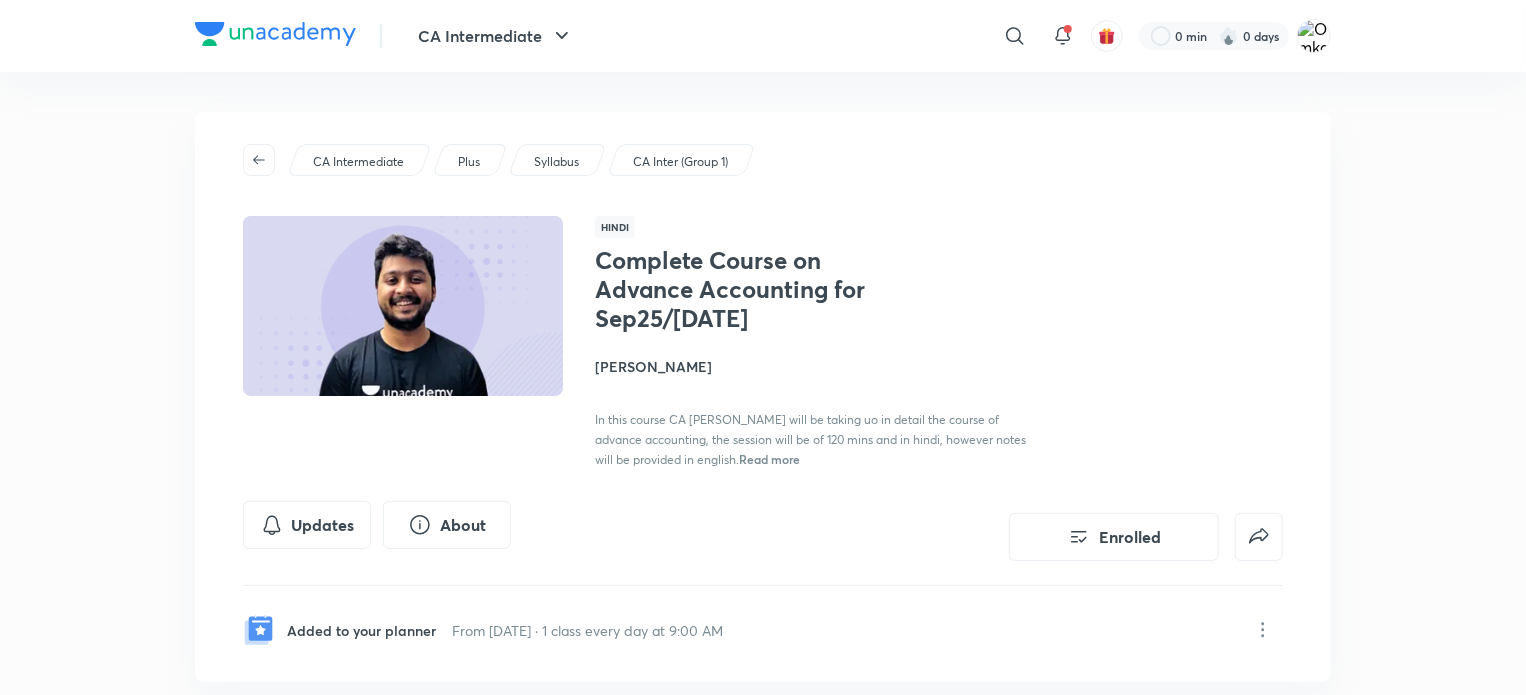 click on "CA Intermediate" at bounding box center [358, 162] 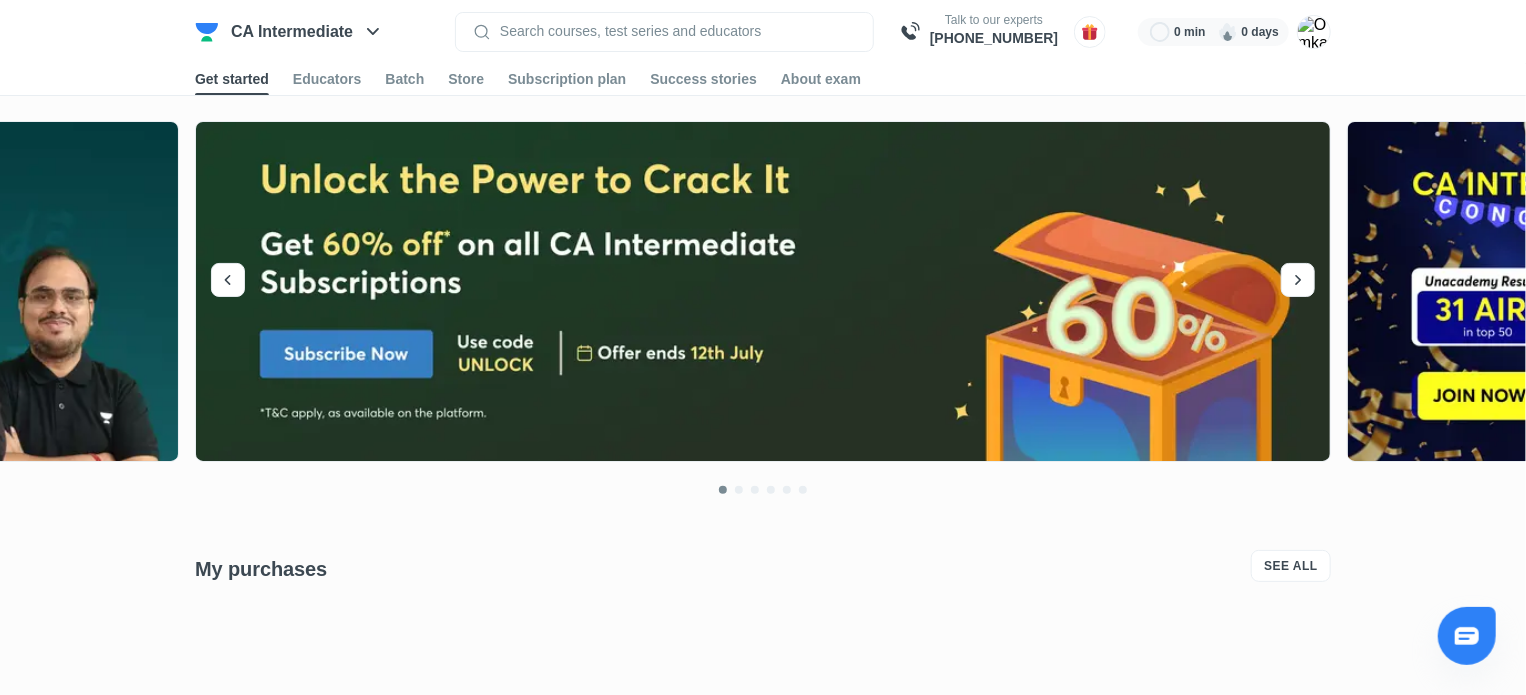 click at bounding box center (674, 31) 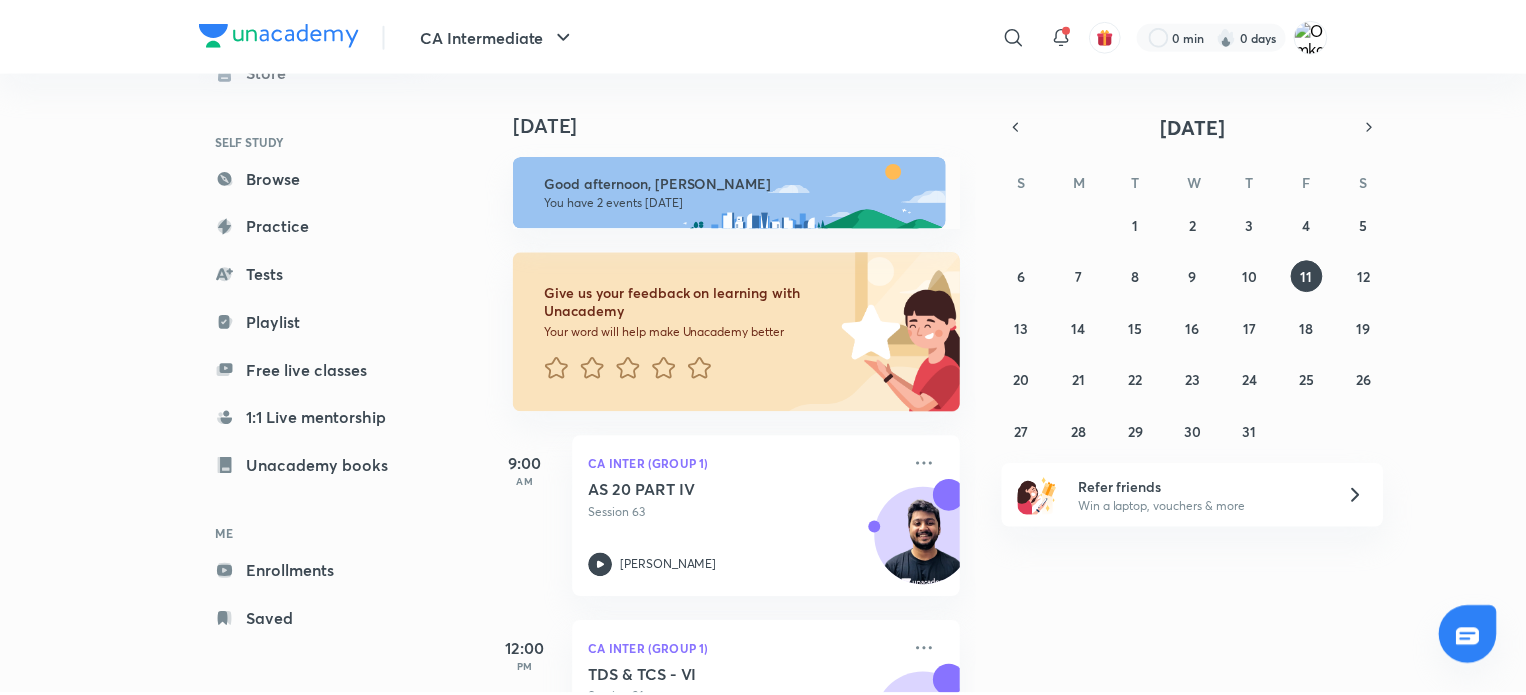 scroll, scrollTop: 108, scrollLeft: 0, axis: vertical 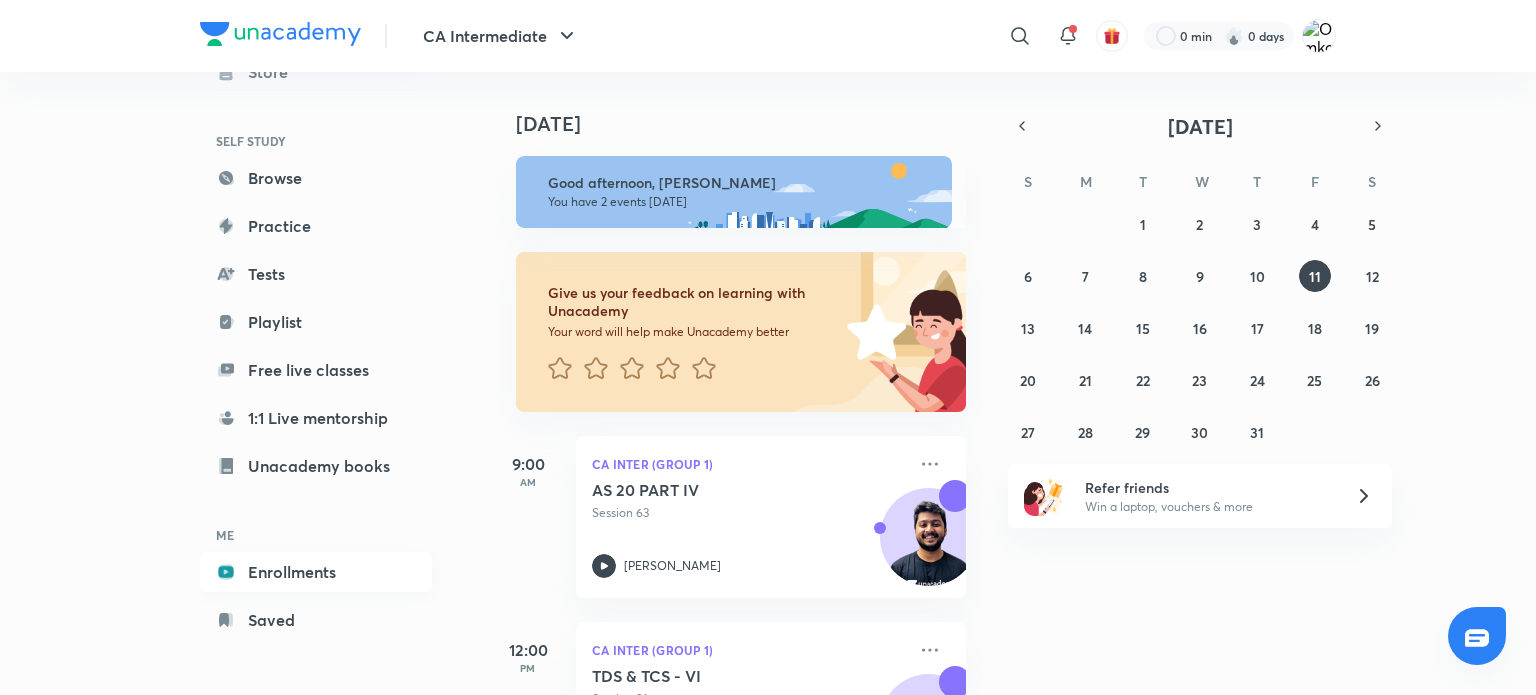 click on "Enrollments" at bounding box center [316, 572] 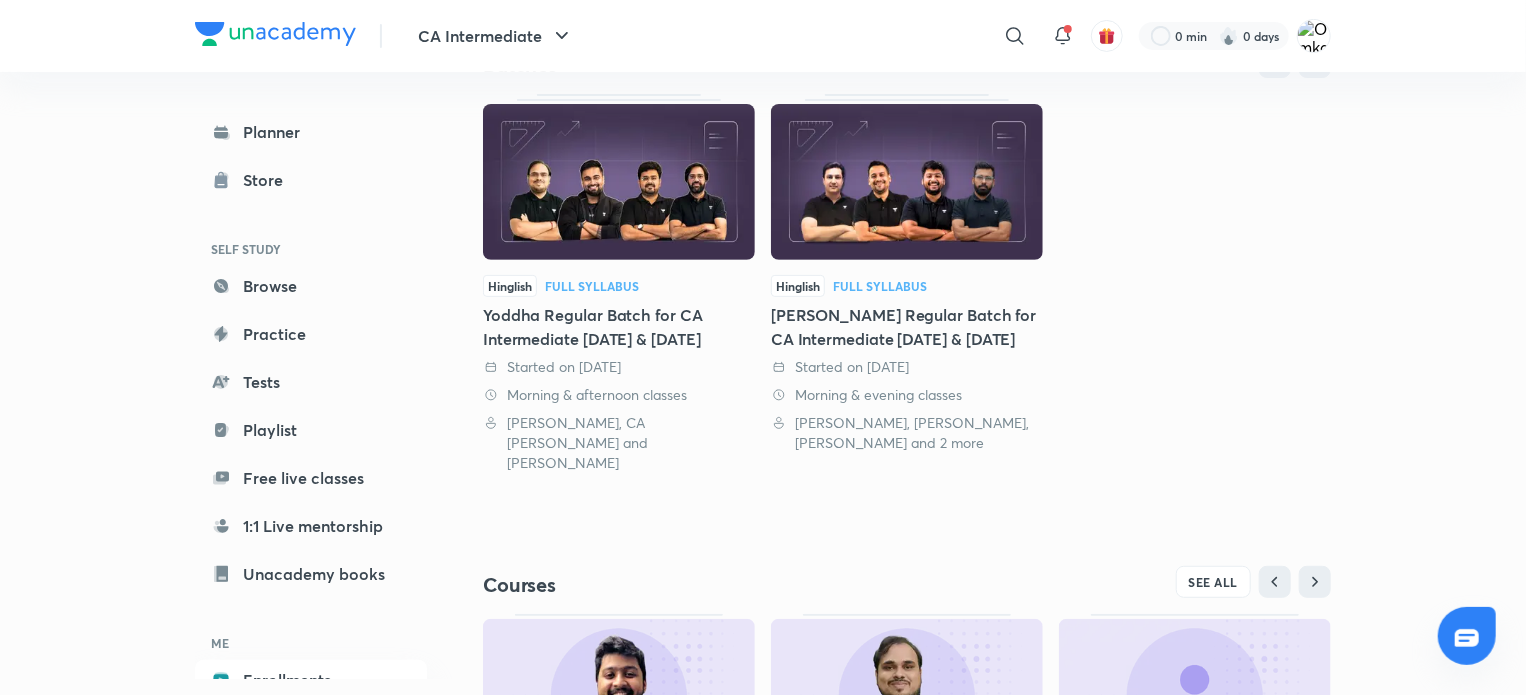 scroll, scrollTop: 167, scrollLeft: 0, axis: vertical 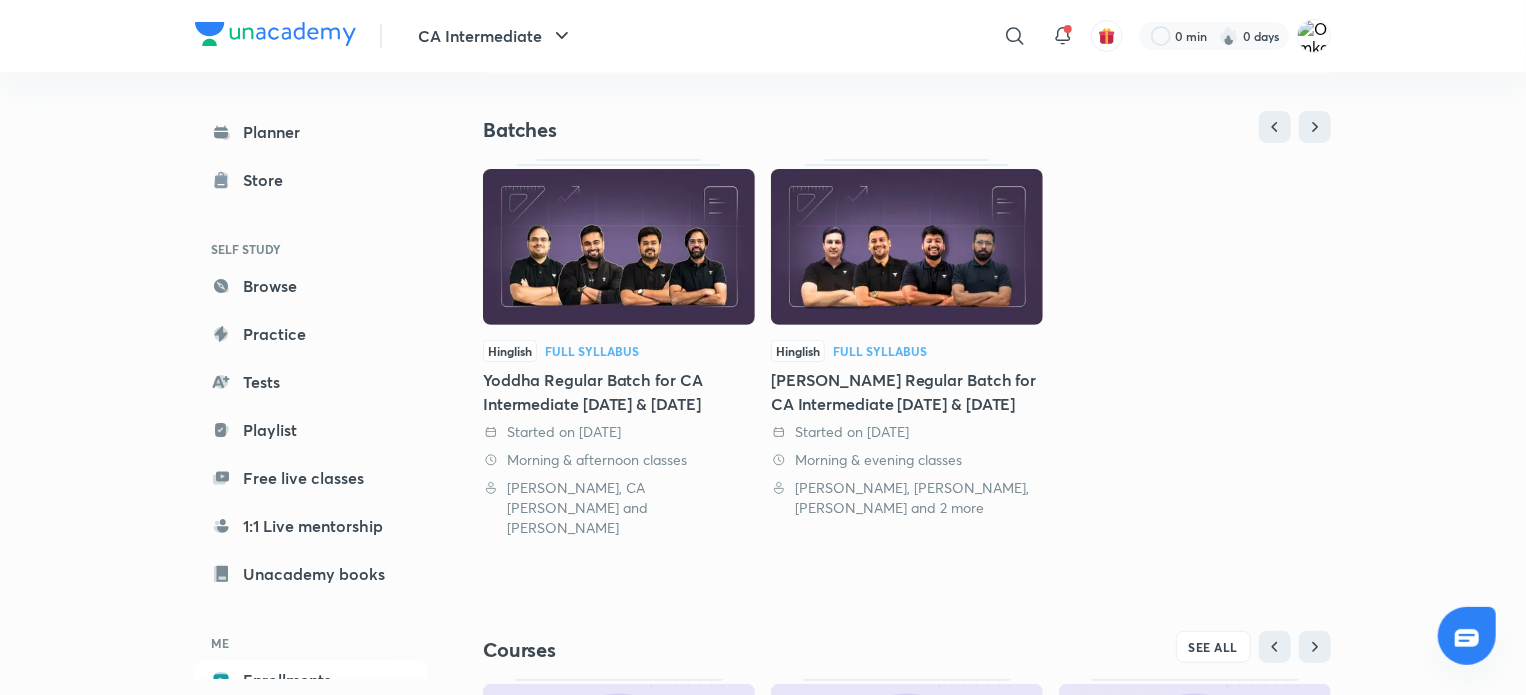 click on "Batches Hinglish Full Syllabus Yoddha Regular Batch for CA Intermediate Sep'25 & Jan'26   Started on 15 Nov 2024   Morning & afternoon classes   Shantam Gupta, CA Kishan Kumar and Rakesh Kalra Hinglish Full Syllabus Sankalp Regular Batch for CA Intermediate Sep'25 & Jan'26   Started on 12 Nov 2024   Morning & evening classes   Rahul Panchal, Nakul Katheria, Akhilesh Daga and 2 more" at bounding box center (907, 324) 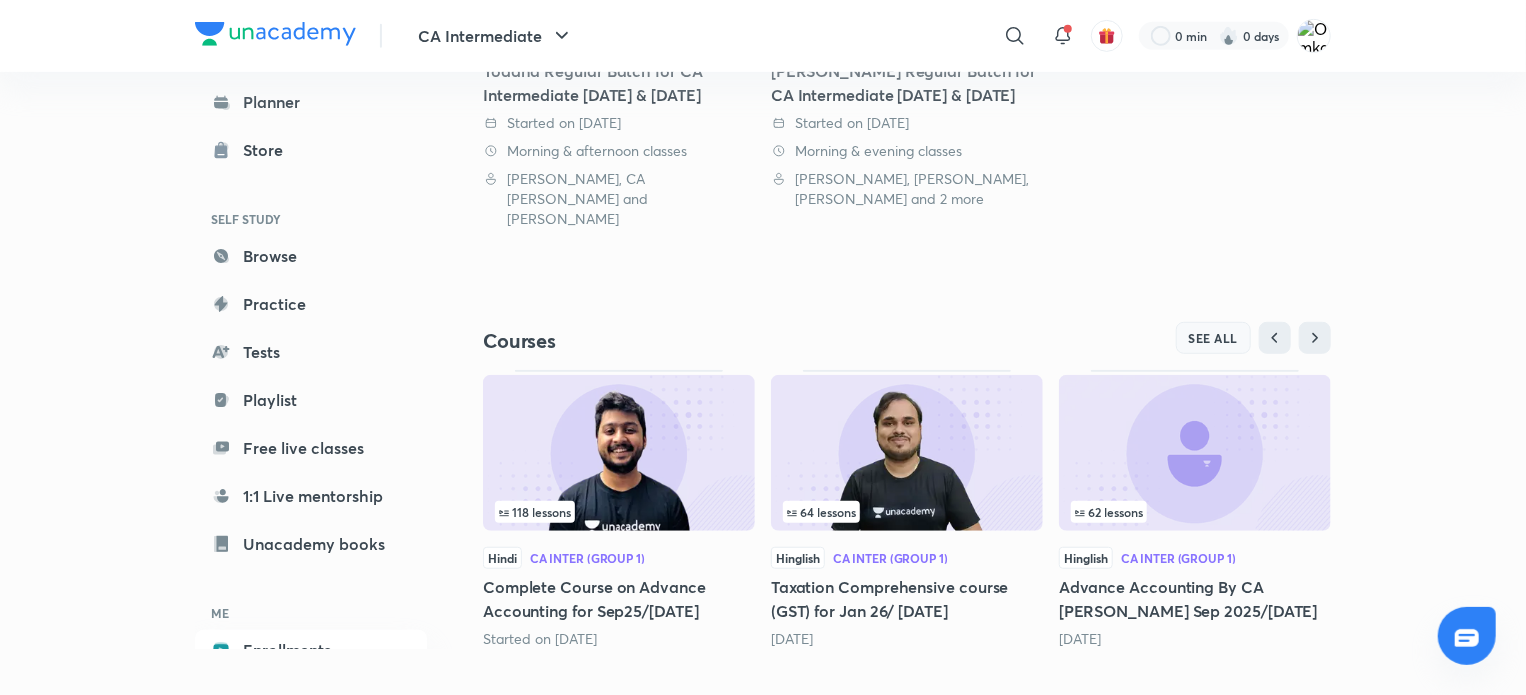 click on "SEE ALL" at bounding box center (1214, 338) 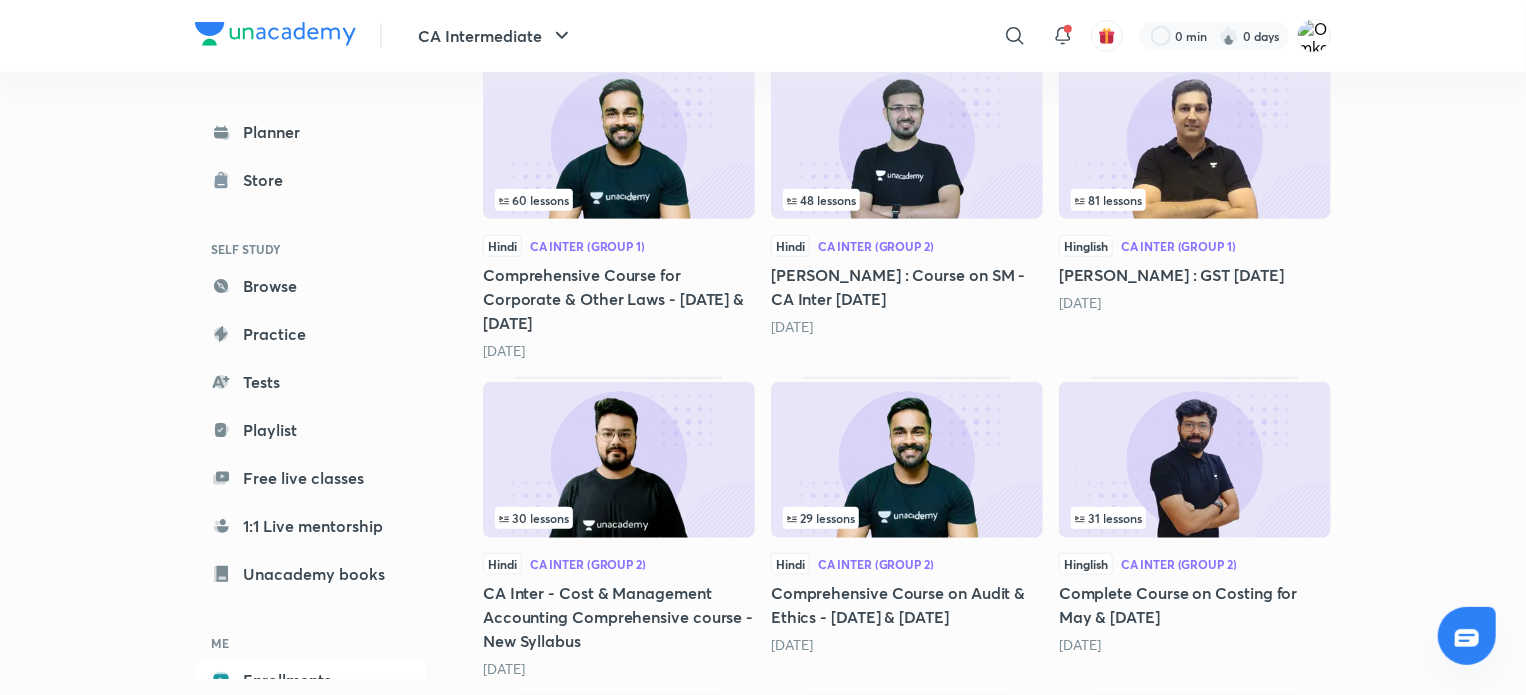 scroll, scrollTop: 0, scrollLeft: 0, axis: both 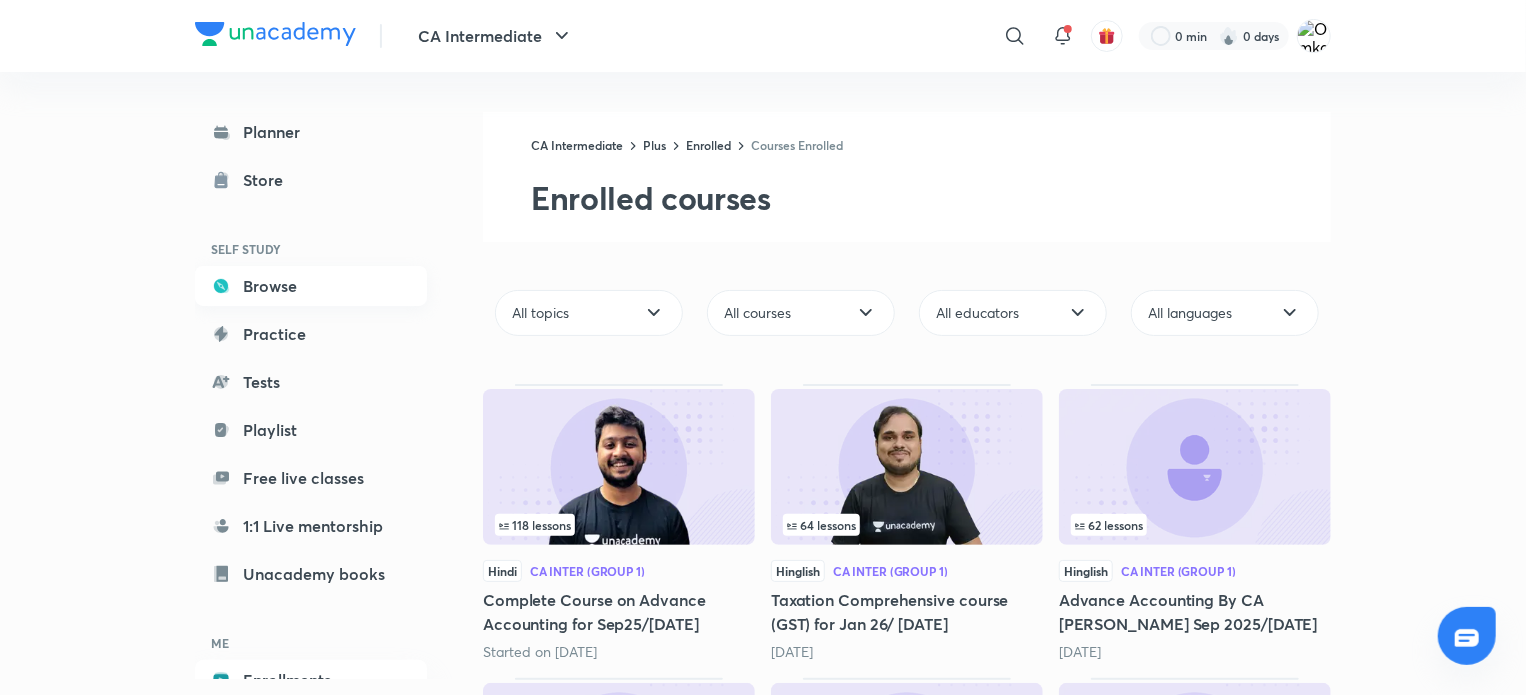 click on "Browse" at bounding box center (311, 286) 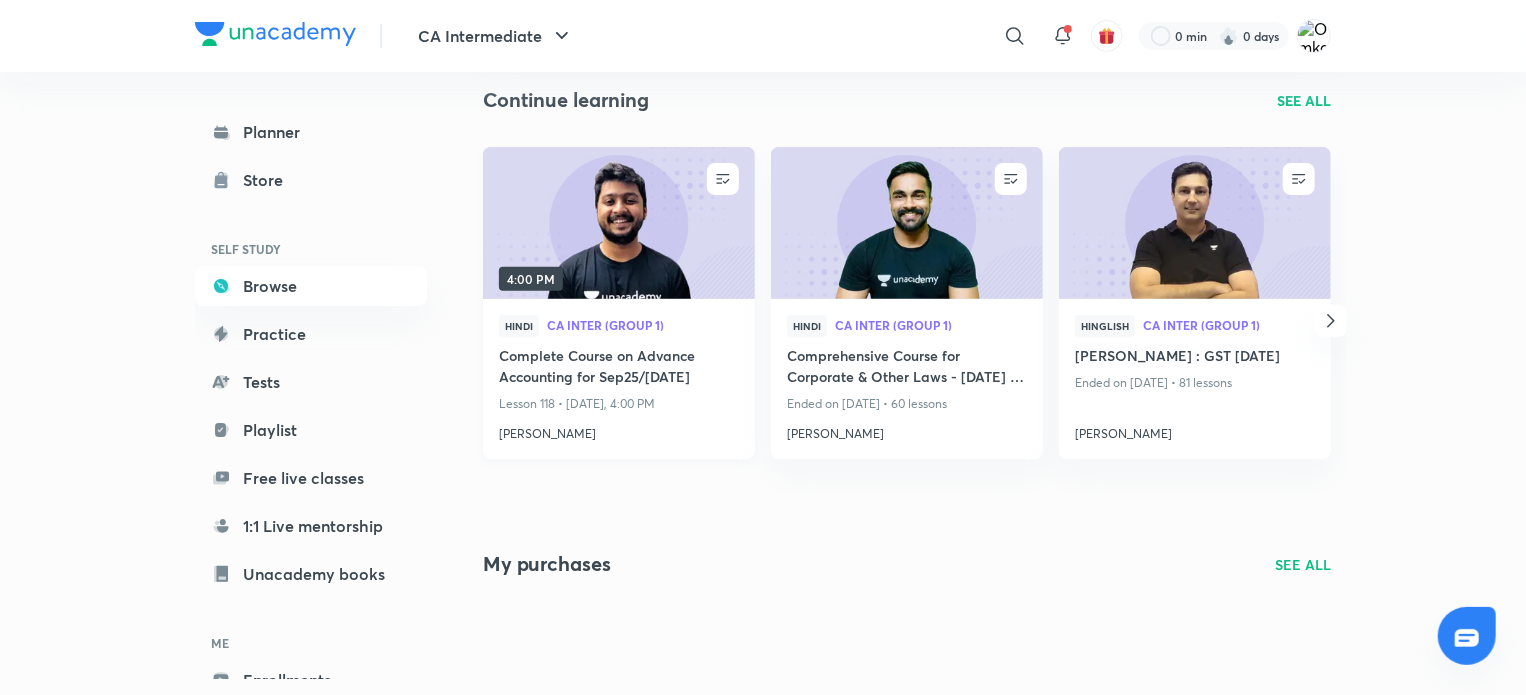 scroll, scrollTop: 212, scrollLeft: 0, axis: vertical 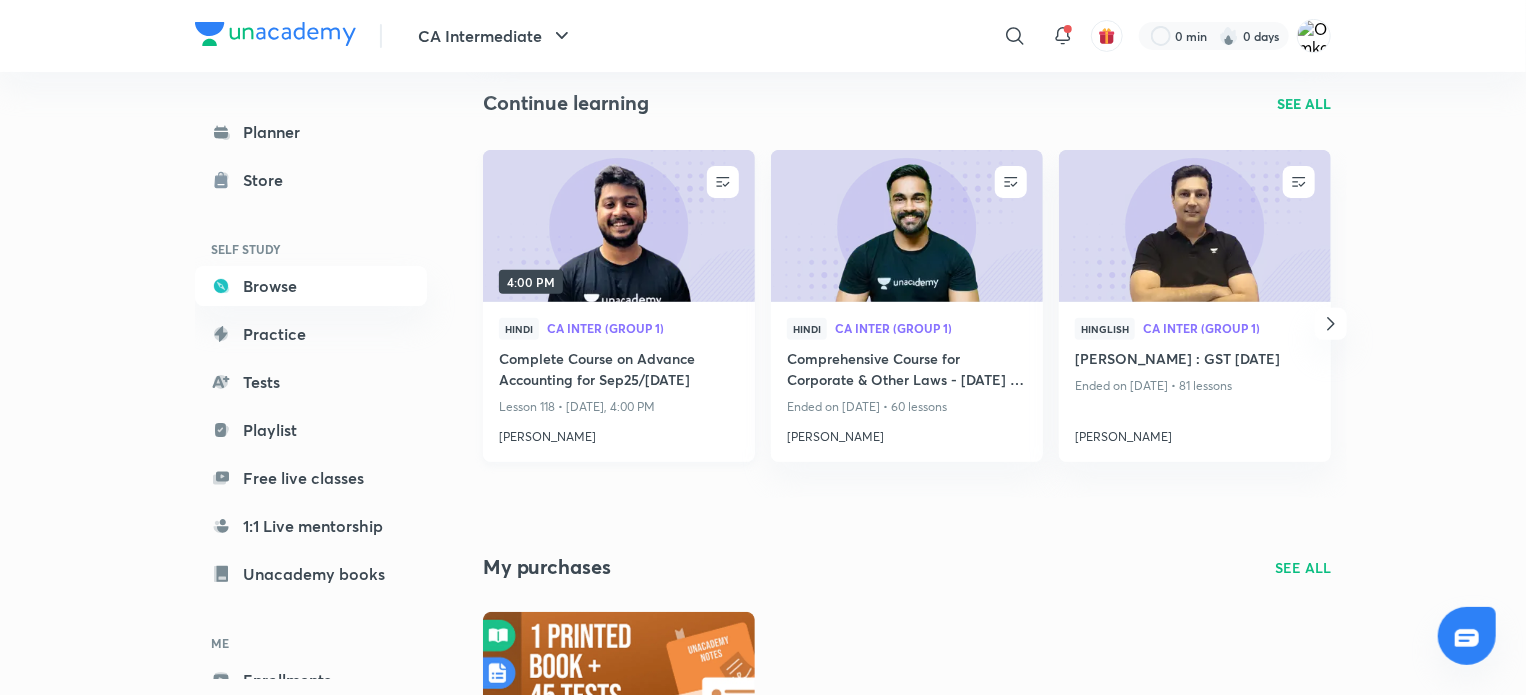 click at bounding box center (618, 225) 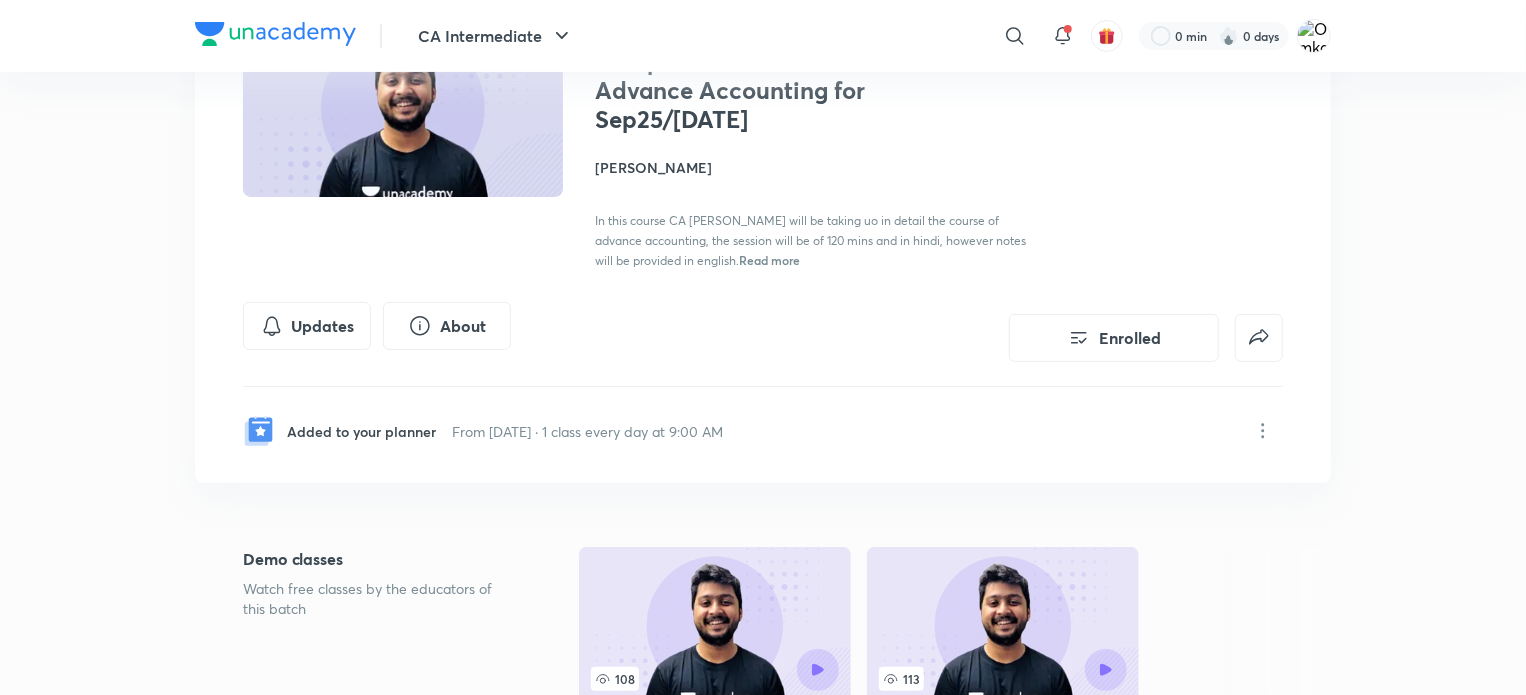 scroll, scrollTop: 0, scrollLeft: 0, axis: both 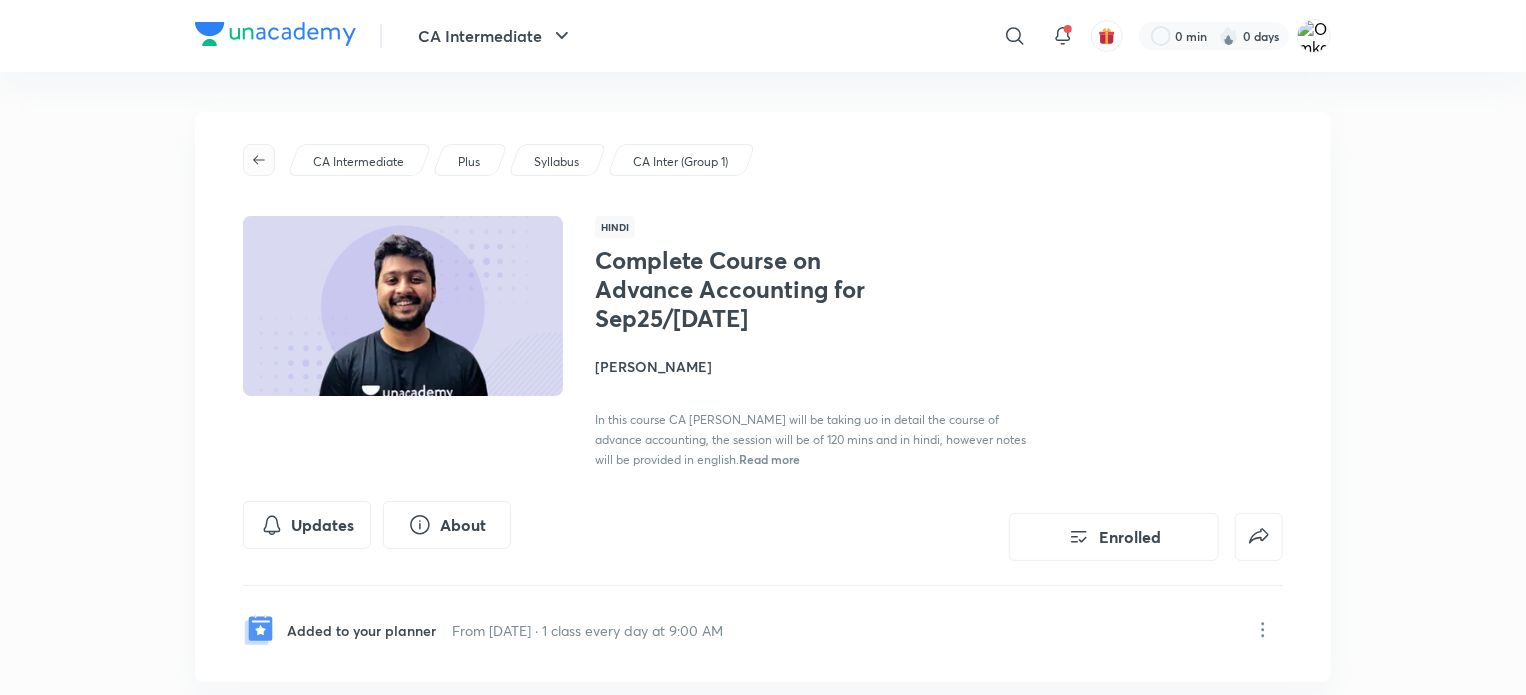 click 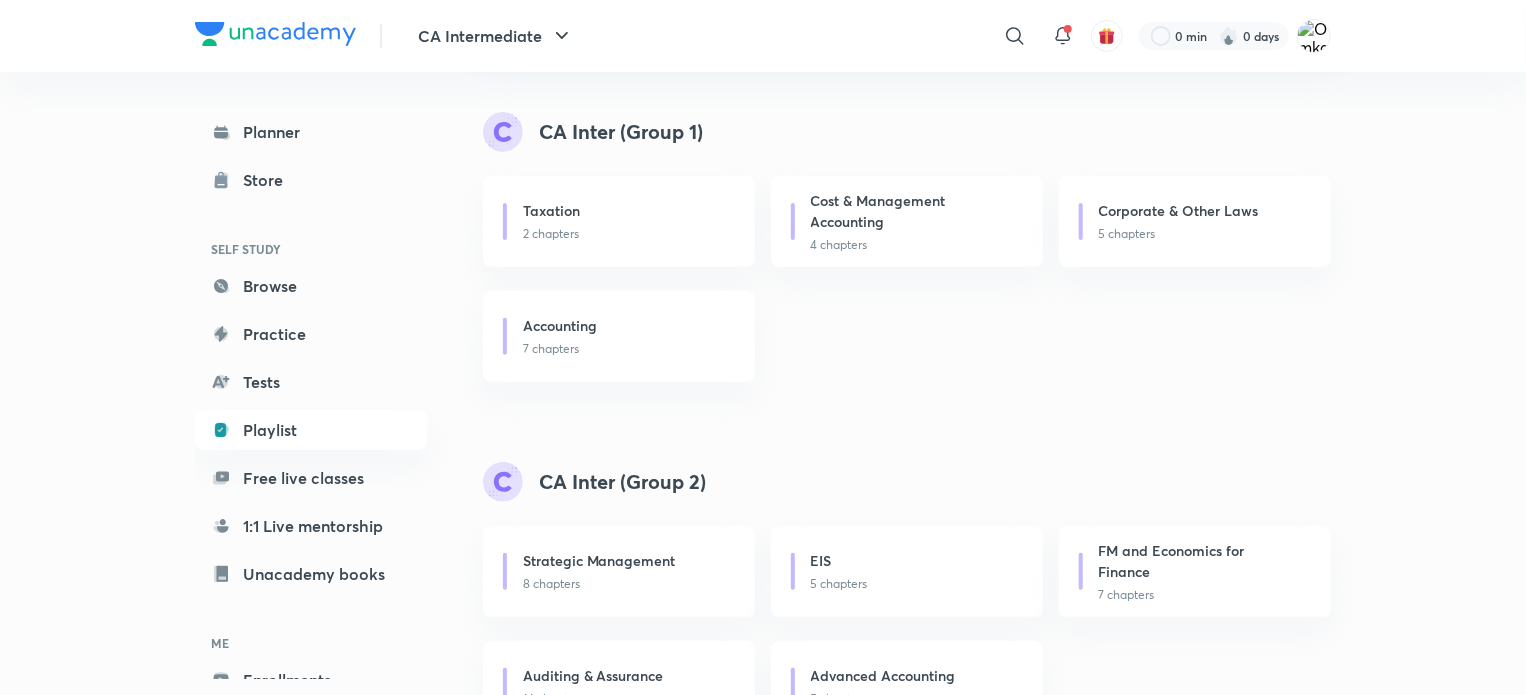scroll, scrollTop: 256, scrollLeft: 0, axis: vertical 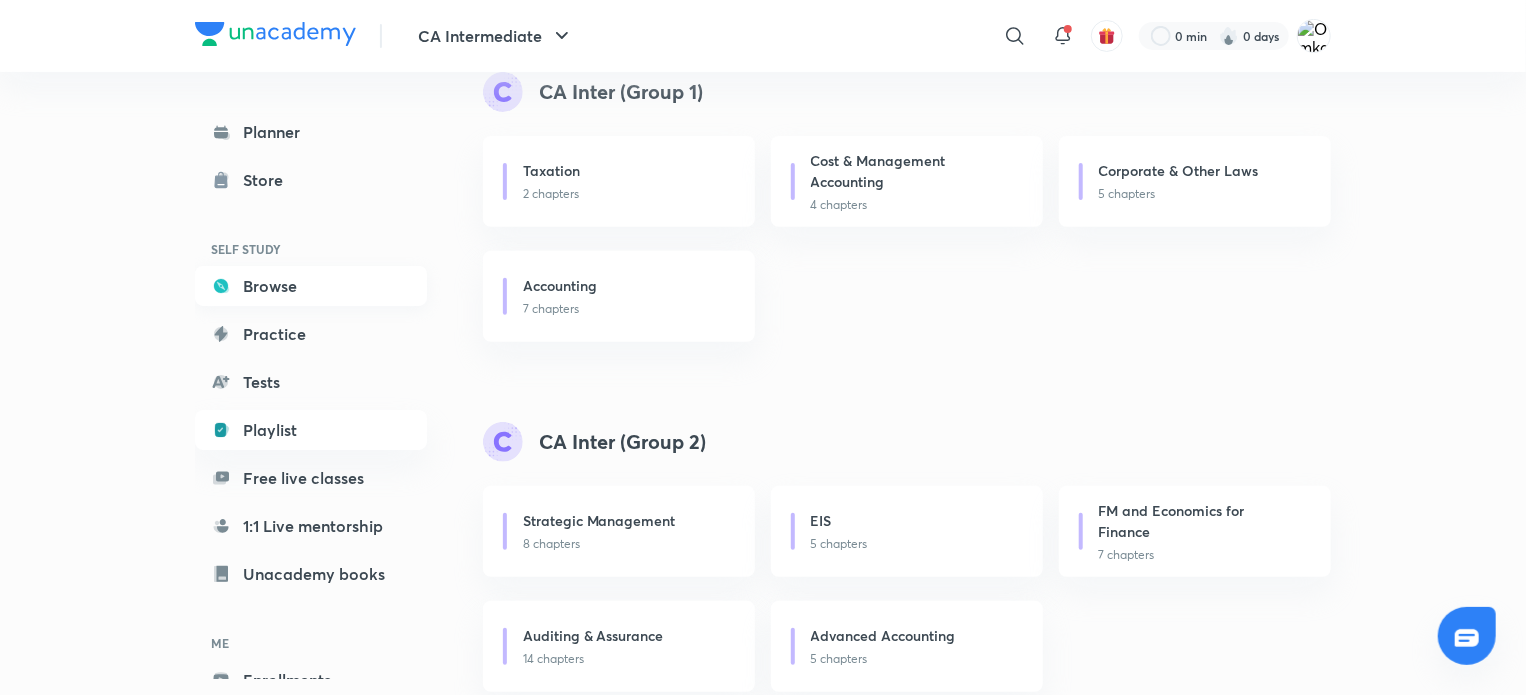 click on "Browse" at bounding box center [311, 286] 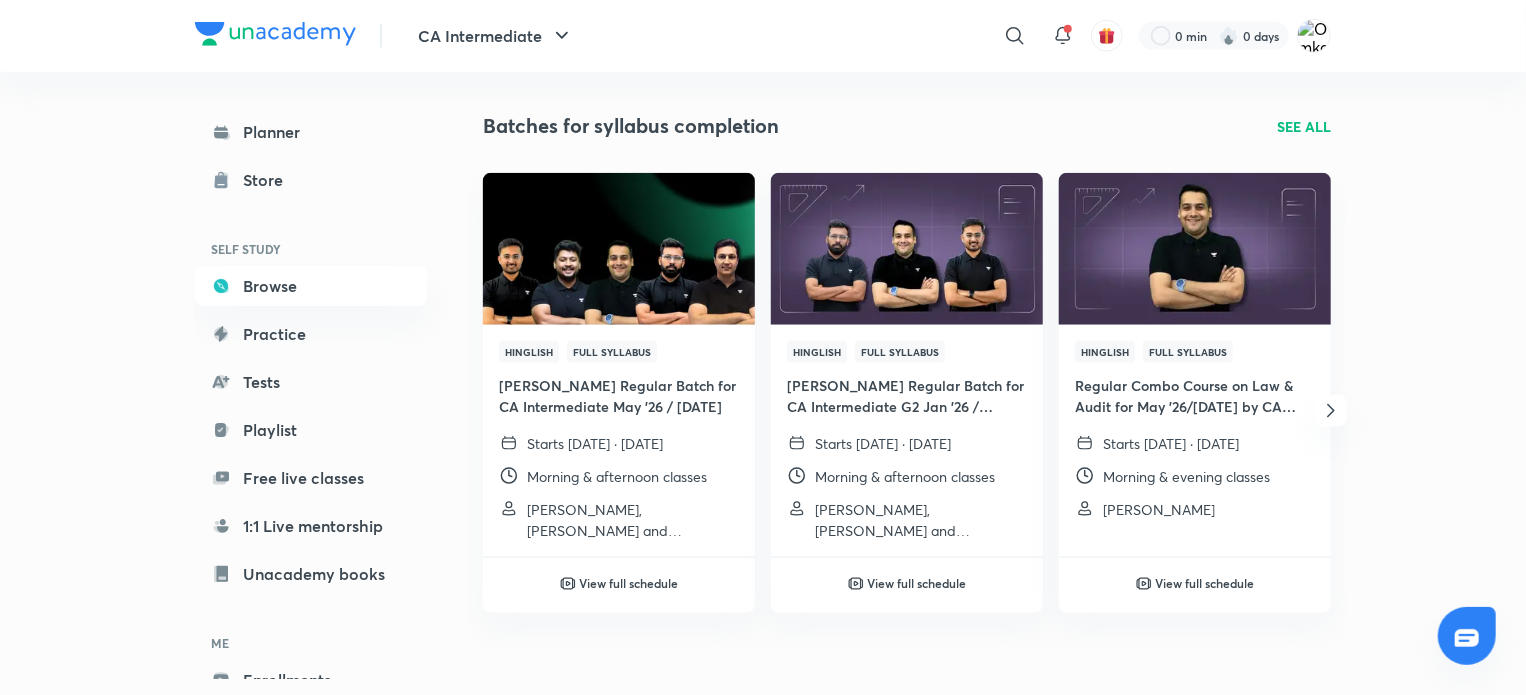 scroll, scrollTop: 1169, scrollLeft: 0, axis: vertical 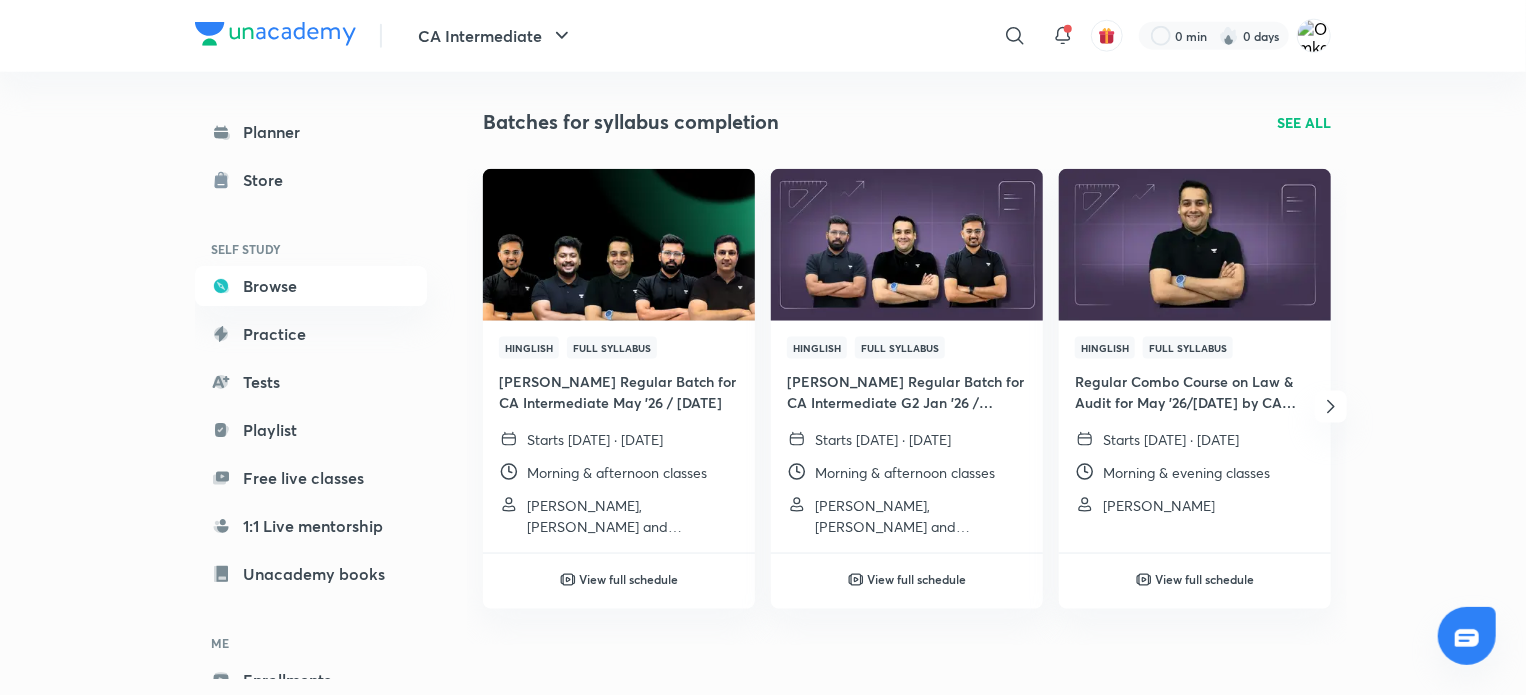 click on "SEE ALL" at bounding box center [1304, 122] 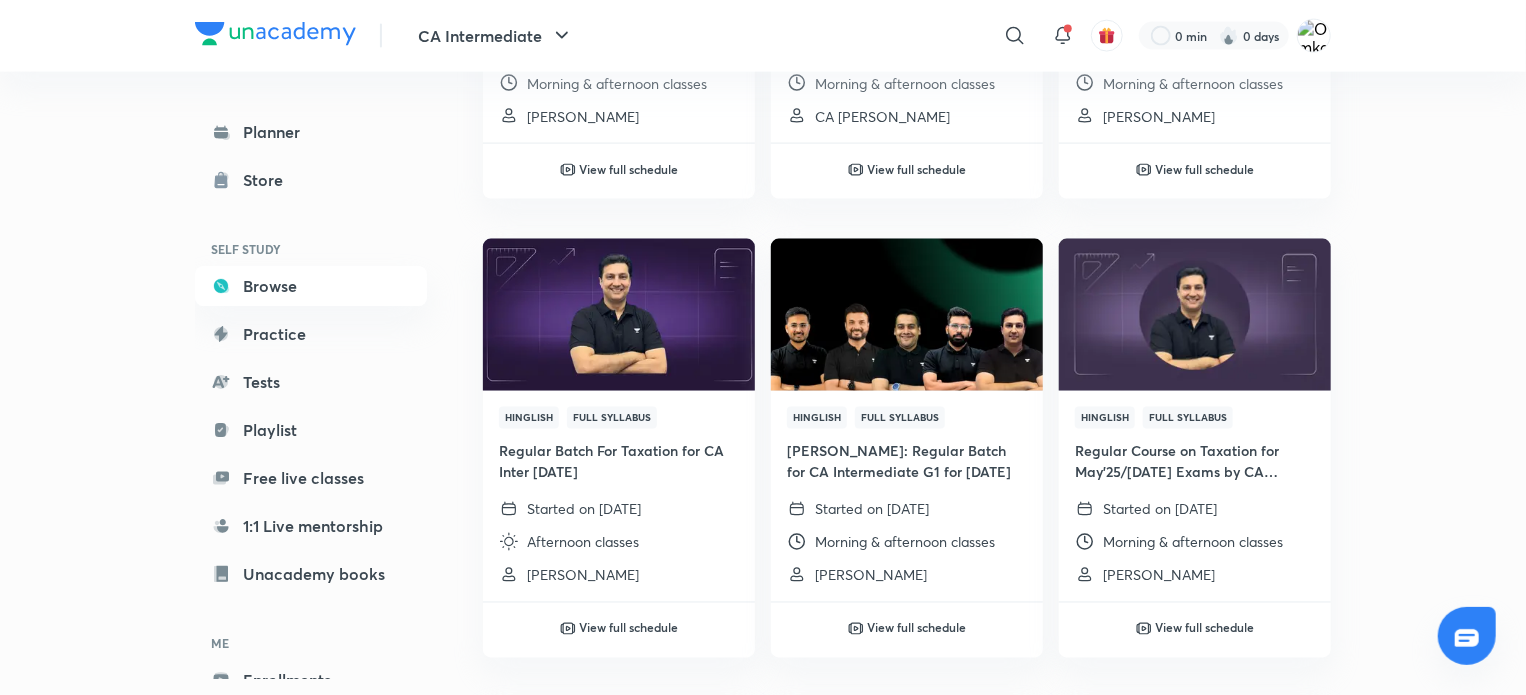 scroll, scrollTop: 12399, scrollLeft: 0, axis: vertical 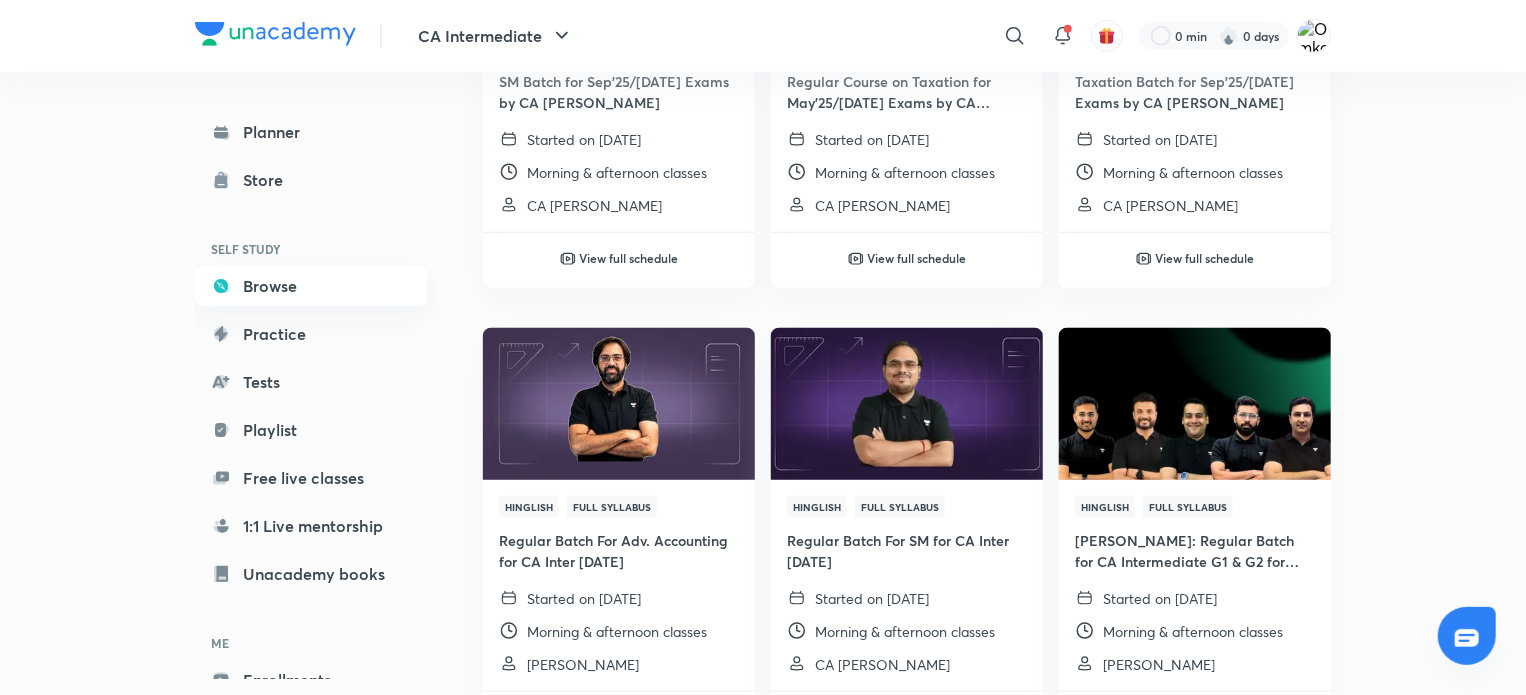 click on "Browse" at bounding box center (311, 286) 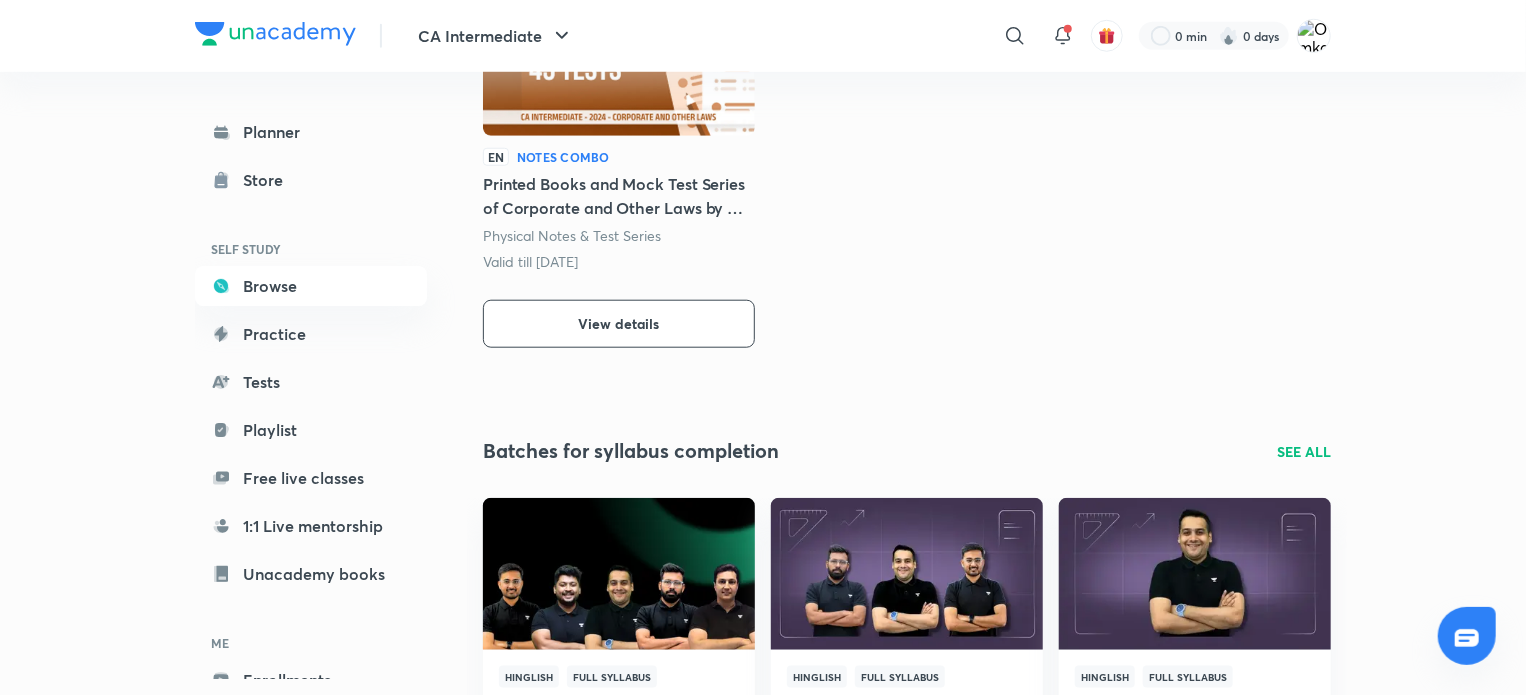 scroll, scrollTop: 835, scrollLeft: 0, axis: vertical 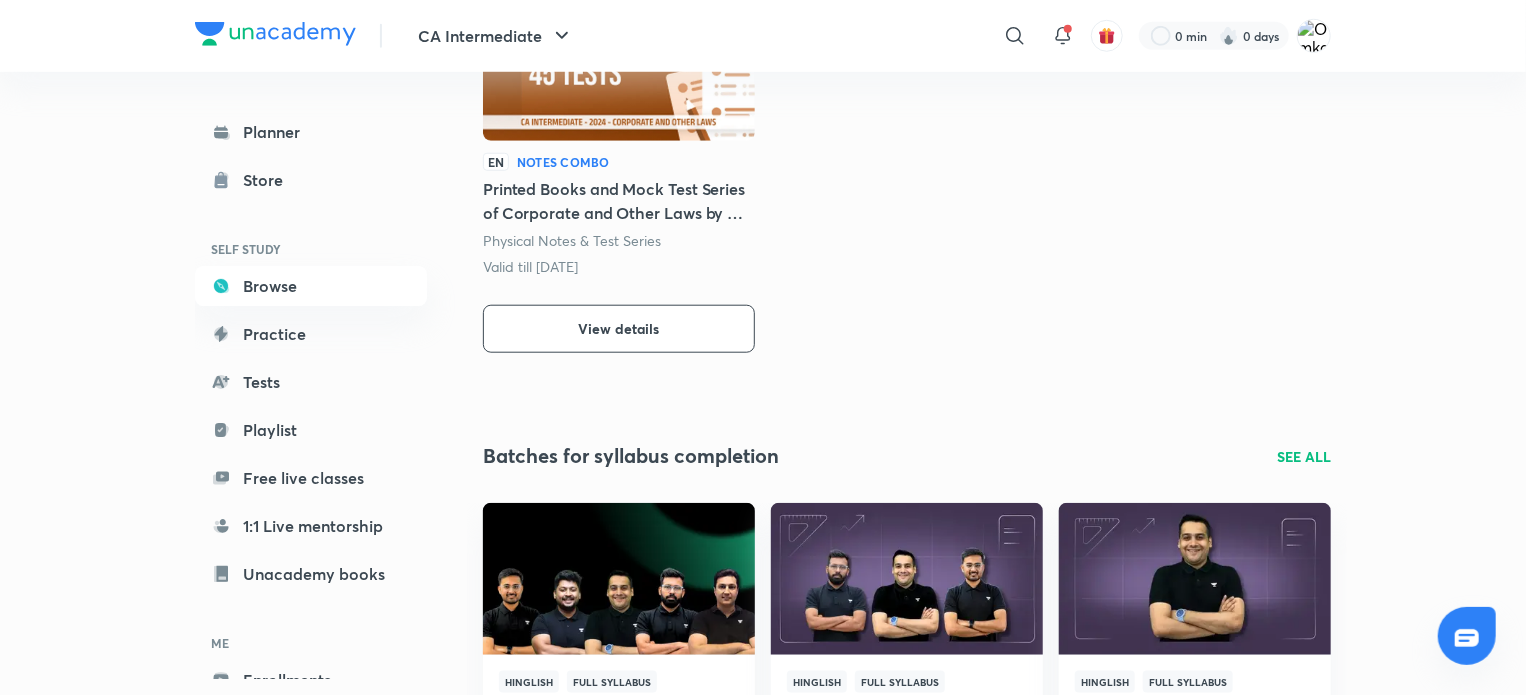 click on "SEE ALL" at bounding box center [1304, 456] 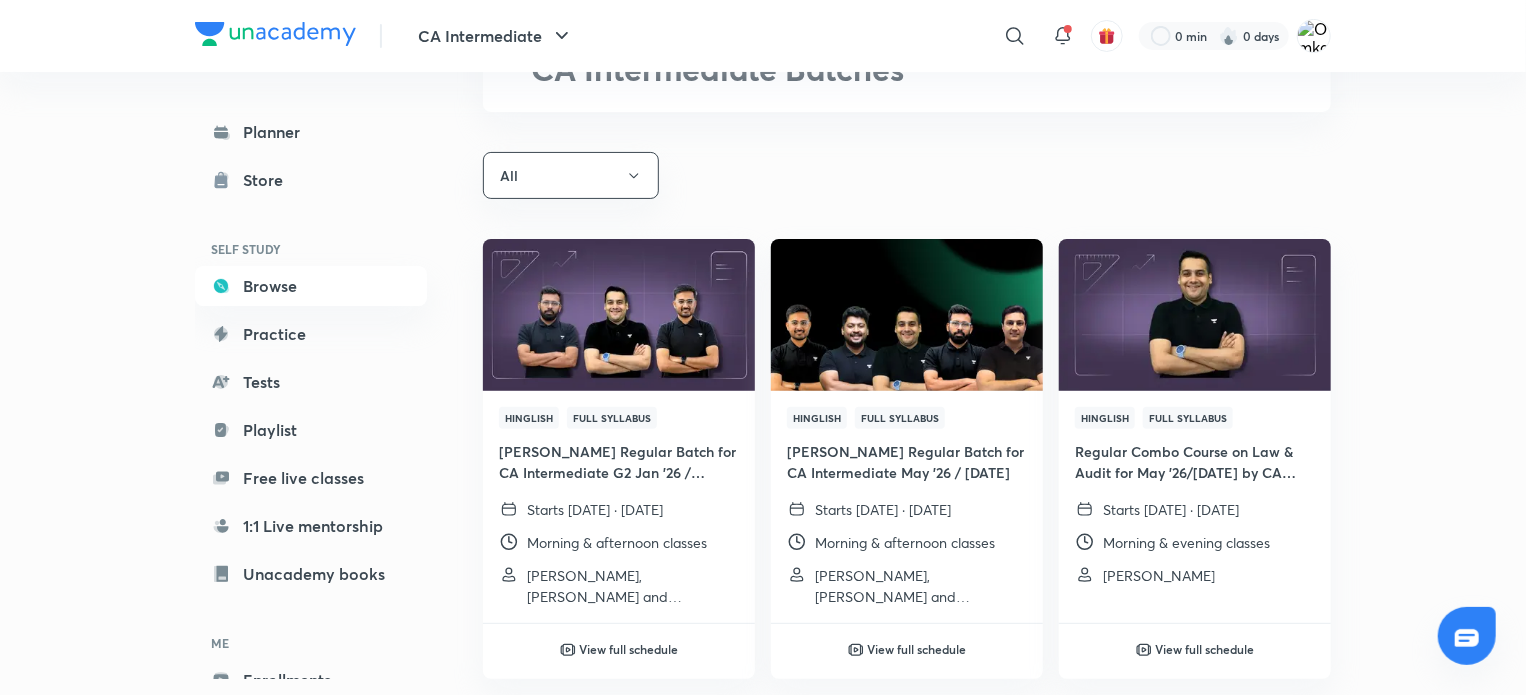 scroll, scrollTop: 0, scrollLeft: 0, axis: both 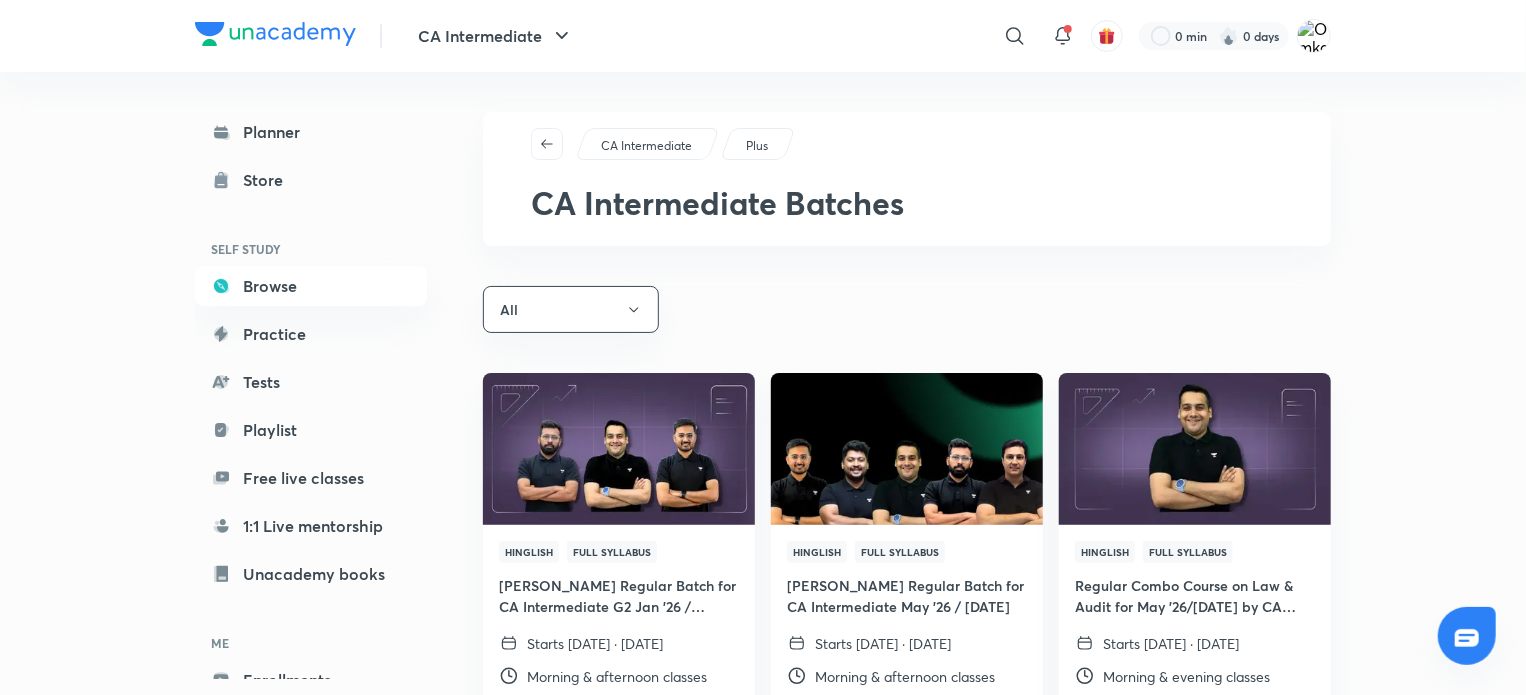 click at bounding box center [1194, 449] 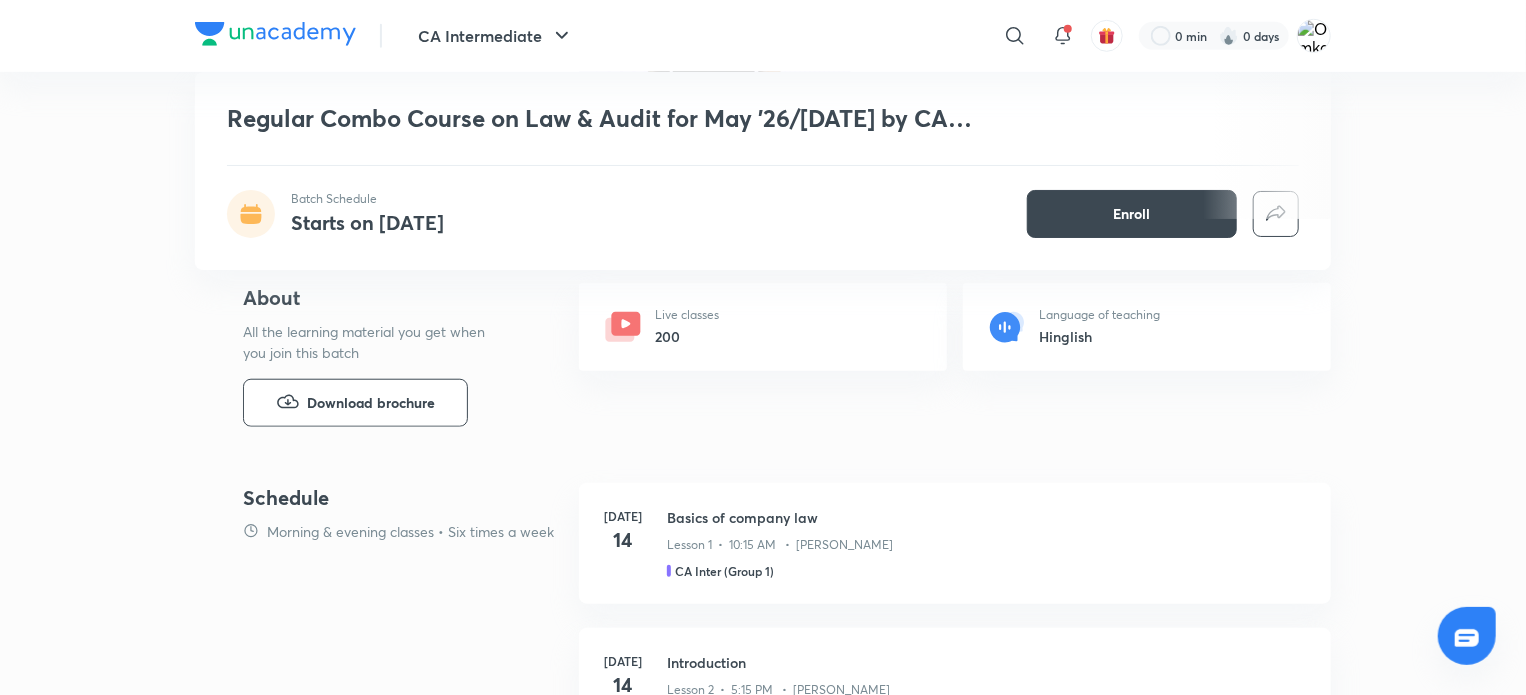 scroll, scrollTop: 712, scrollLeft: 0, axis: vertical 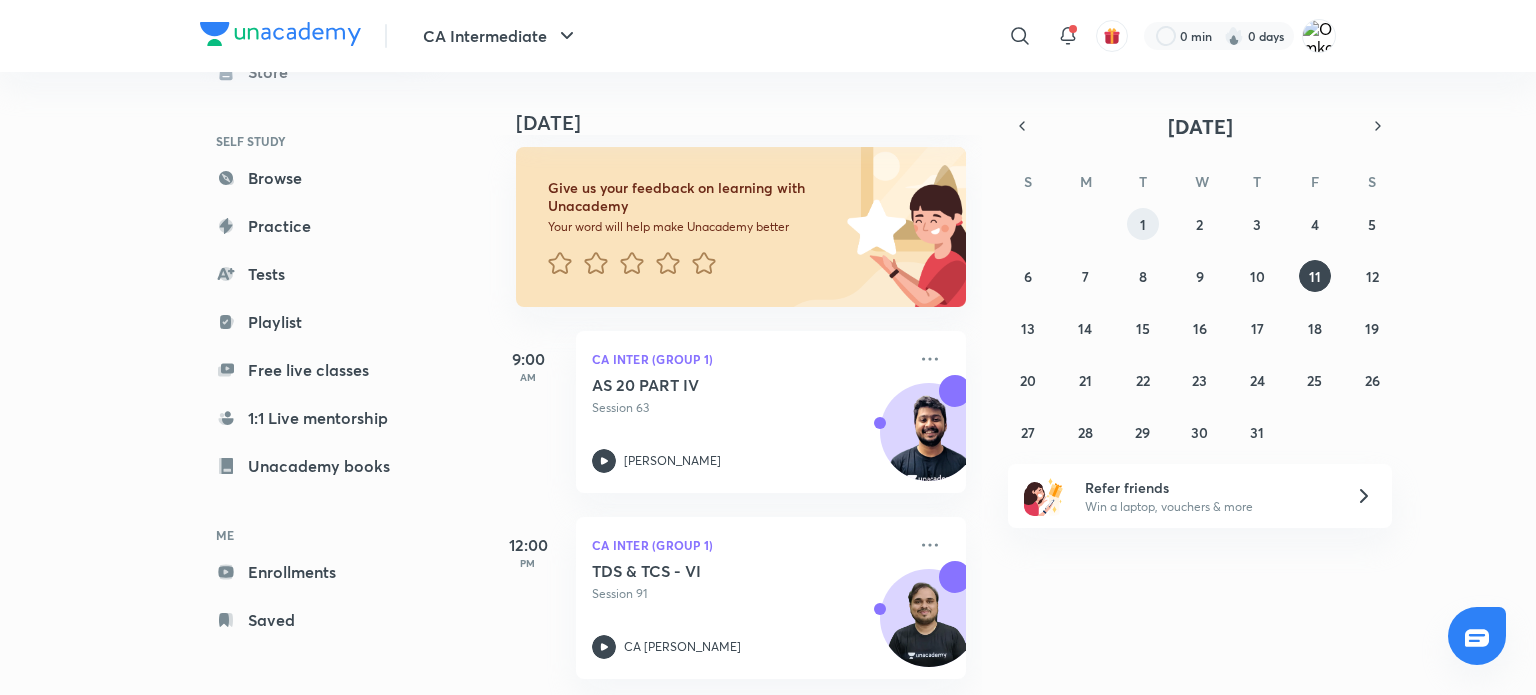 click on "1" at bounding box center (1143, 224) 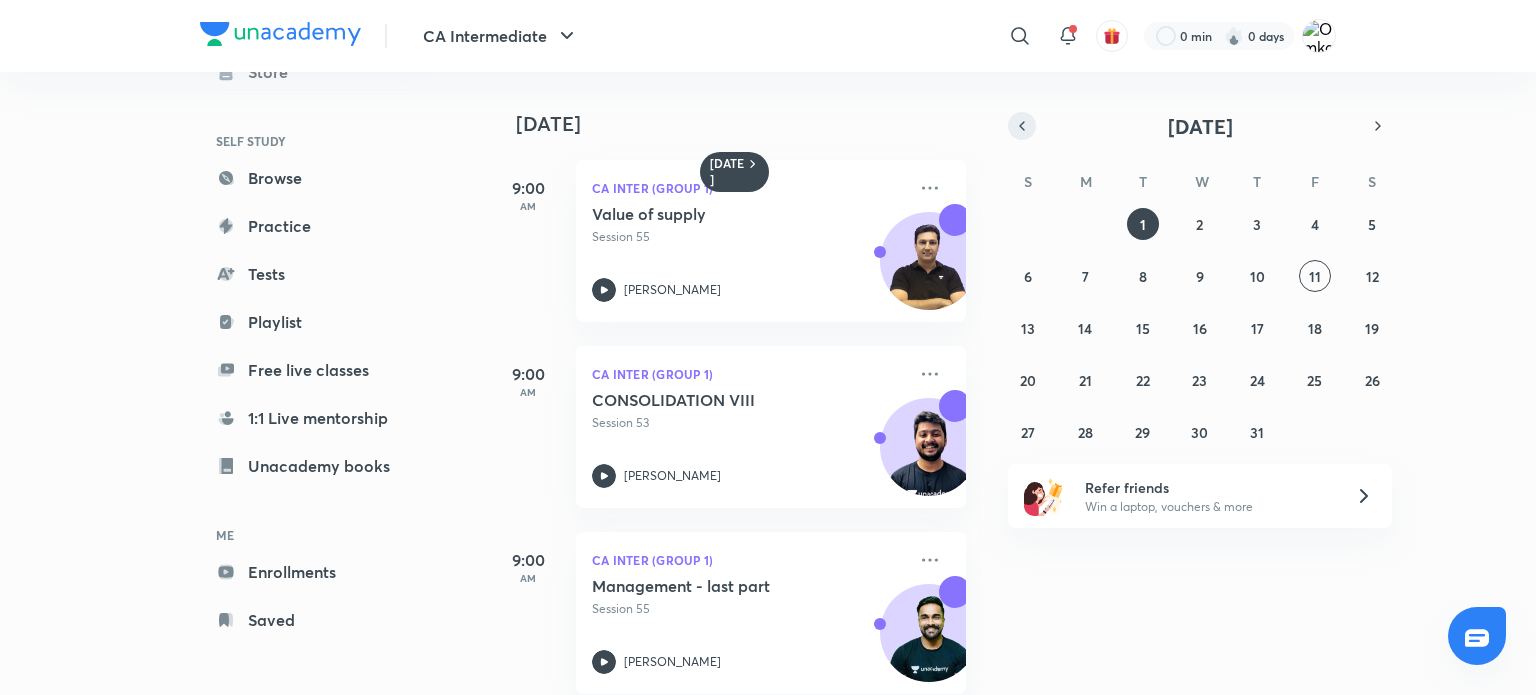 click 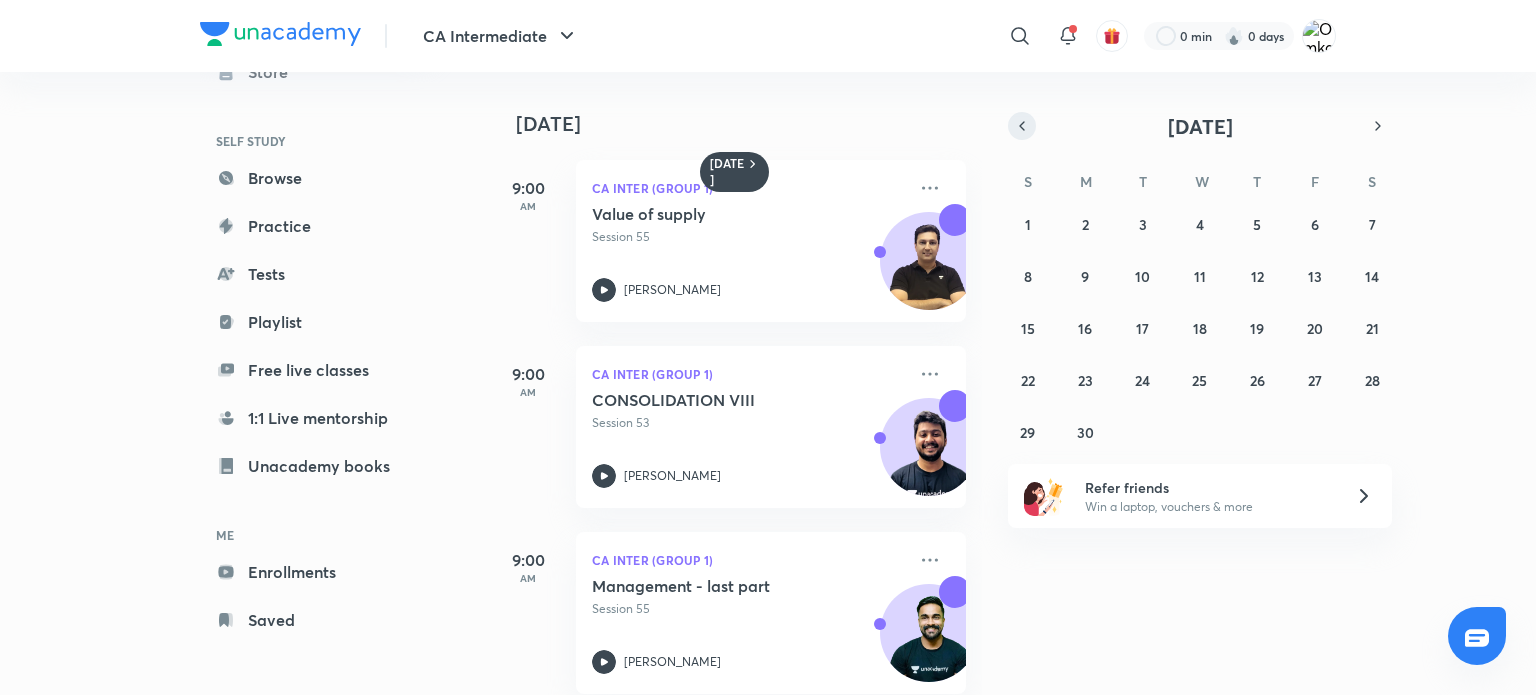 click 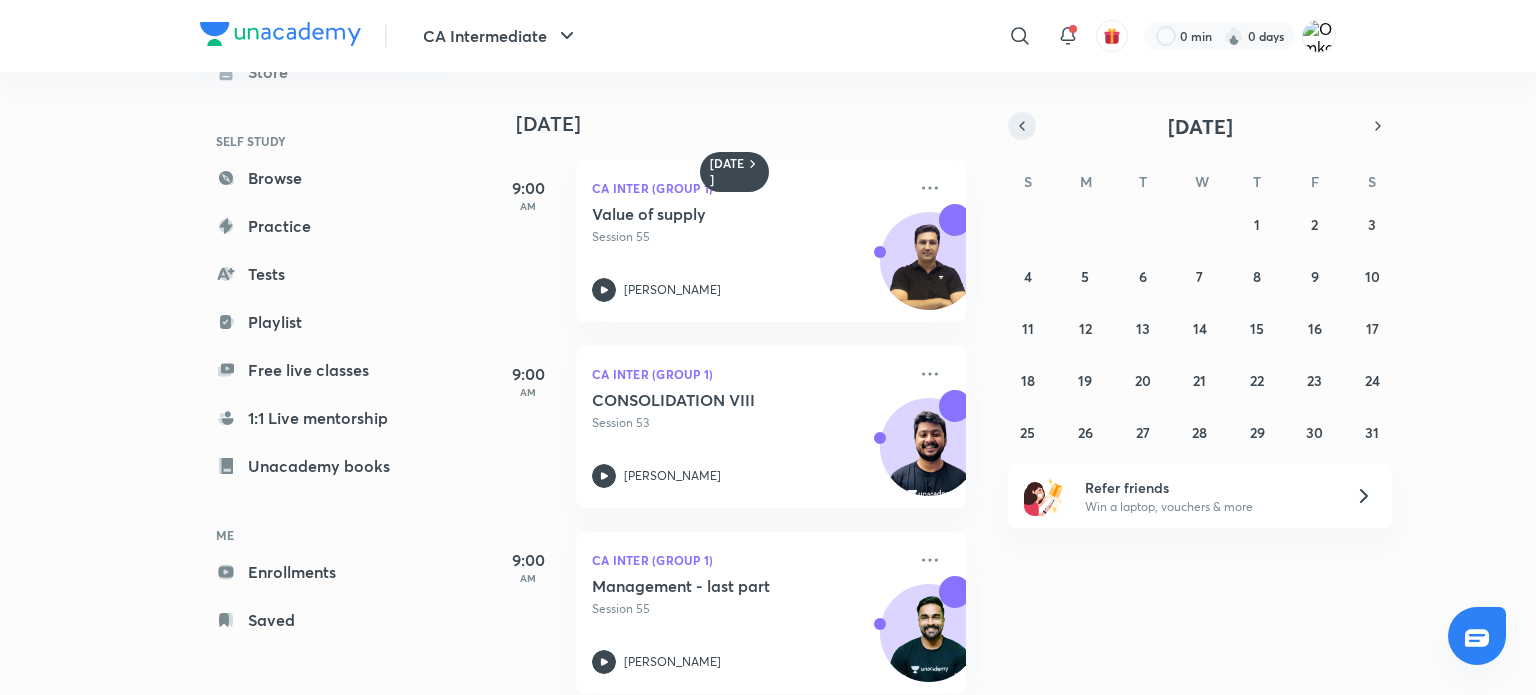 click 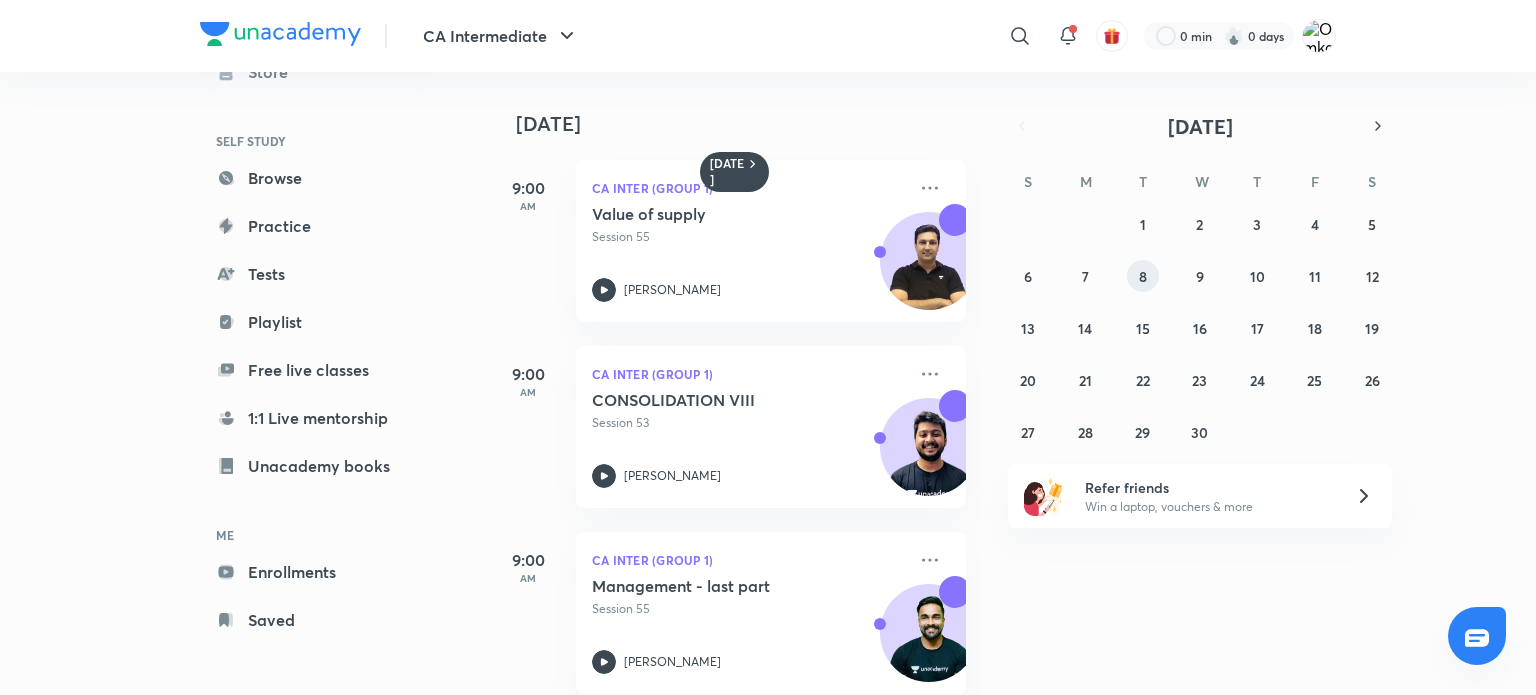 click on "8" at bounding box center (1143, 276) 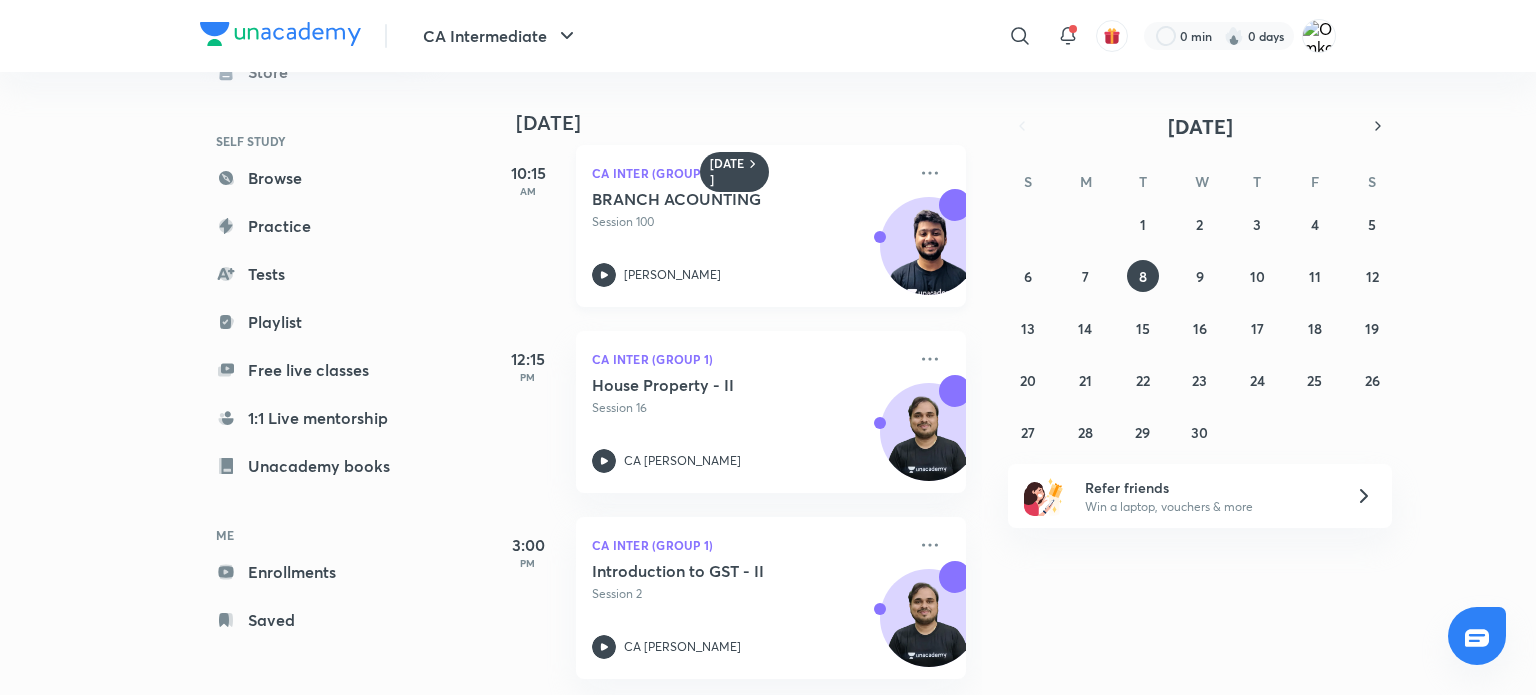 scroll, scrollTop: 0, scrollLeft: 0, axis: both 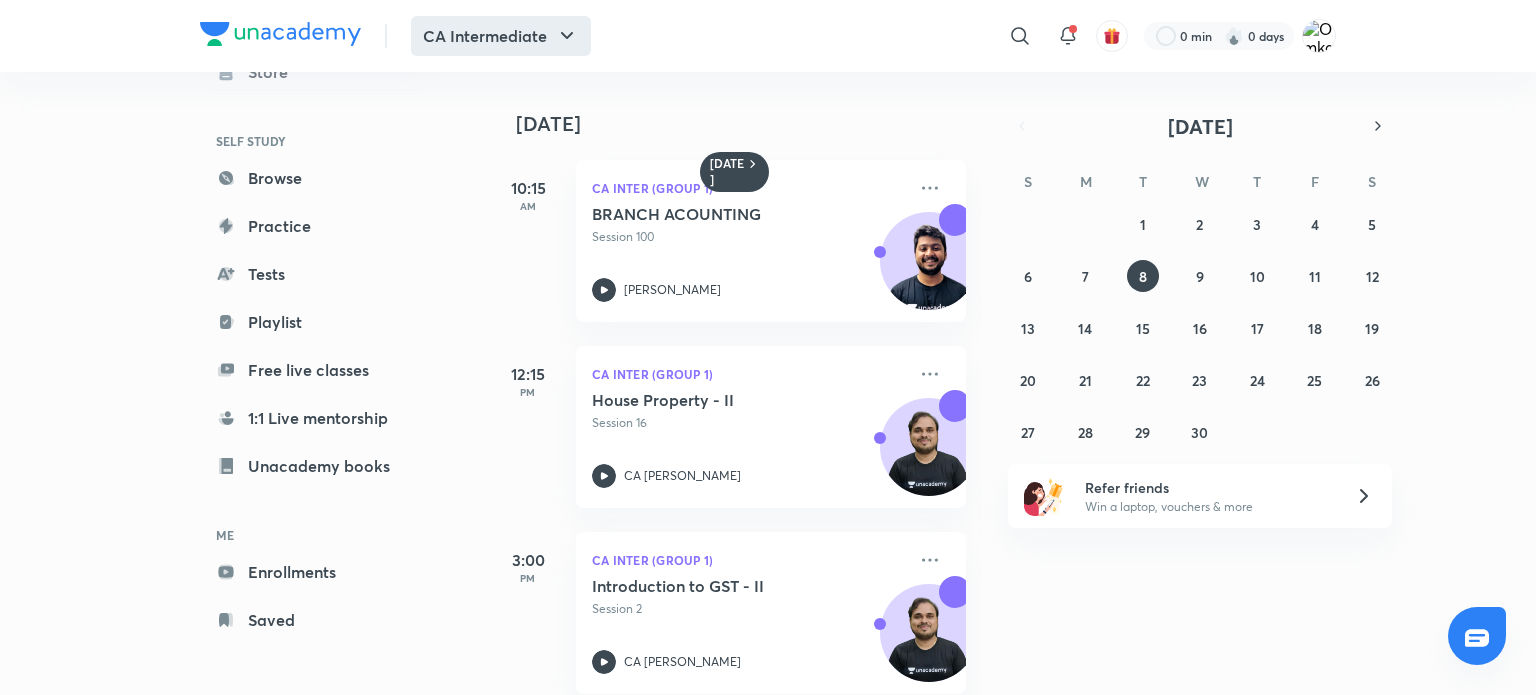 click on "CA Intermediate" at bounding box center [501, 36] 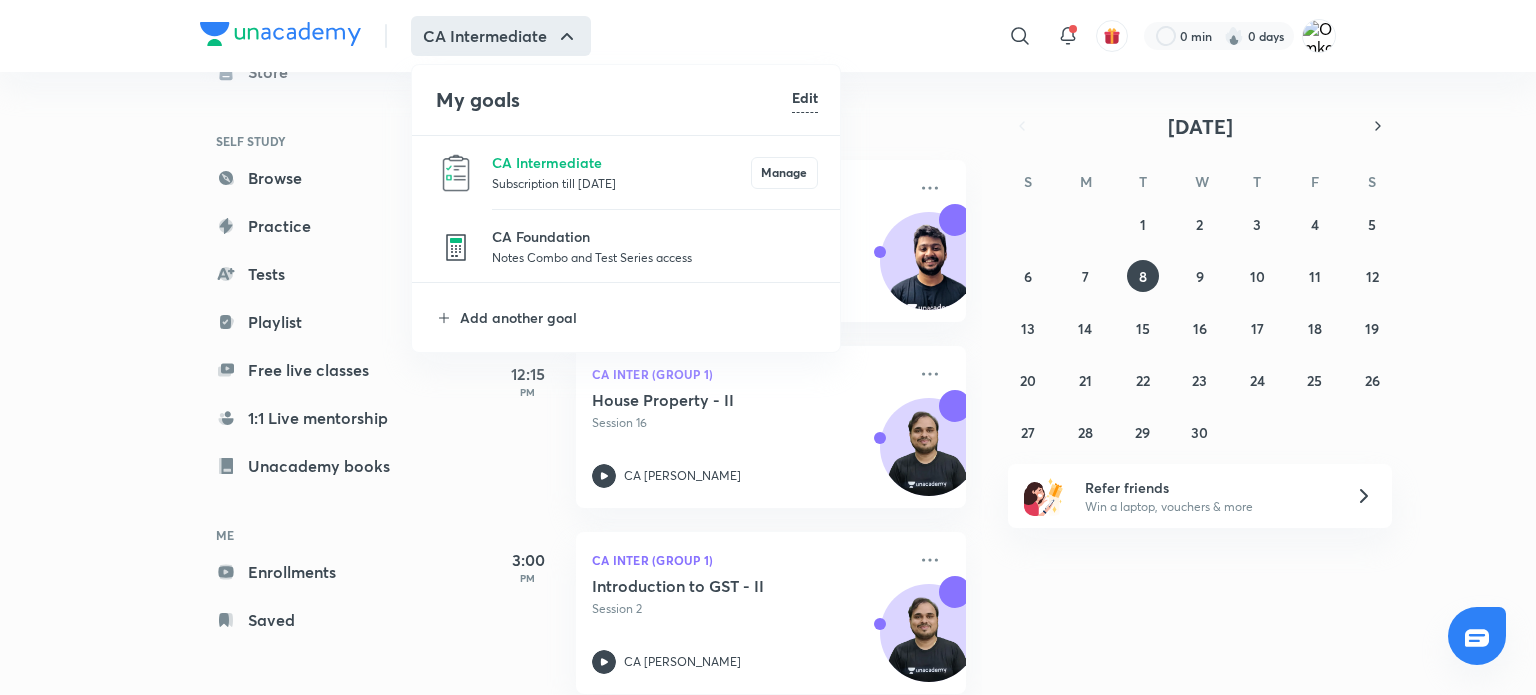 click at bounding box center (768, 347) 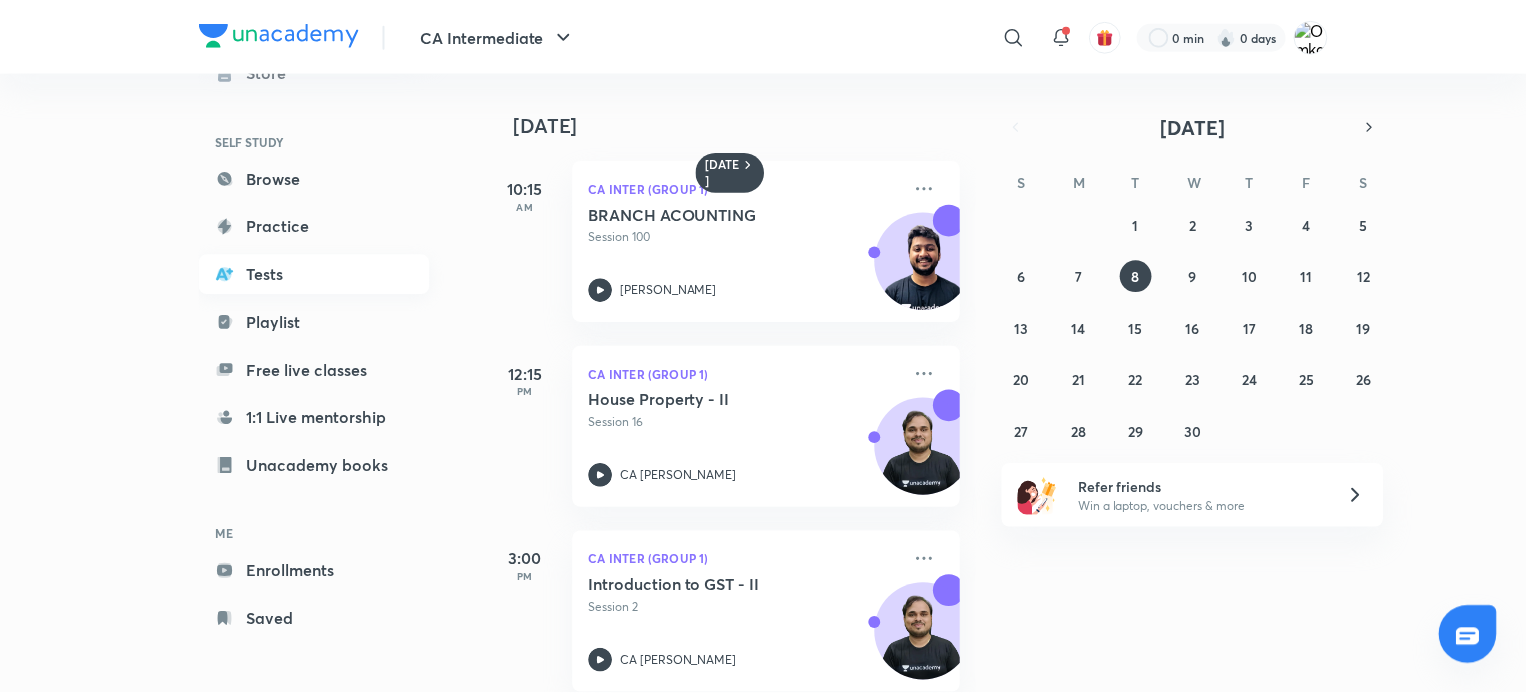 scroll, scrollTop: 104, scrollLeft: 0, axis: vertical 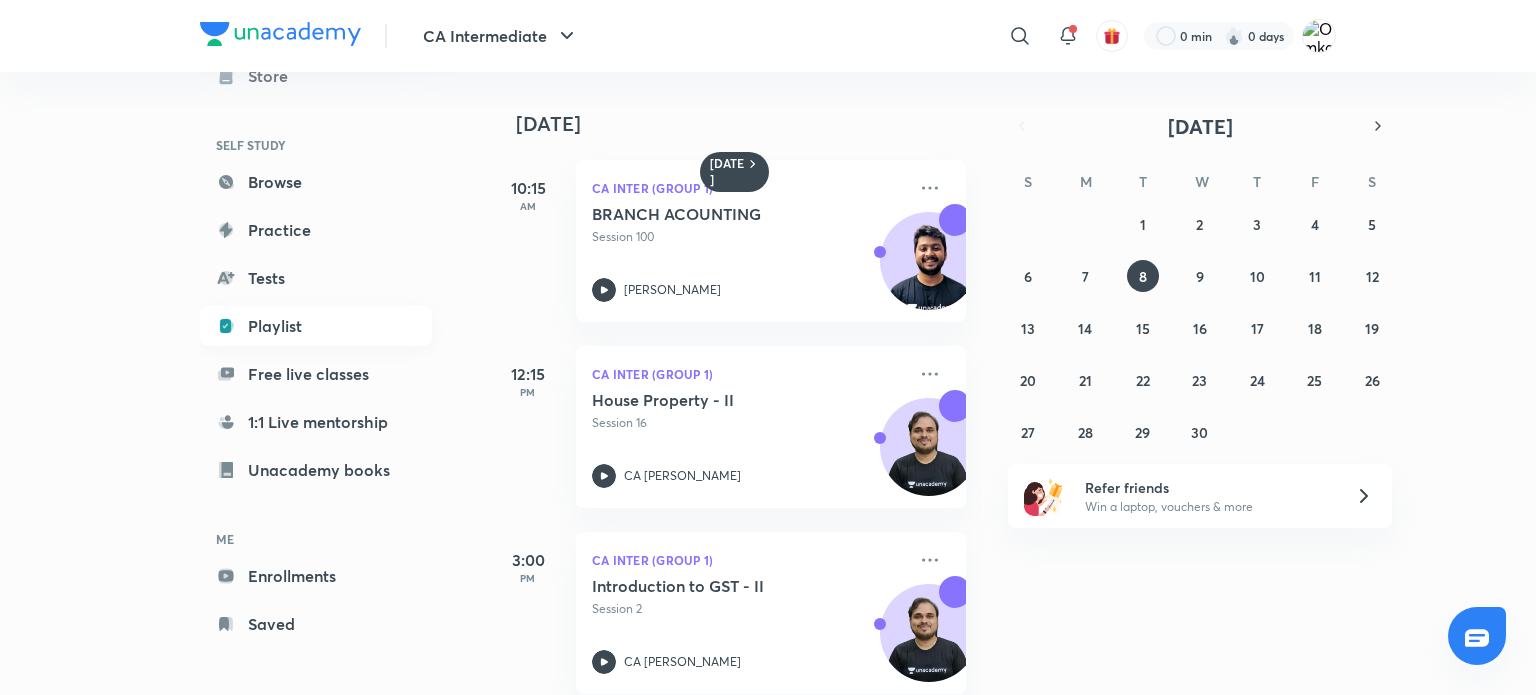 click on "Playlist" at bounding box center [316, 326] 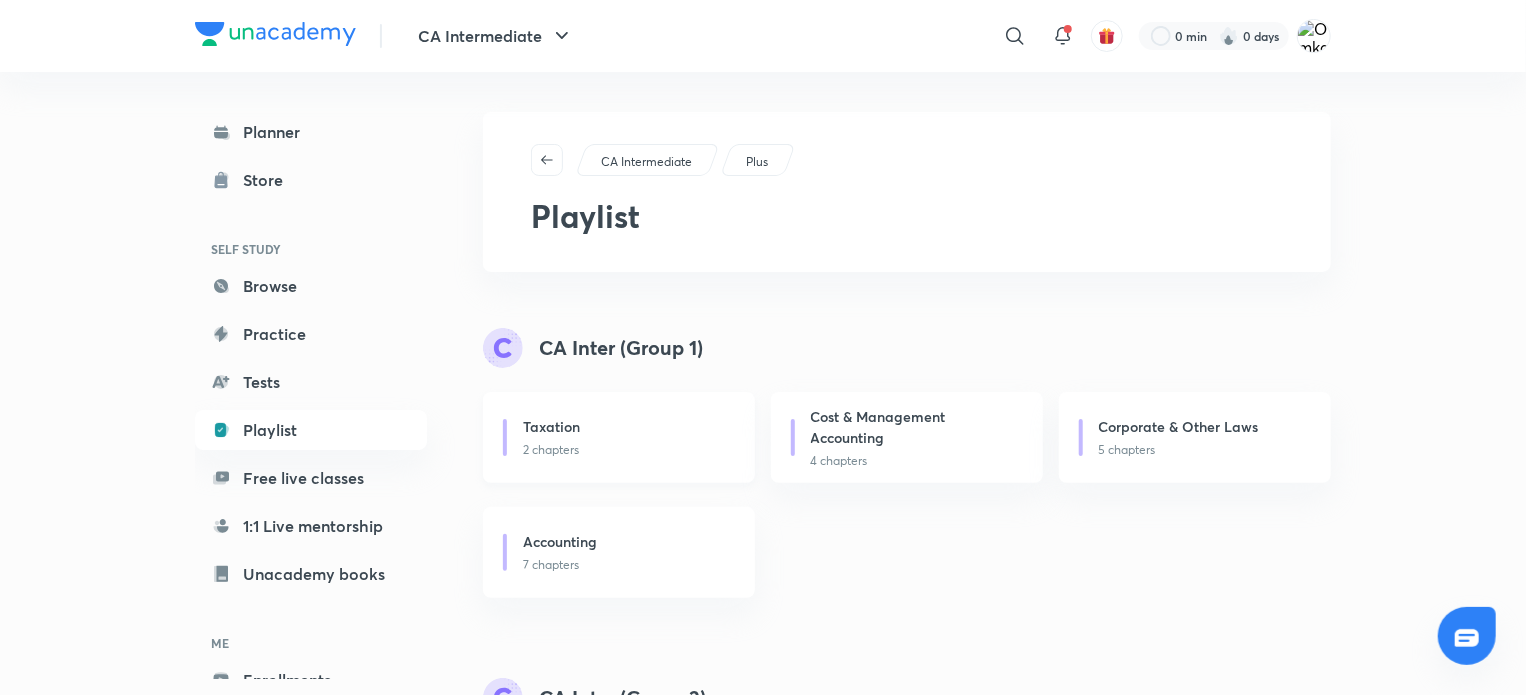 scroll, scrollTop: 158, scrollLeft: 0, axis: vertical 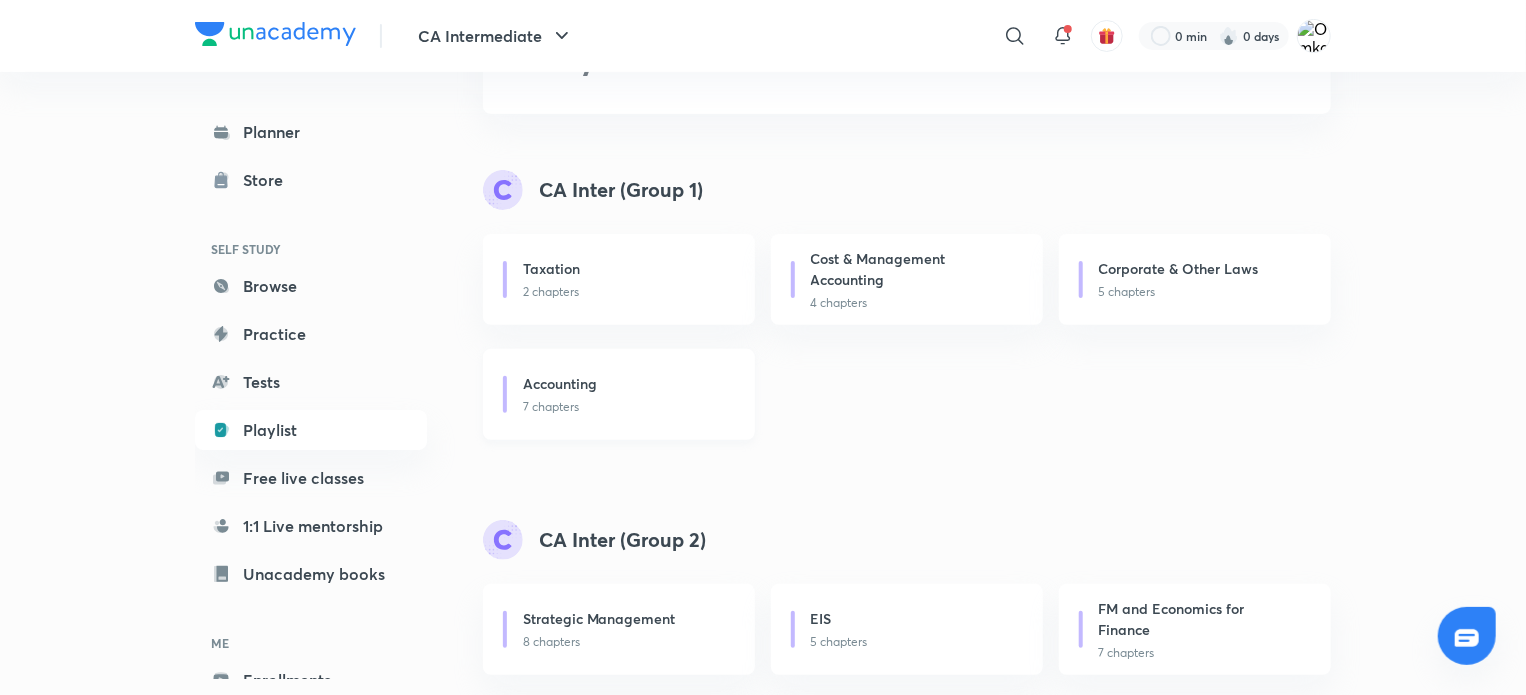 click on "Accounting" at bounding box center [627, 385] 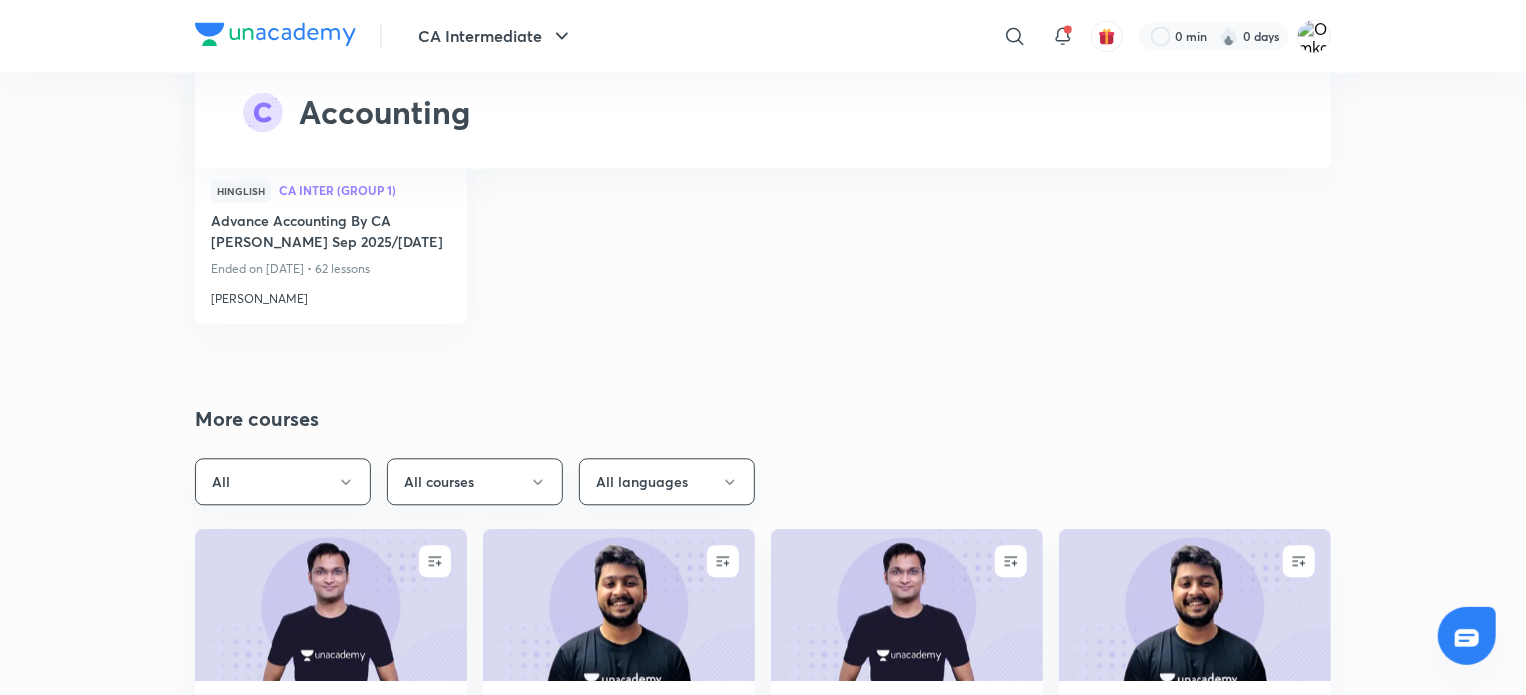scroll, scrollTop: 9755, scrollLeft: 0, axis: vertical 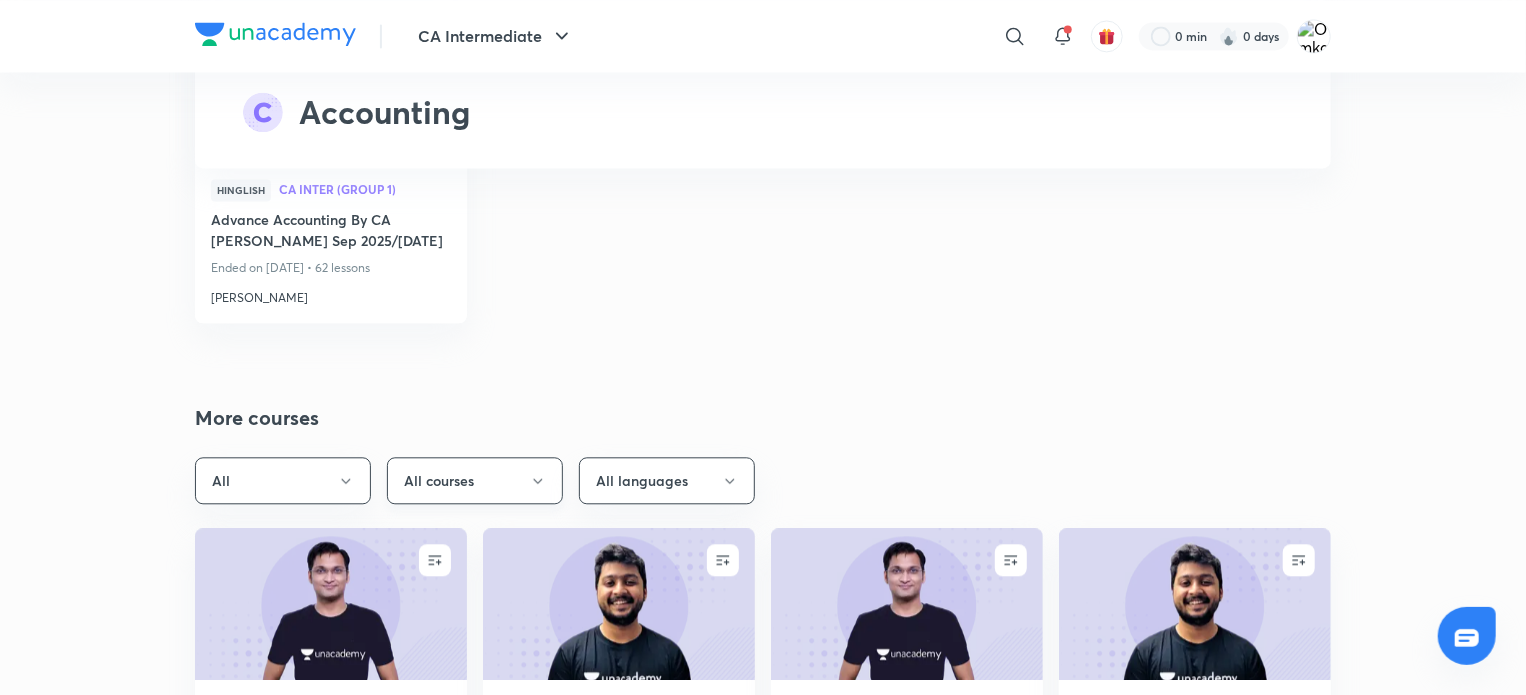 click on "All courses" at bounding box center [475, 480] 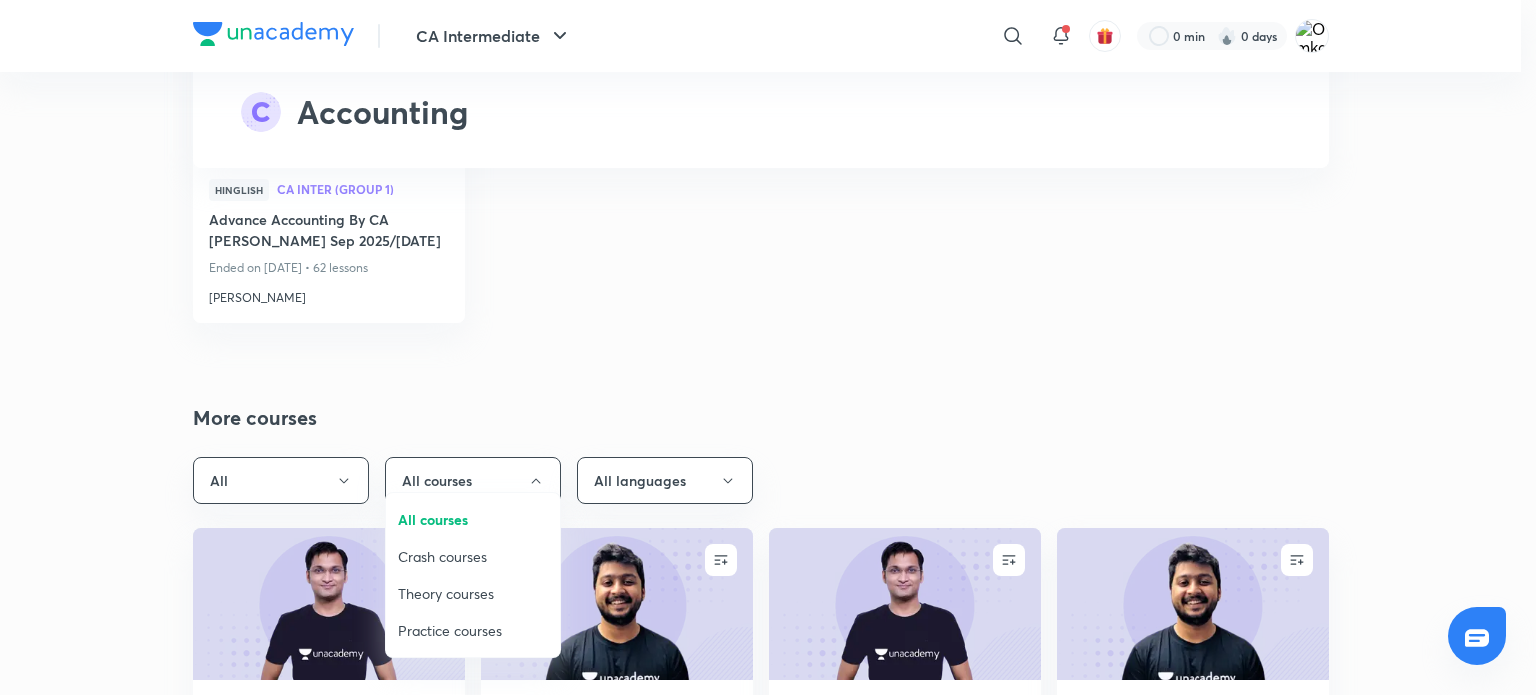 click at bounding box center (768, 347) 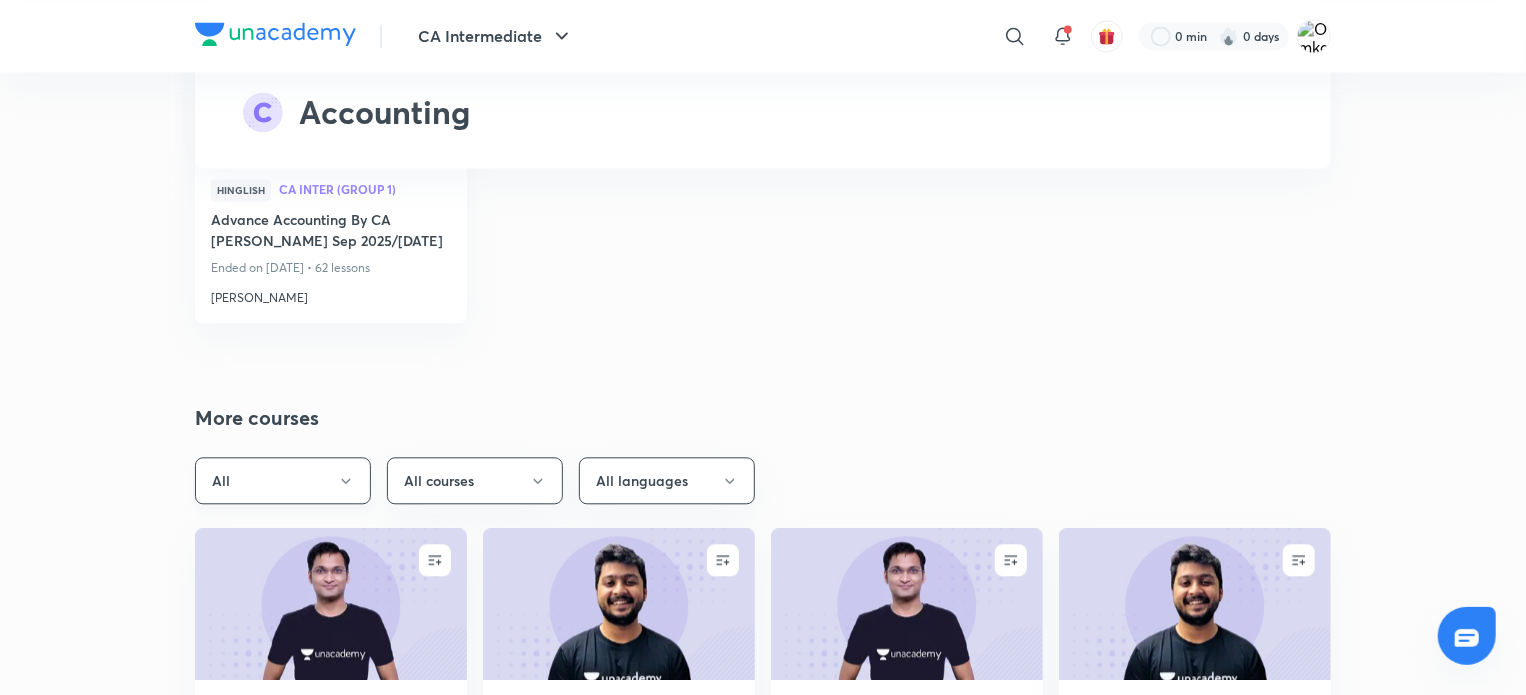 click on "All" at bounding box center [283, 480] 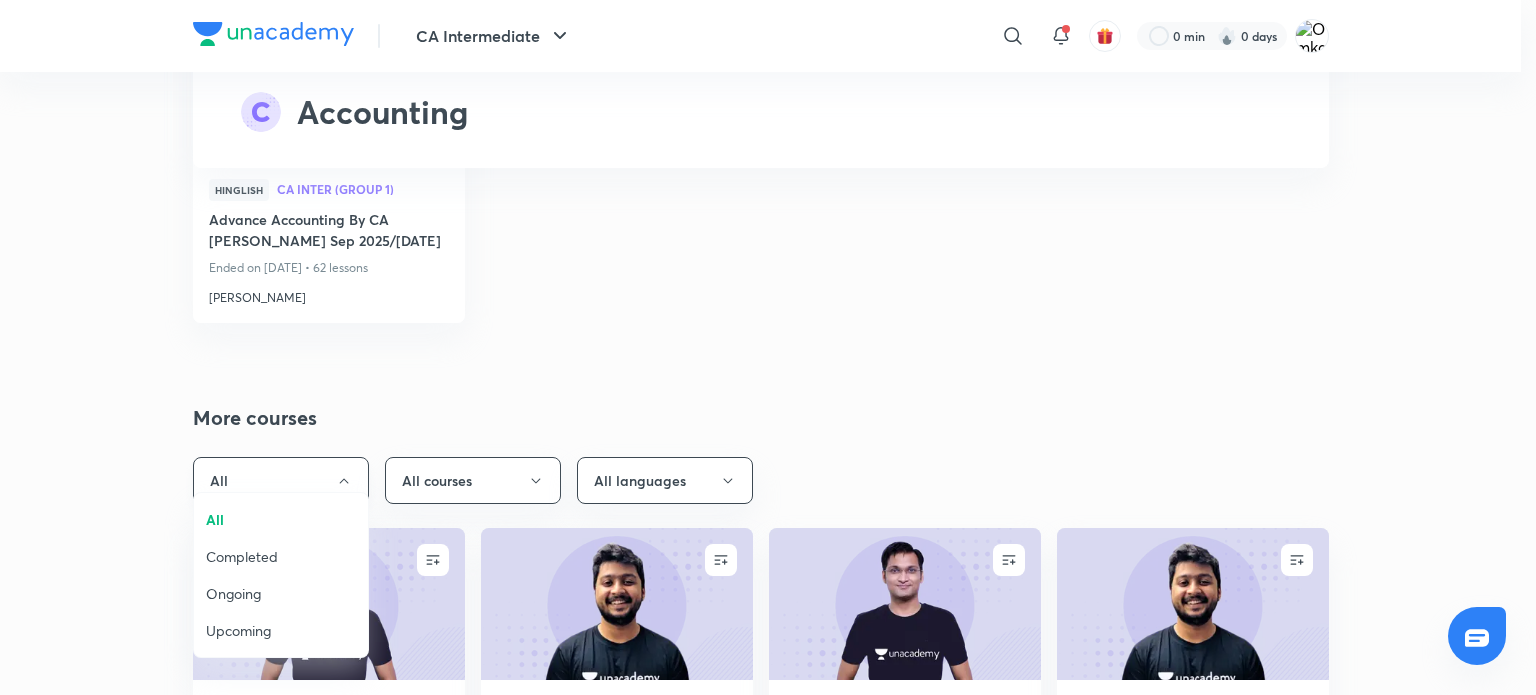 click at bounding box center [768, 347] 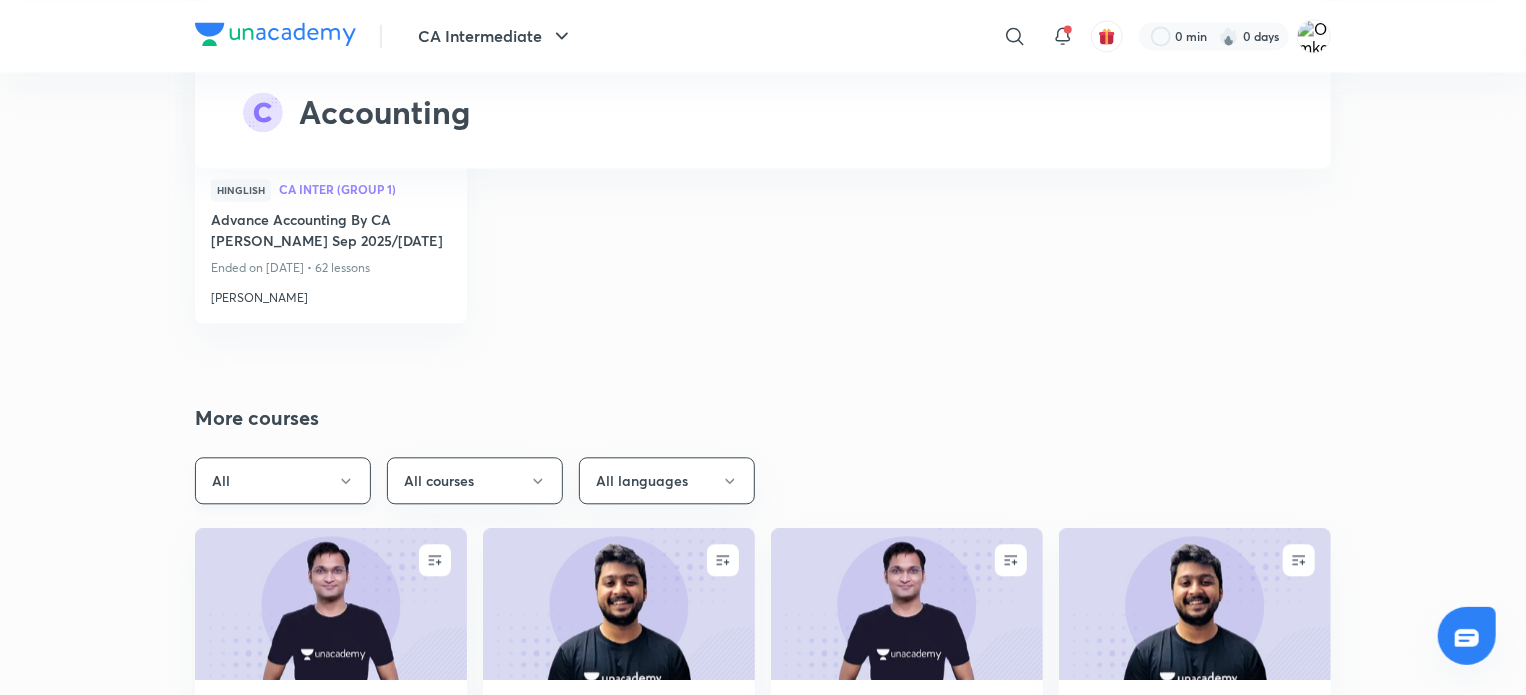 click on "All" at bounding box center [283, 480] 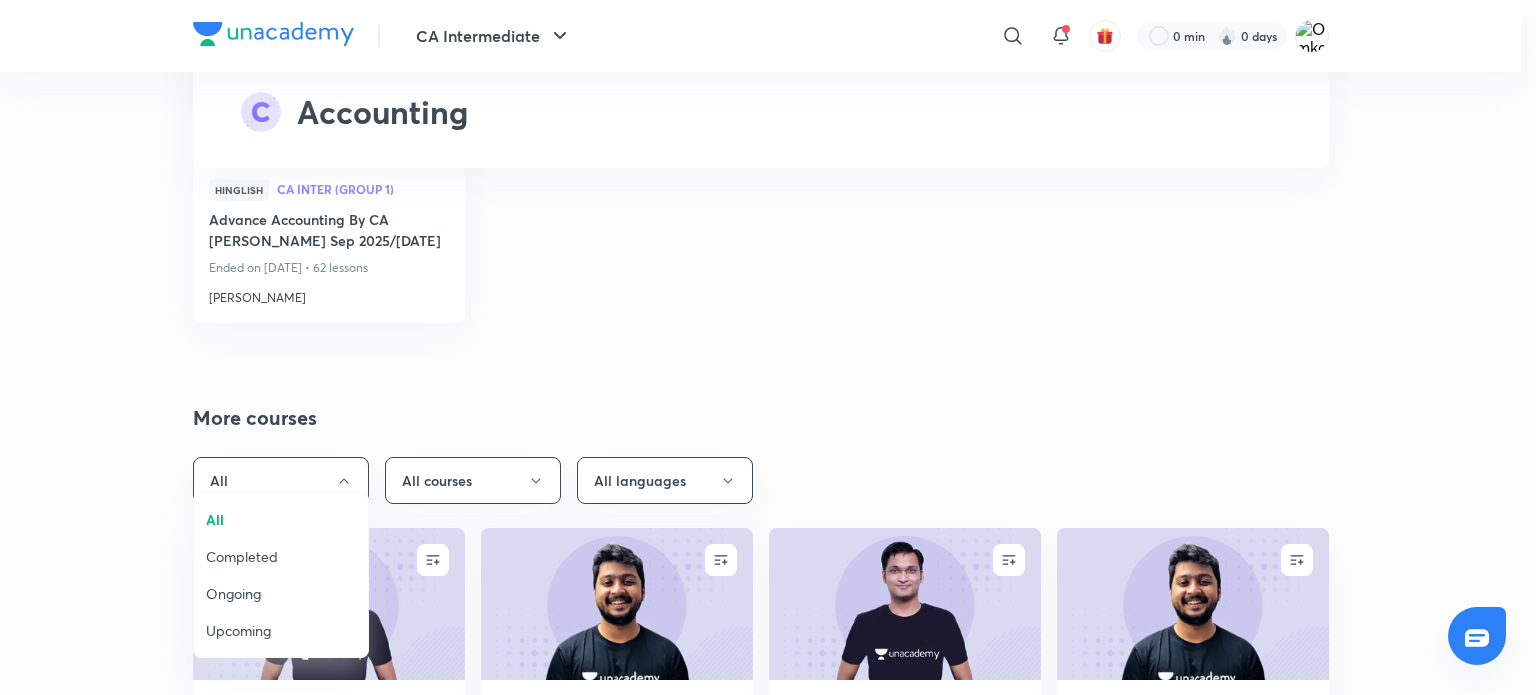 click on "Ongoing" at bounding box center (281, 593) 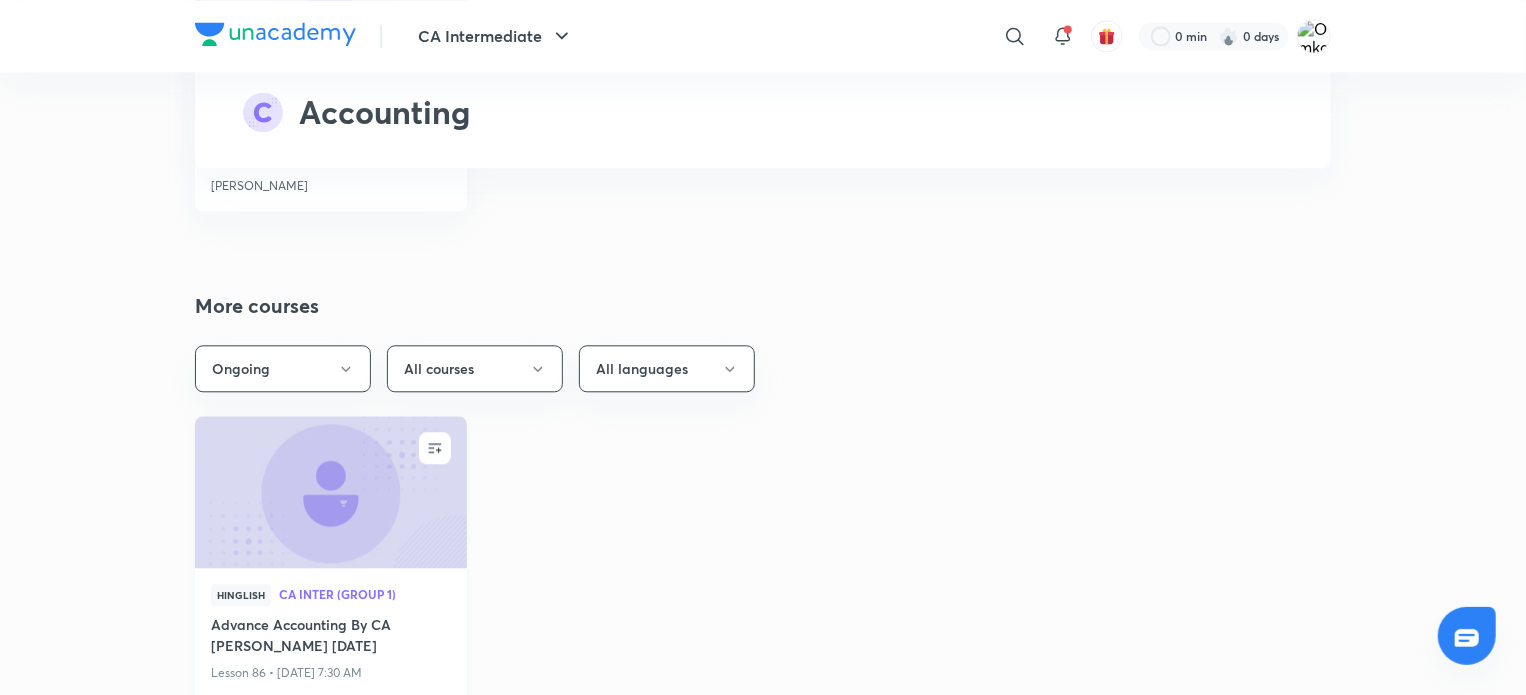 scroll, scrollTop: 9864, scrollLeft: 0, axis: vertical 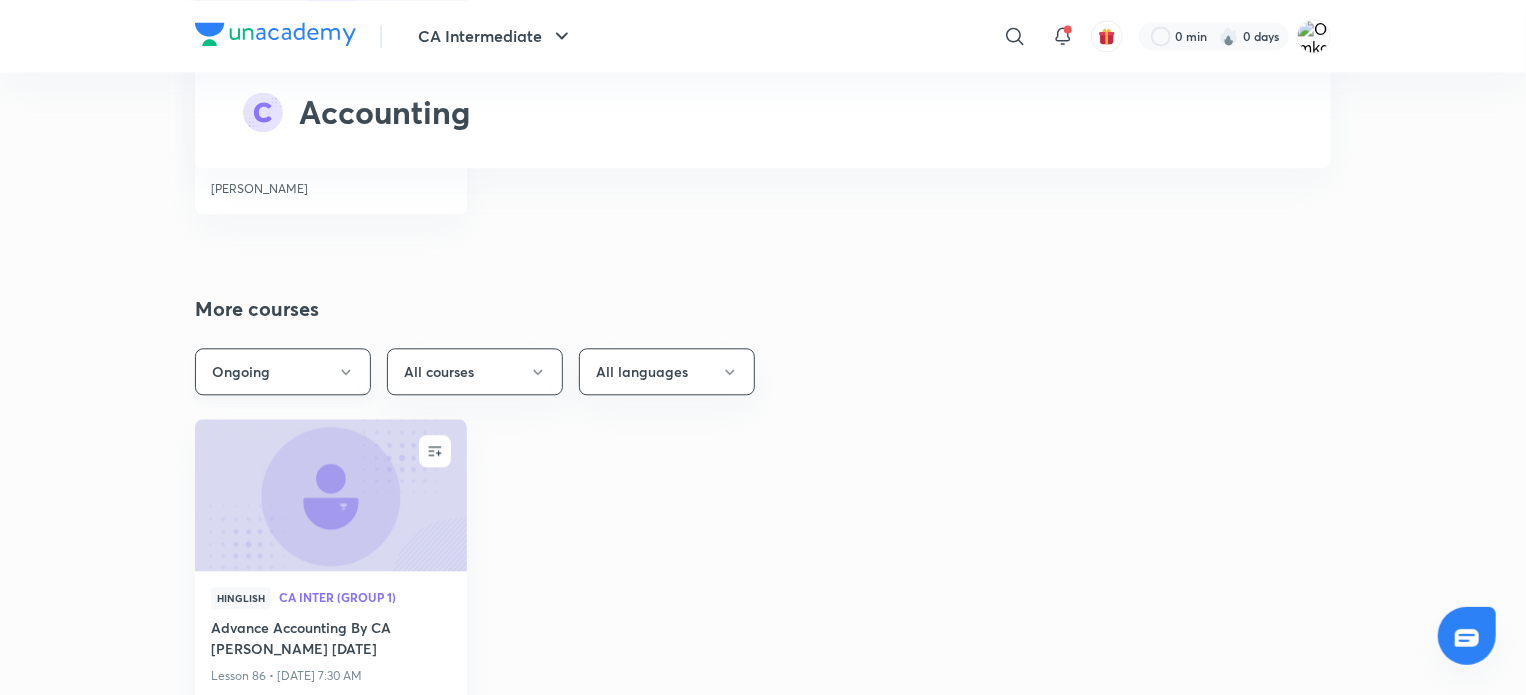 click on "Ongoing" at bounding box center [283, 371] 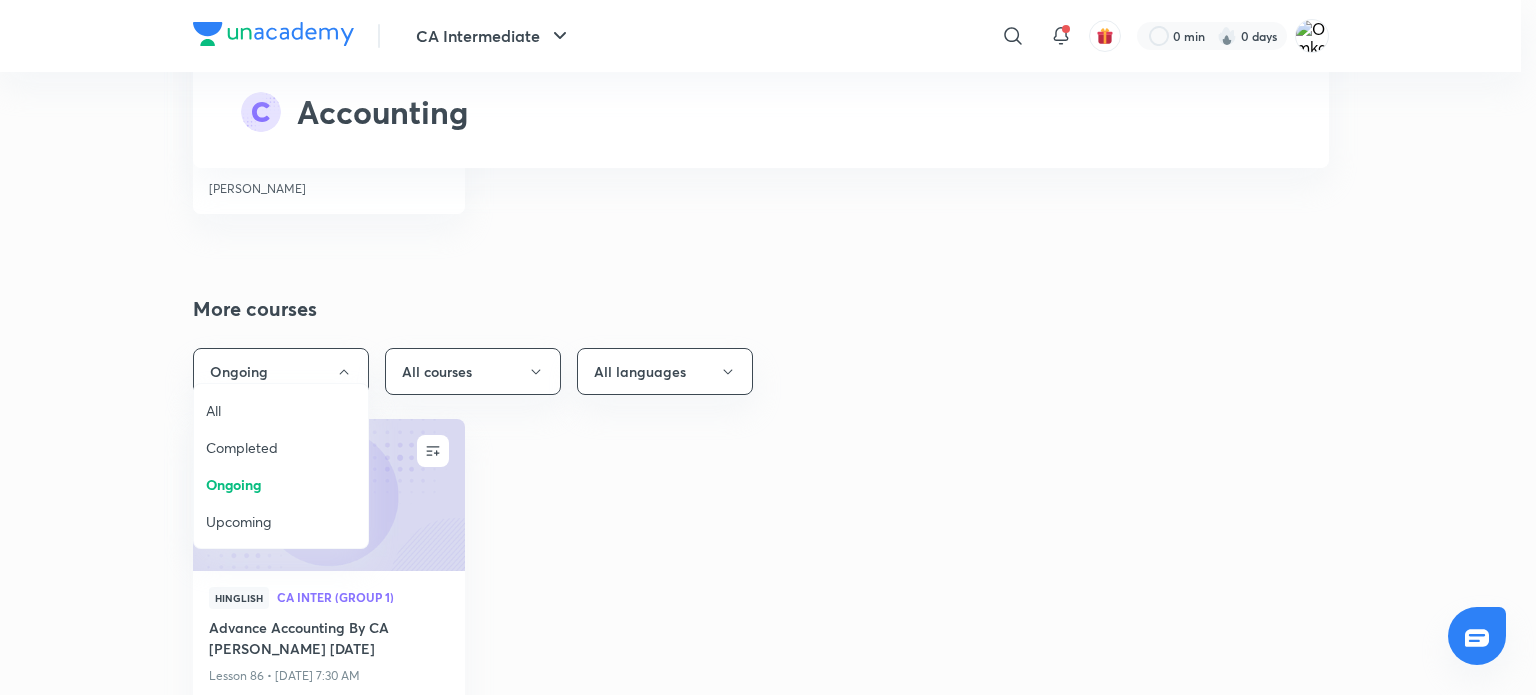 click on "Completed" at bounding box center (281, 447) 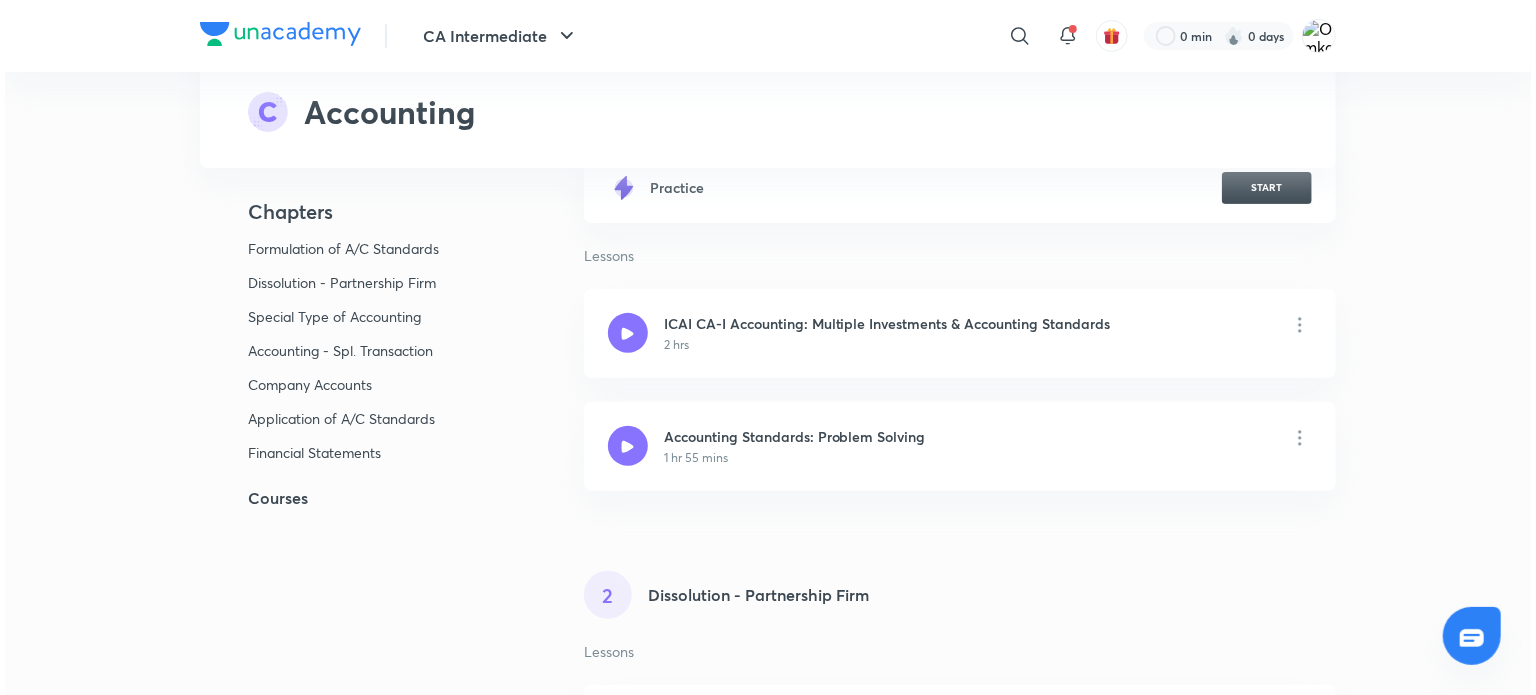 scroll, scrollTop: 0, scrollLeft: 0, axis: both 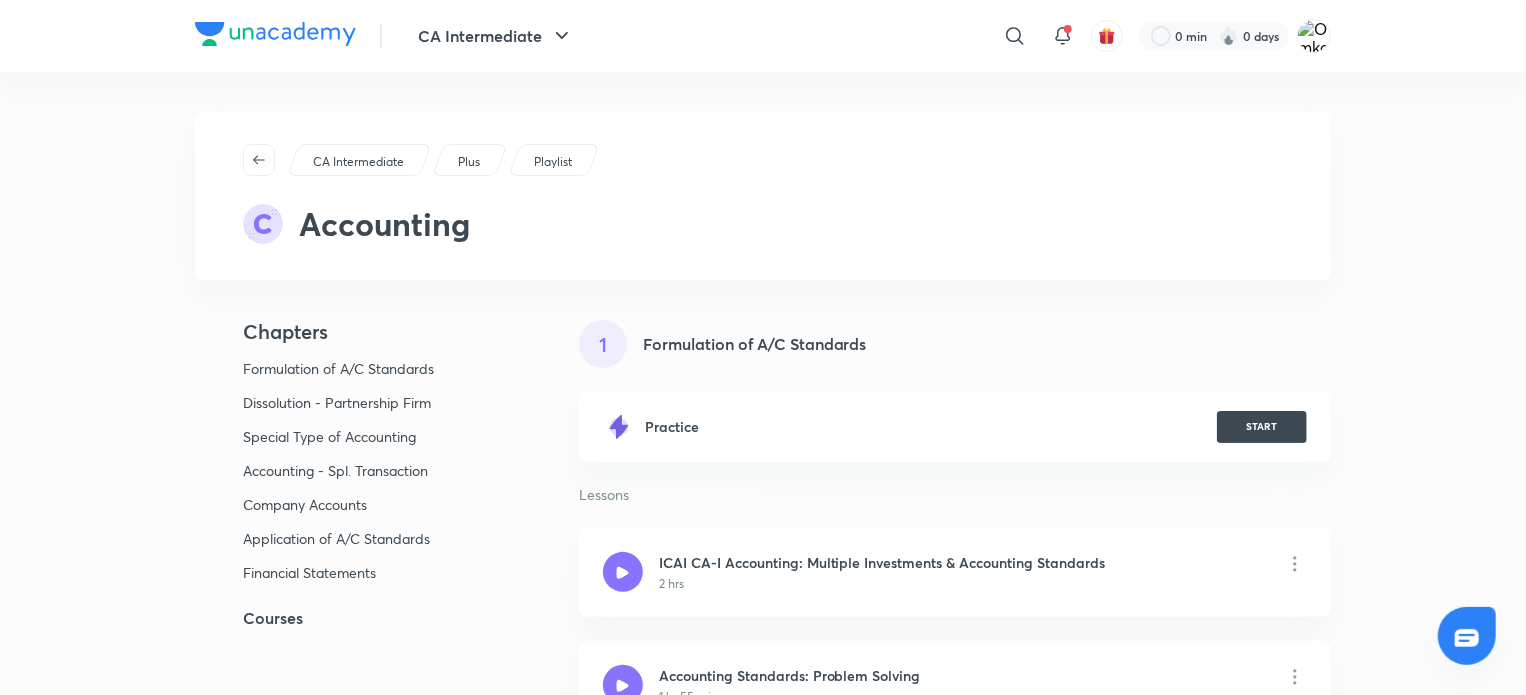 click on "CA Intermediate" at bounding box center [358, 162] 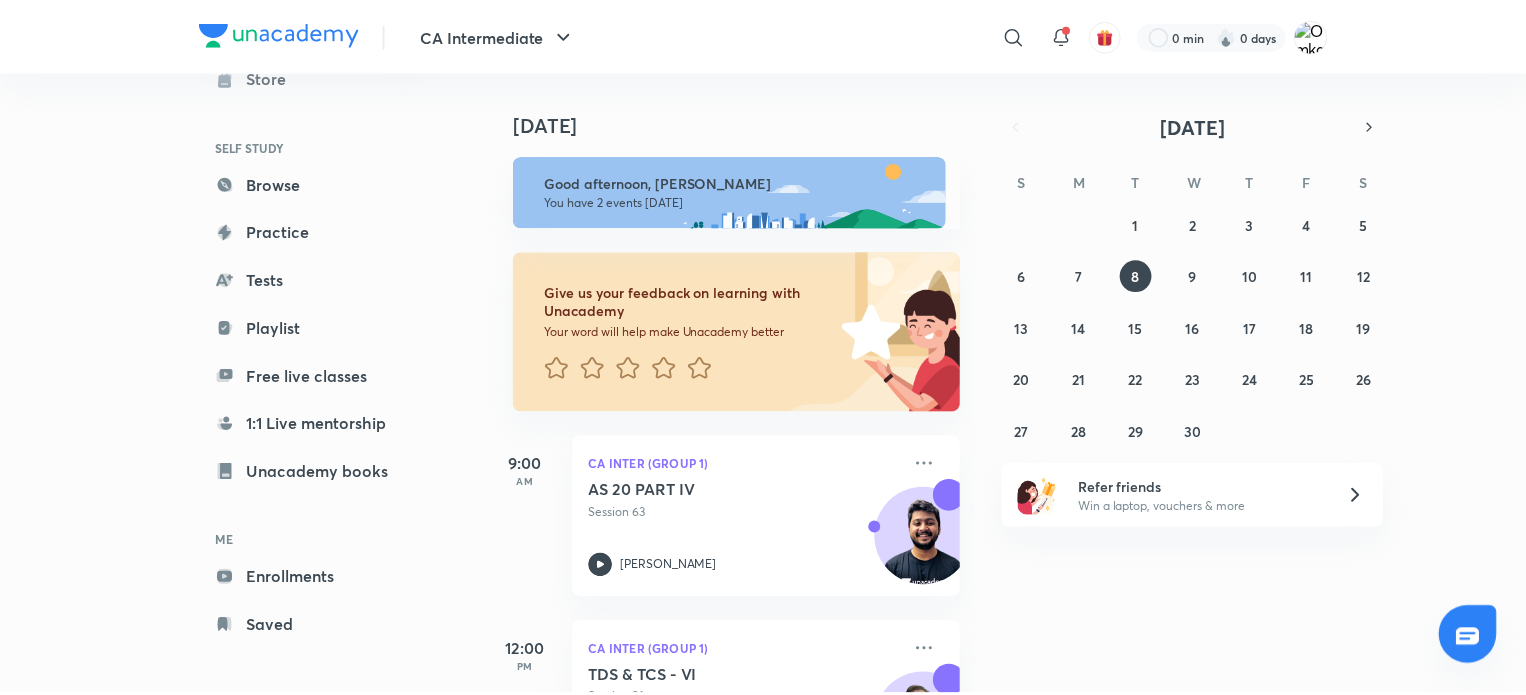 scroll, scrollTop: 108, scrollLeft: 0, axis: vertical 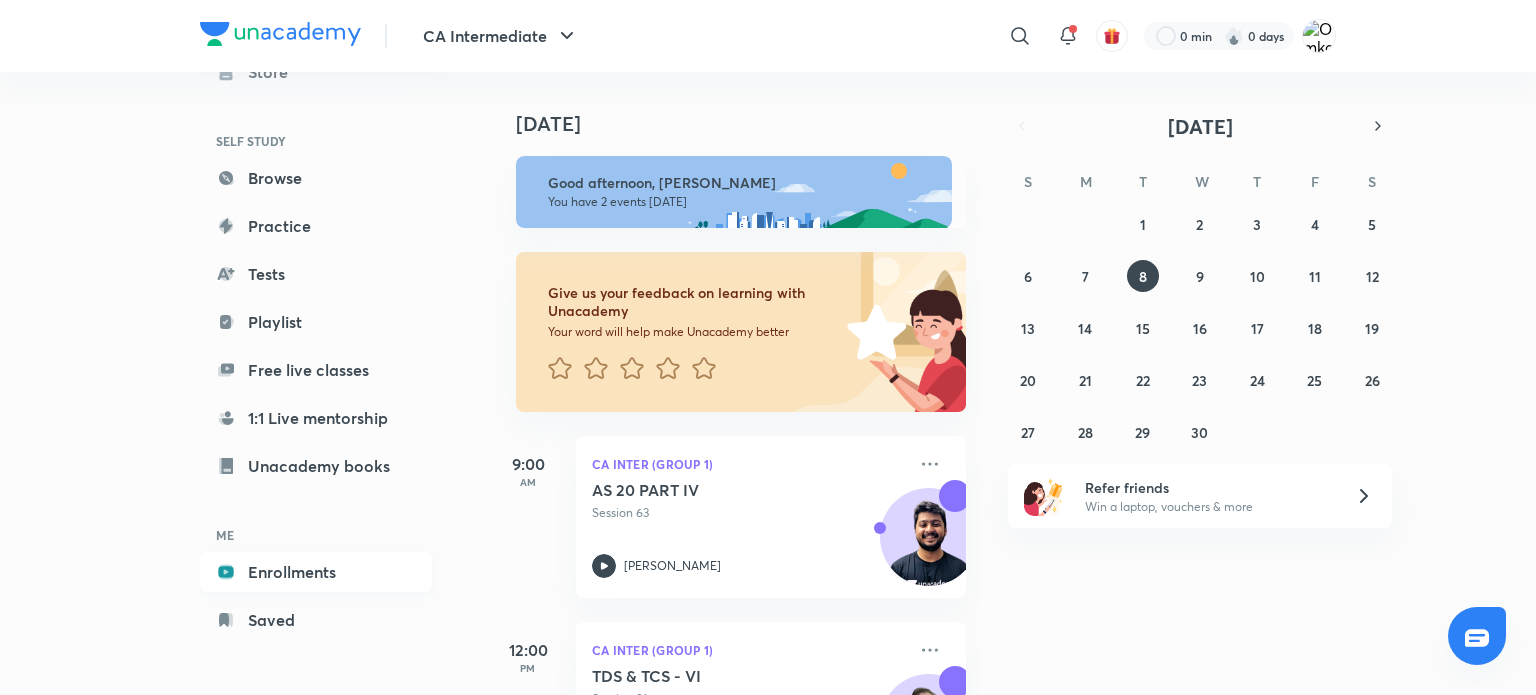 click on "Enrollments" at bounding box center [316, 572] 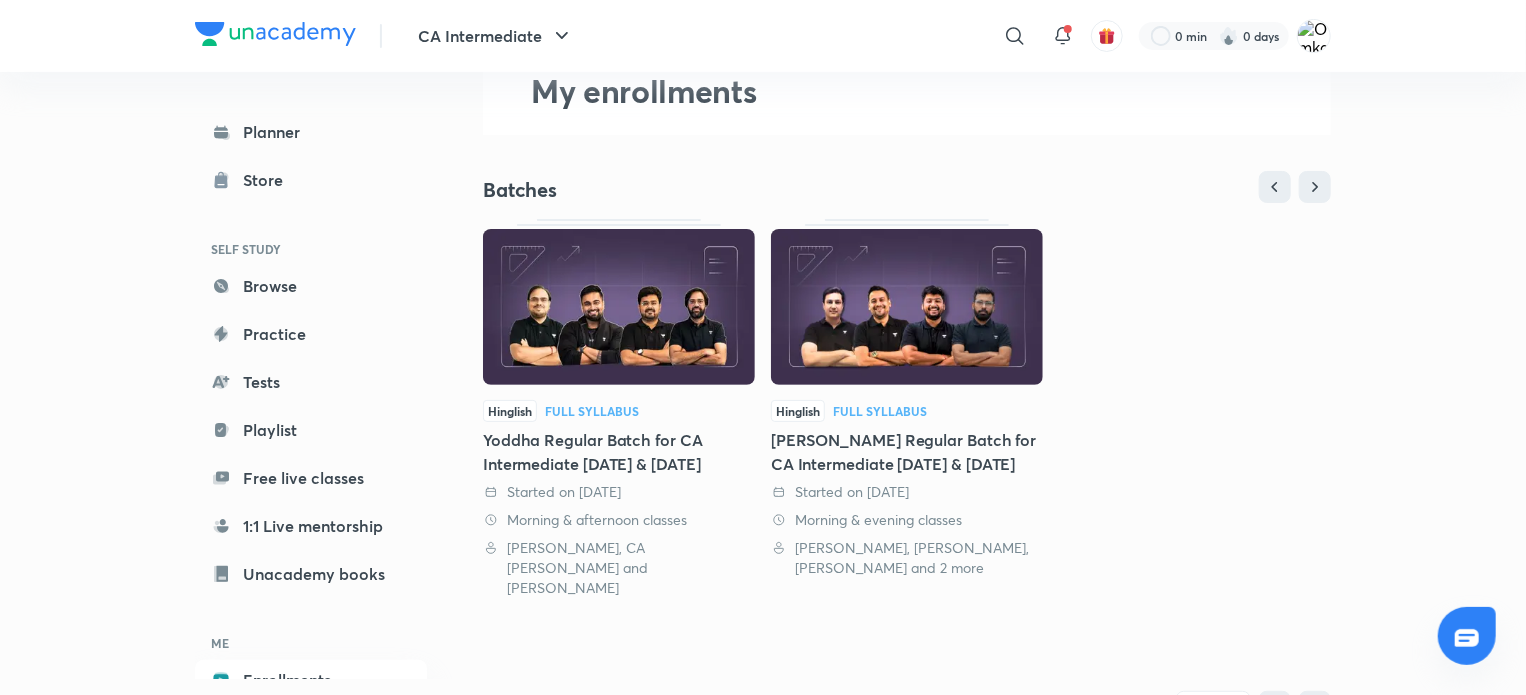 scroll, scrollTop: 108, scrollLeft: 0, axis: vertical 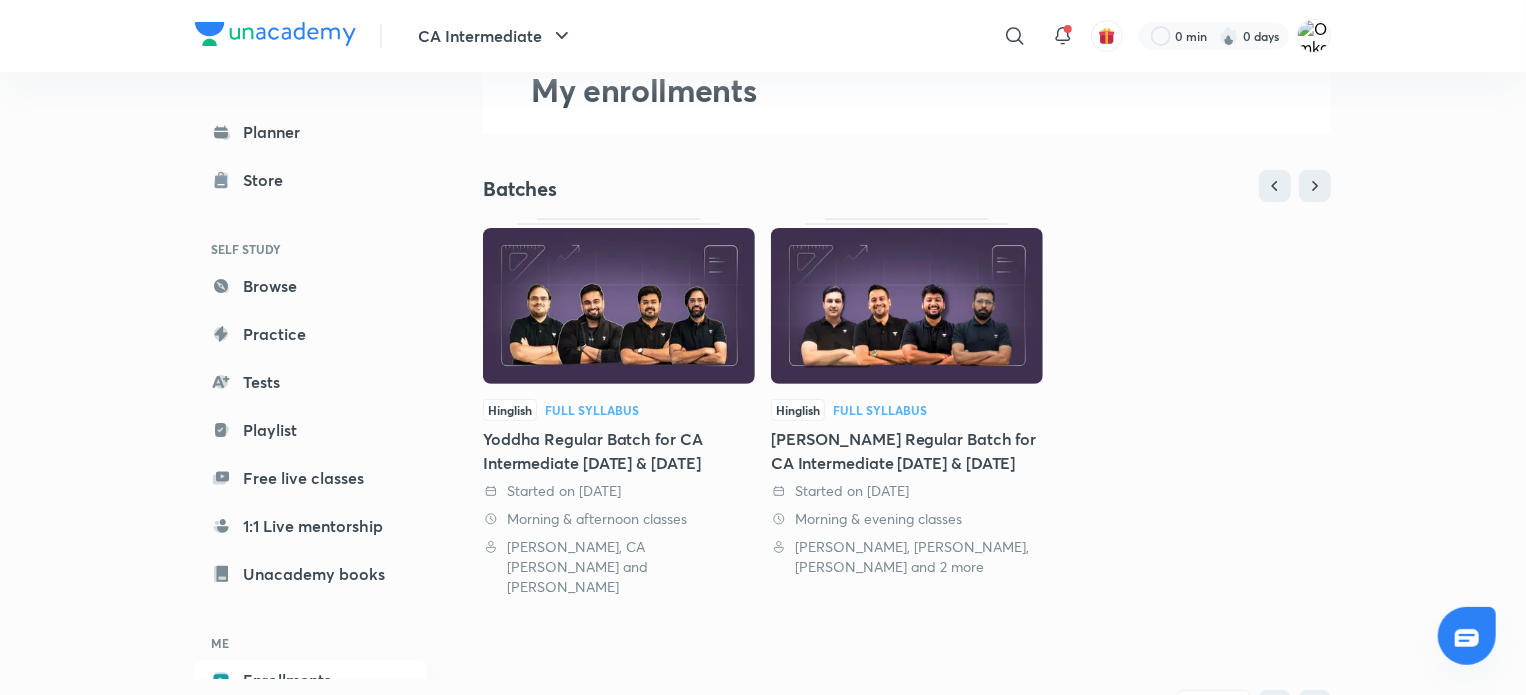 click at bounding box center (907, 306) 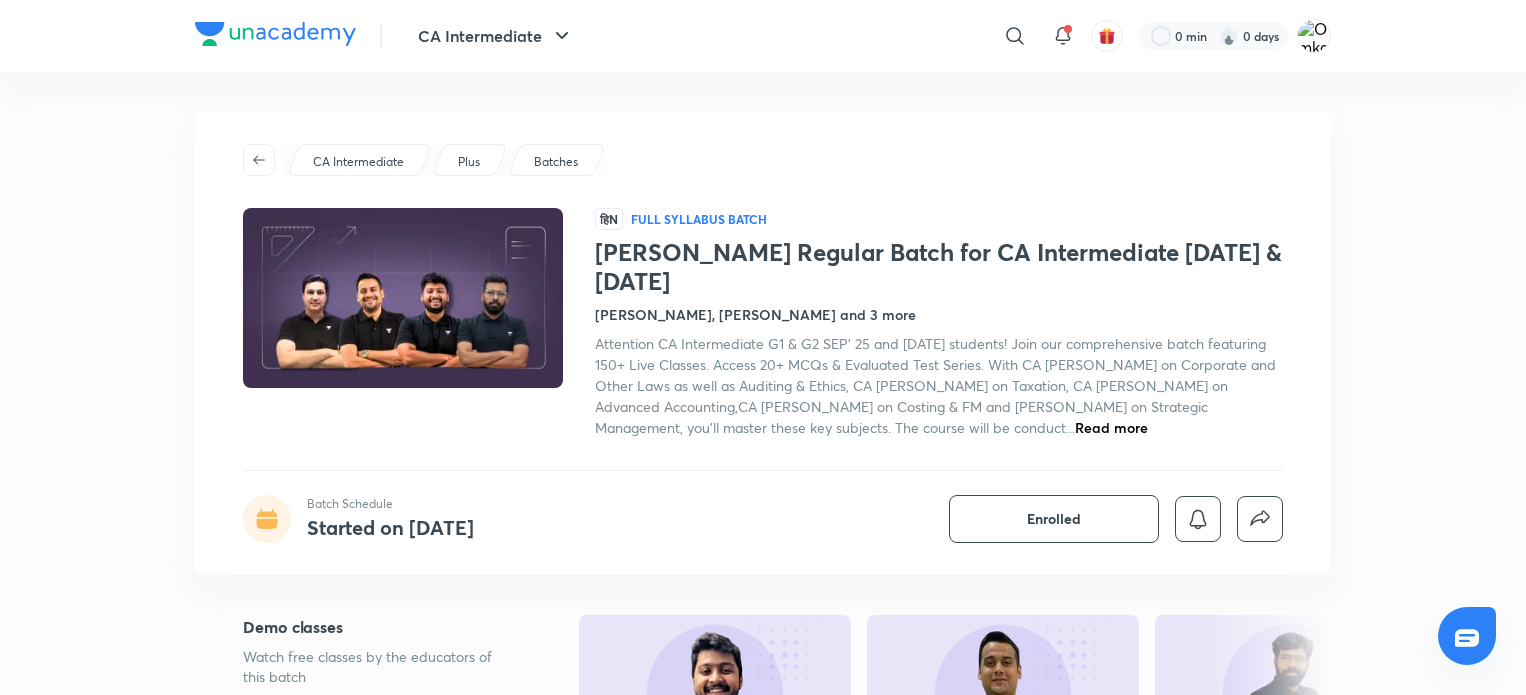 scroll, scrollTop: 290, scrollLeft: 0, axis: vertical 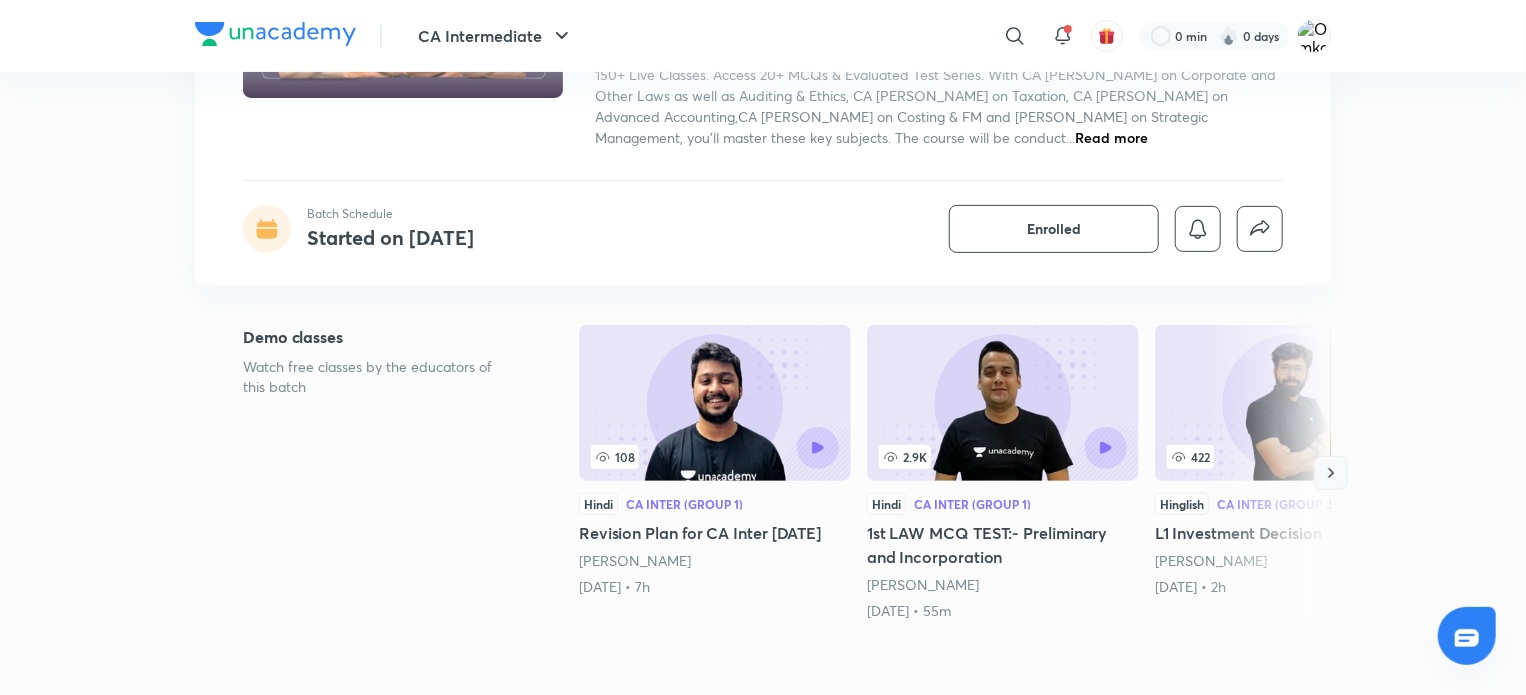 click 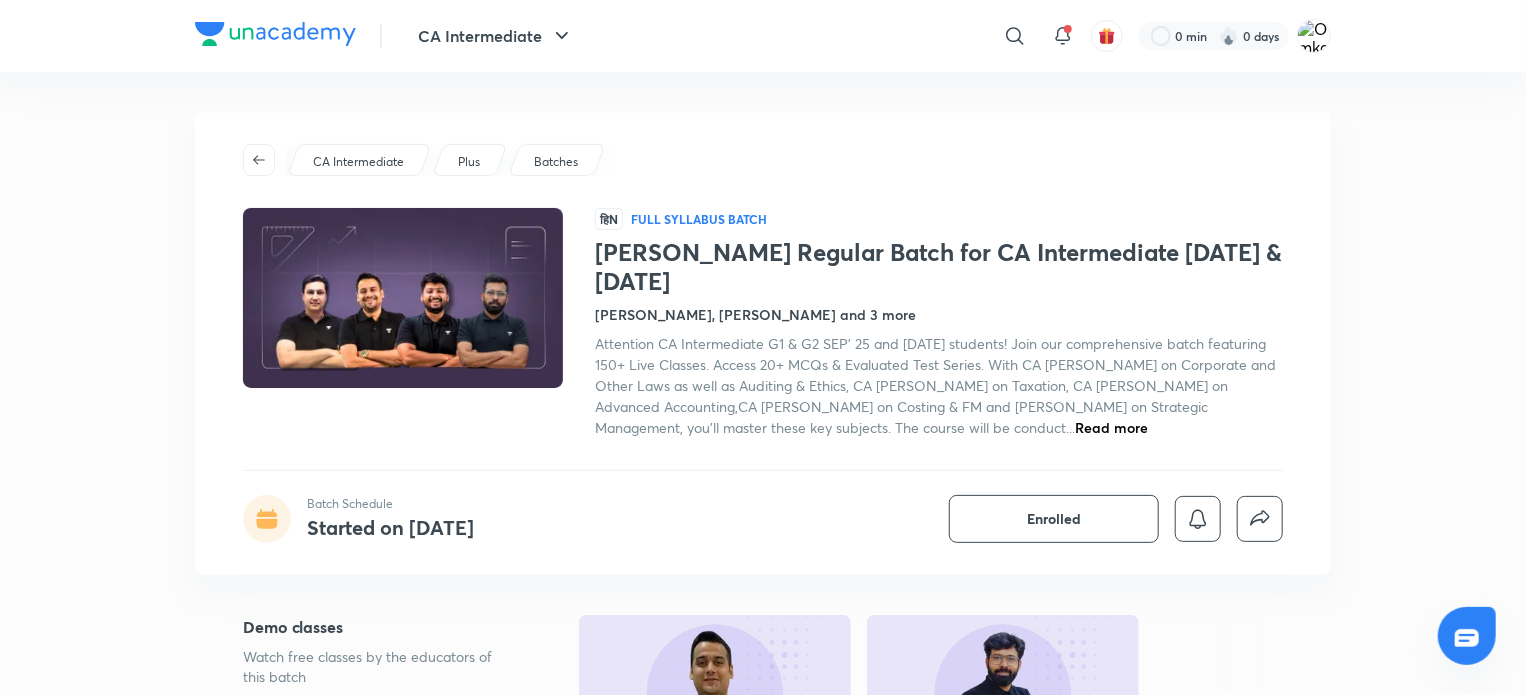 scroll, scrollTop: 364, scrollLeft: 0, axis: vertical 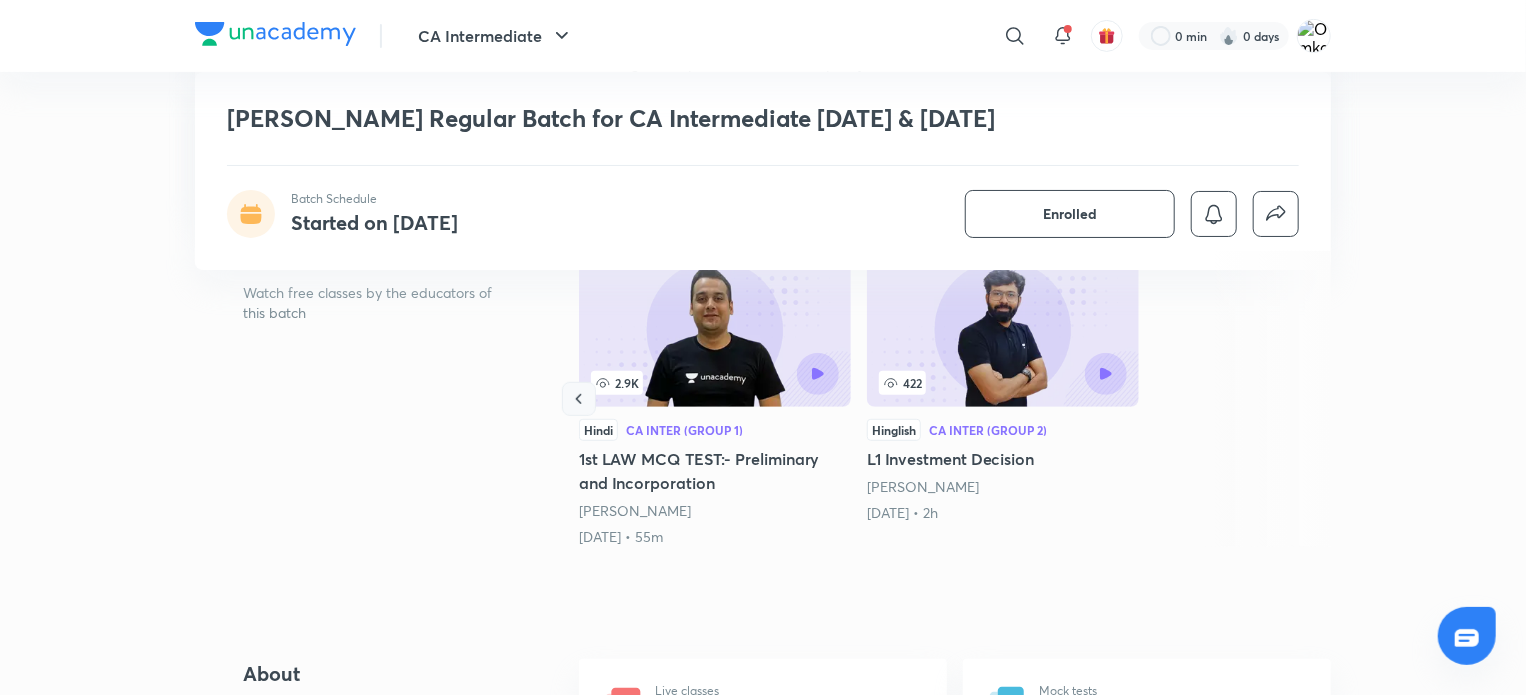 click 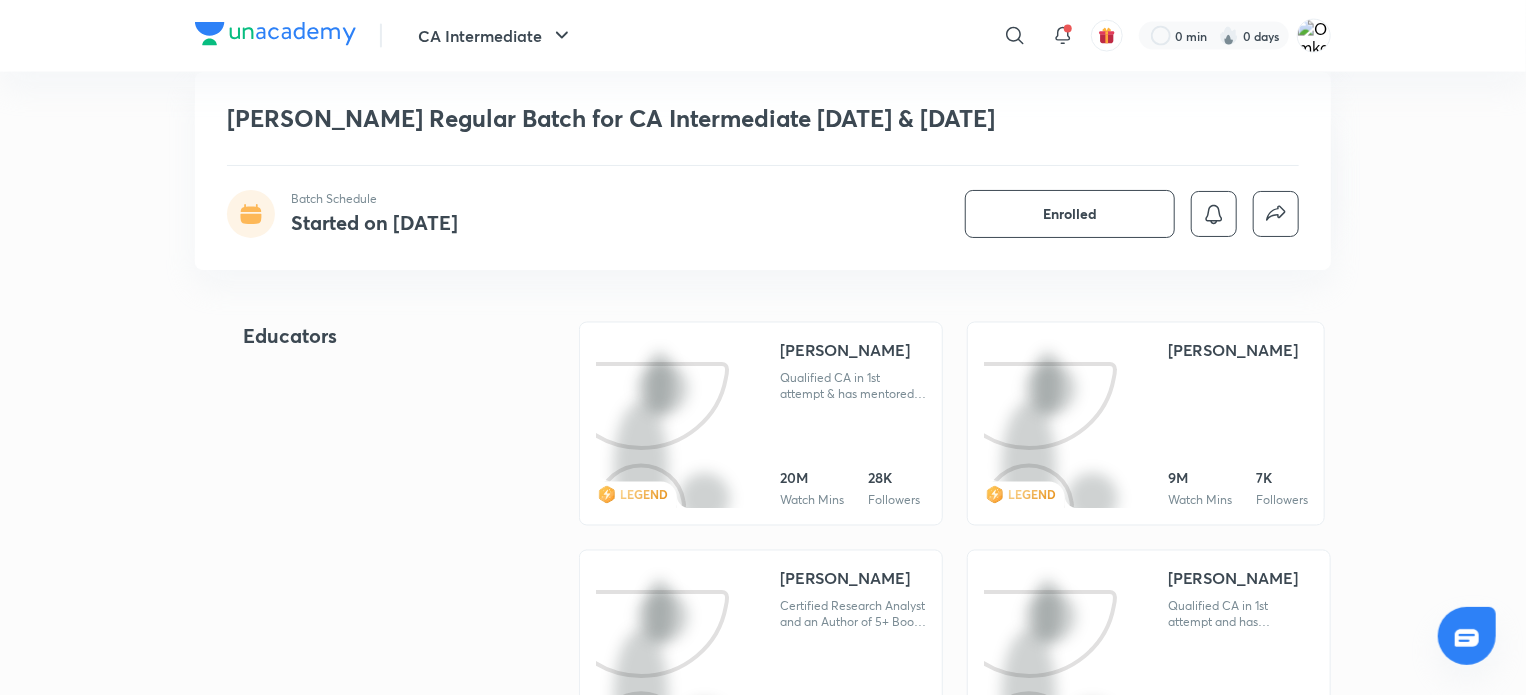 scroll, scrollTop: 1699, scrollLeft: 0, axis: vertical 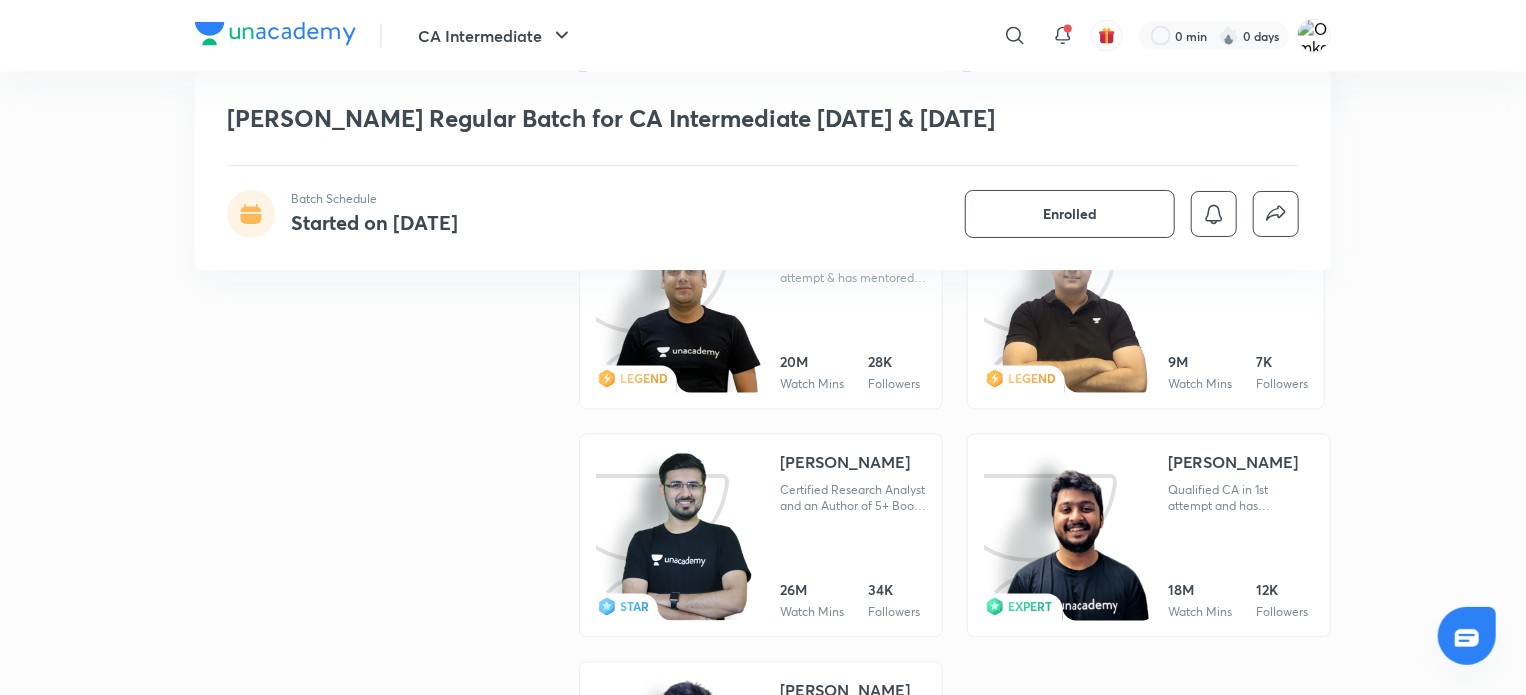 click at bounding box center [1075, 546] 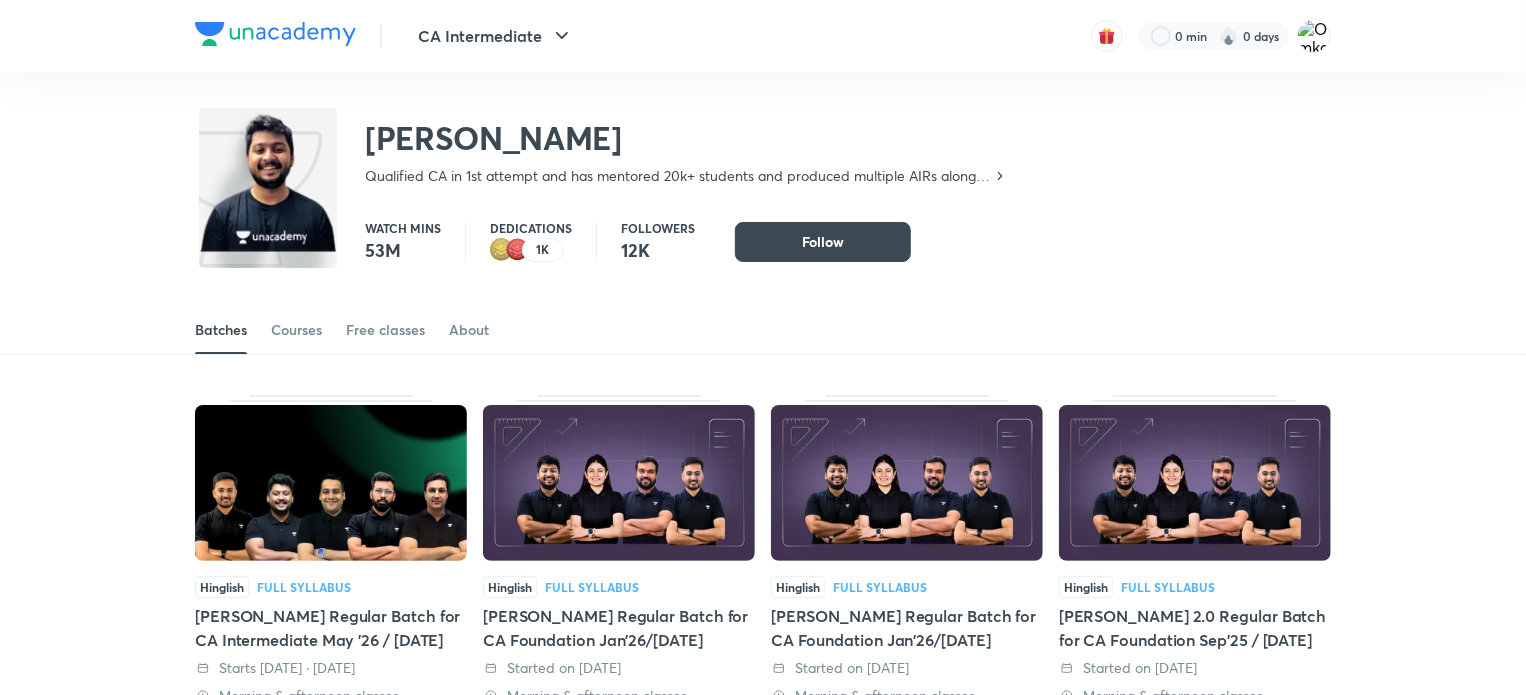 scroll, scrollTop: 88, scrollLeft: 0, axis: vertical 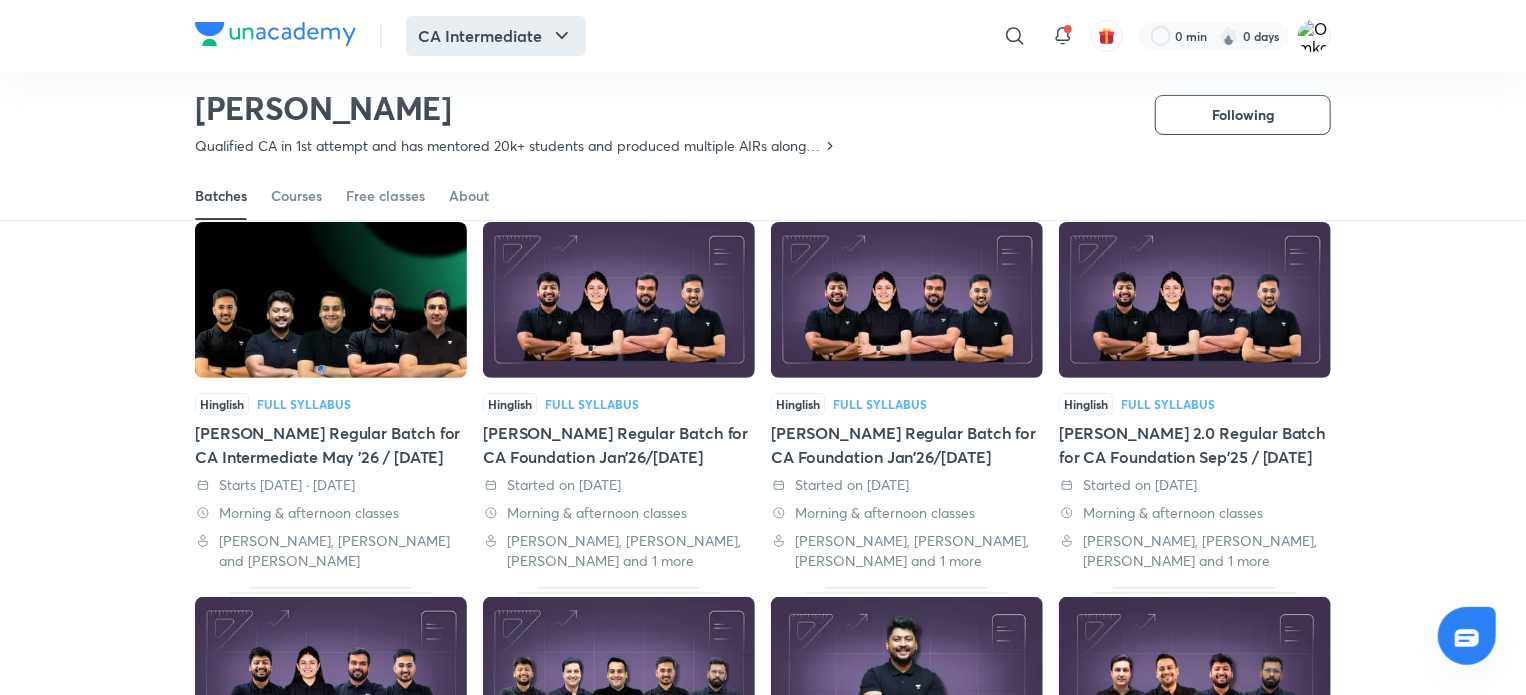 click on "CA Intermediate" at bounding box center (496, 36) 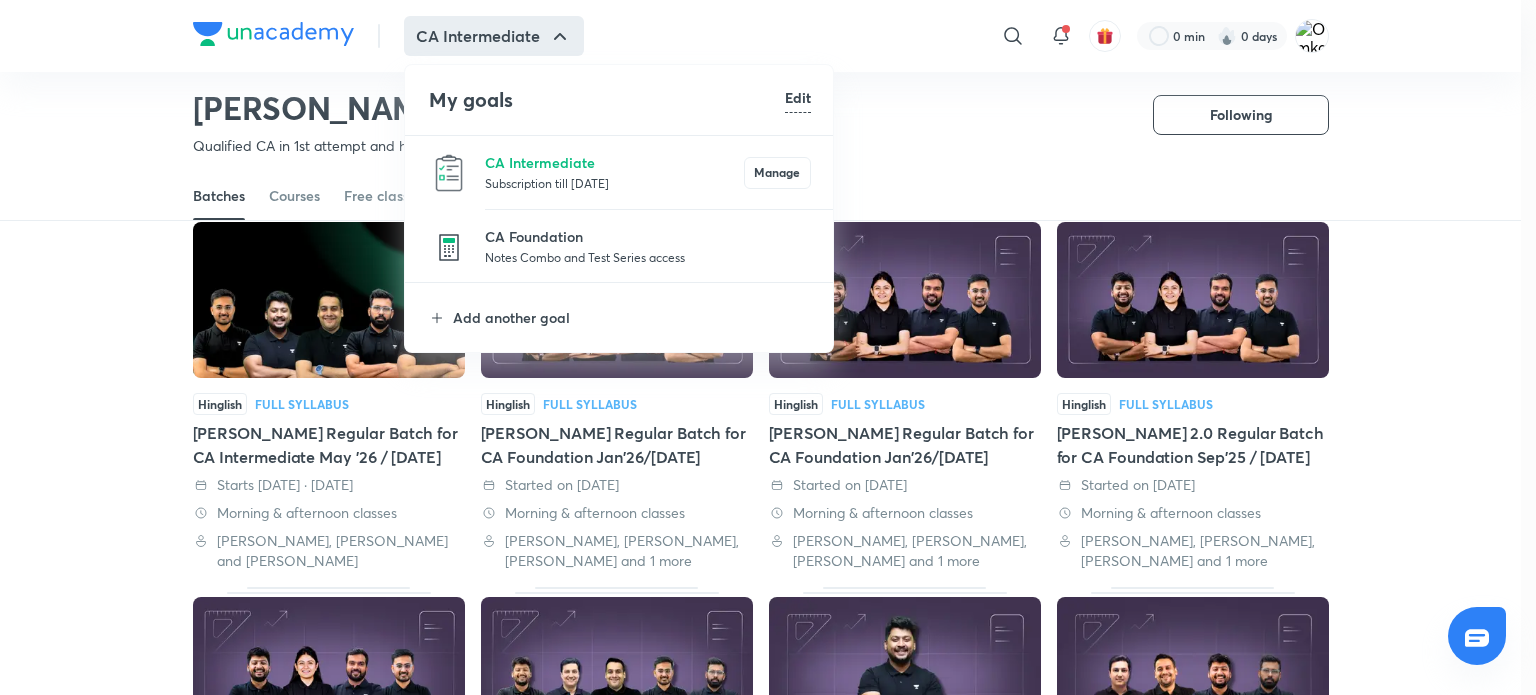 click on "CA Intermediate Subscription till [DATE] Manage" at bounding box center [620, 172] 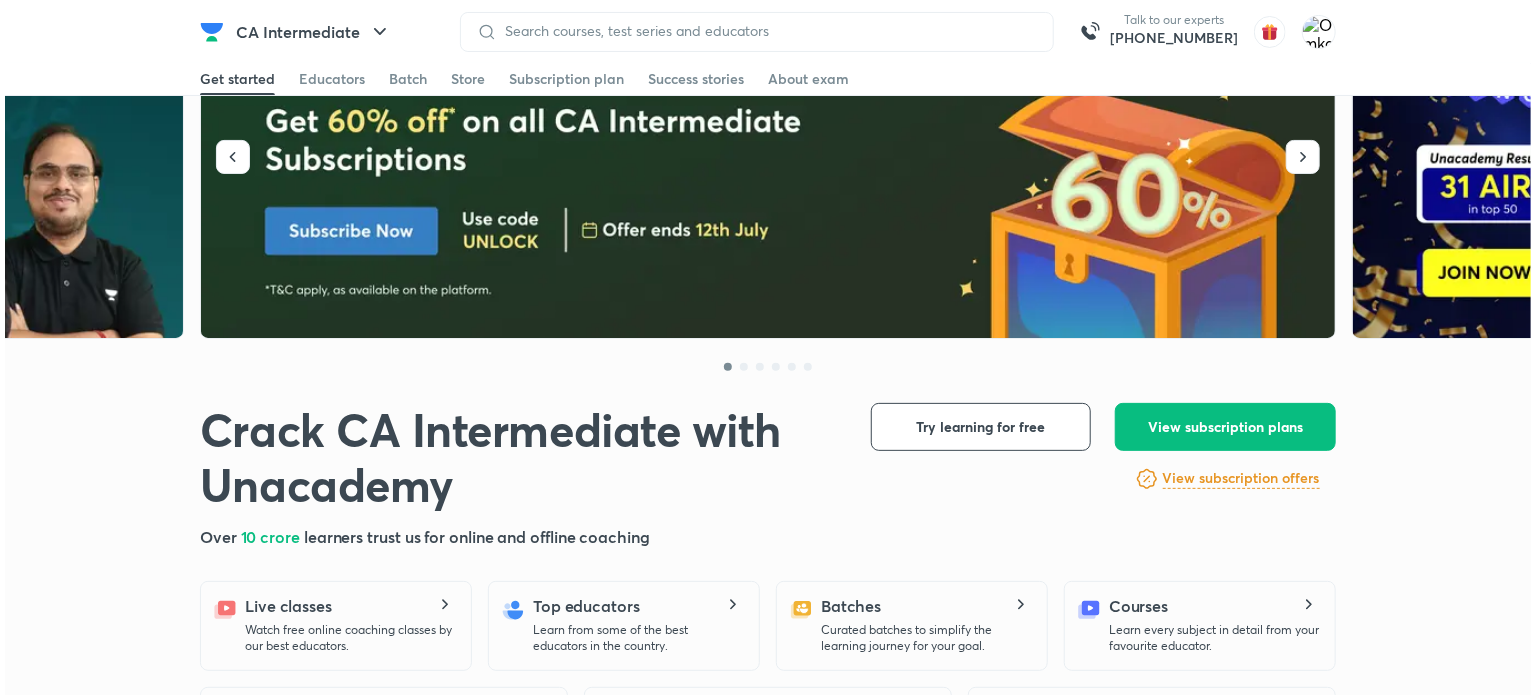 scroll, scrollTop: 0, scrollLeft: 0, axis: both 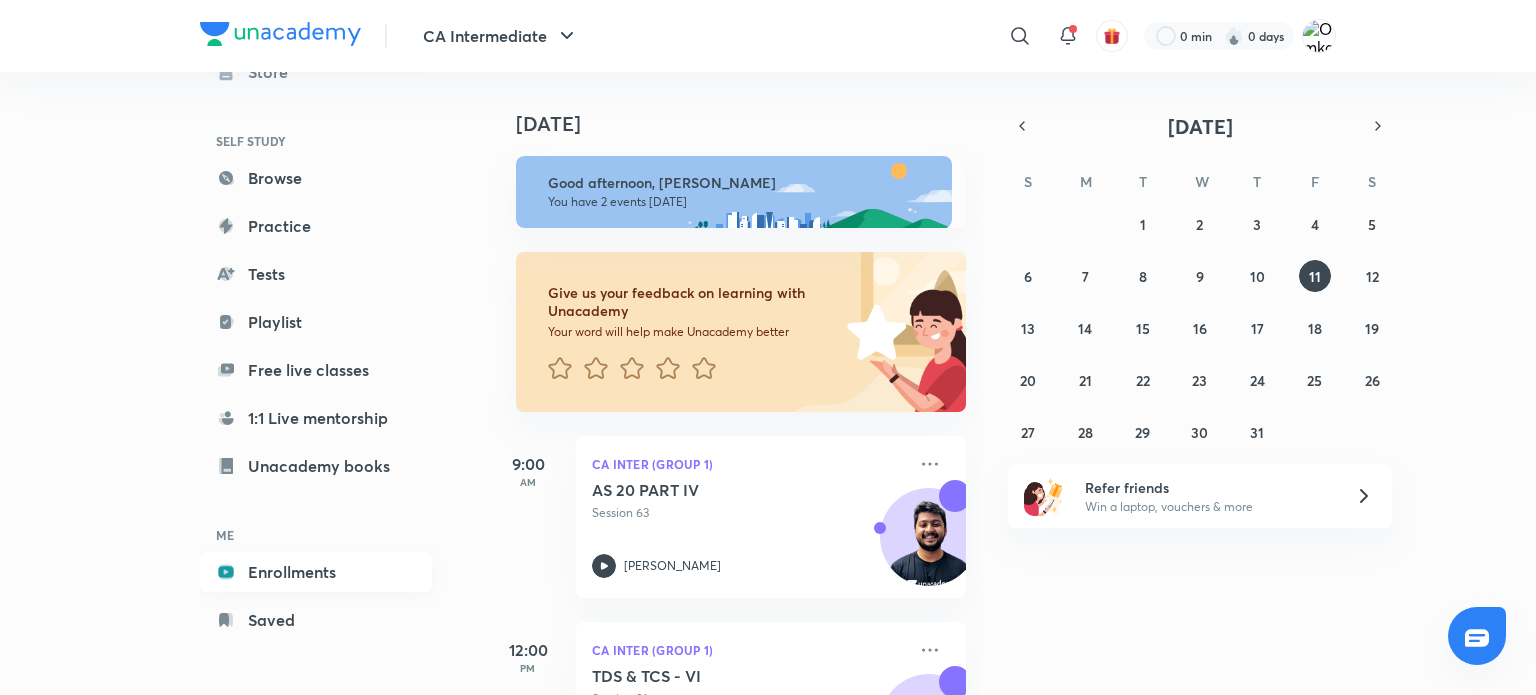click on "Enrollments" at bounding box center [316, 572] 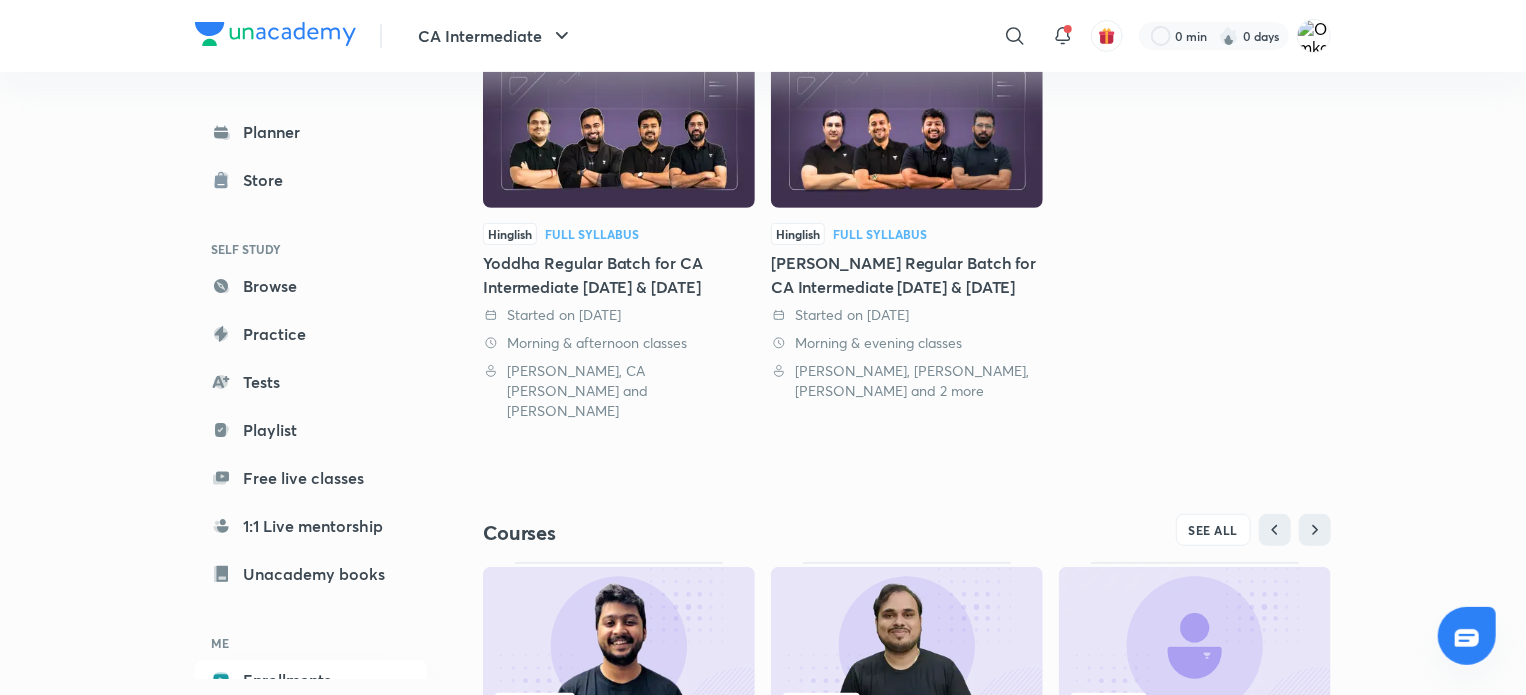 scroll, scrollTop: 160, scrollLeft: 0, axis: vertical 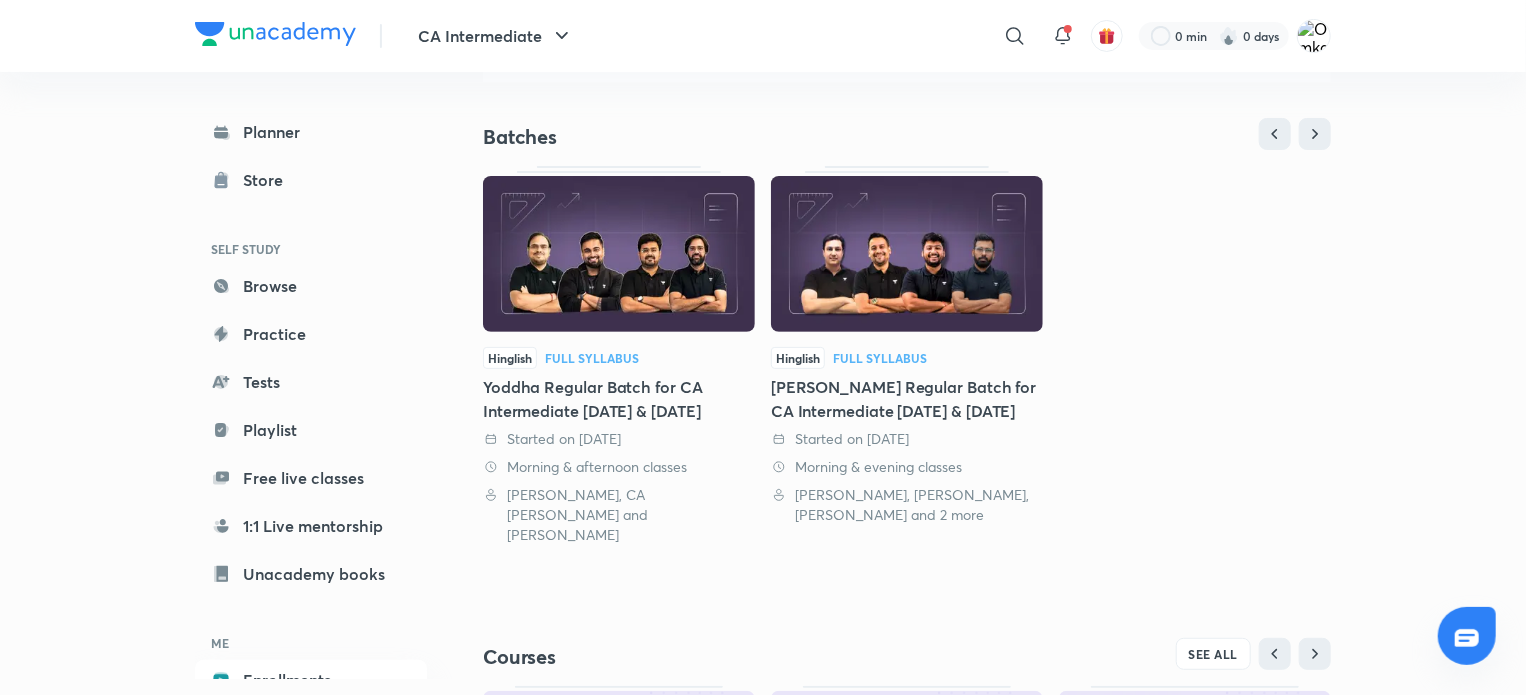 click at bounding box center [907, 254] 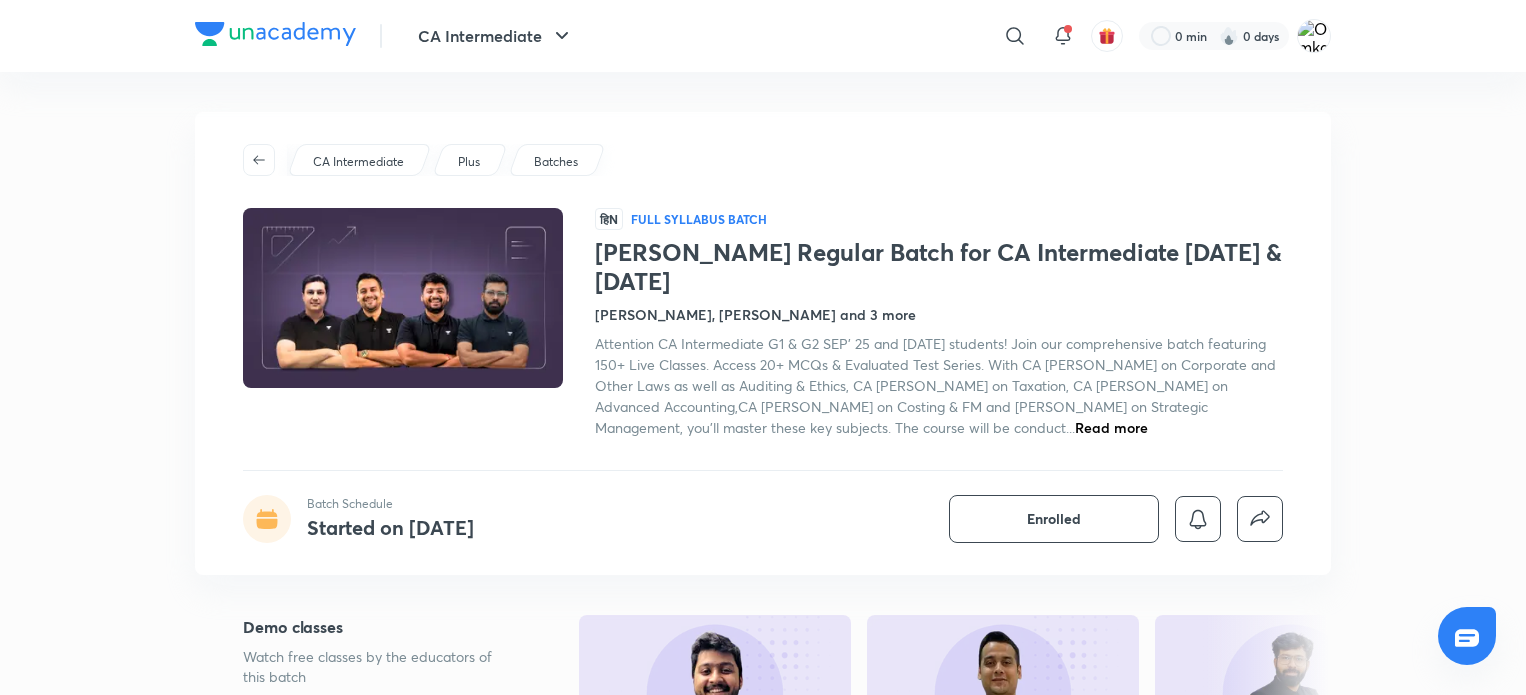 scroll, scrollTop: 88, scrollLeft: 0, axis: vertical 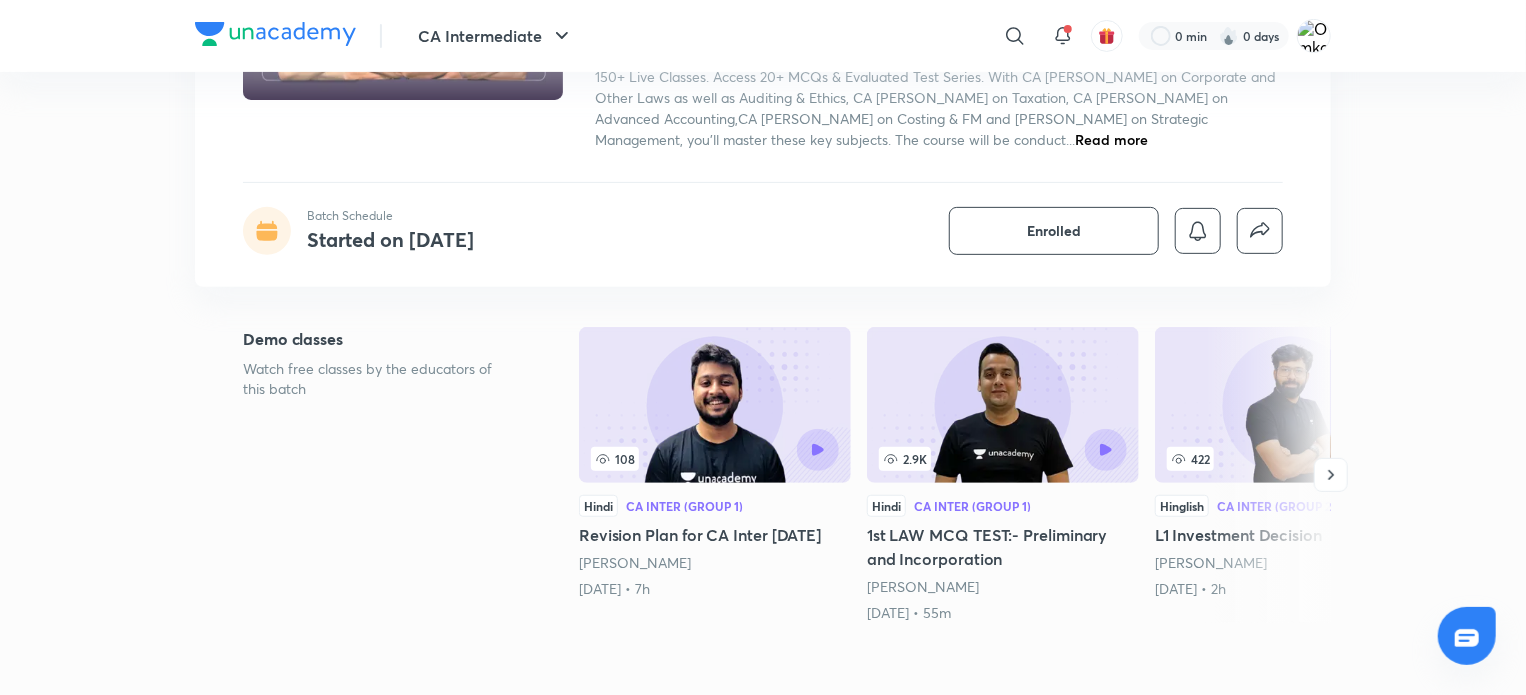 click at bounding box center [715, 405] 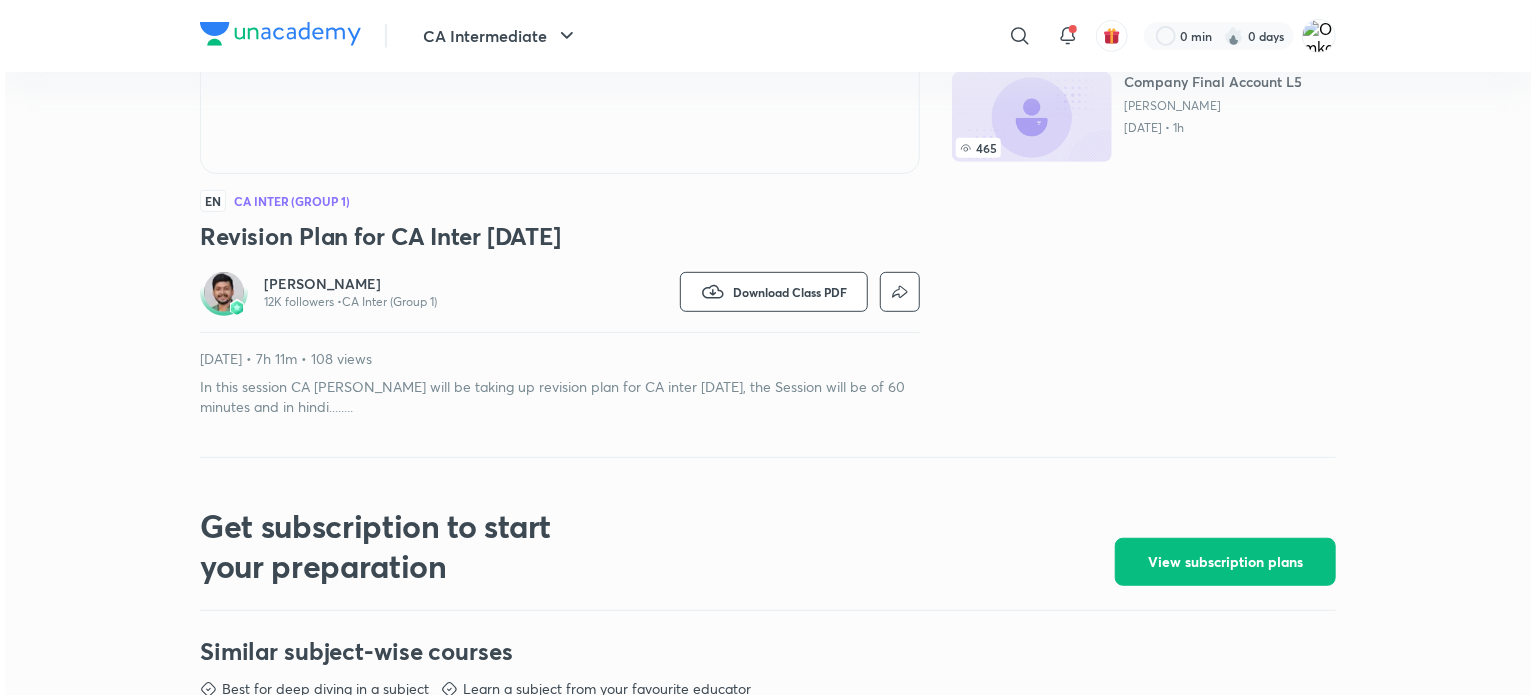 scroll, scrollTop: 0, scrollLeft: 0, axis: both 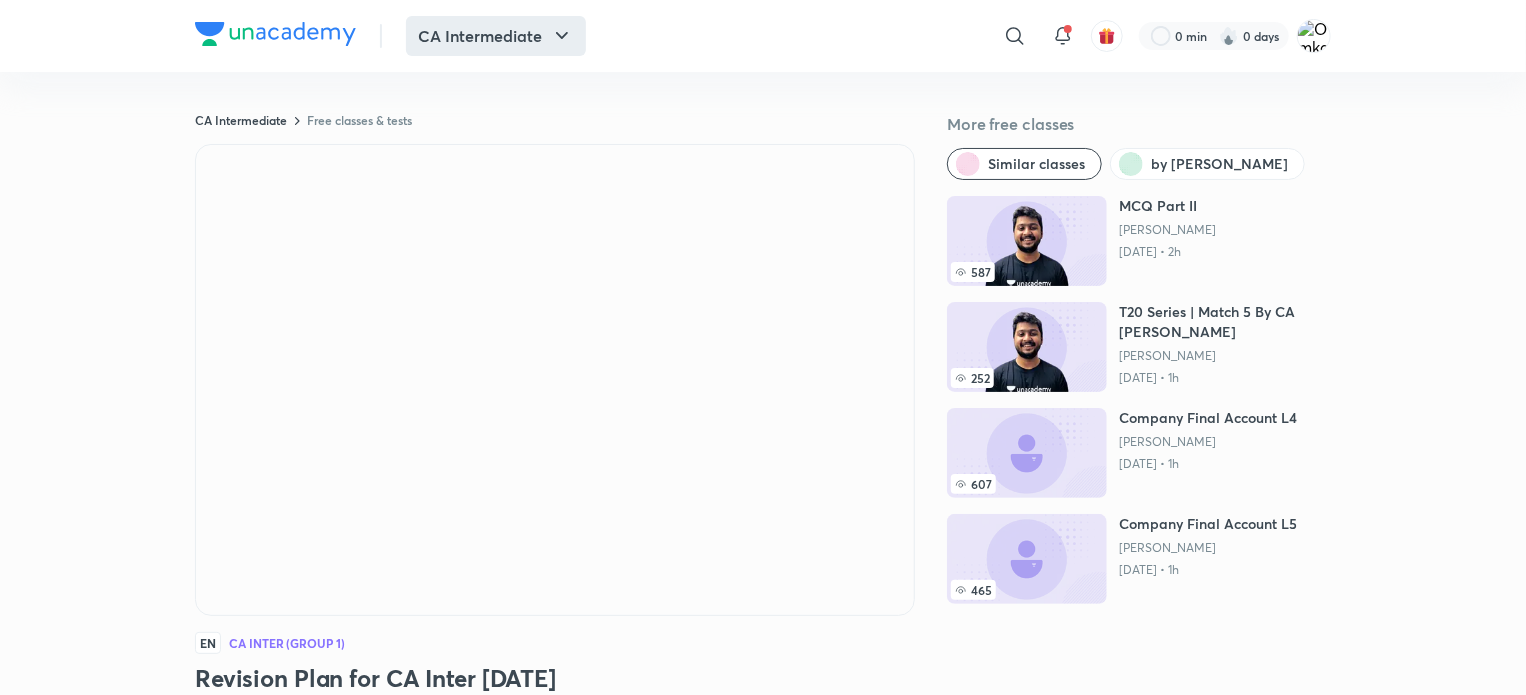 click on "CA Intermediate" at bounding box center (496, 36) 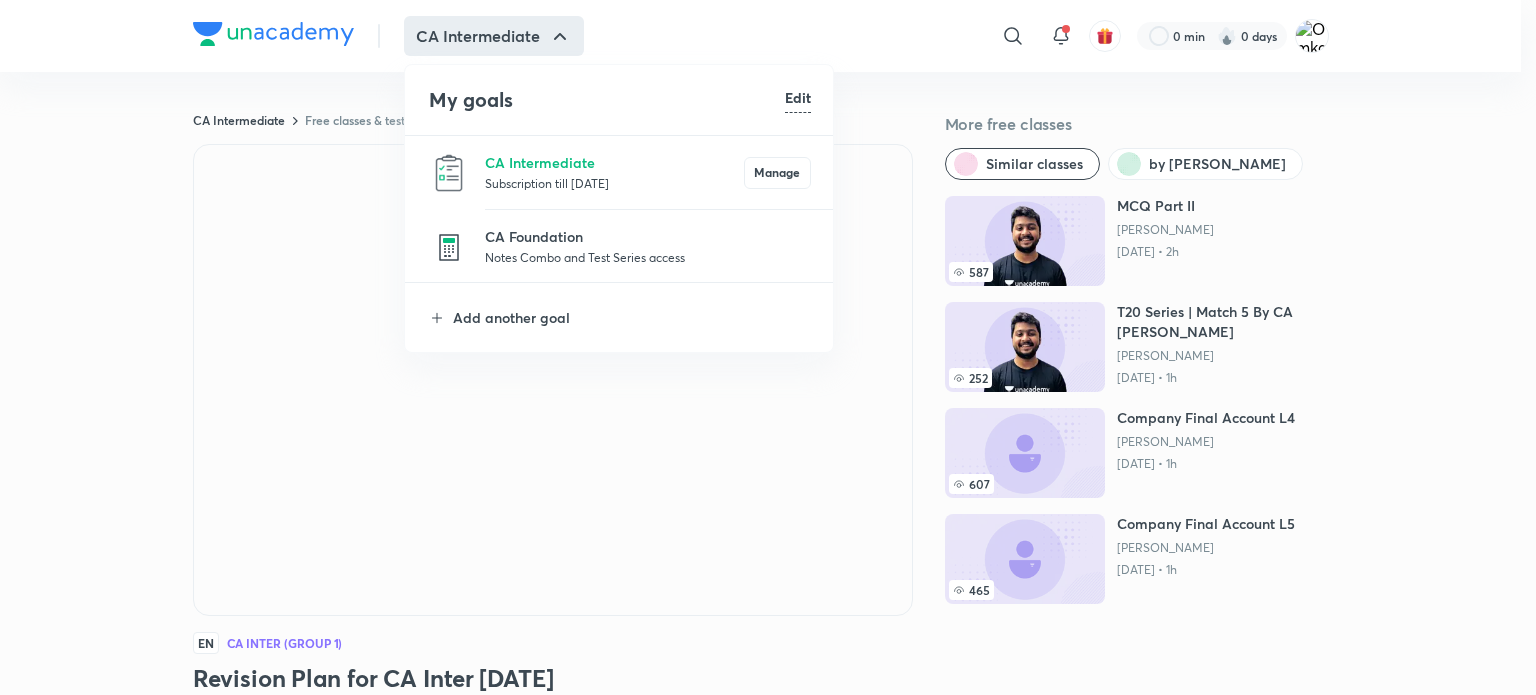 click on "CA Intermediate Subscription till 12 Feb 2026 Manage" at bounding box center [620, 172] 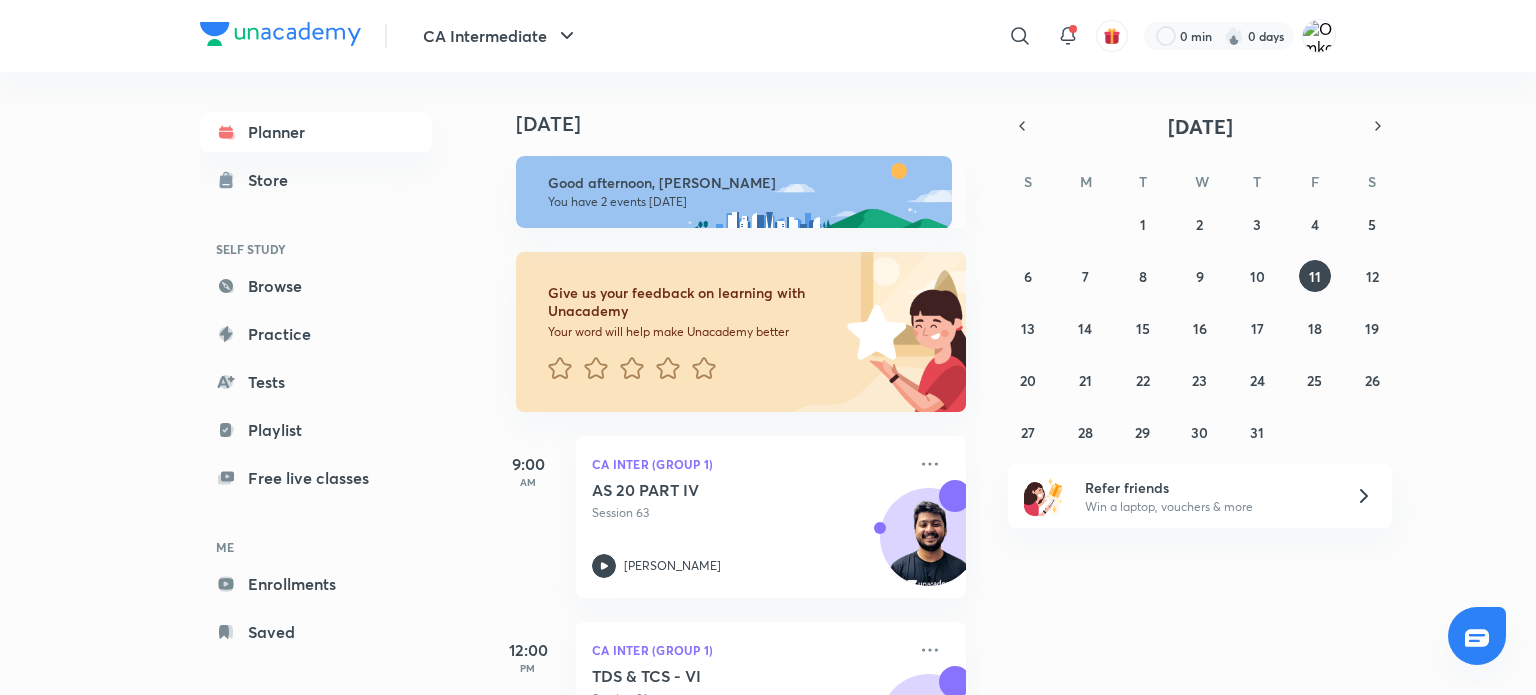scroll, scrollTop: 12, scrollLeft: 0, axis: vertical 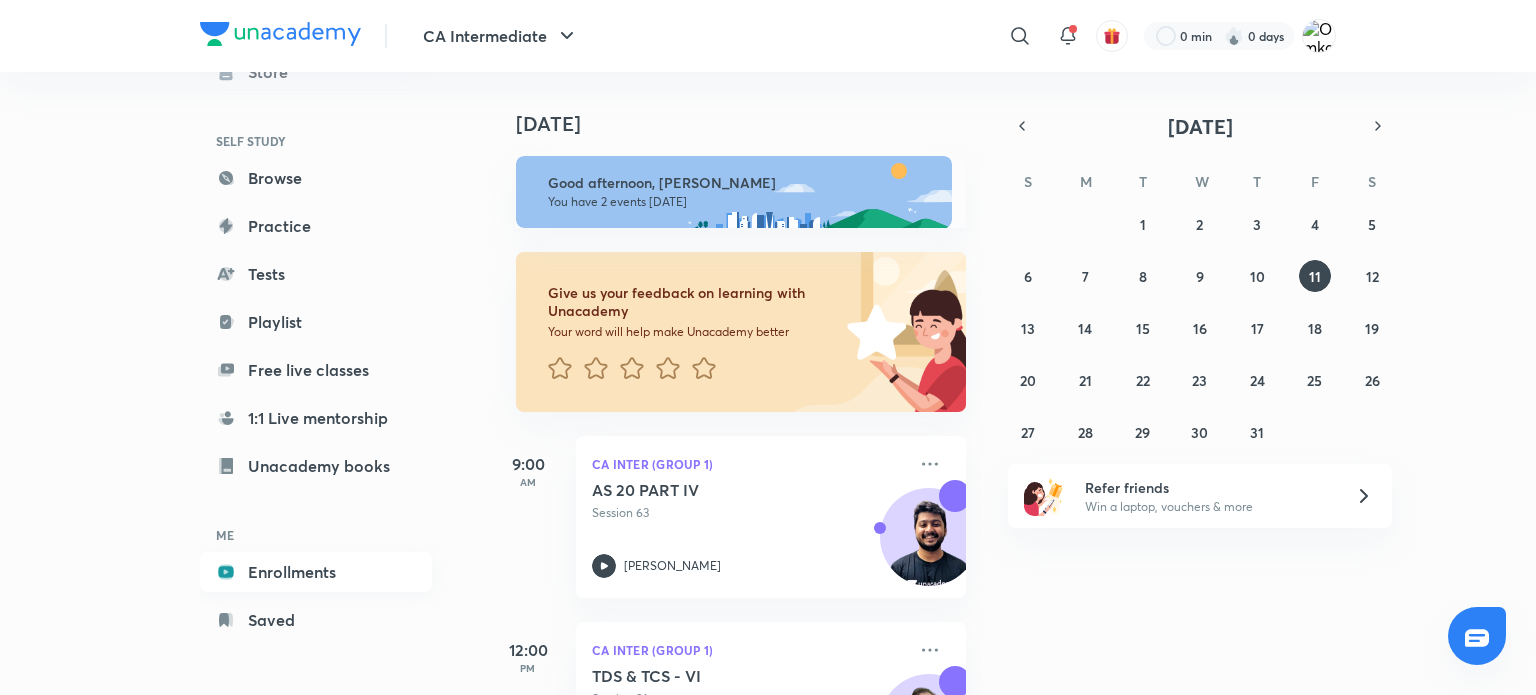 click on "Enrollments" at bounding box center (316, 572) 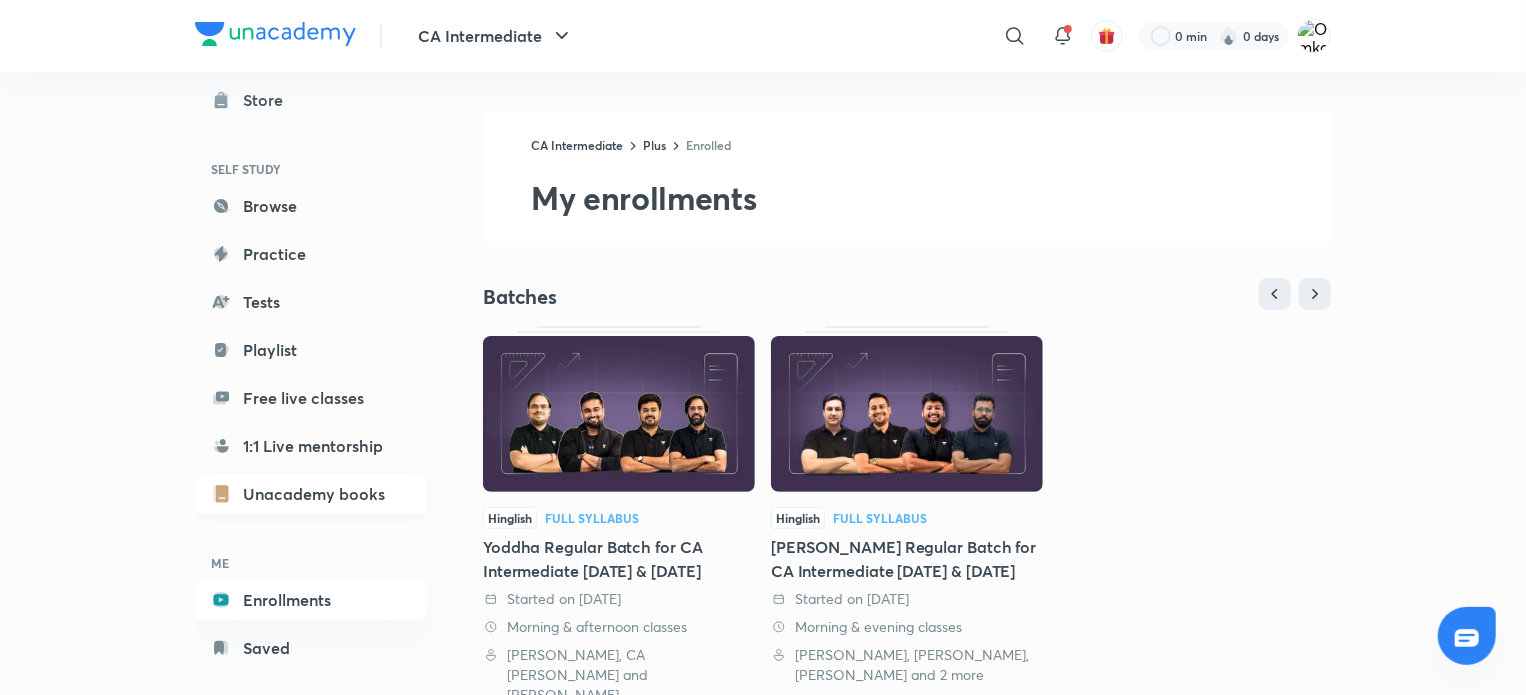 scroll, scrollTop: 108, scrollLeft: 0, axis: vertical 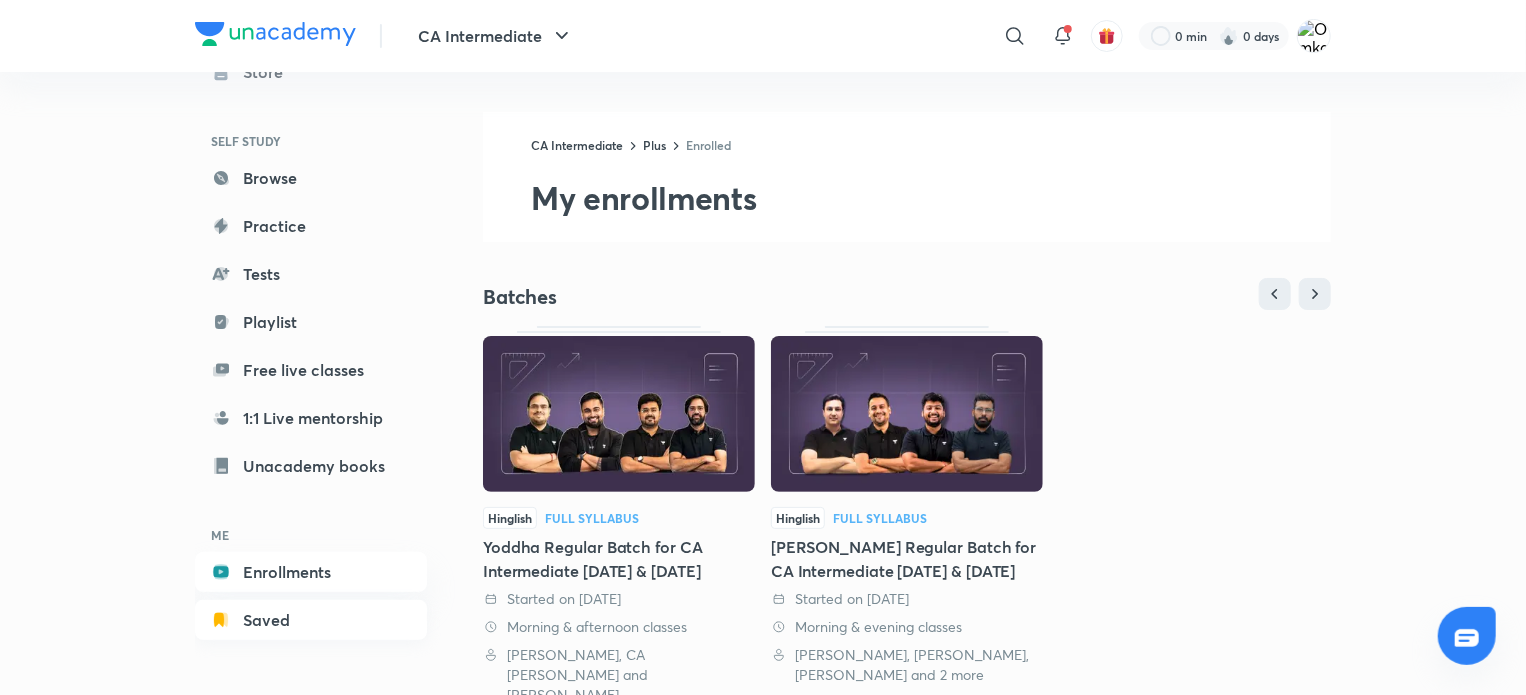 click on "Saved" at bounding box center [311, 620] 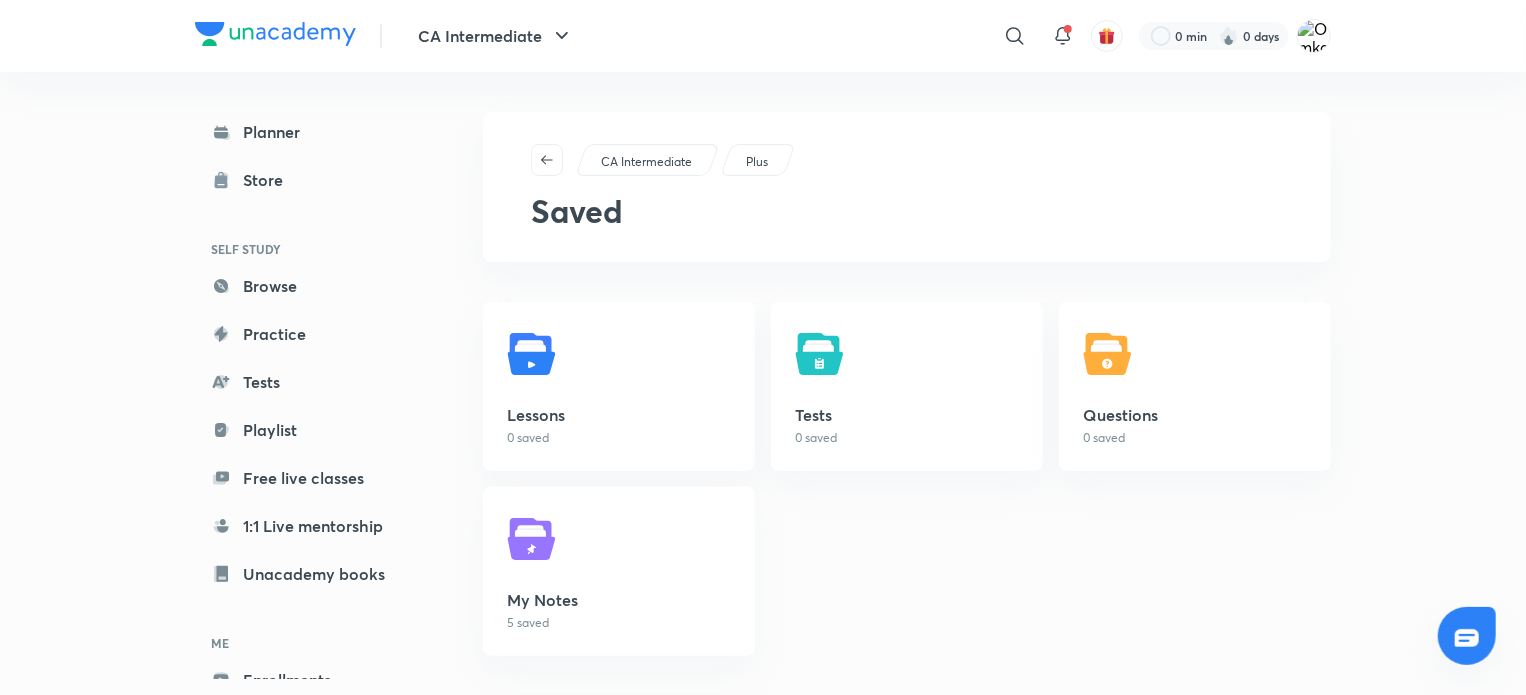 scroll, scrollTop: 20, scrollLeft: 0, axis: vertical 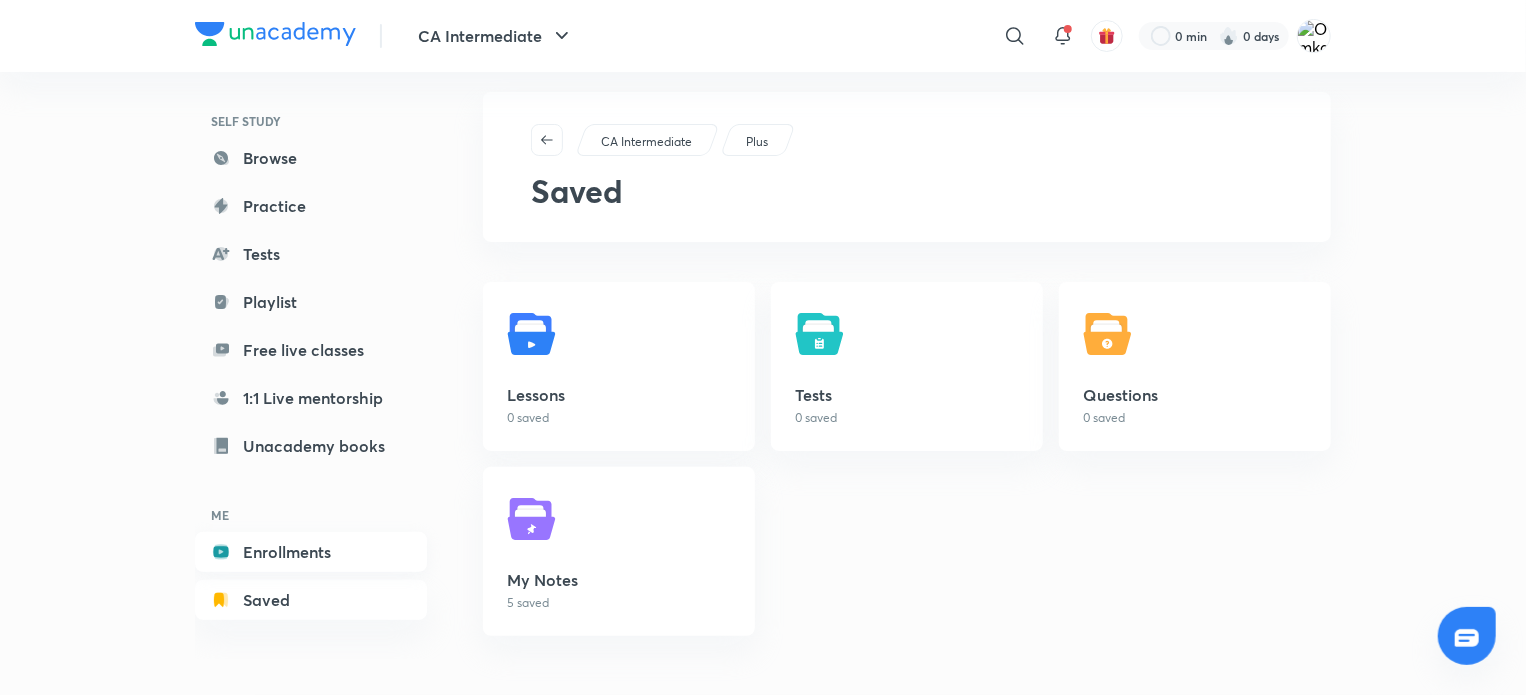 click on "Enrollments" at bounding box center [311, 552] 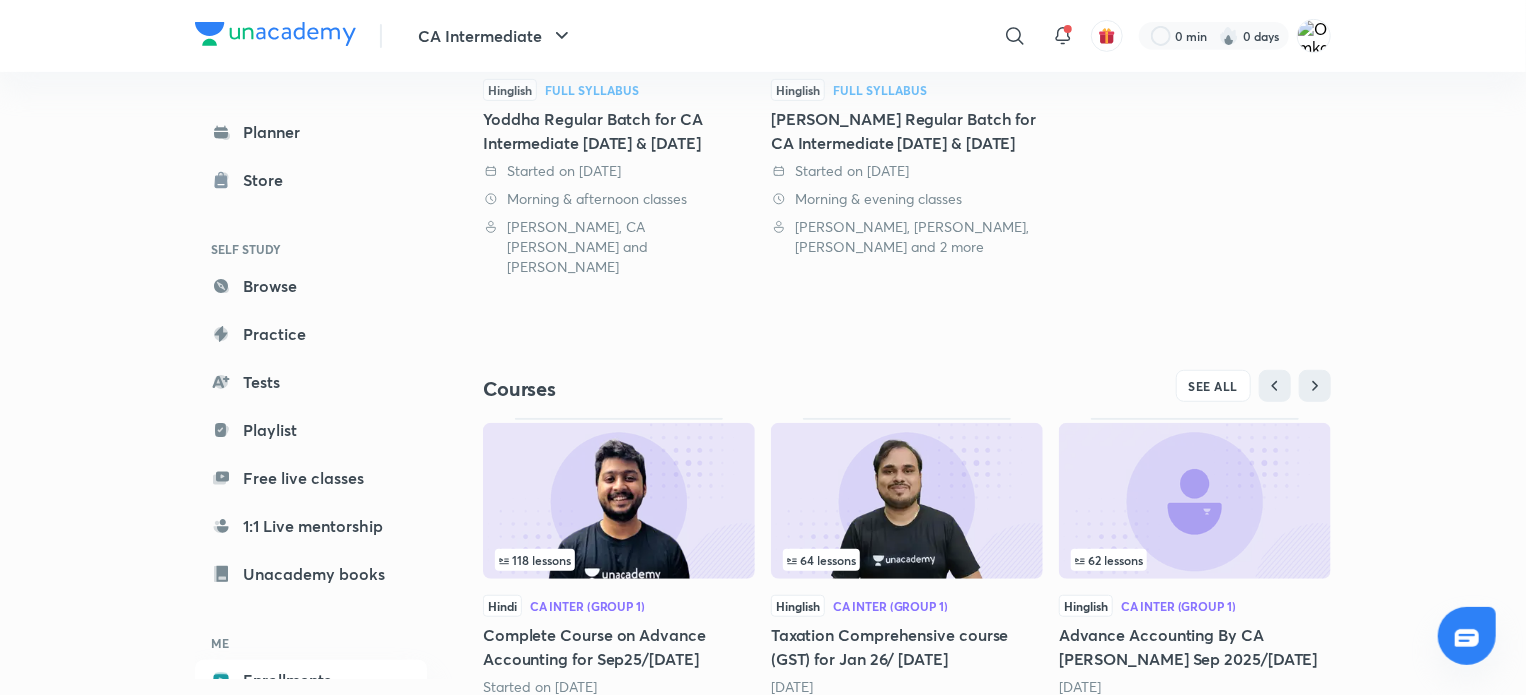 scroll, scrollTop: 476, scrollLeft: 0, axis: vertical 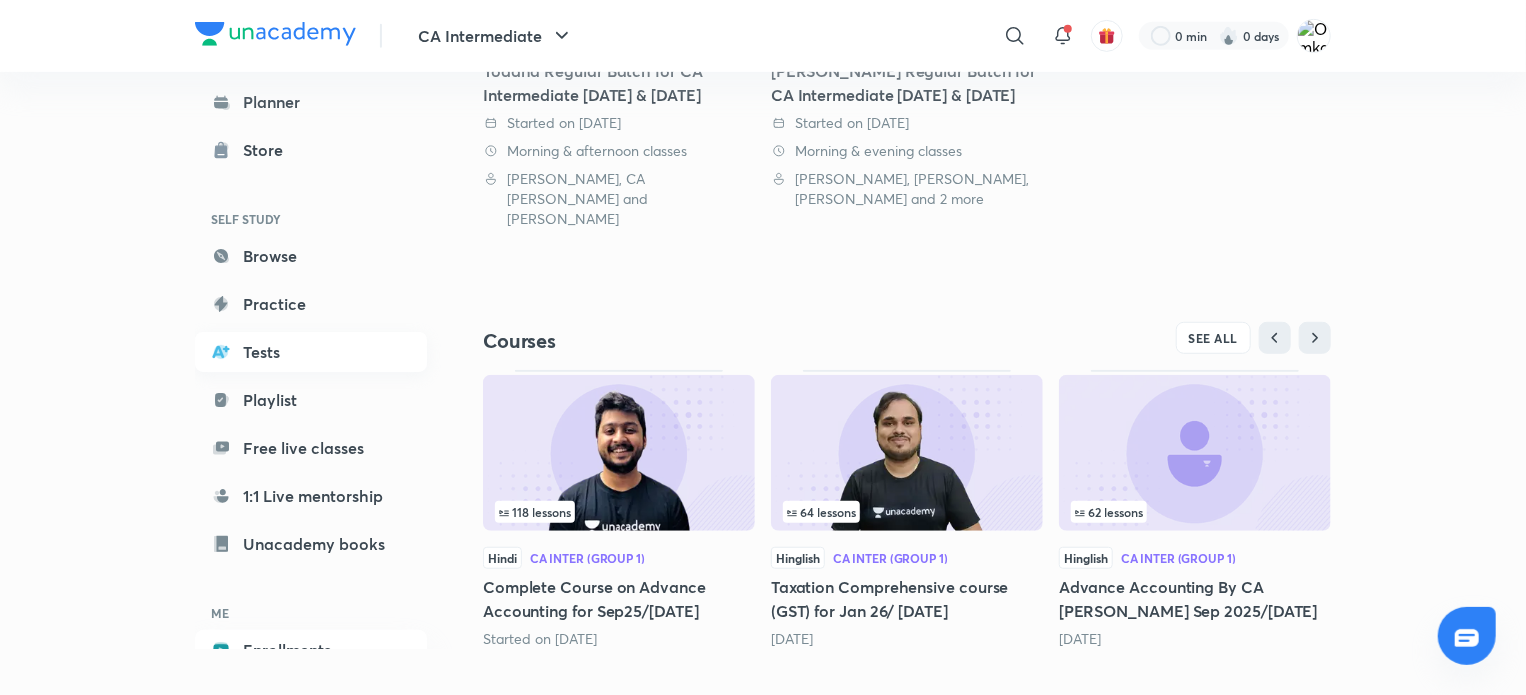 click on "Tests" at bounding box center [311, 352] 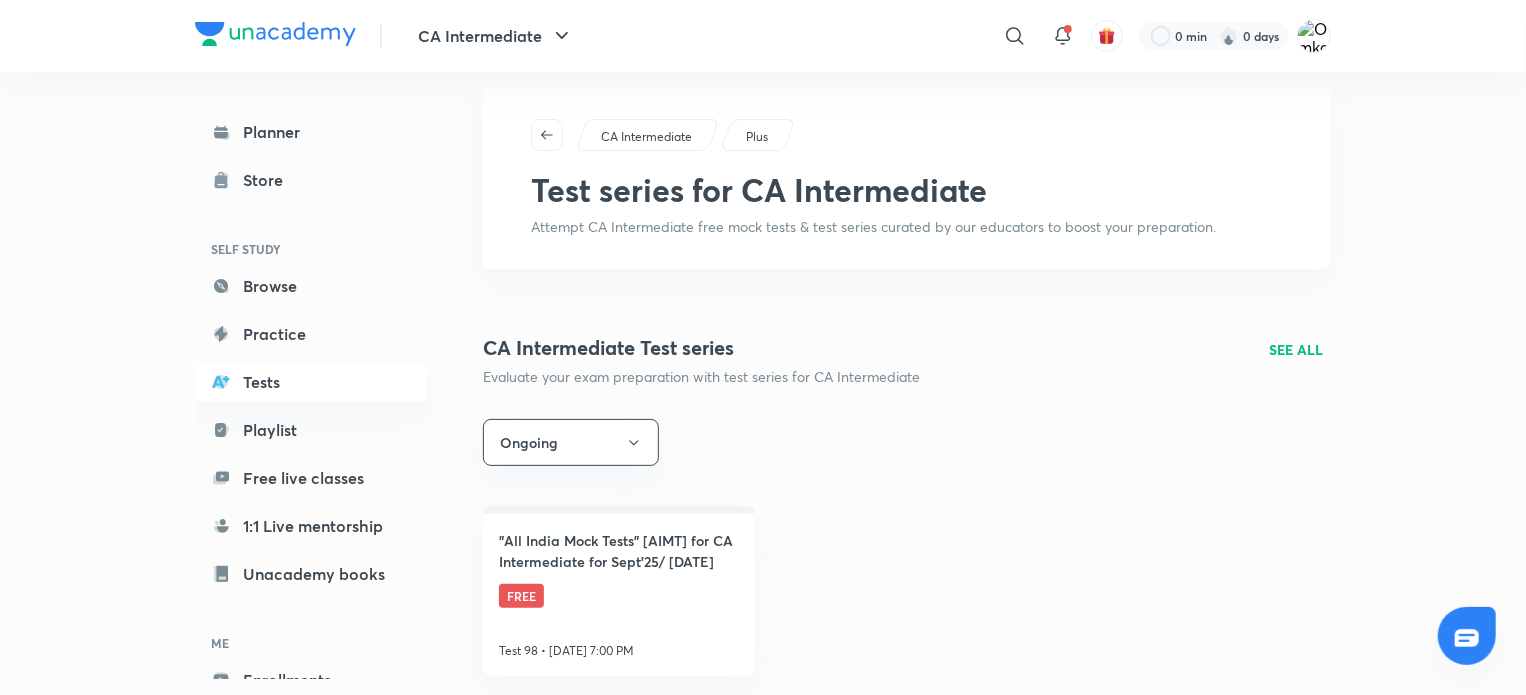 scroll, scrollTop: 12, scrollLeft: 0, axis: vertical 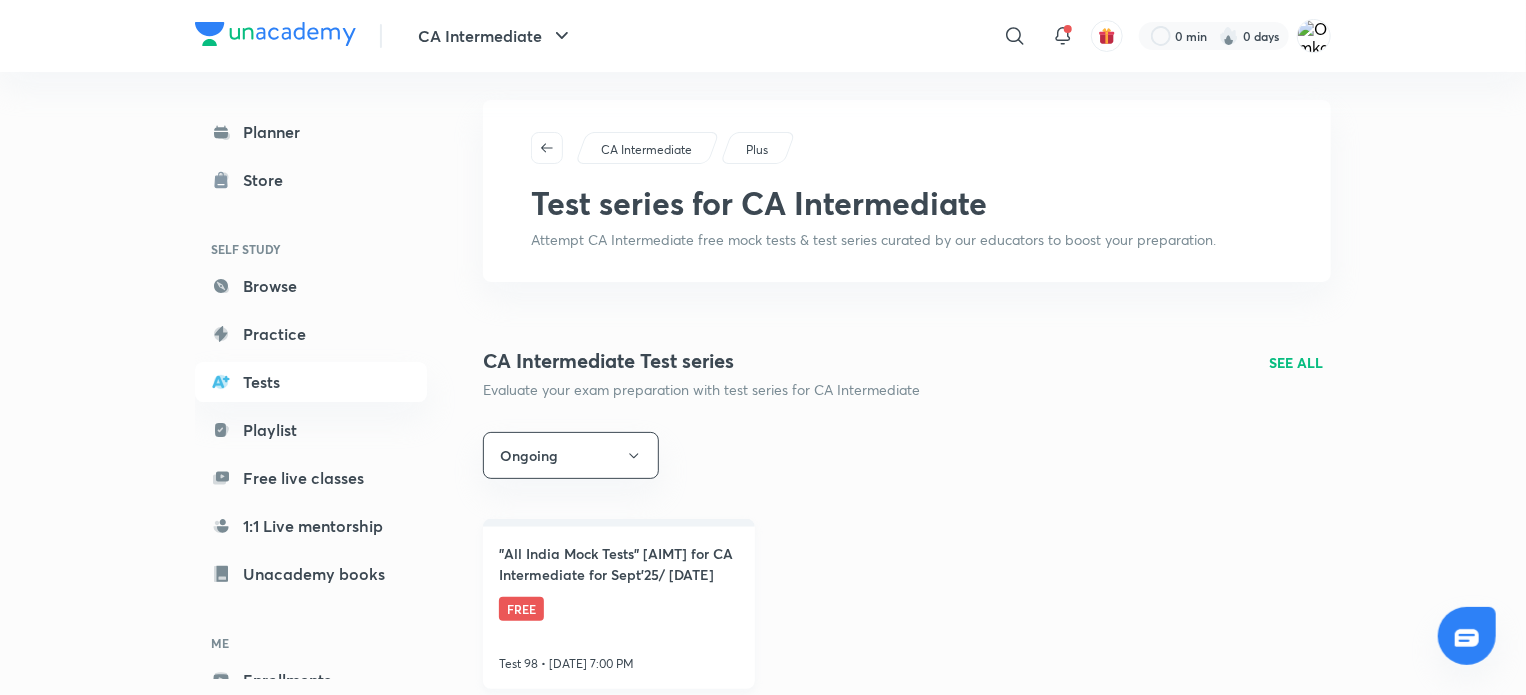 click on "FREE" at bounding box center (521, 609) 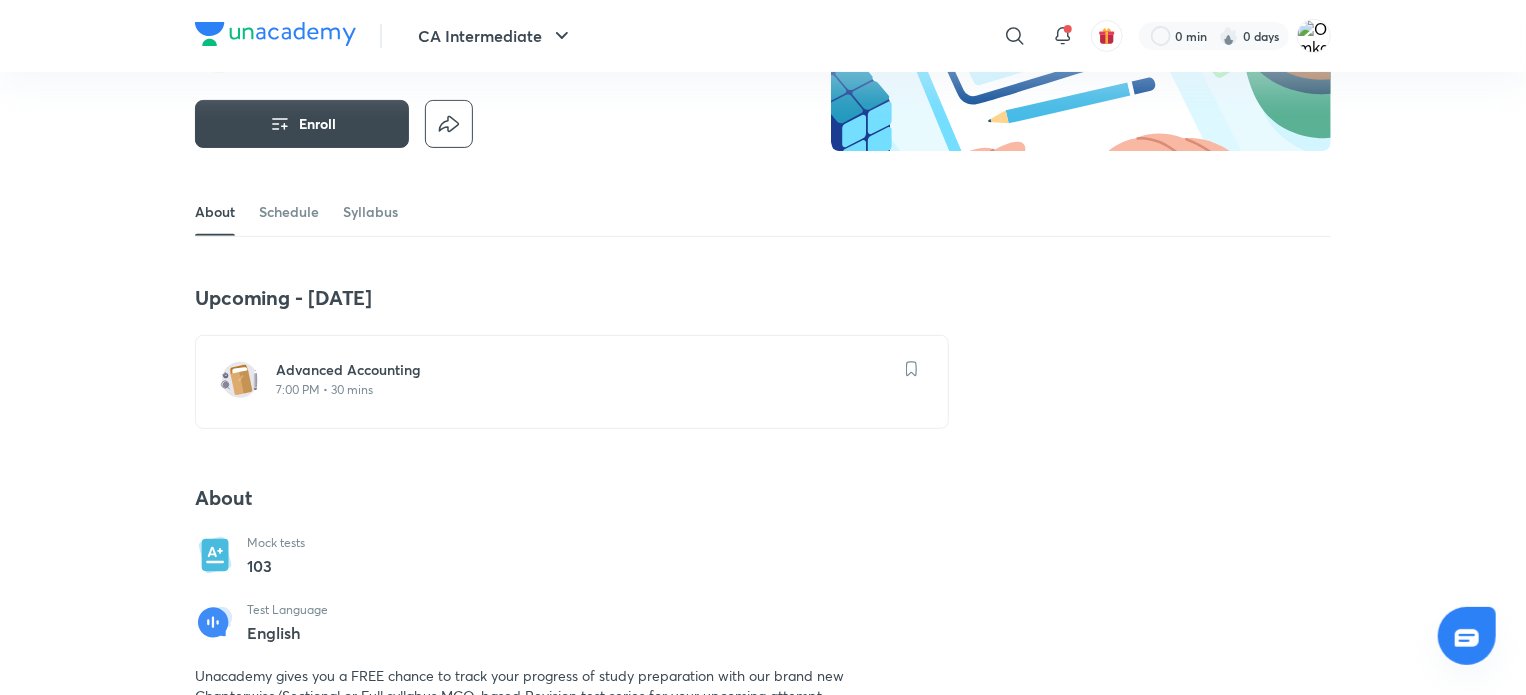 scroll, scrollTop: 118, scrollLeft: 0, axis: vertical 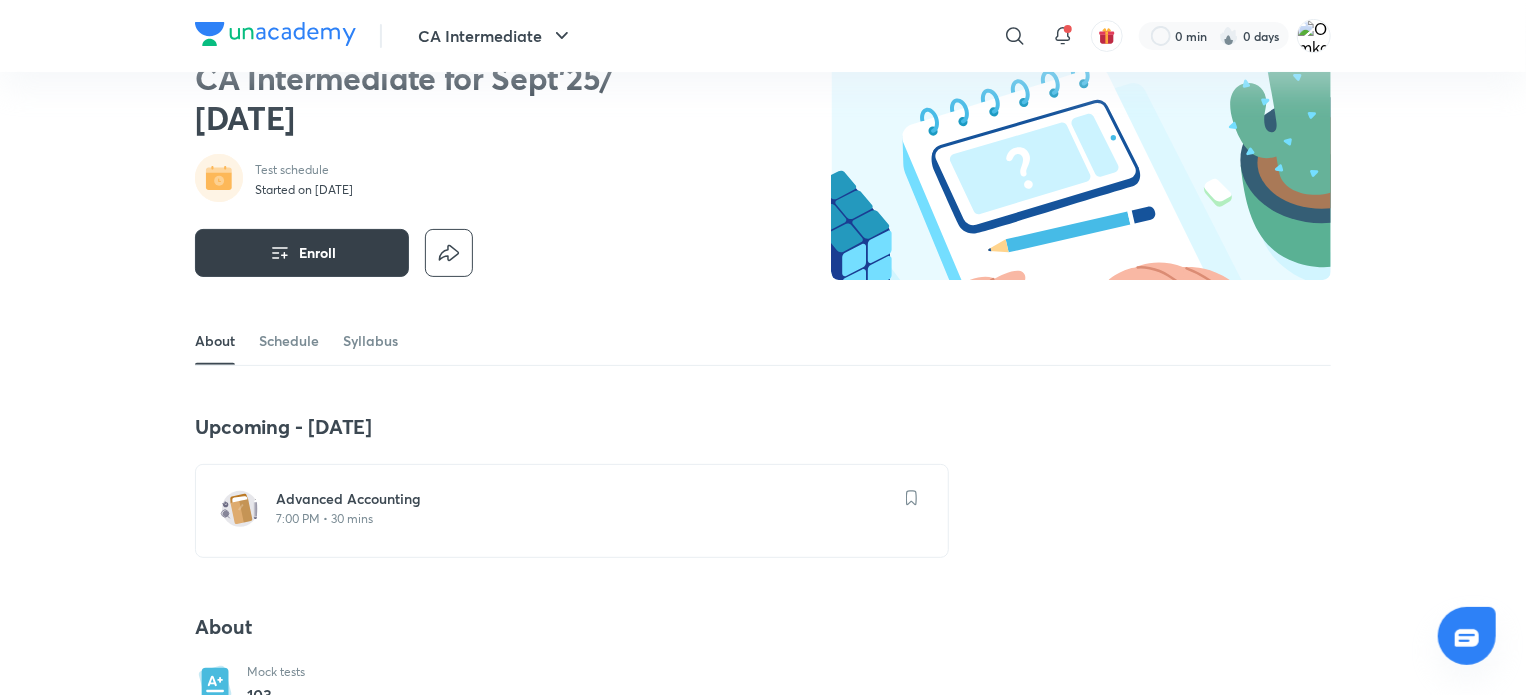 click on "Enroll" at bounding box center [302, 253] 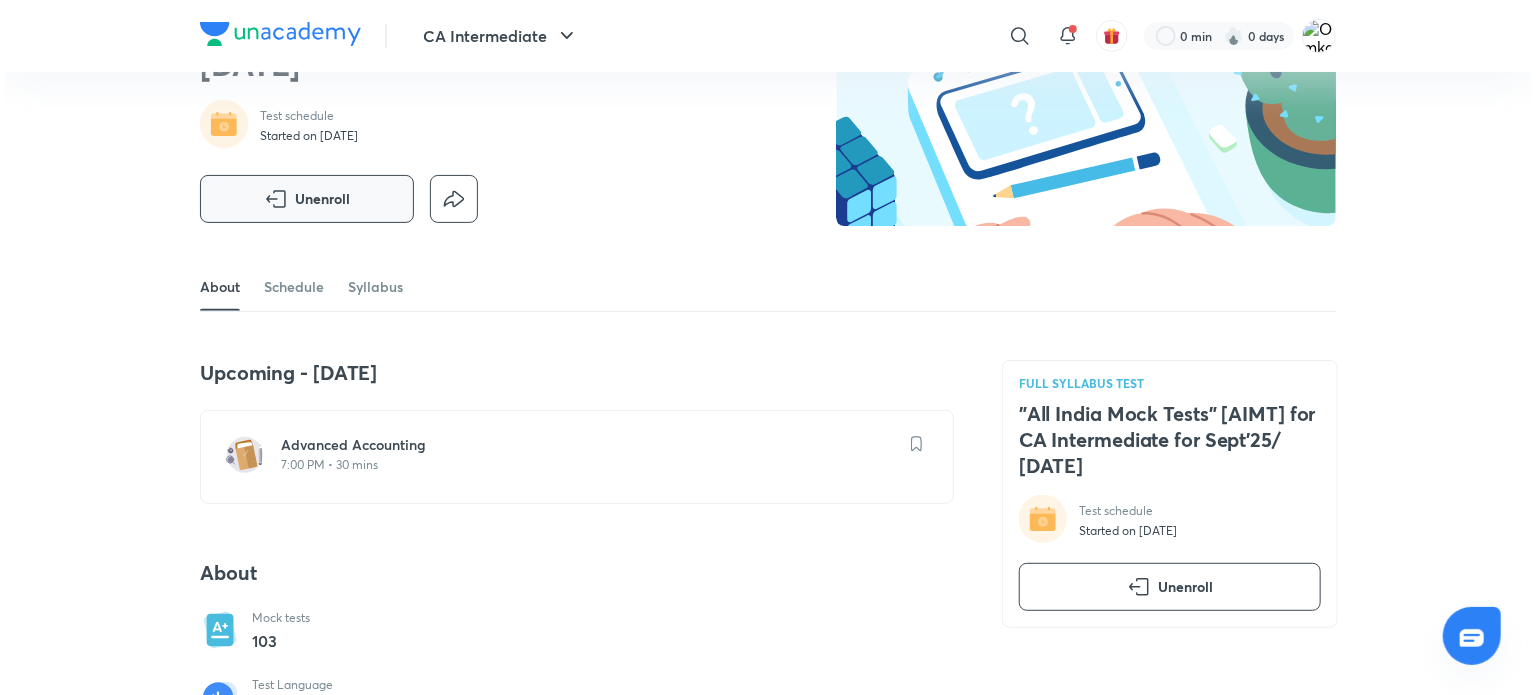 scroll, scrollTop: 0, scrollLeft: 0, axis: both 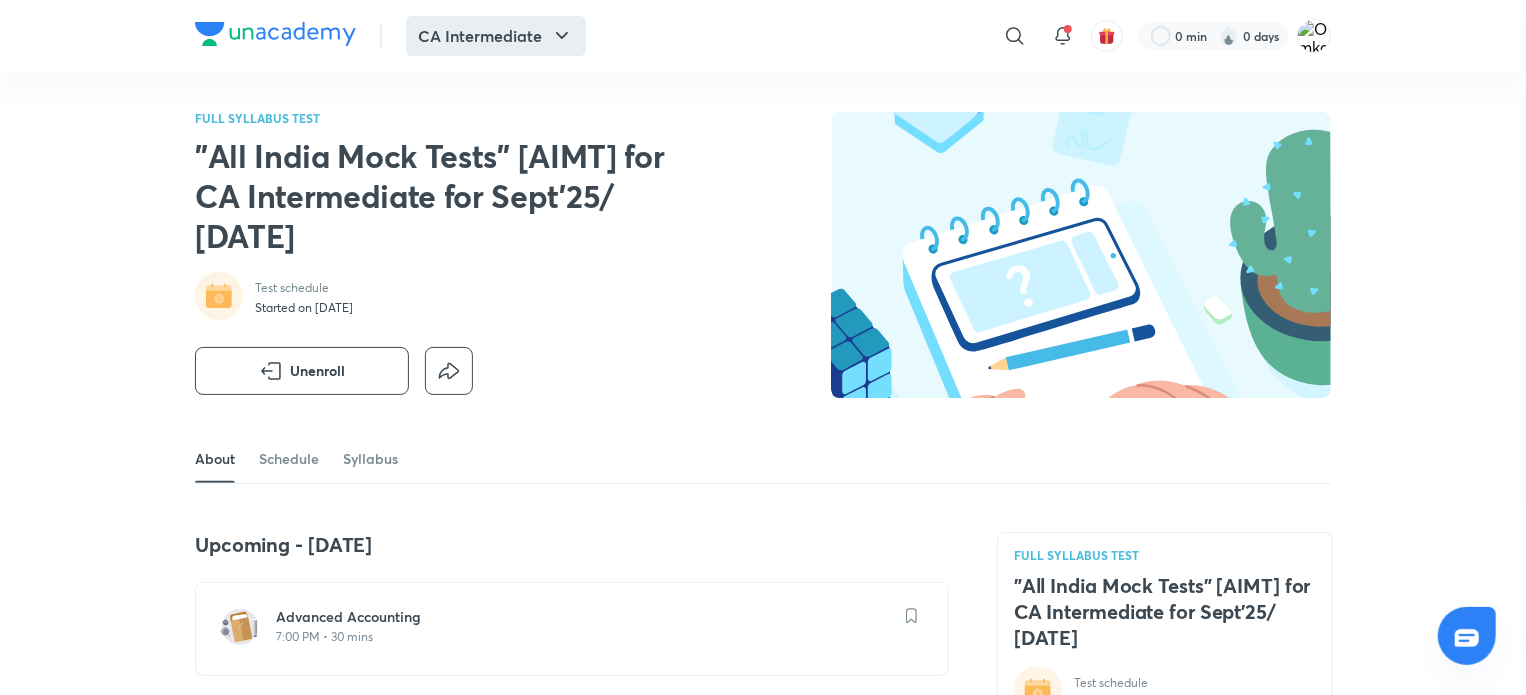click on "CA Intermediate" at bounding box center [496, 36] 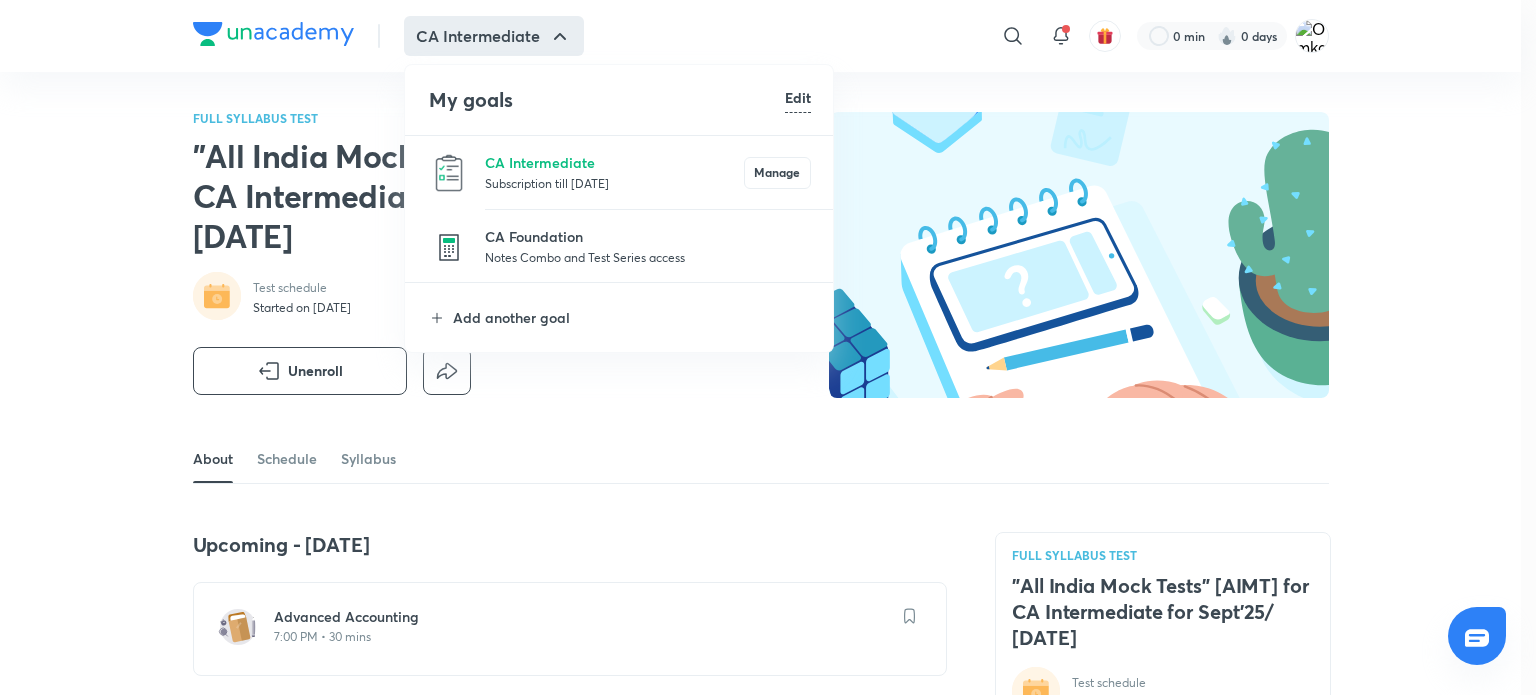 click on "Subscription till 12 Feb 2026" at bounding box center (614, 183) 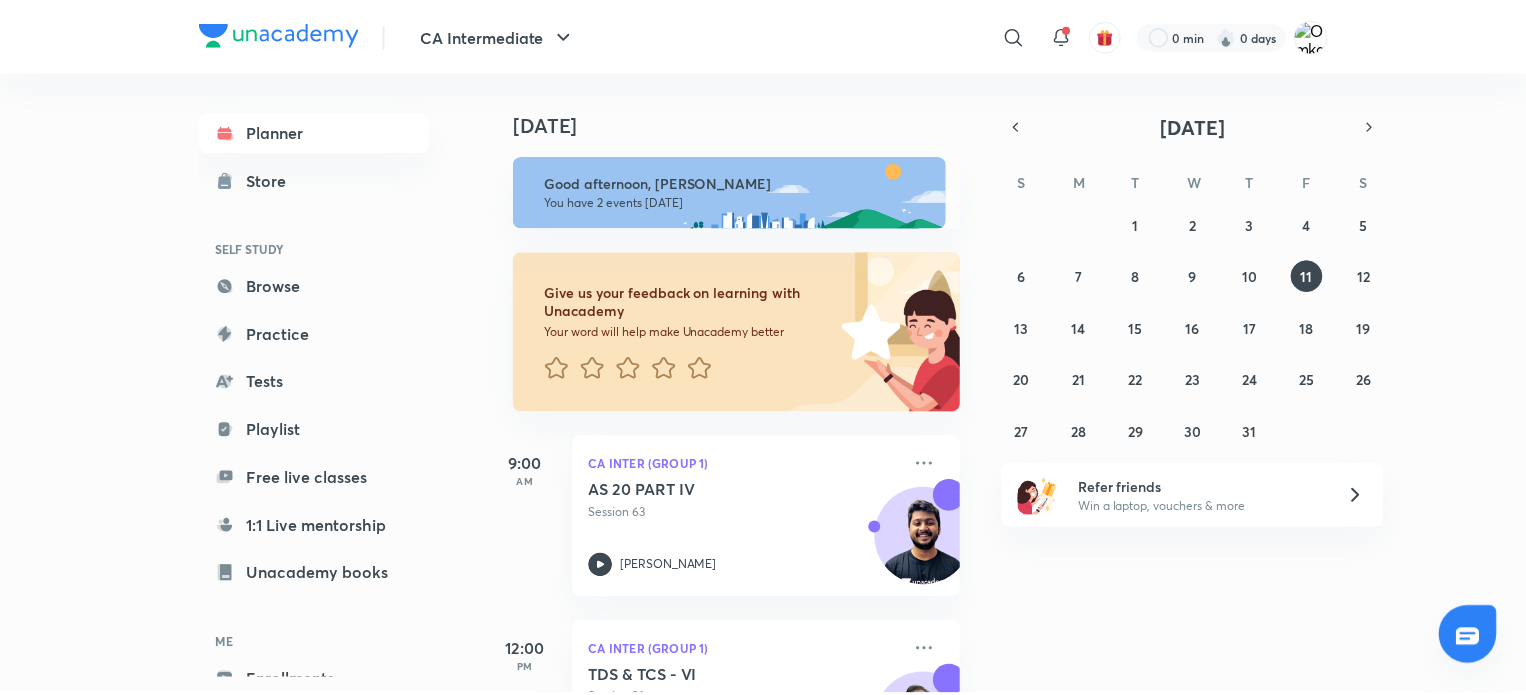 scroll, scrollTop: 108, scrollLeft: 0, axis: vertical 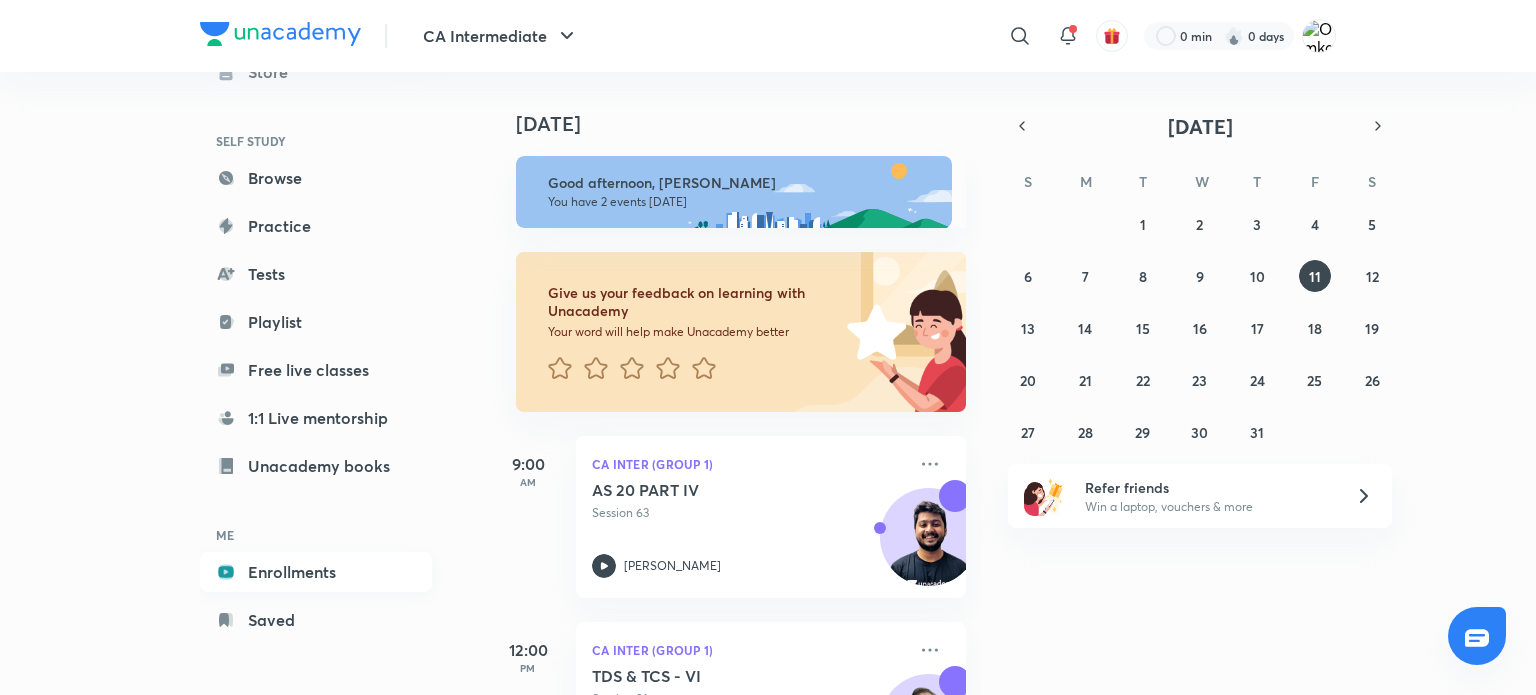 click on "Enrollments" at bounding box center [316, 572] 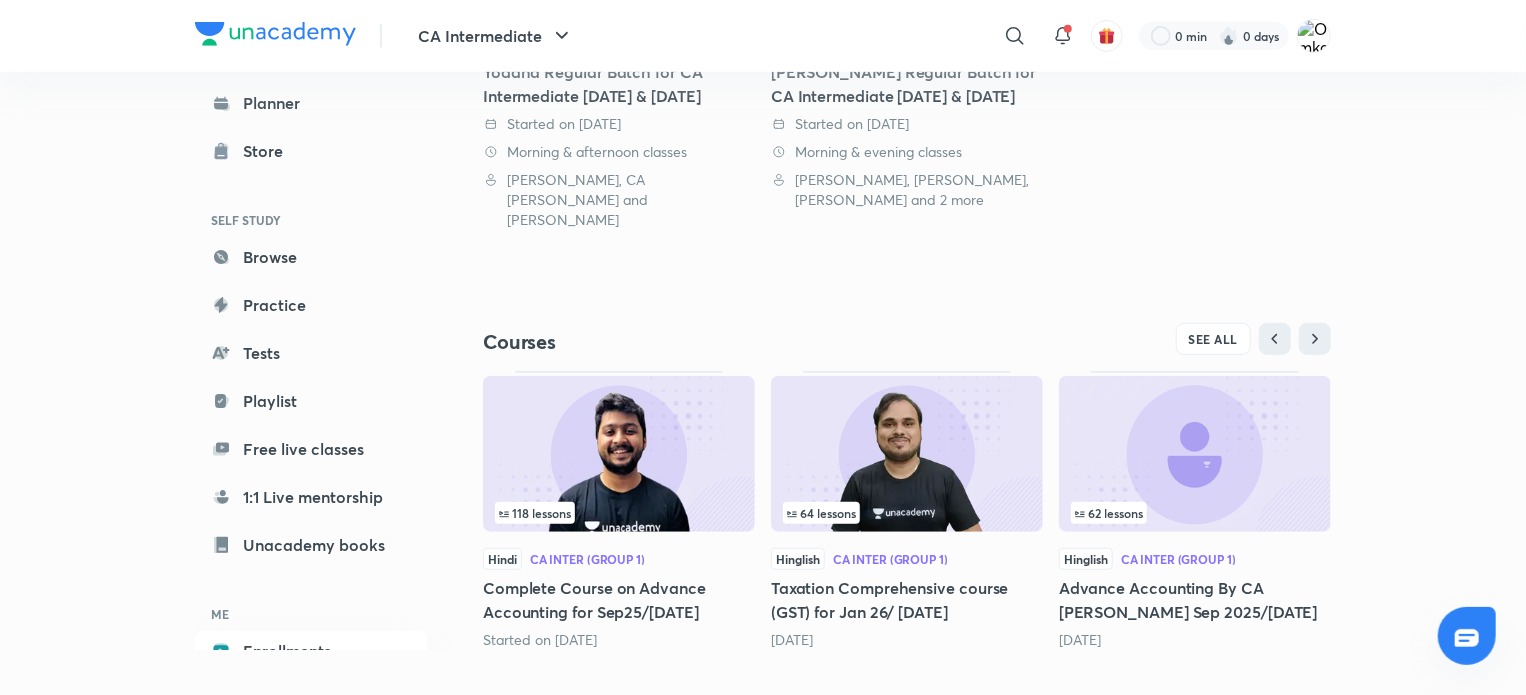 scroll, scrollTop: 476, scrollLeft: 0, axis: vertical 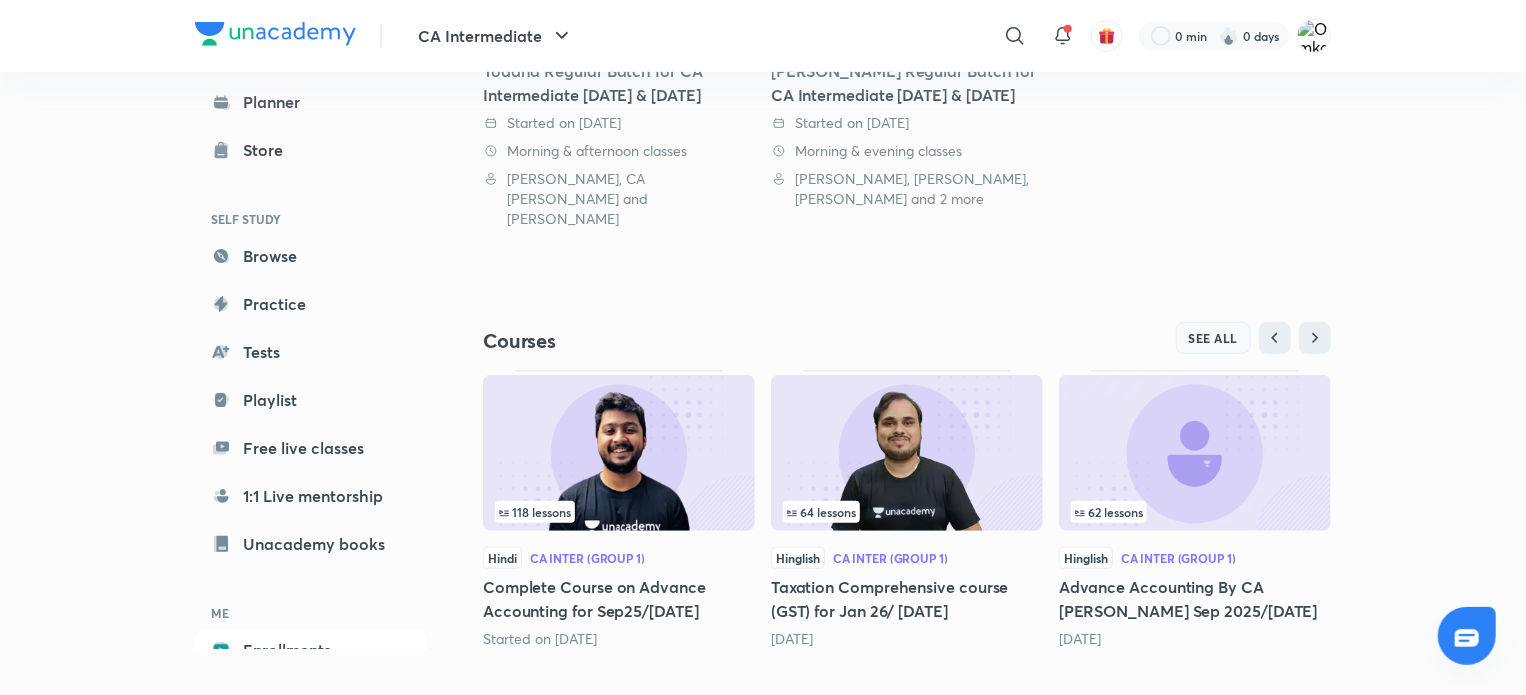 click on "SEE ALL" at bounding box center (1214, 338) 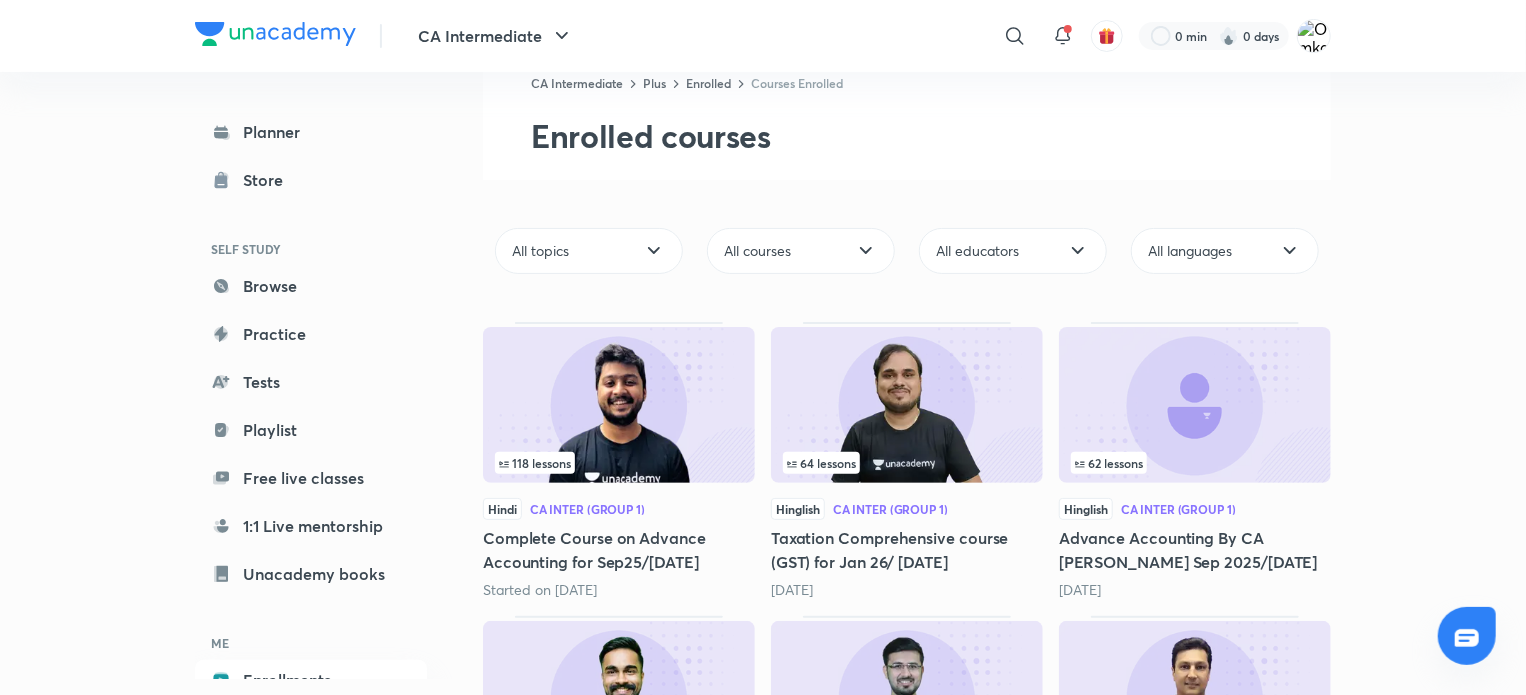 scroll, scrollTop: 0, scrollLeft: 0, axis: both 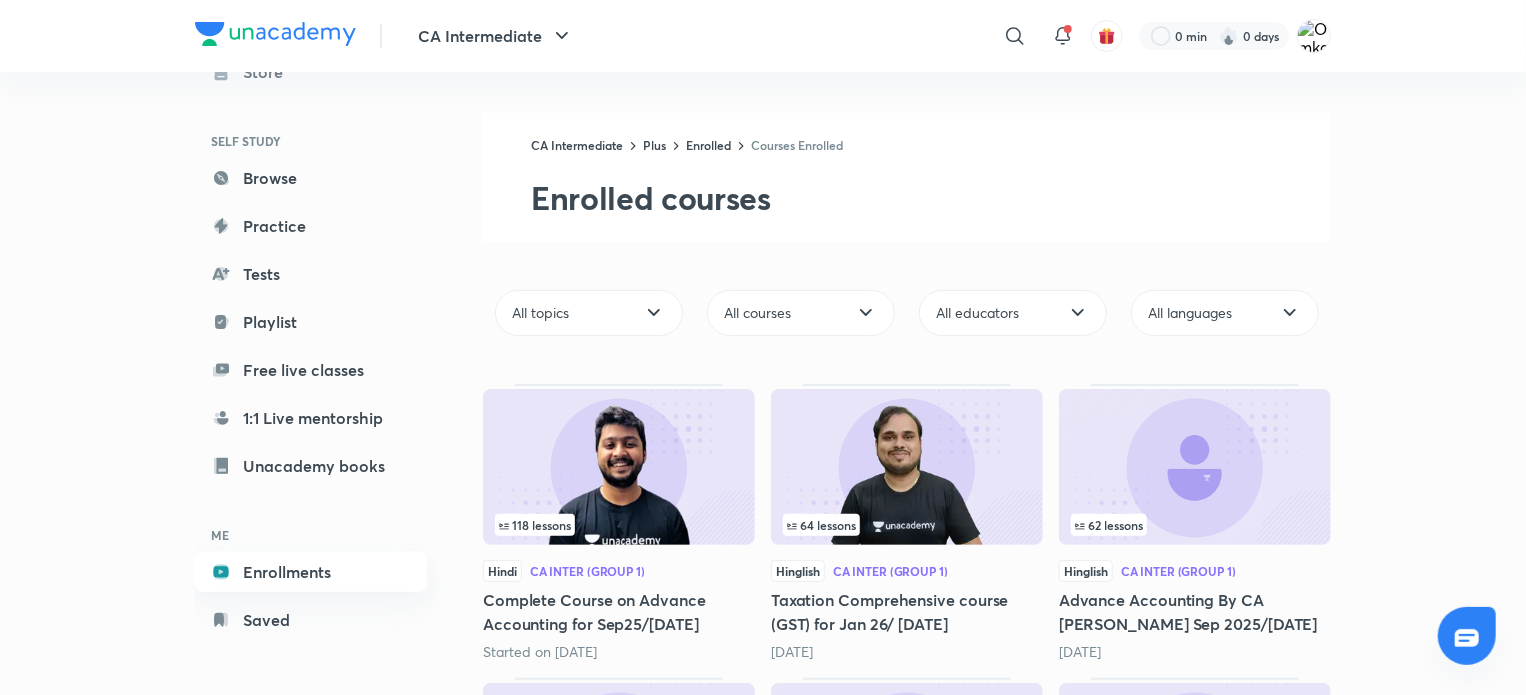 click on "Enrollments" at bounding box center [311, 572] 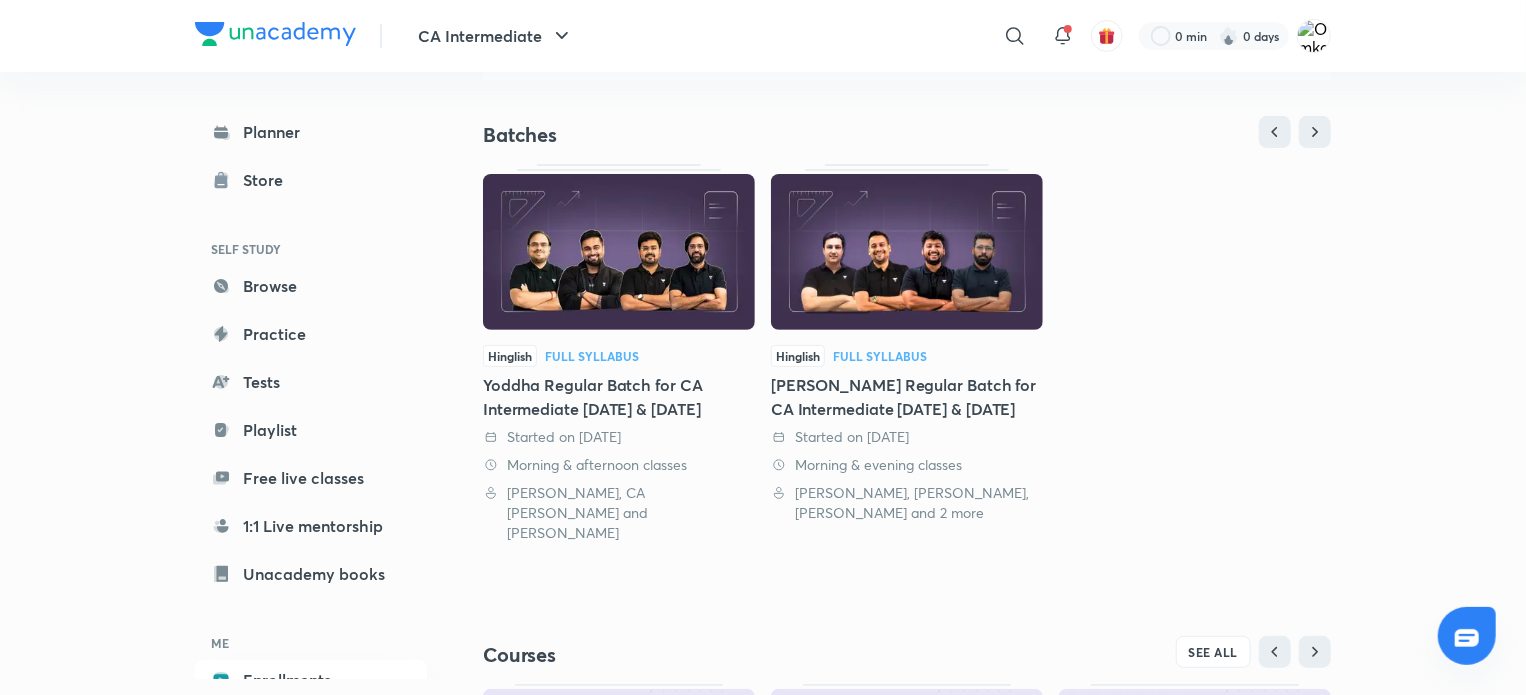 scroll, scrollTop: 0, scrollLeft: 0, axis: both 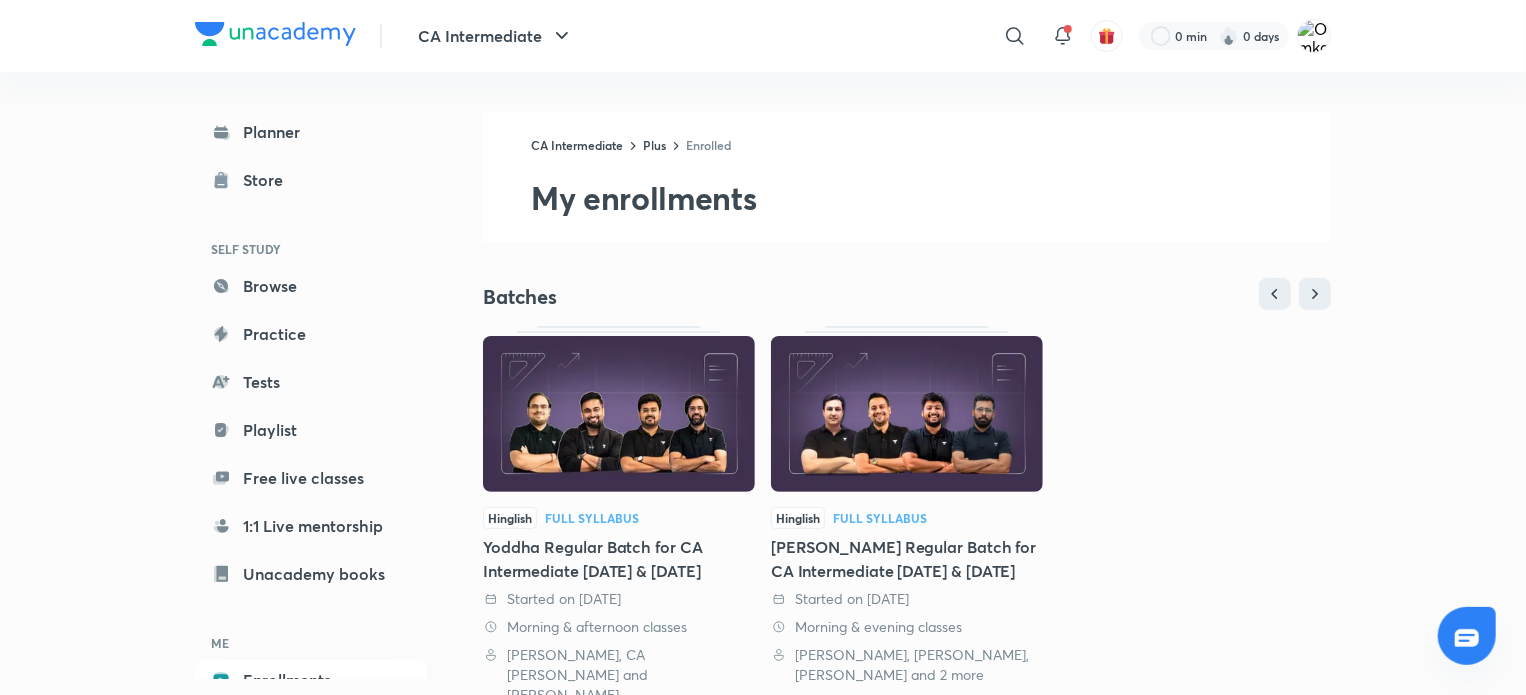 click at bounding box center [1467, 638] 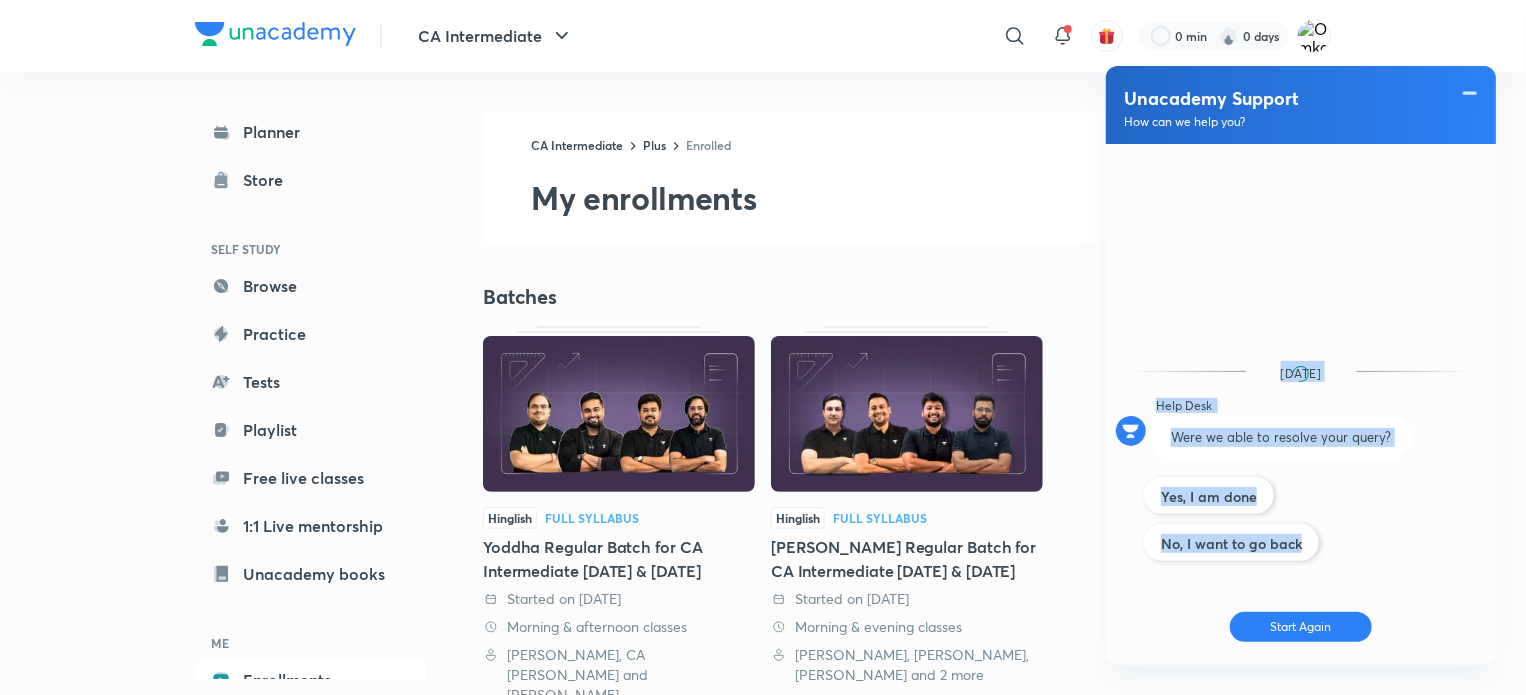 drag, startPoint x: 1287, startPoint y: 573, endPoint x: 1474, endPoint y: 208, distance: 410.11462 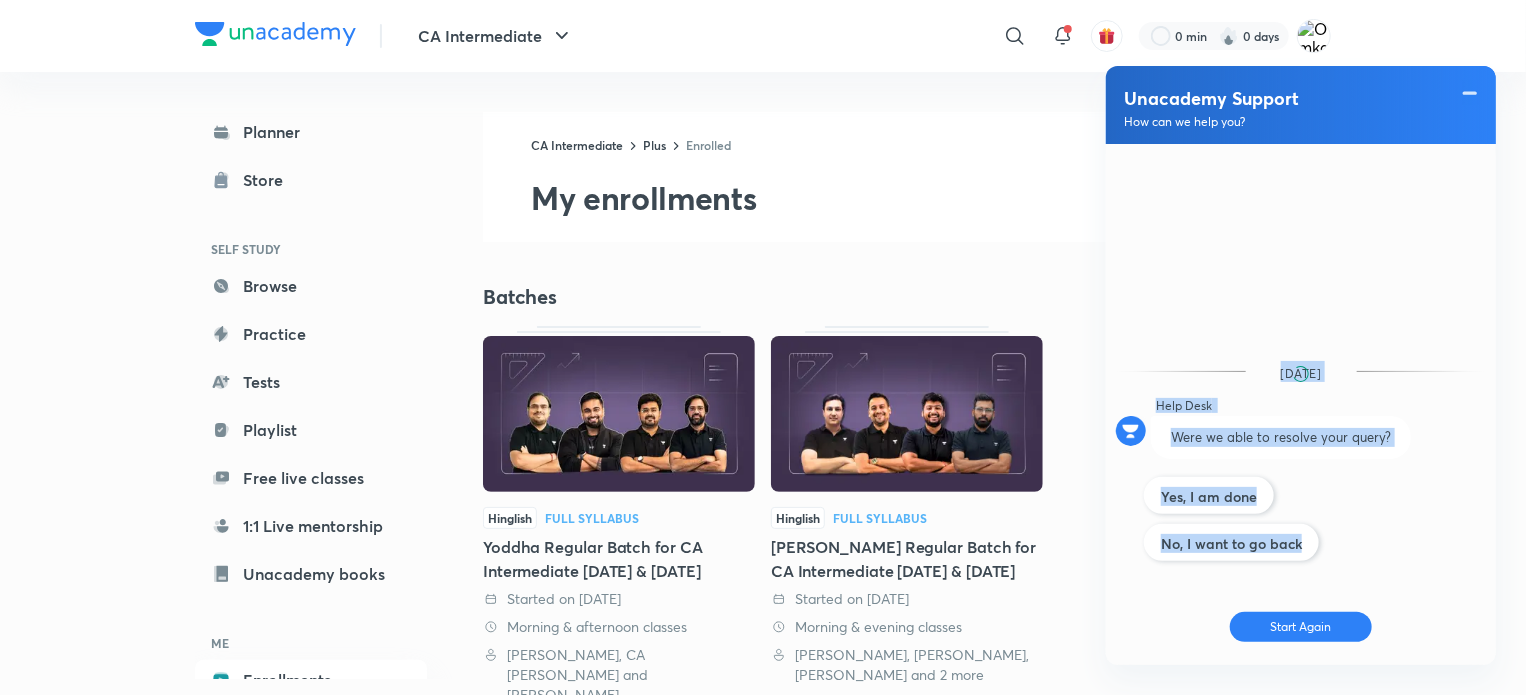 click on "Today     Help Desk    12 minutes ago Were we able to resolve your query? Yes, I am done No, I want to go back Start Again" at bounding box center (1301, 404) 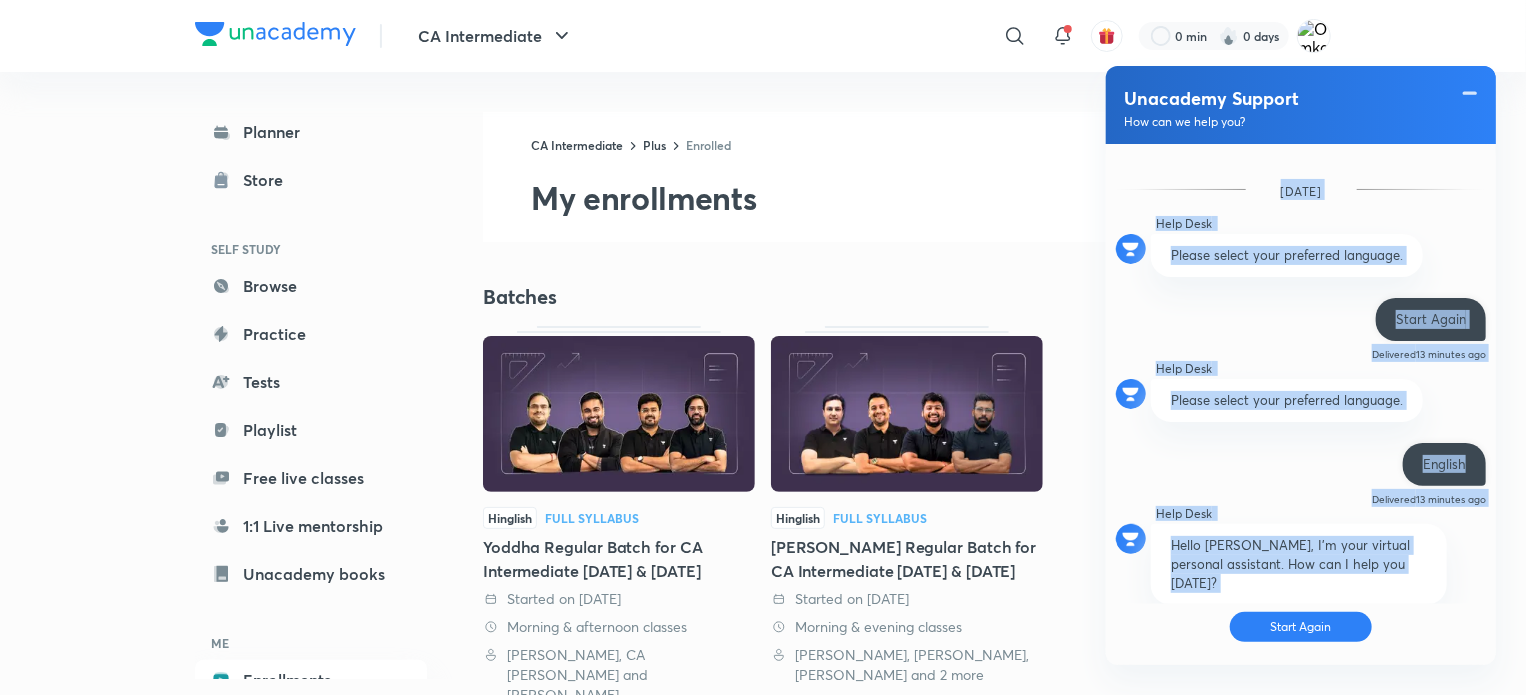 scroll, scrollTop: 674, scrollLeft: 0, axis: vertical 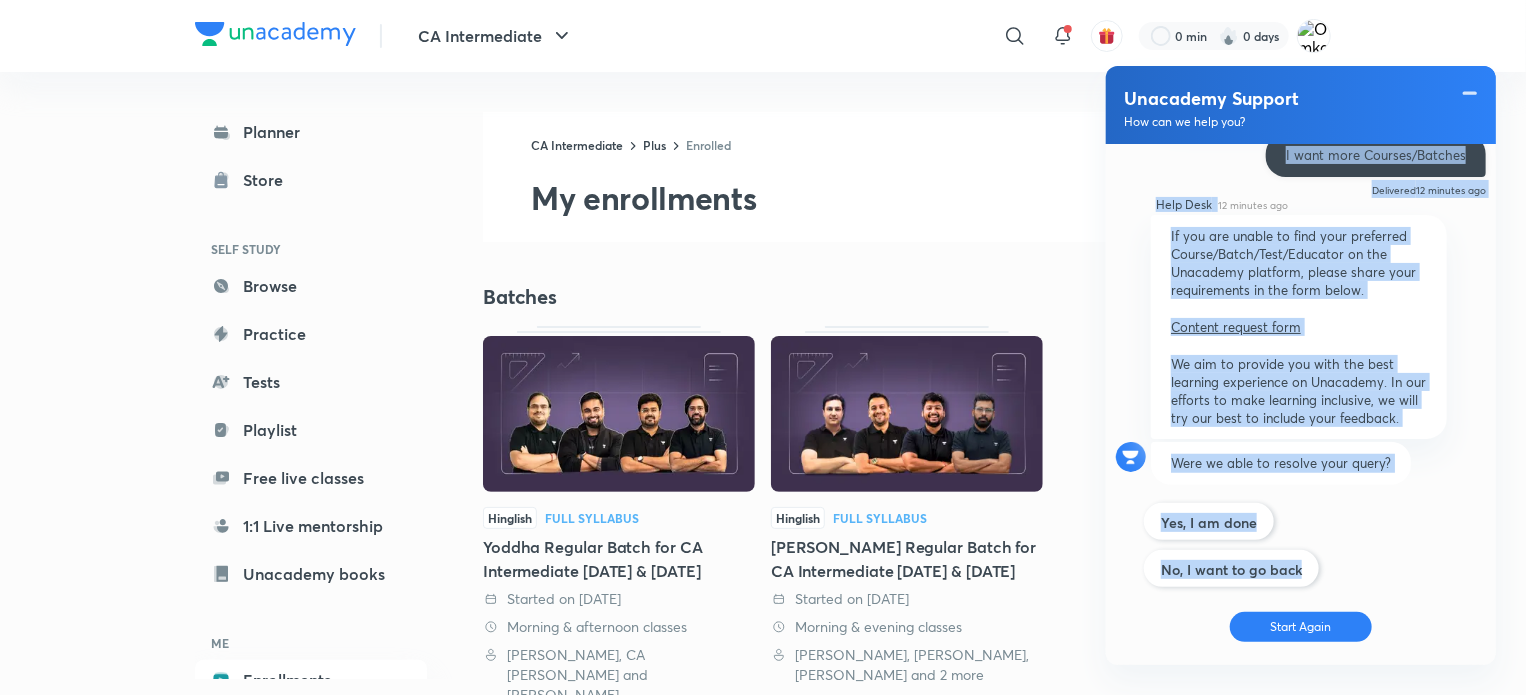 click on "Help Desk    12 minutes ago Were we able to resolve your query?" at bounding box center (1281, 463) 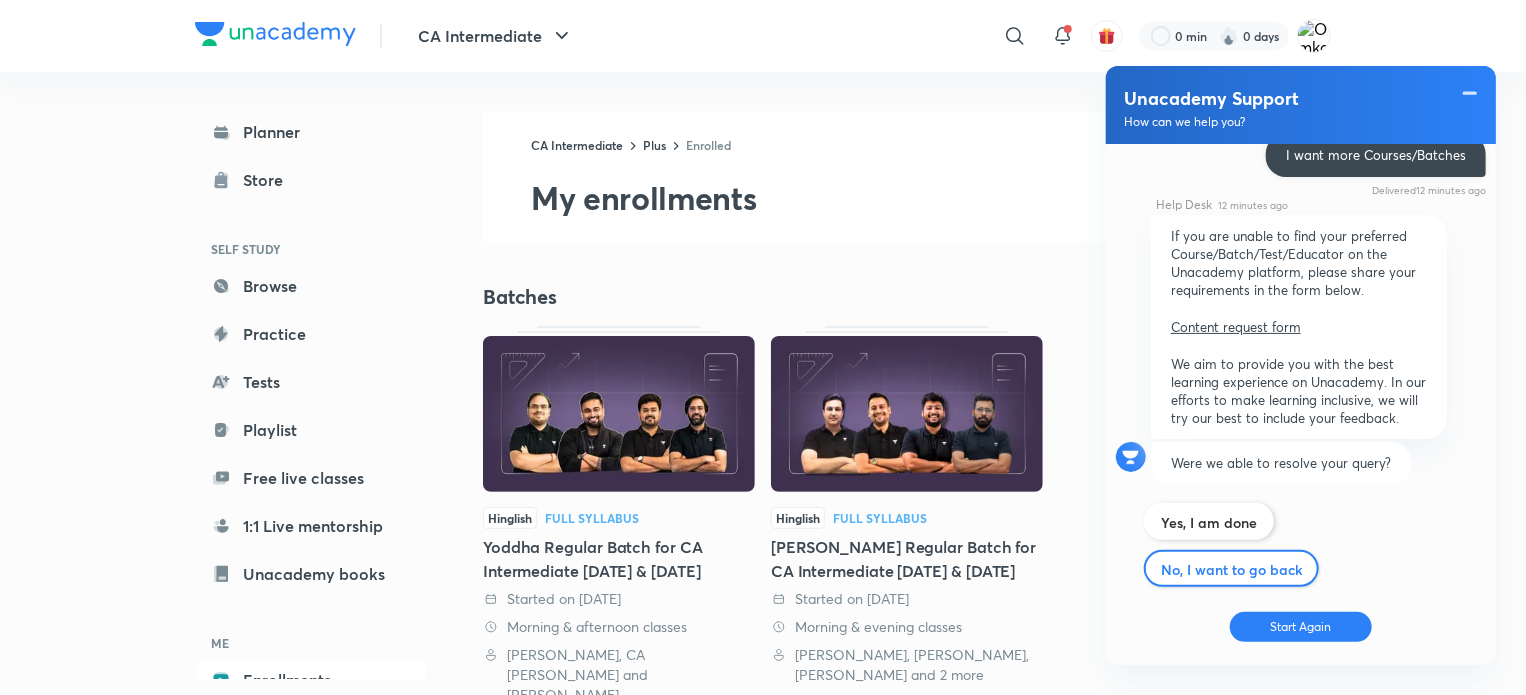 click on "No, I want to go back" at bounding box center [1231, 569] 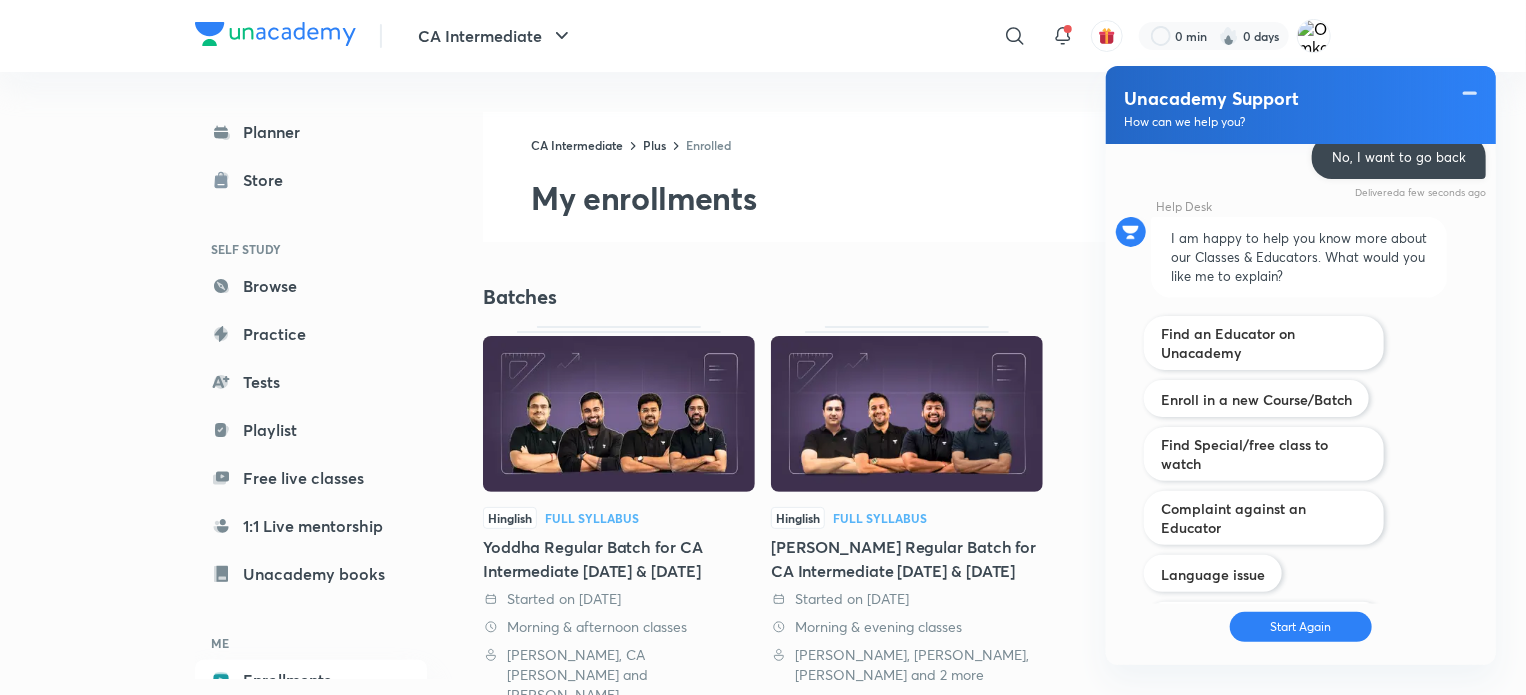 scroll, scrollTop: 1040, scrollLeft: 0, axis: vertical 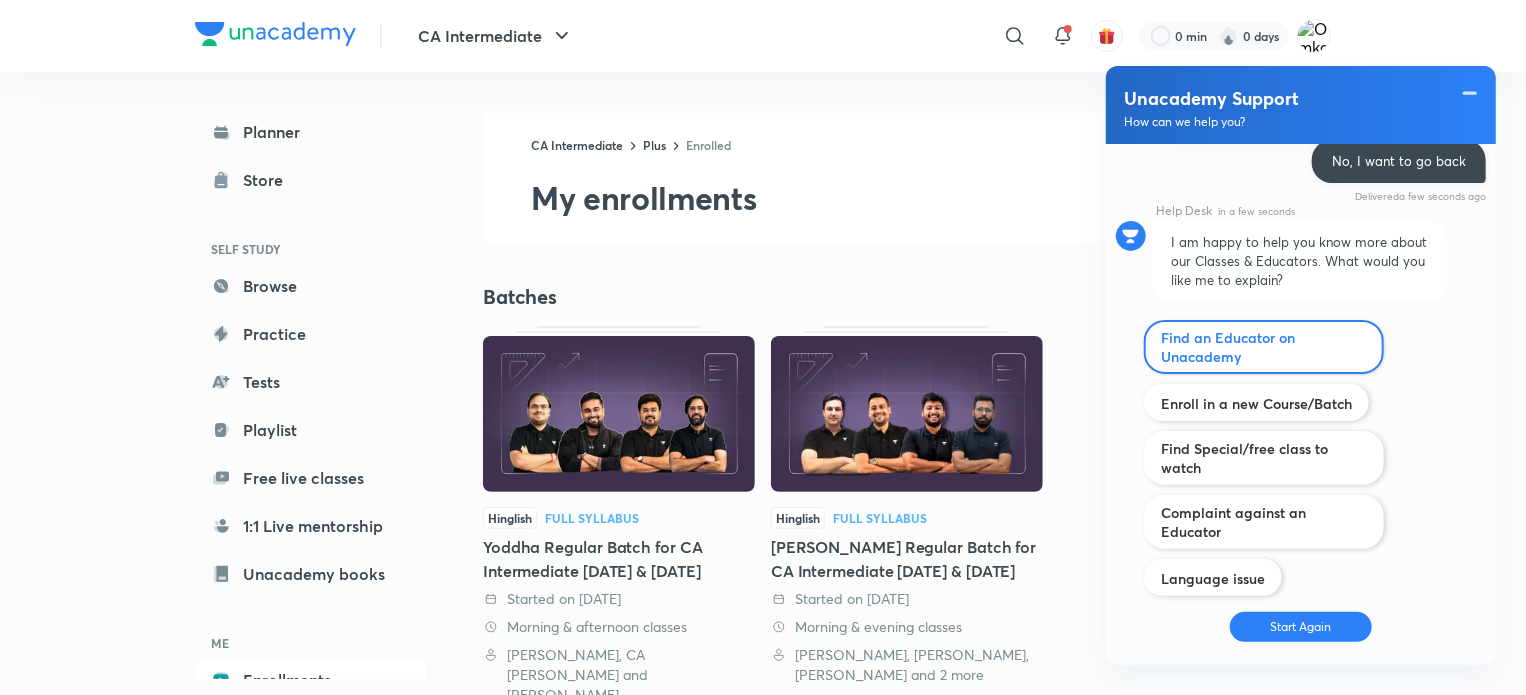 click on "Find an Educator on Unacademy" at bounding box center [1264, 347] 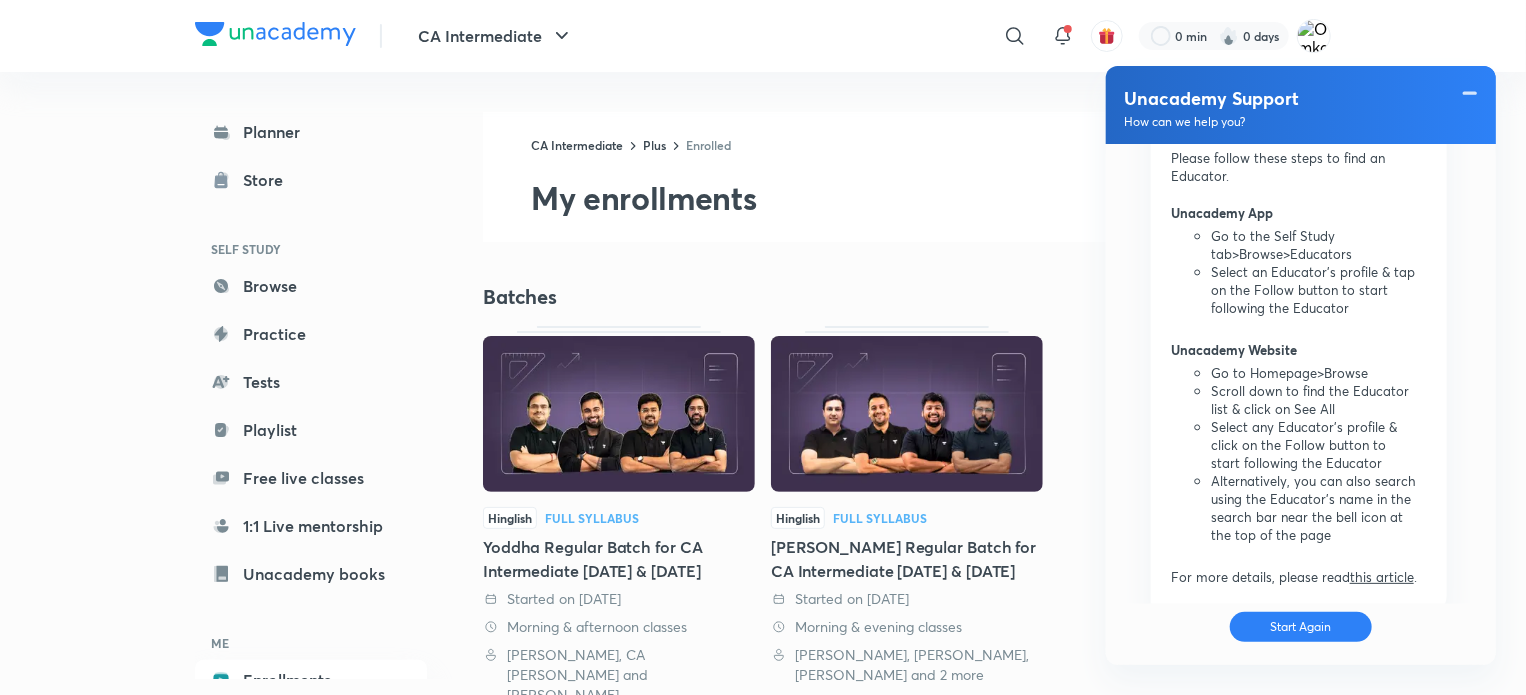 scroll, scrollTop: 1481, scrollLeft: 0, axis: vertical 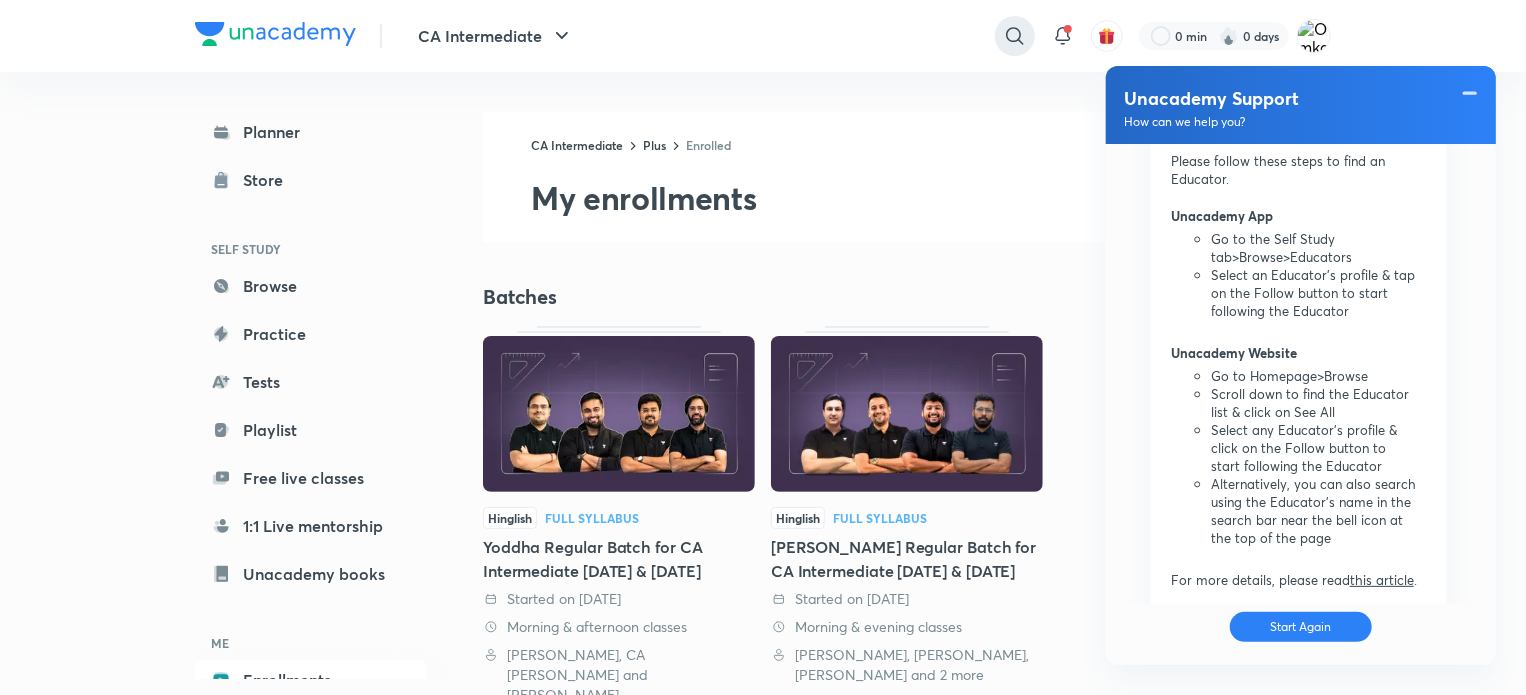 click 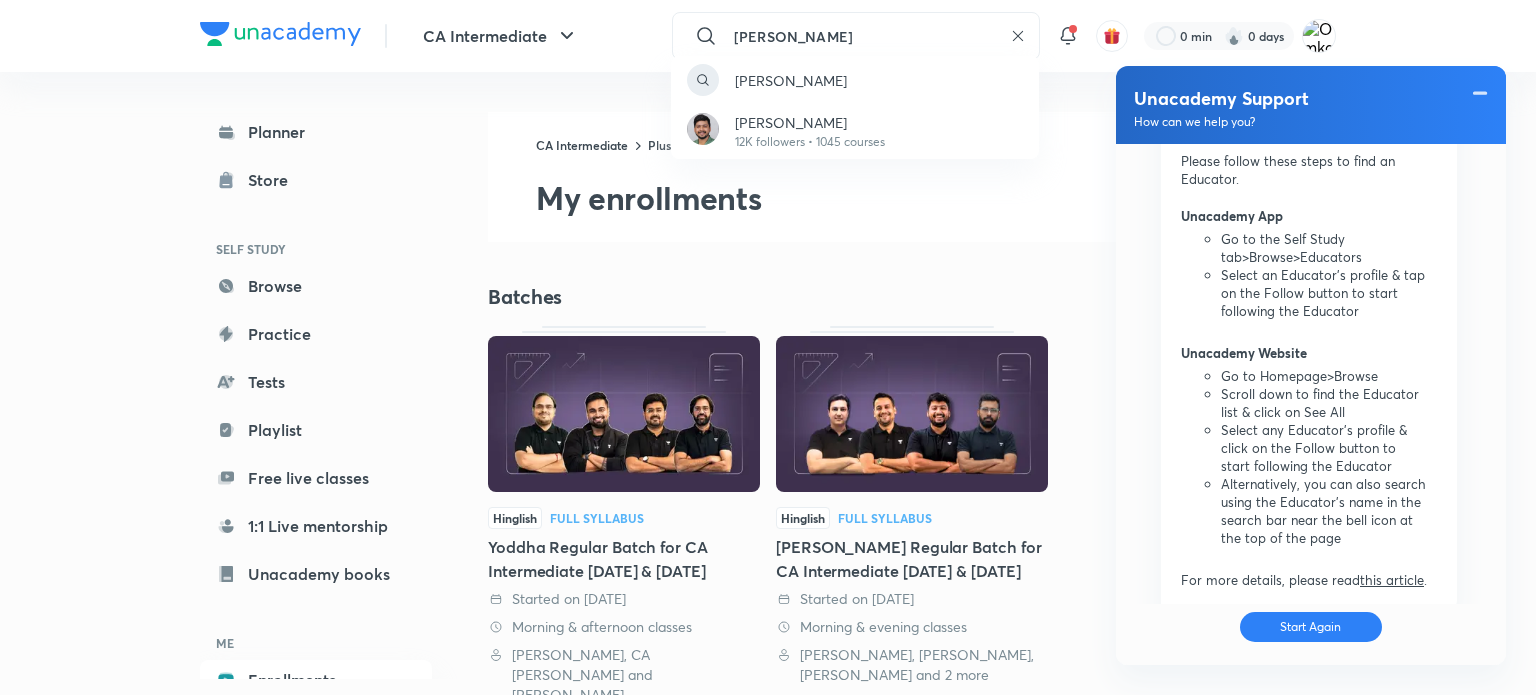 type on "nakul katheria" 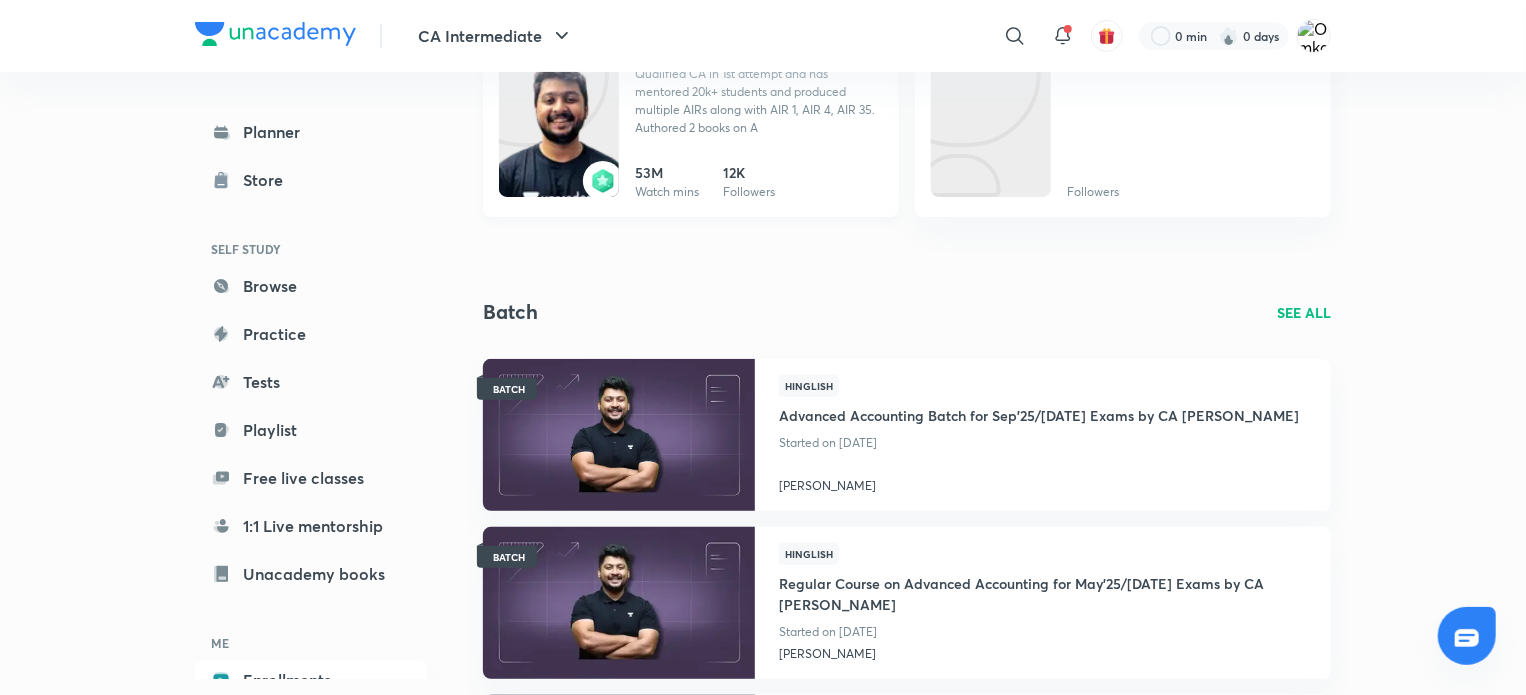 scroll, scrollTop: 226, scrollLeft: 0, axis: vertical 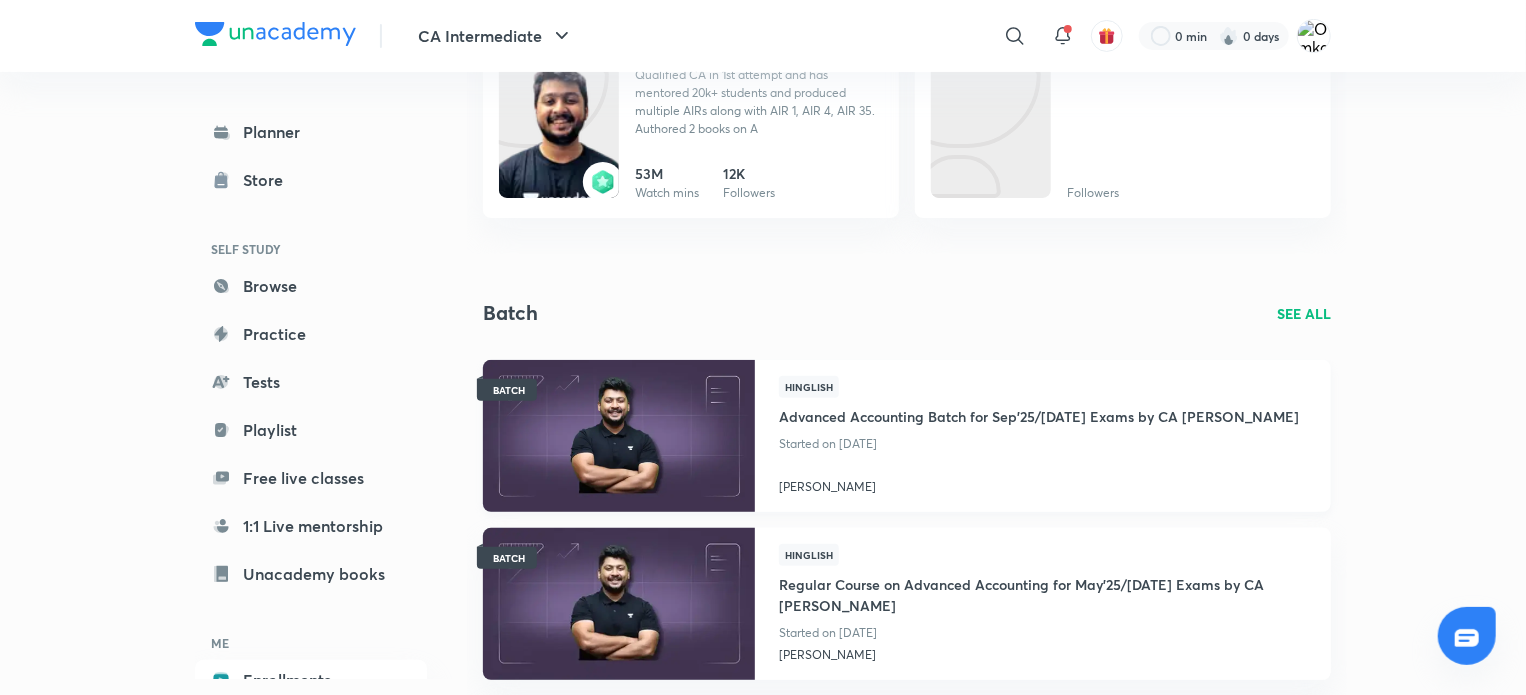 click at bounding box center [618, 435] 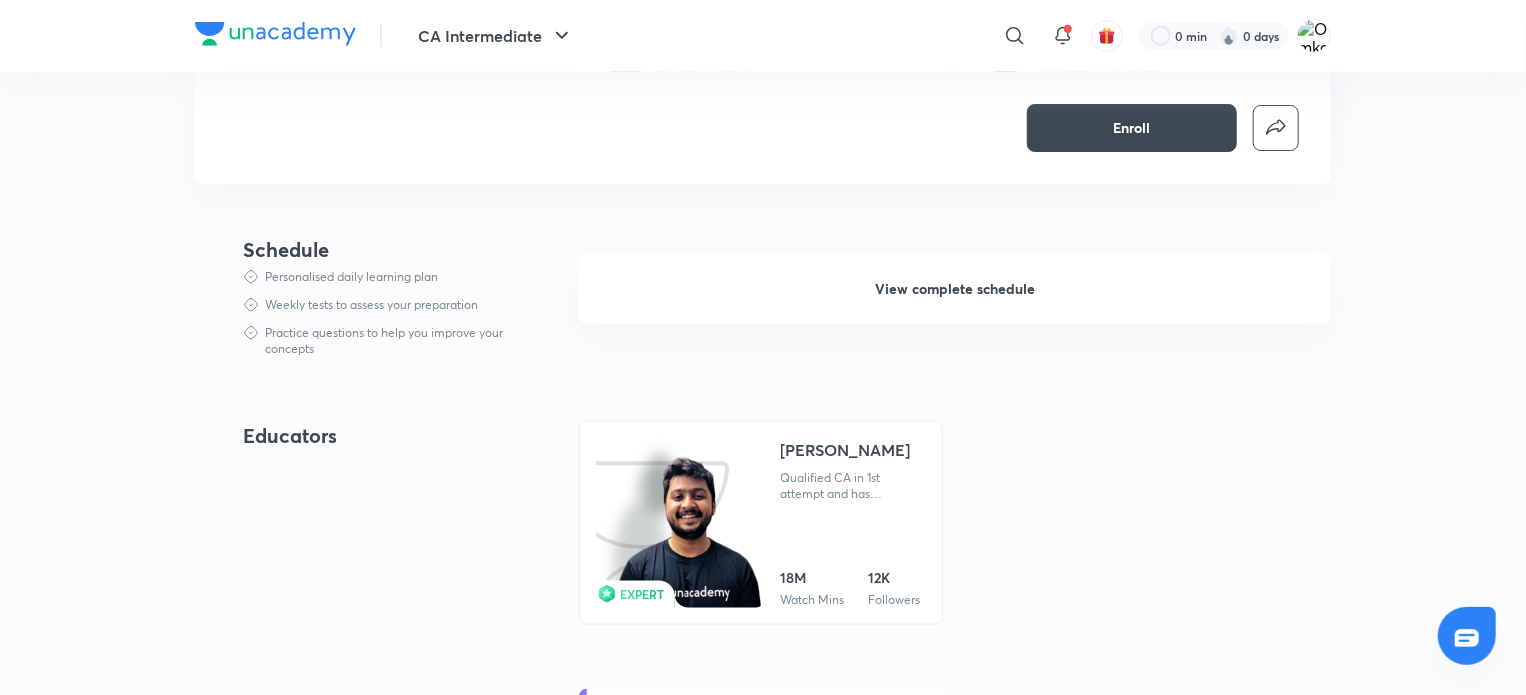 scroll, scrollTop: 932, scrollLeft: 0, axis: vertical 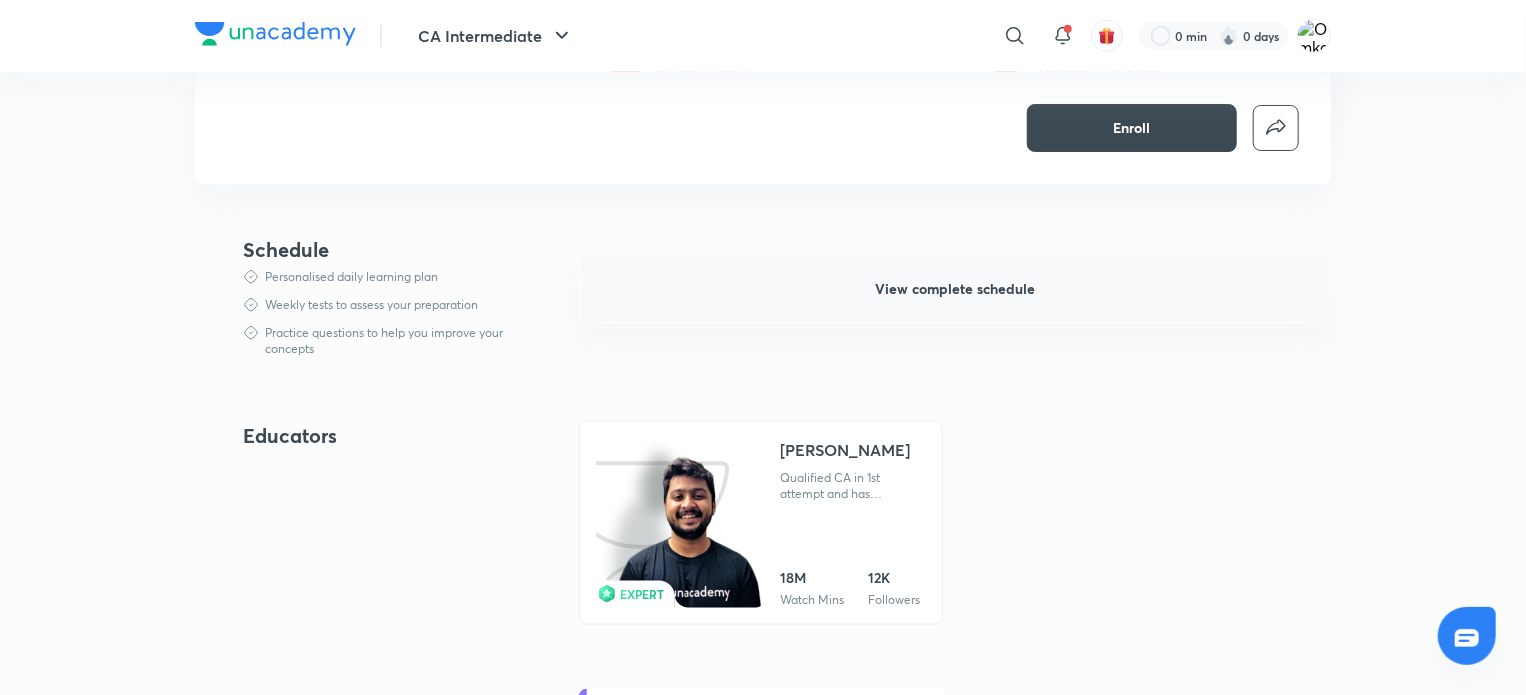 click on "View complete schedule" at bounding box center [955, 289] 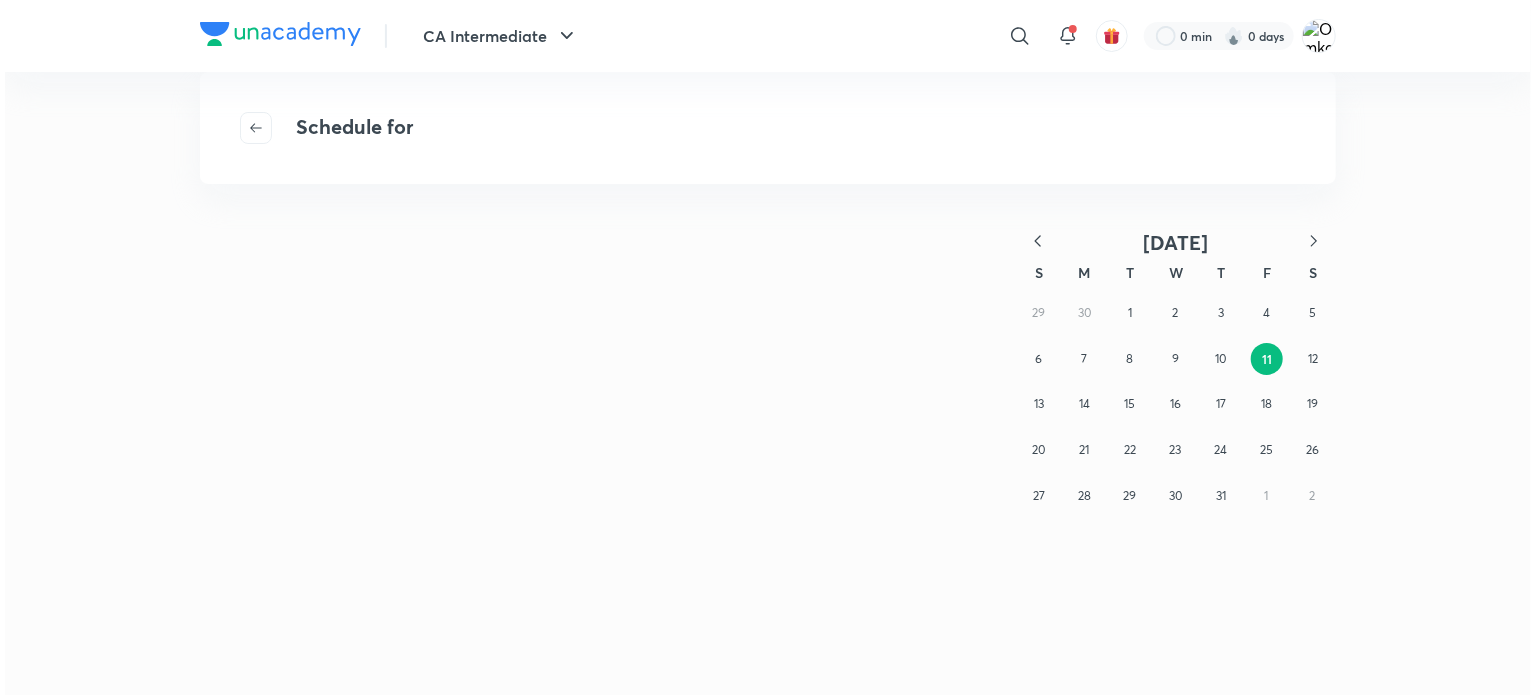 scroll, scrollTop: 0, scrollLeft: 0, axis: both 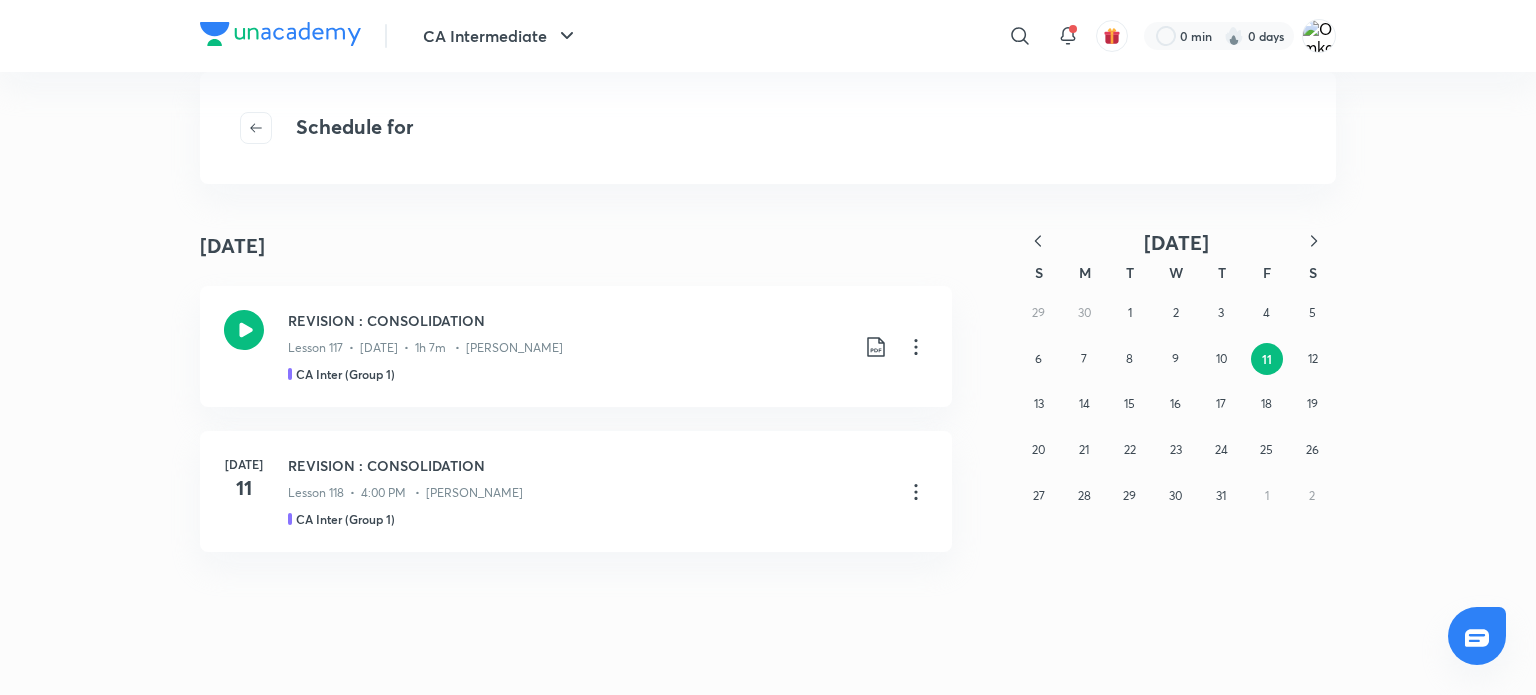 click 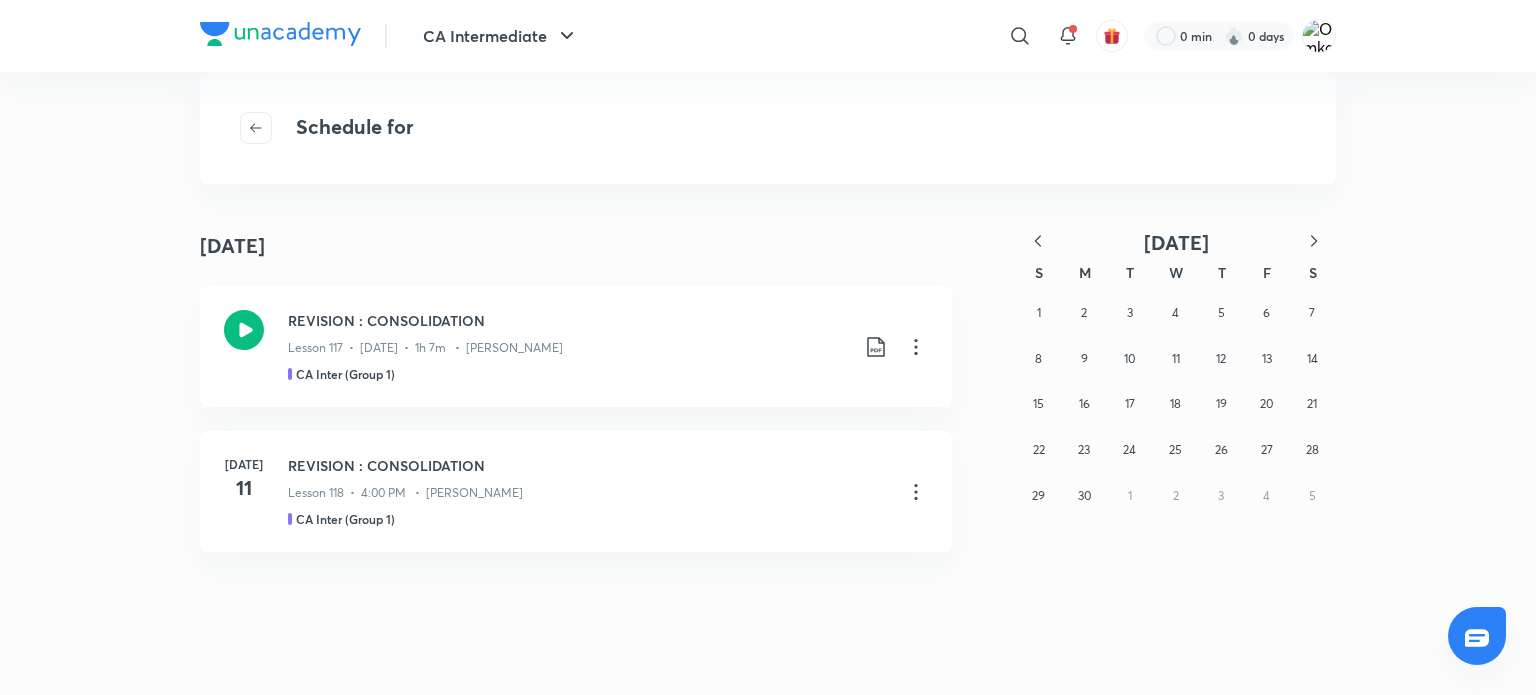 click 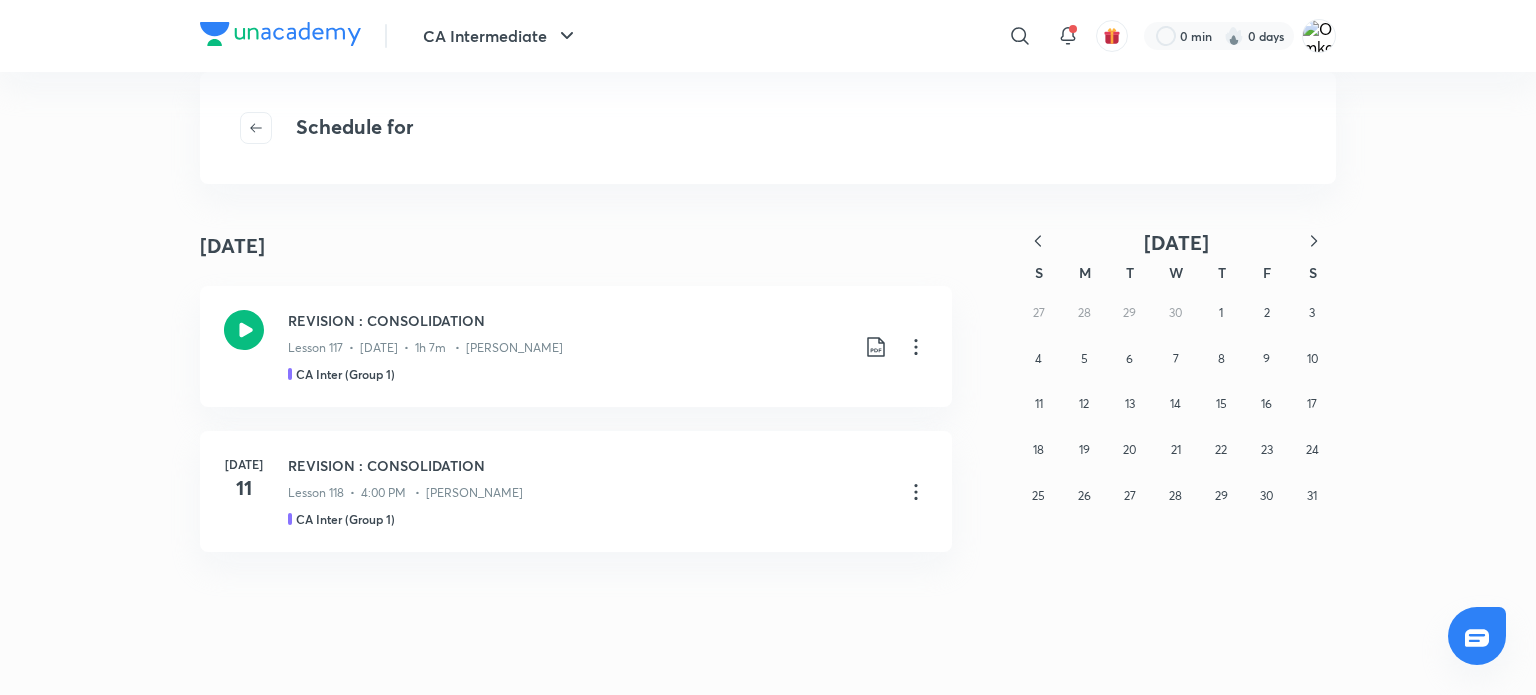 click 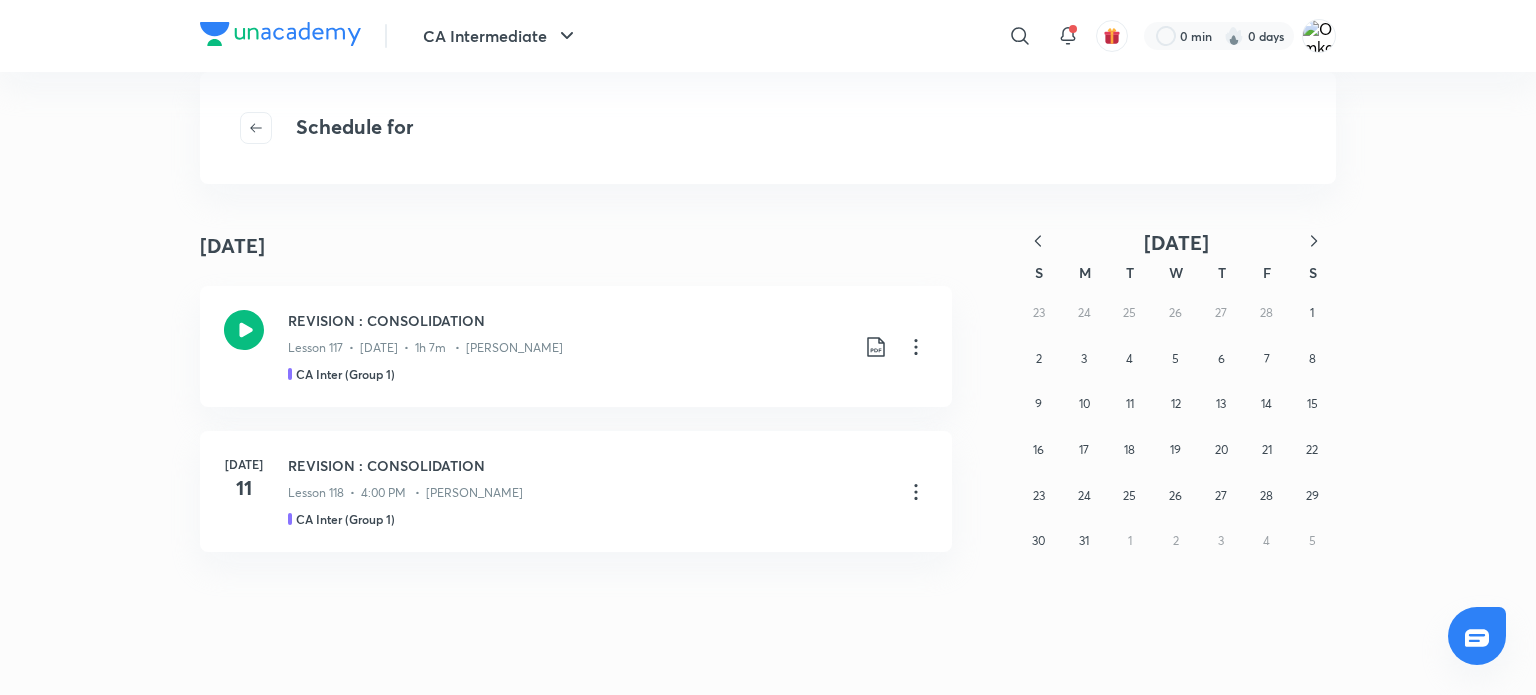 click 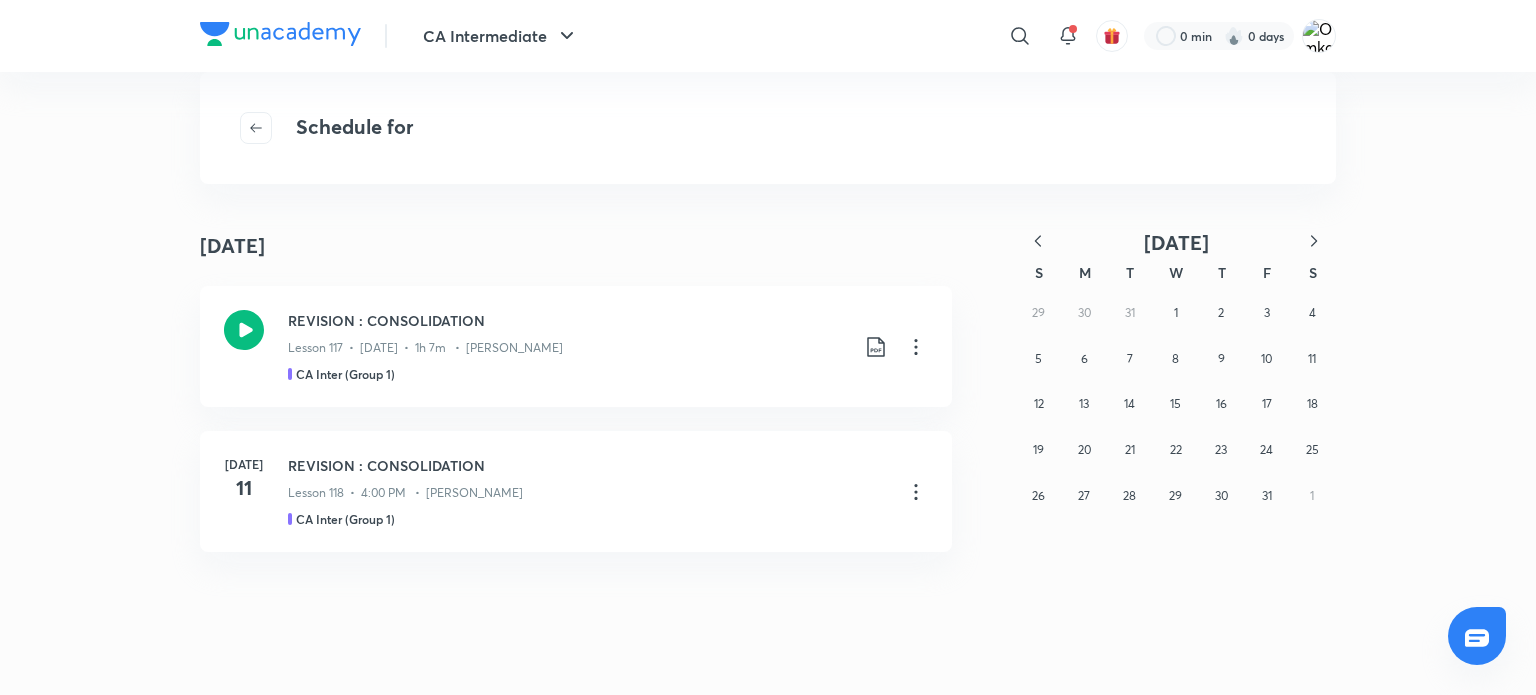 click 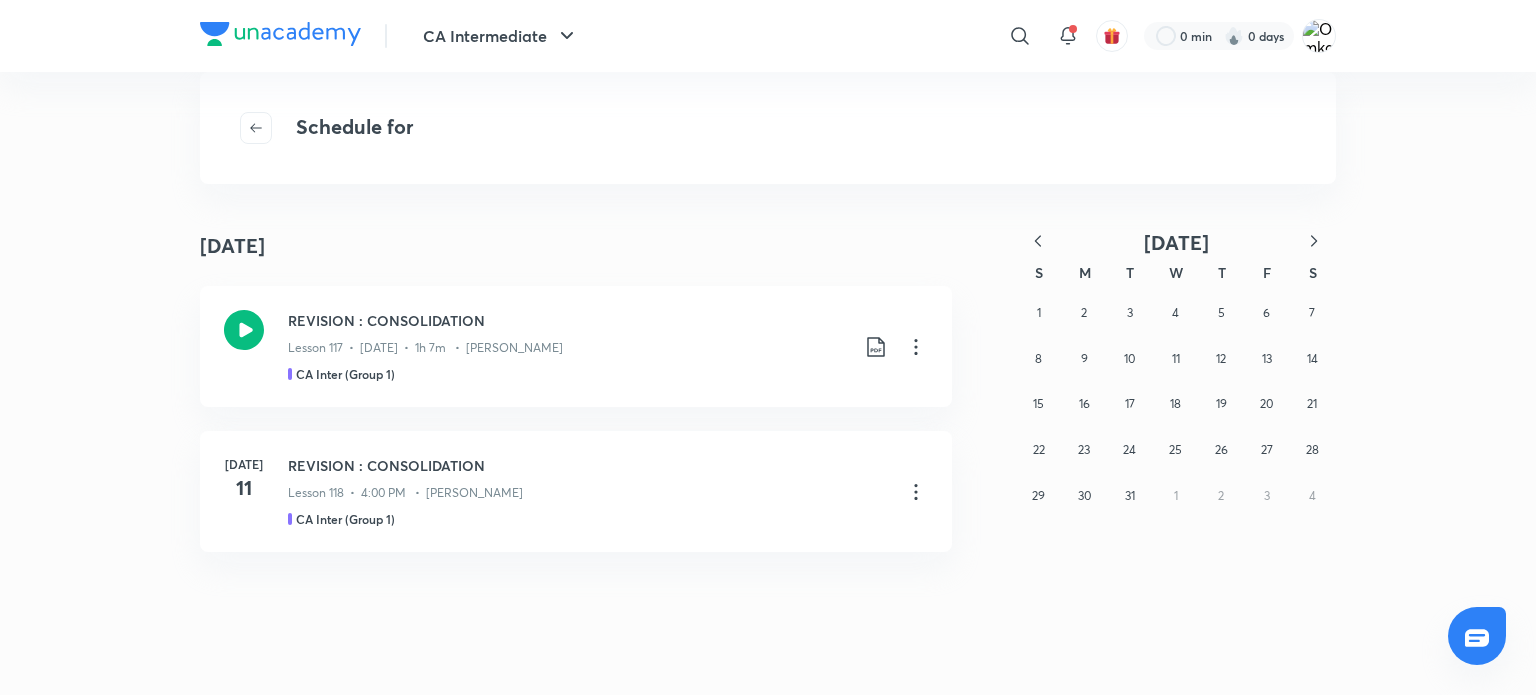click 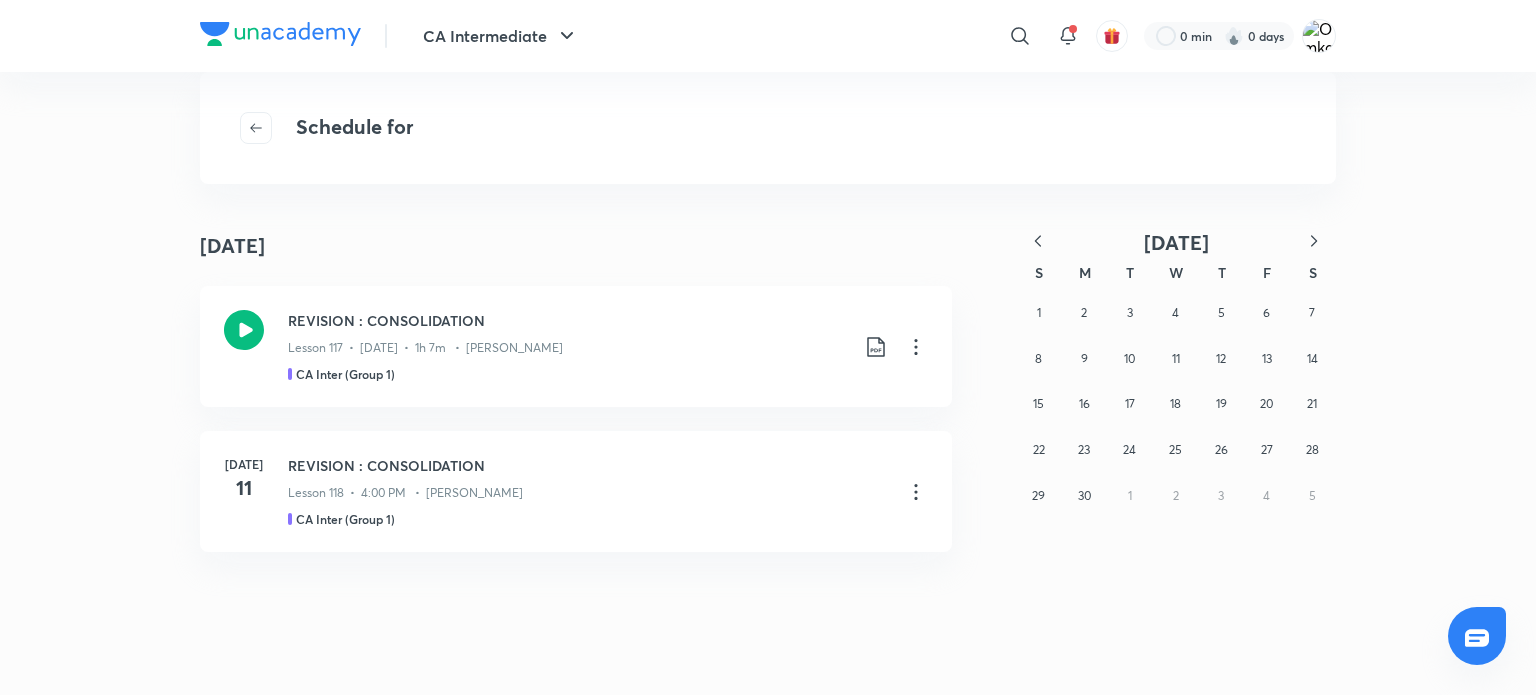 click 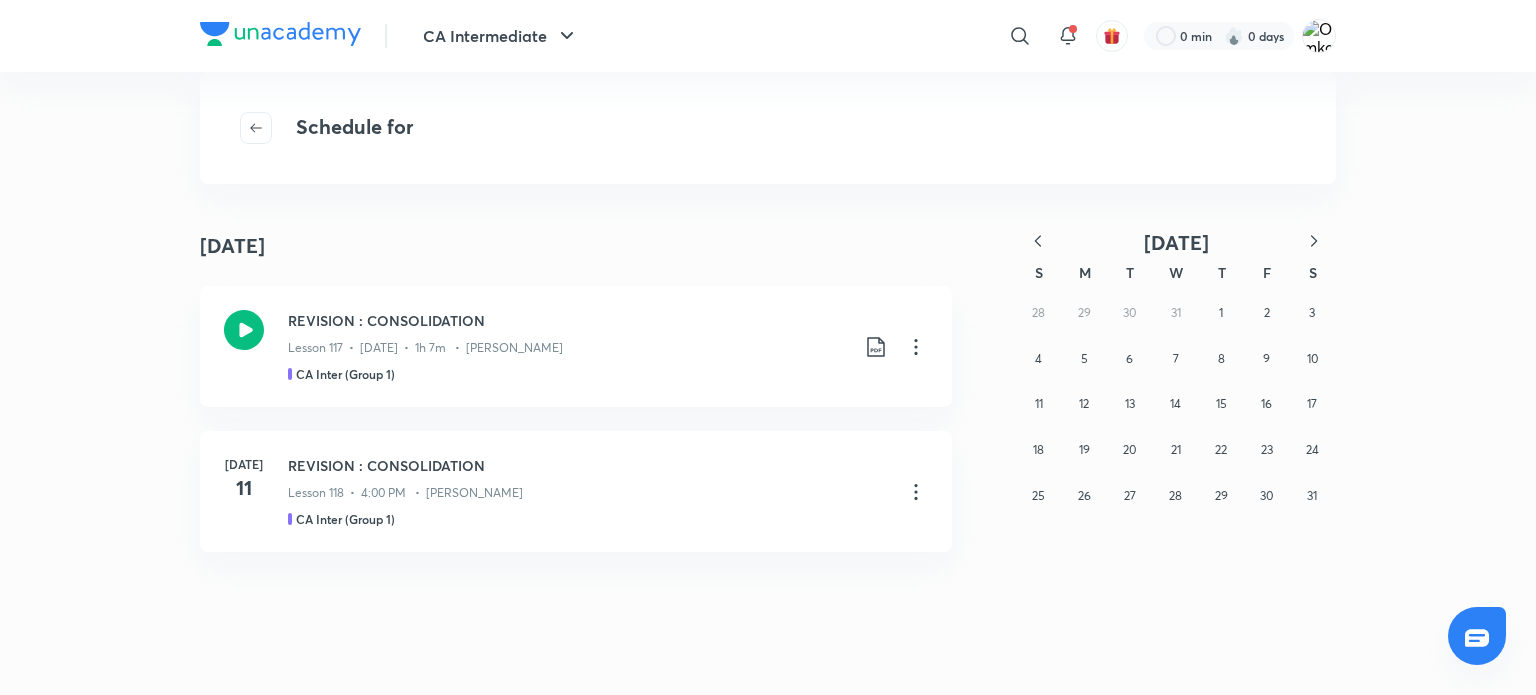 click 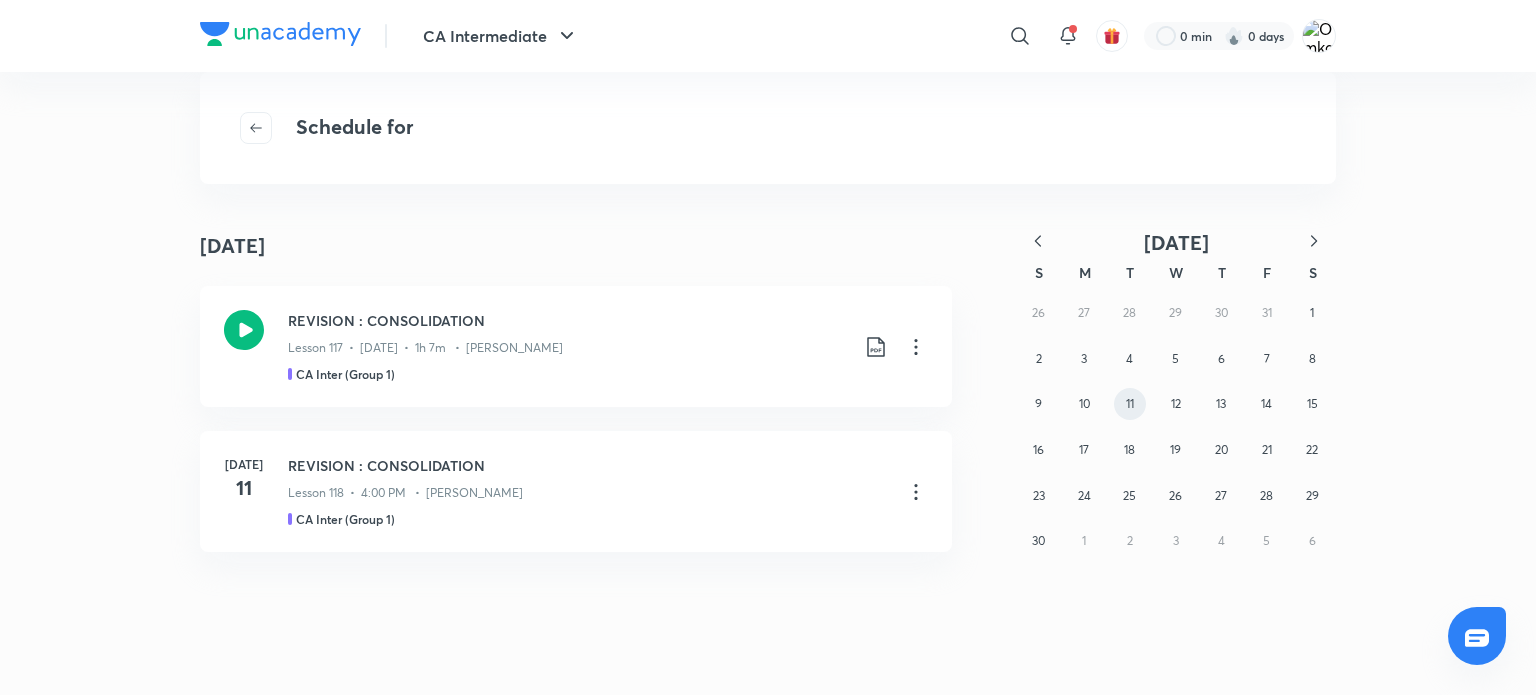 click on "11" at bounding box center [1130, 404] 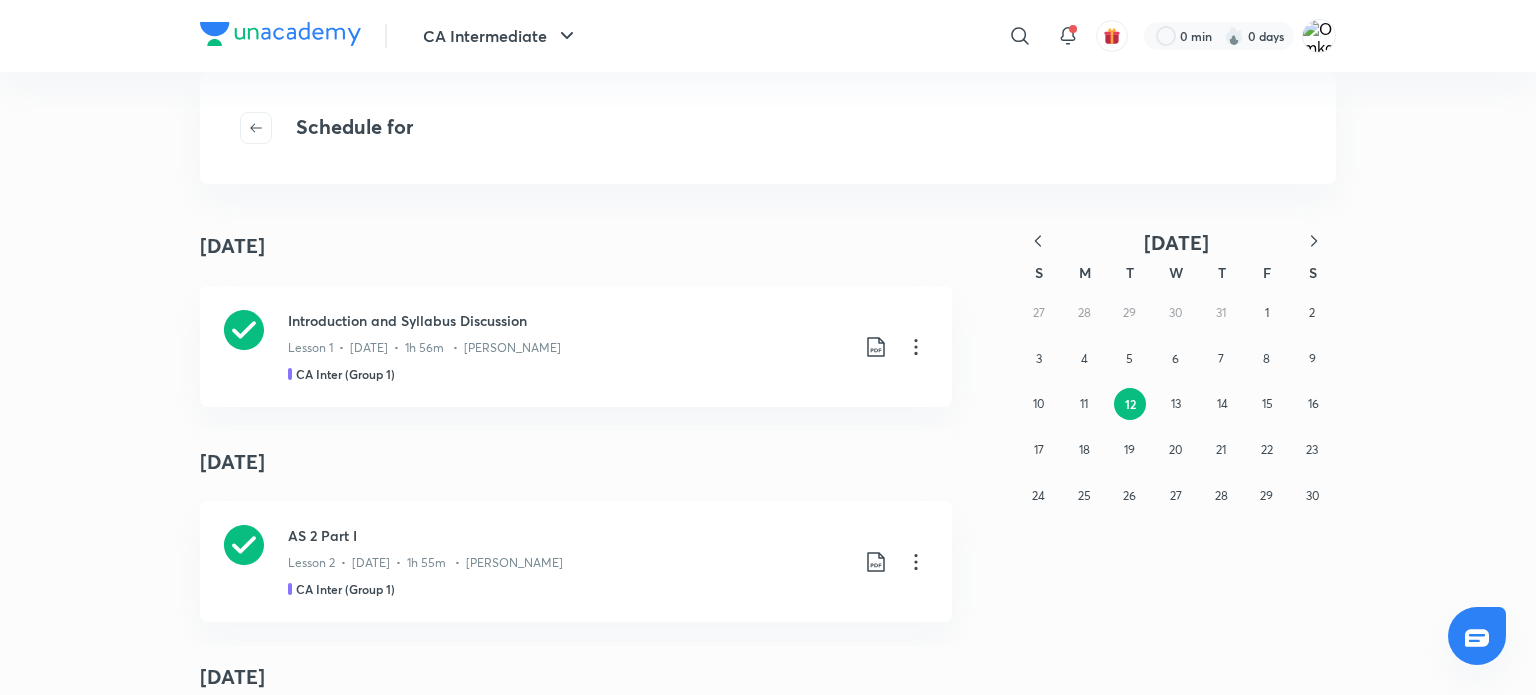 click 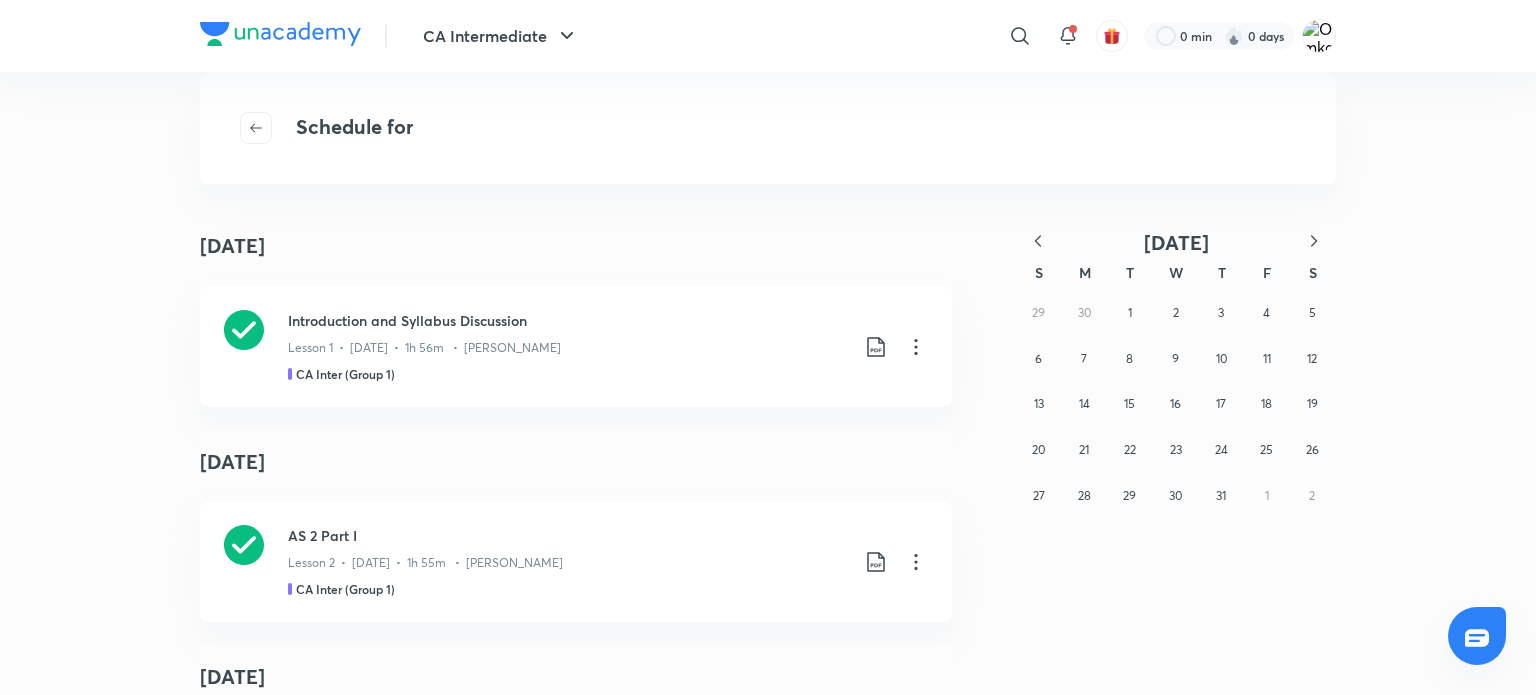 click 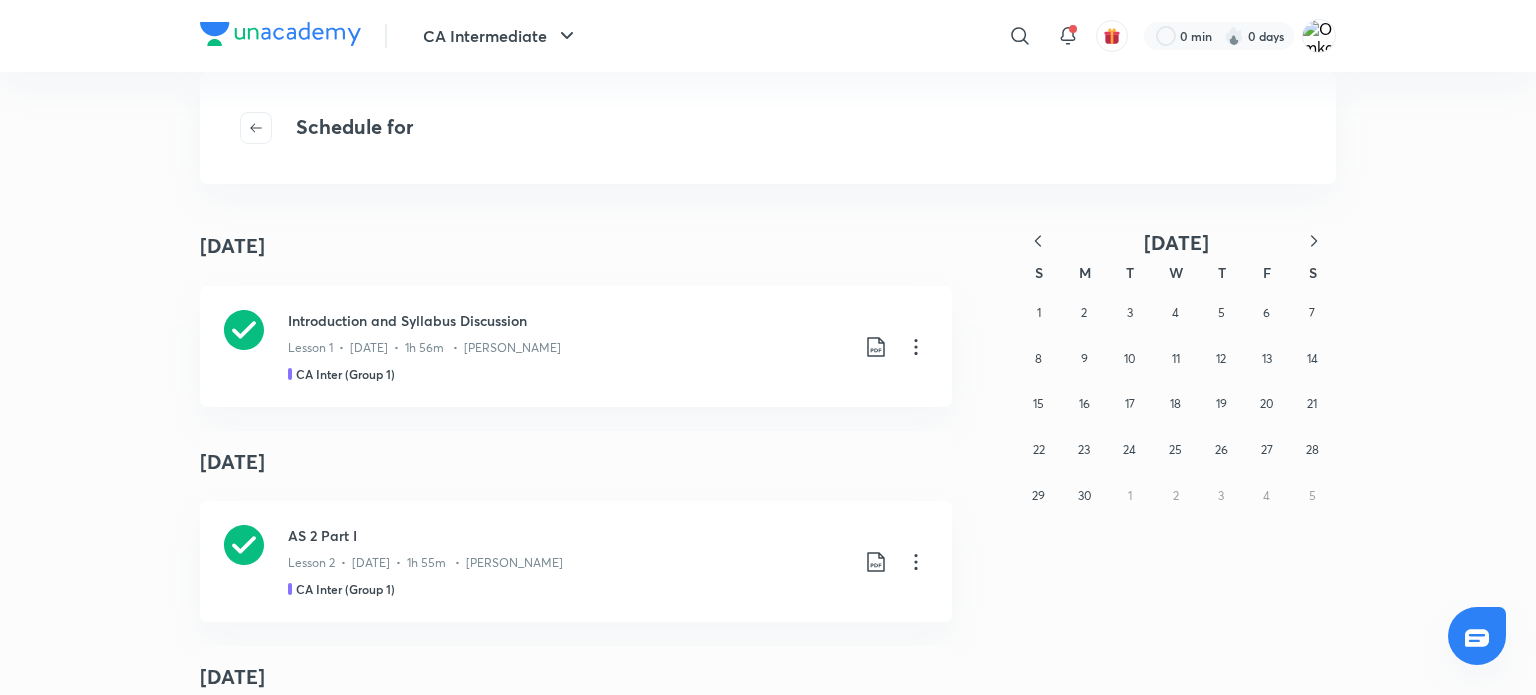 click 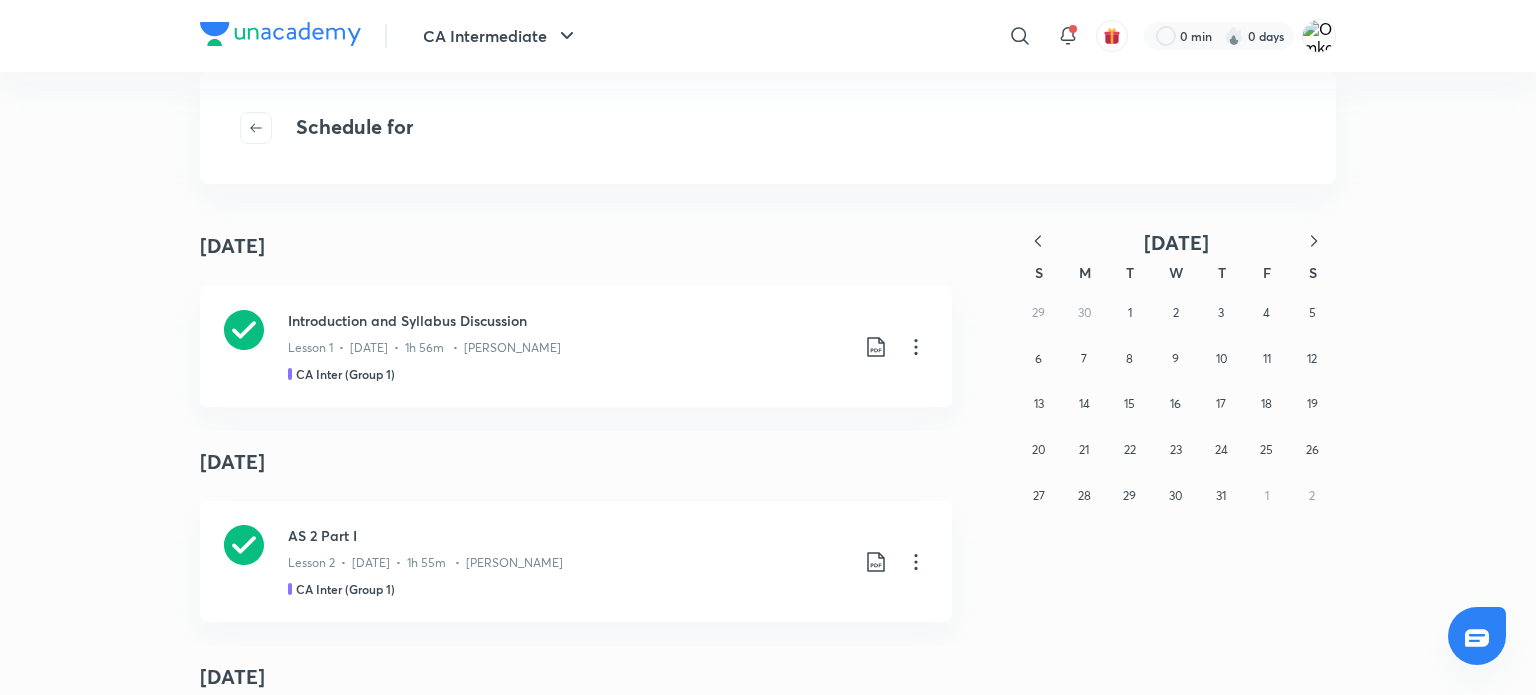 click 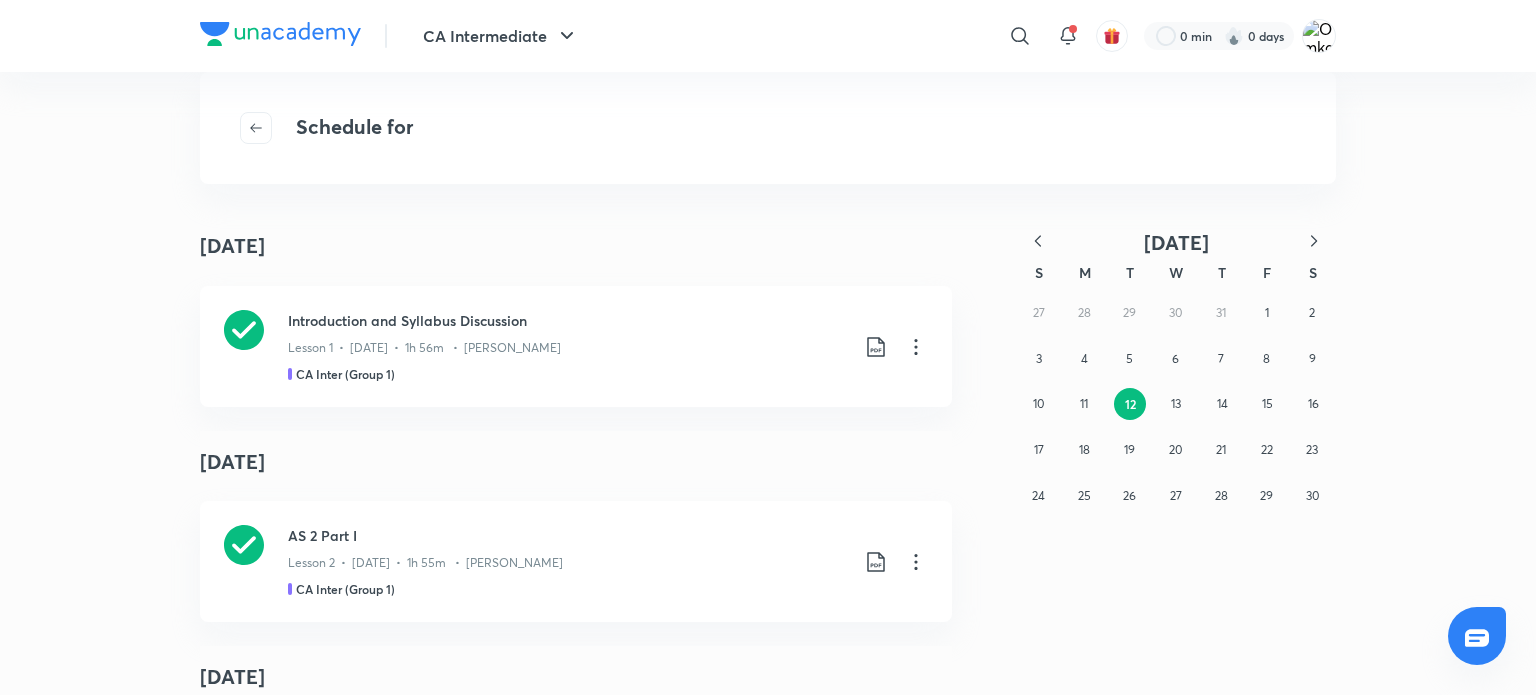 click 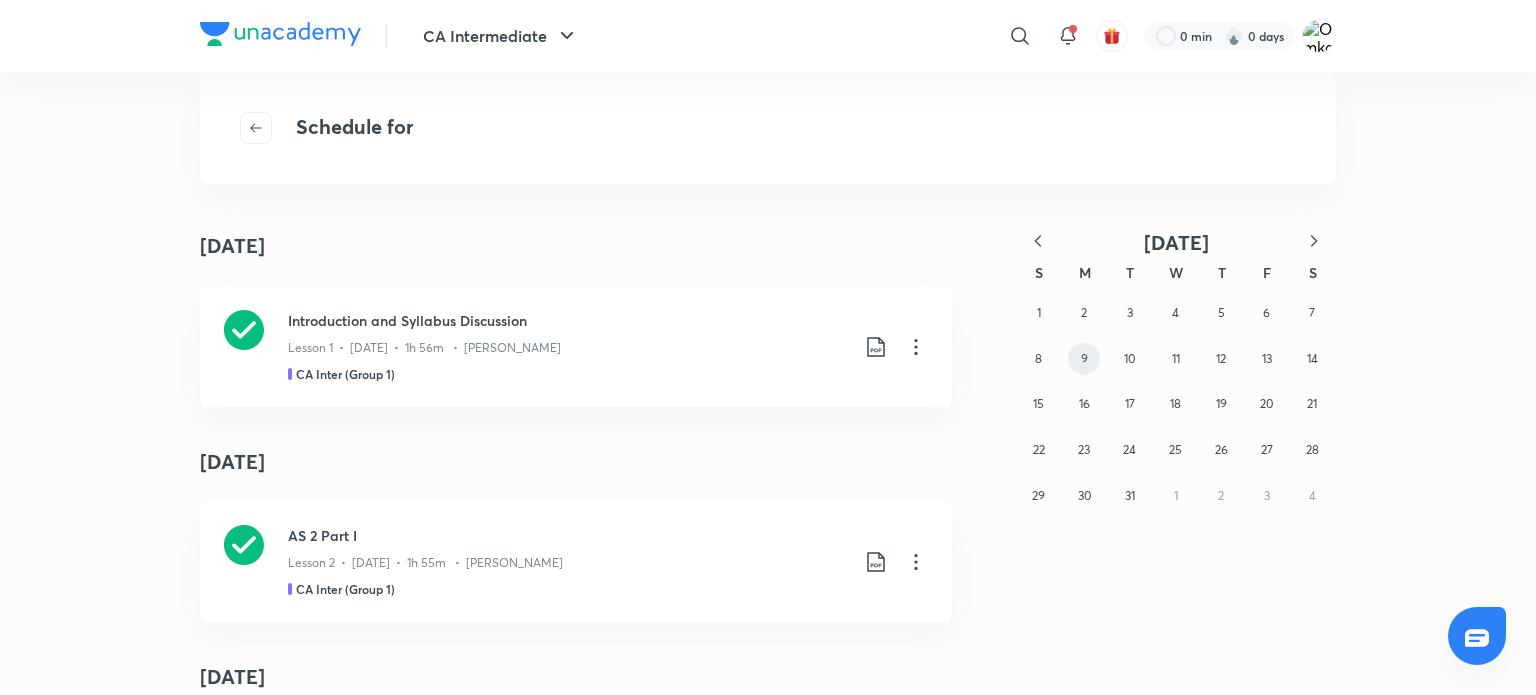 click on "9" at bounding box center [1084, 358] 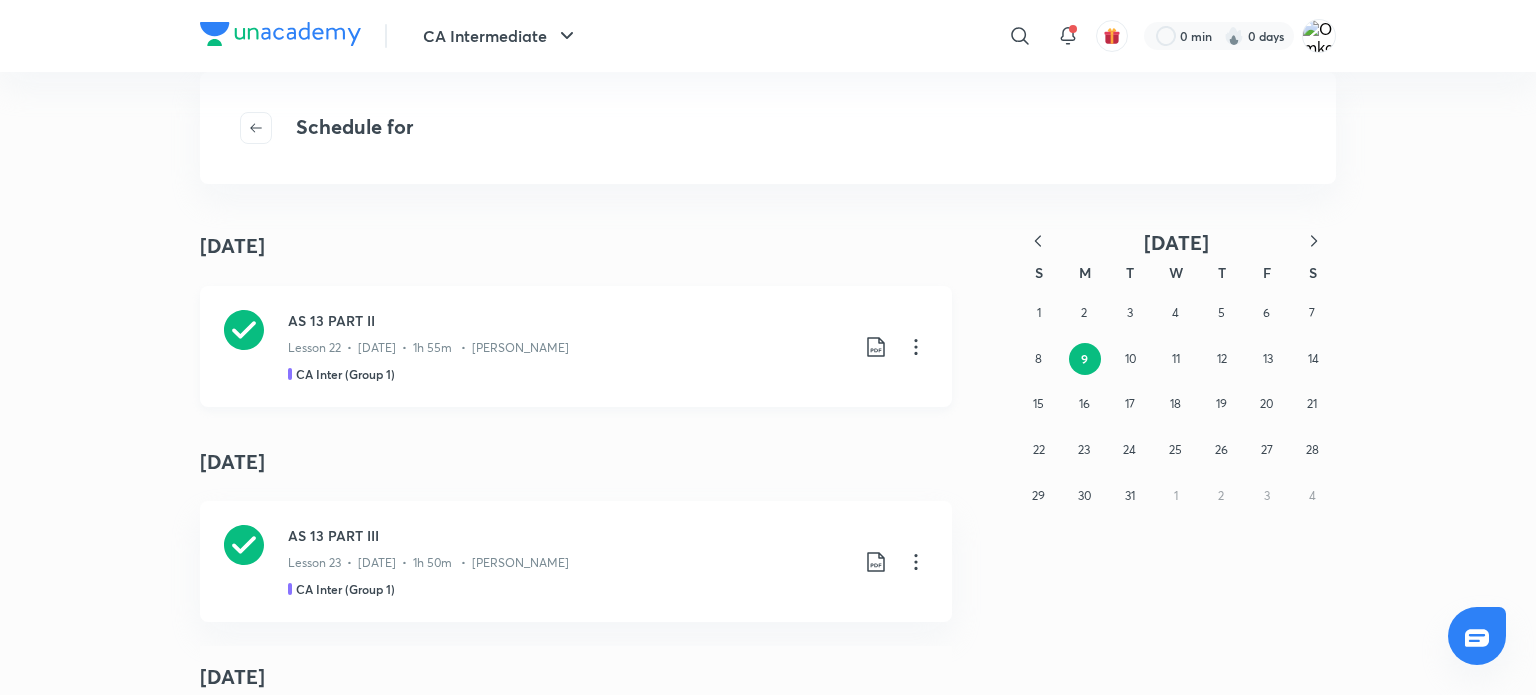 click on "Lesson 22  •  Dec 9  •  1h 55m   •  Nakul Katheria" at bounding box center (428, 348) 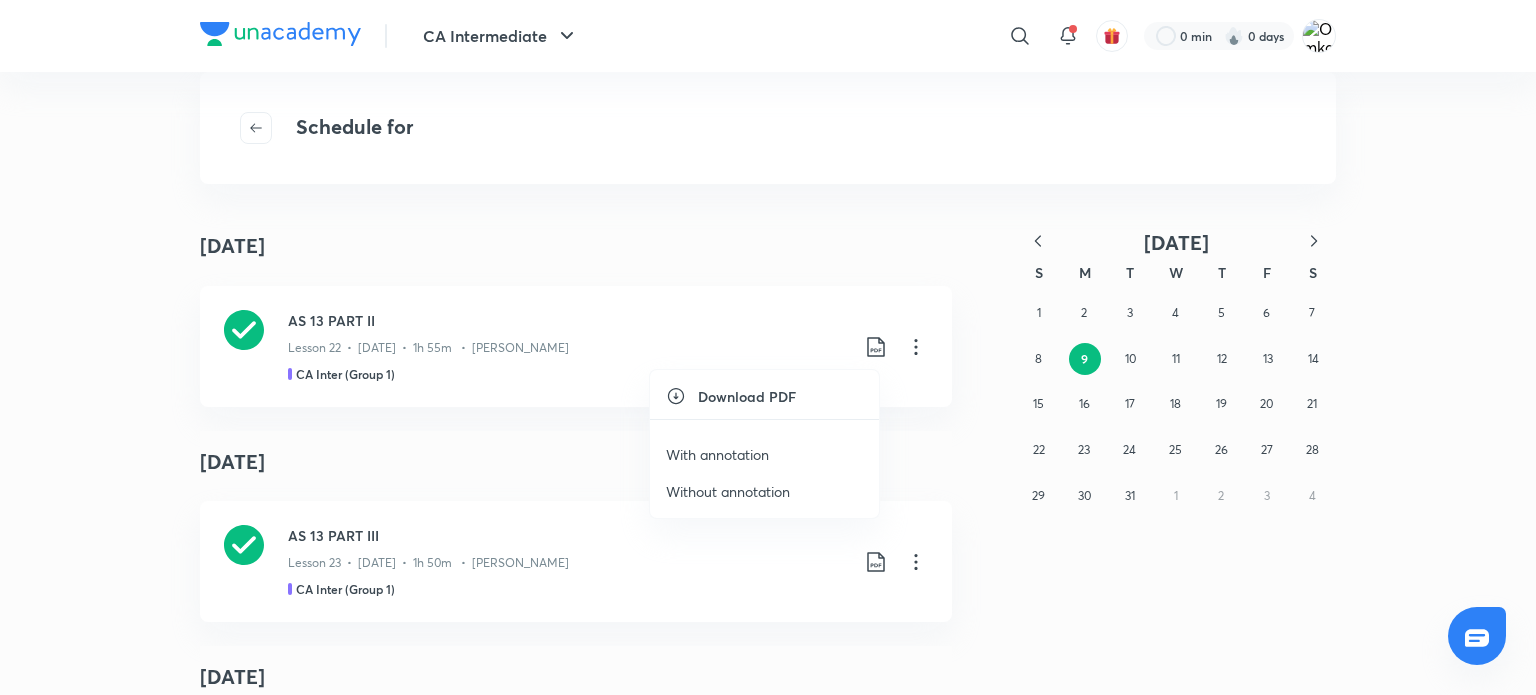 click on "Without annotation" at bounding box center (728, 491) 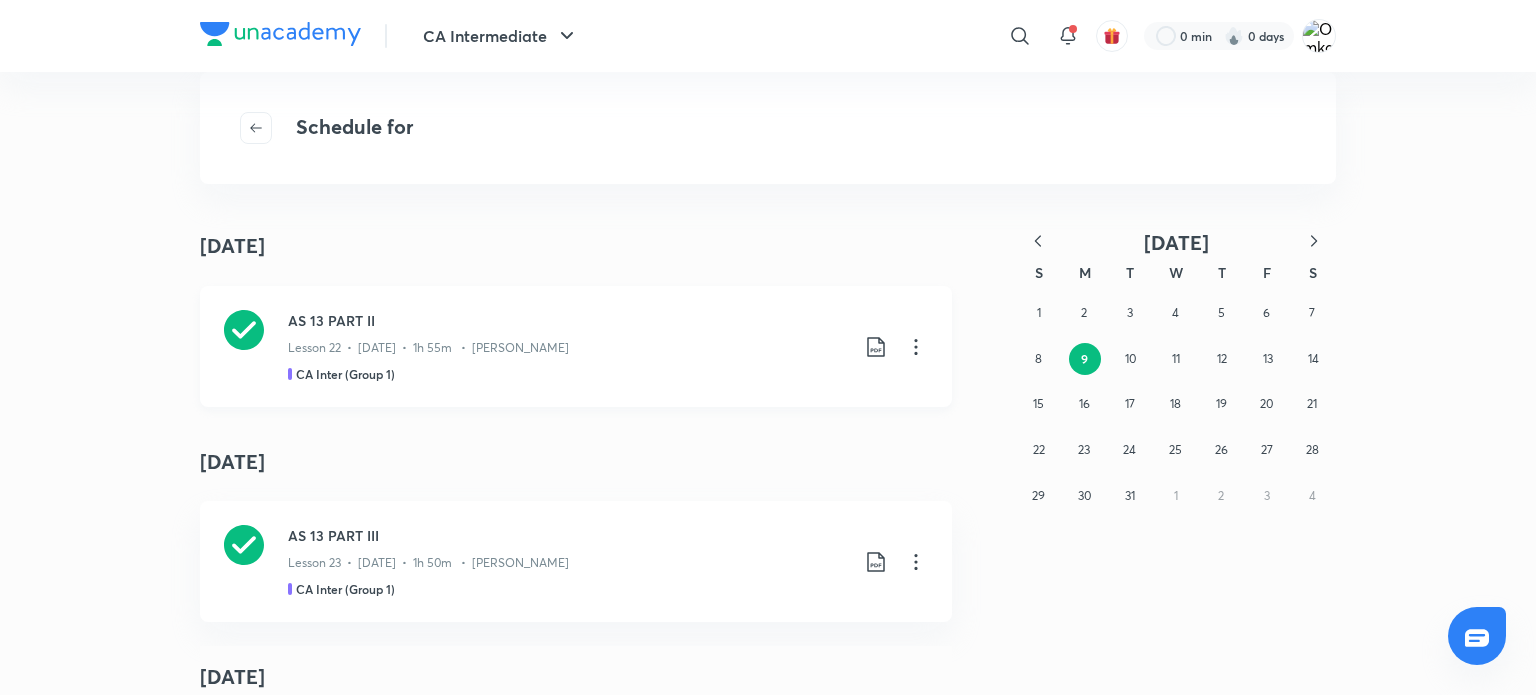 click on "AS 13 PART II Lesson 22  •  Dec 9  •  1h 55m   •  Nakul Katheria CA Inter (Group 1)" at bounding box center [576, 346] 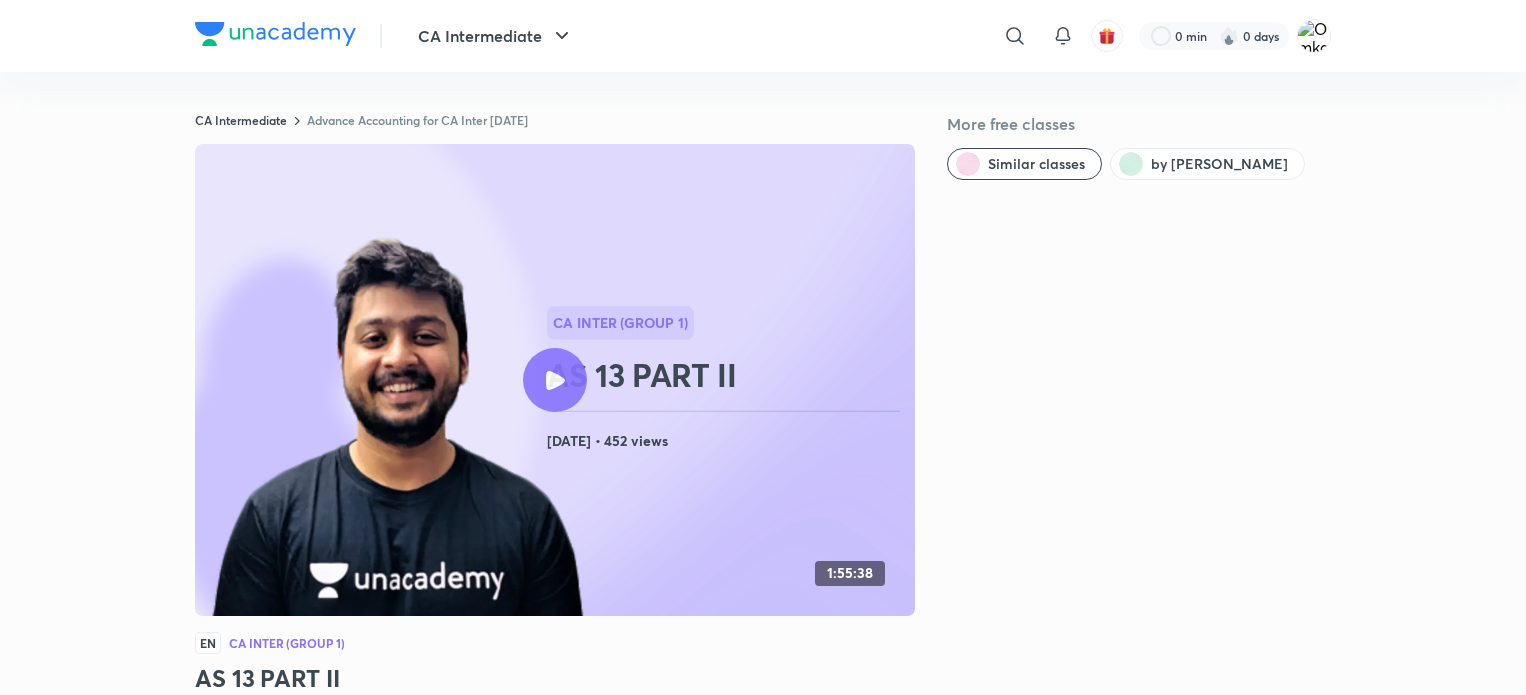scroll, scrollTop: 0, scrollLeft: 0, axis: both 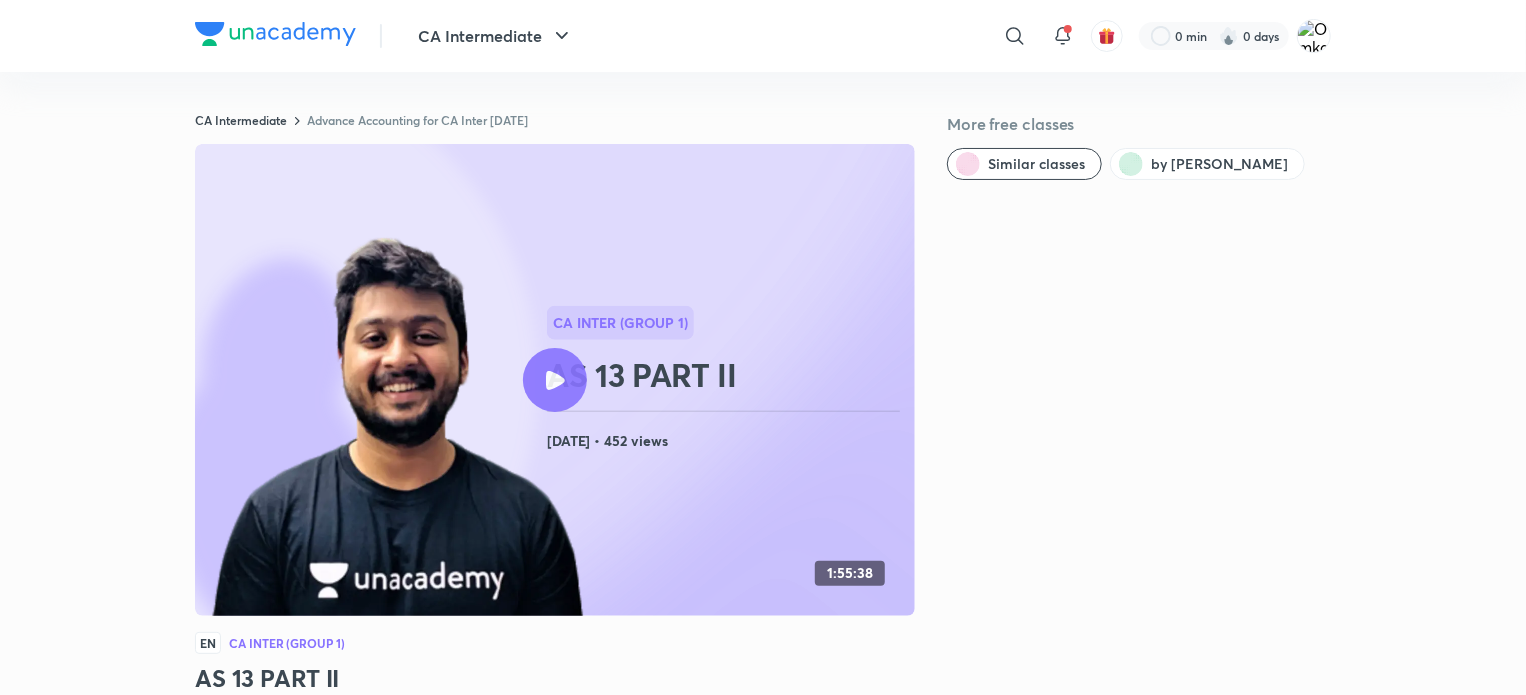 click on "Advance Accounting for CA Inter [DATE]" at bounding box center [417, 120] 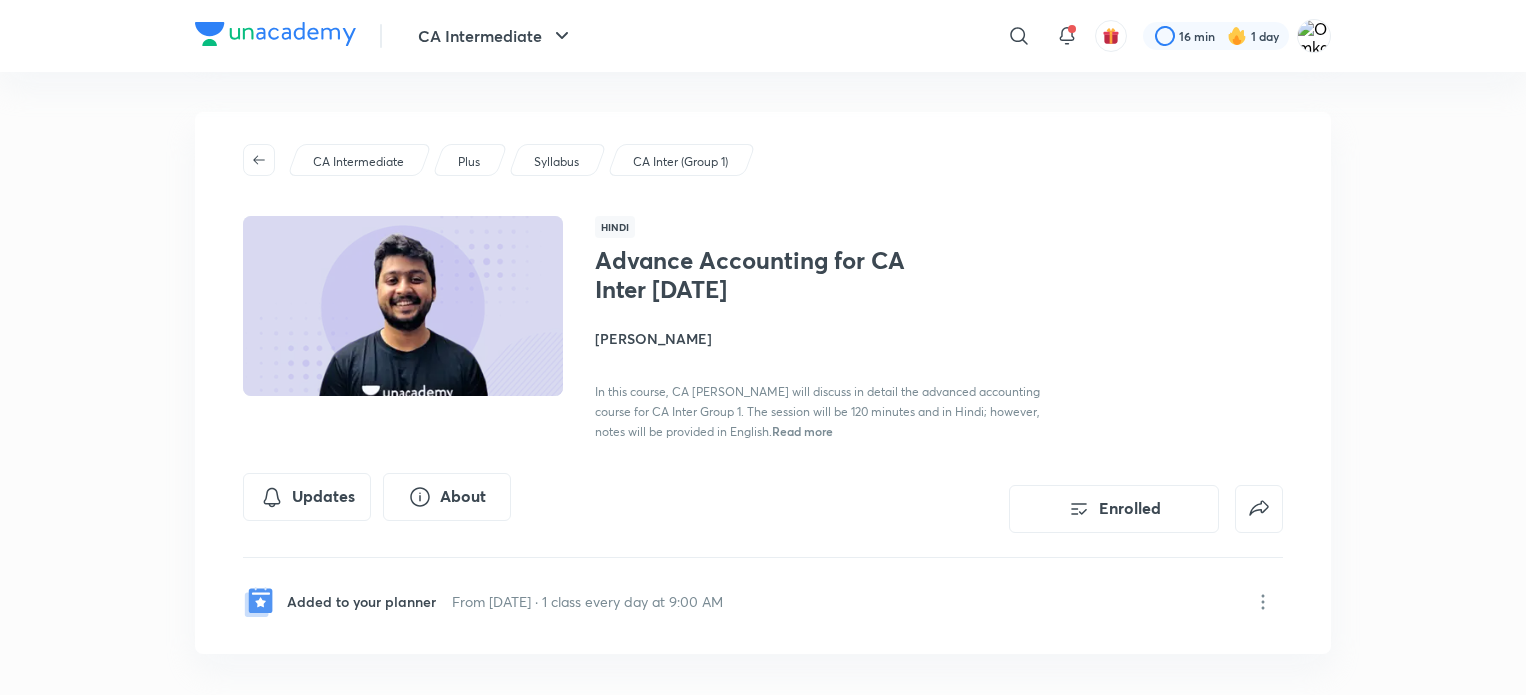 scroll, scrollTop: 0, scrollLeft: 0, axis: both 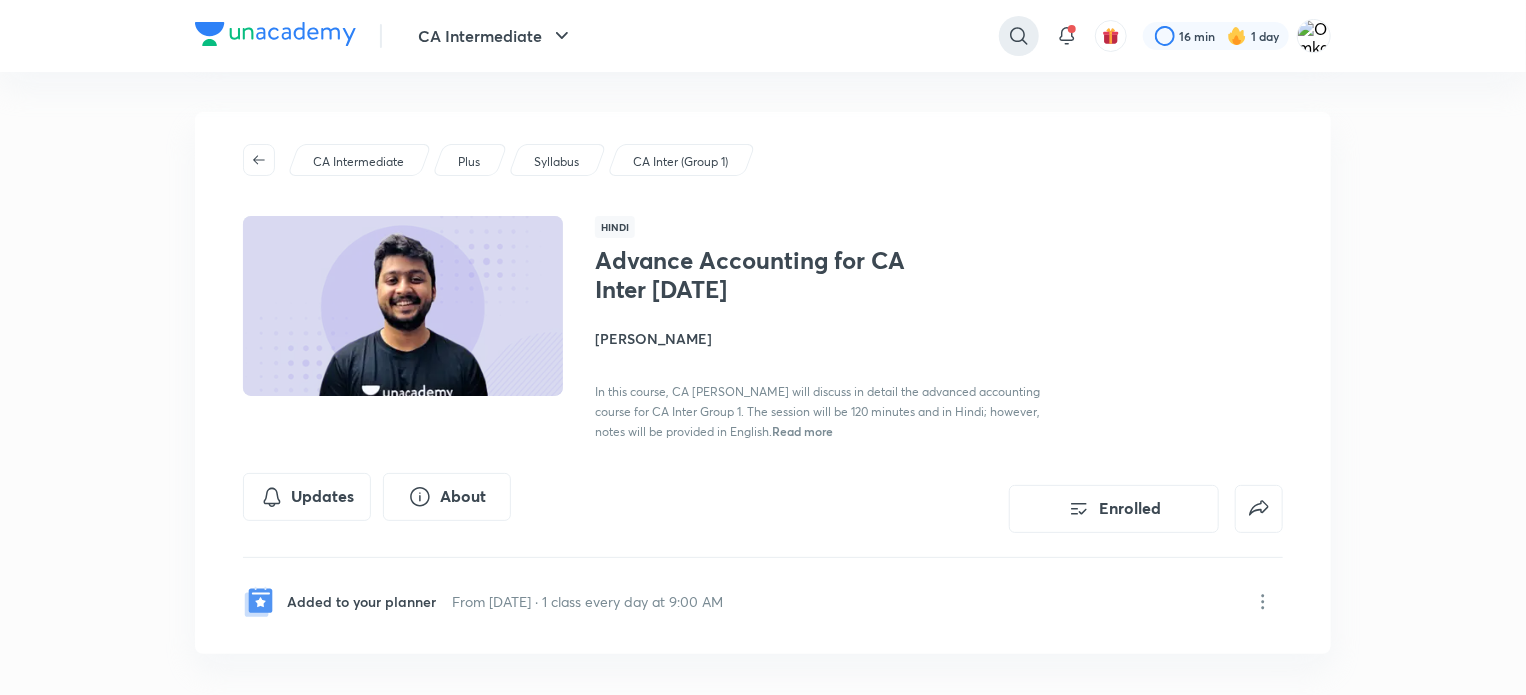 click 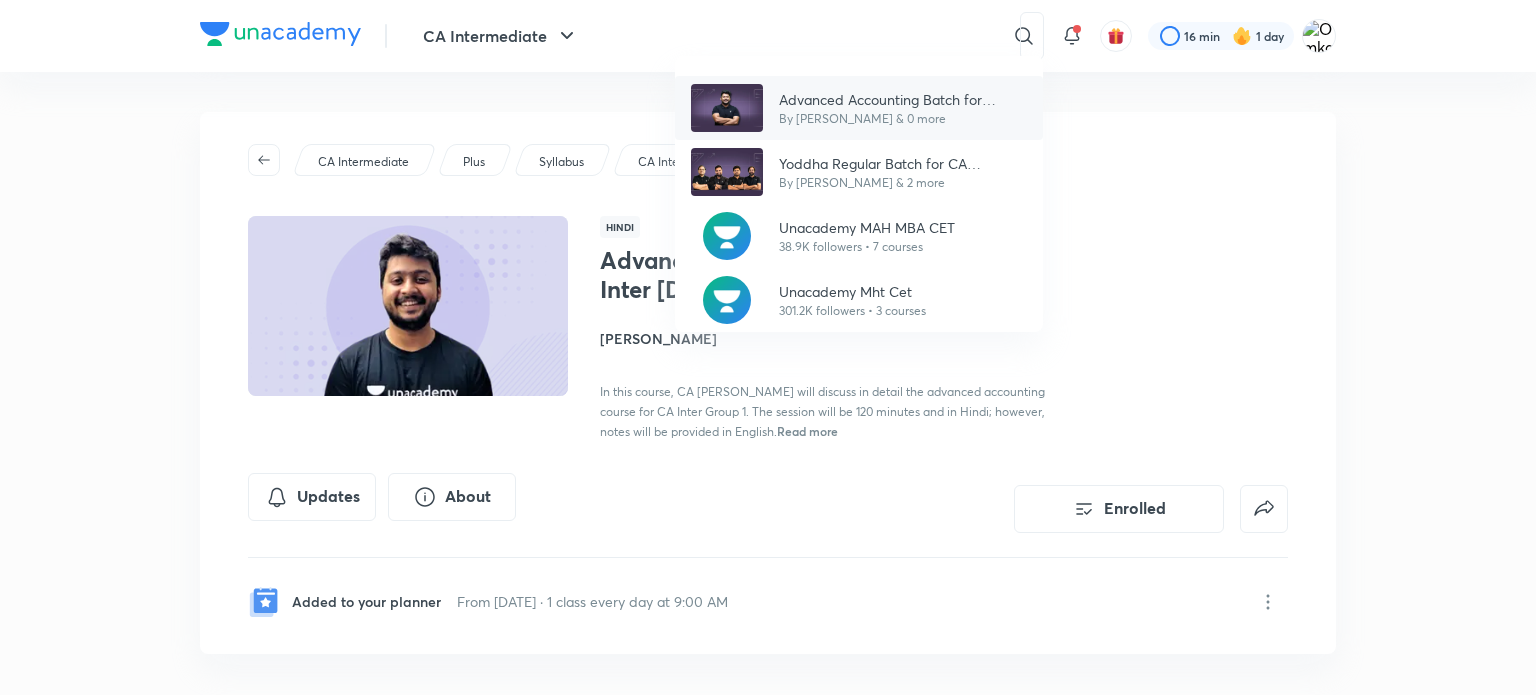 click on "Advanced Accounting Batch for Sep'25/[DATE] Exams by CA [PERSON_NAME]" at bounding box center [903, 99] 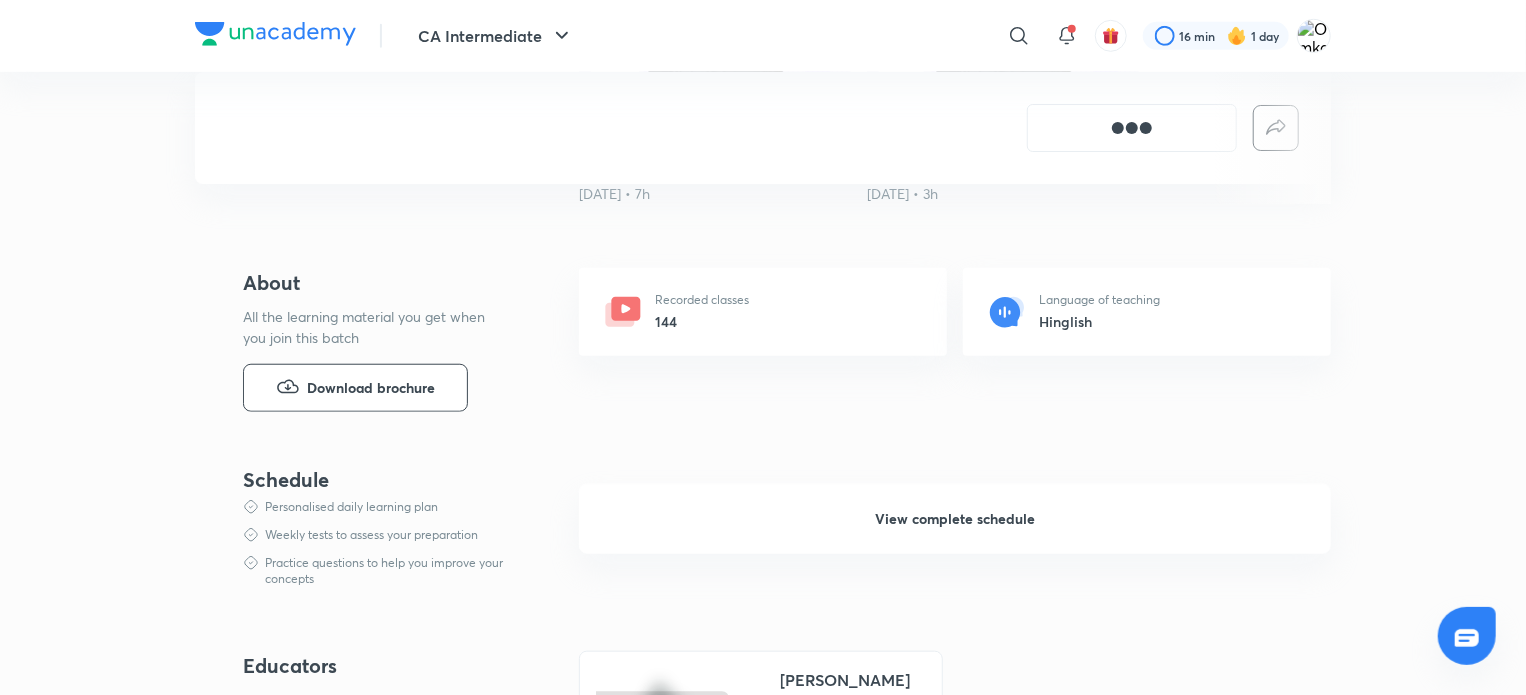 scroll, scrollTop: 706, scrollLeft: 0, axis: vertical 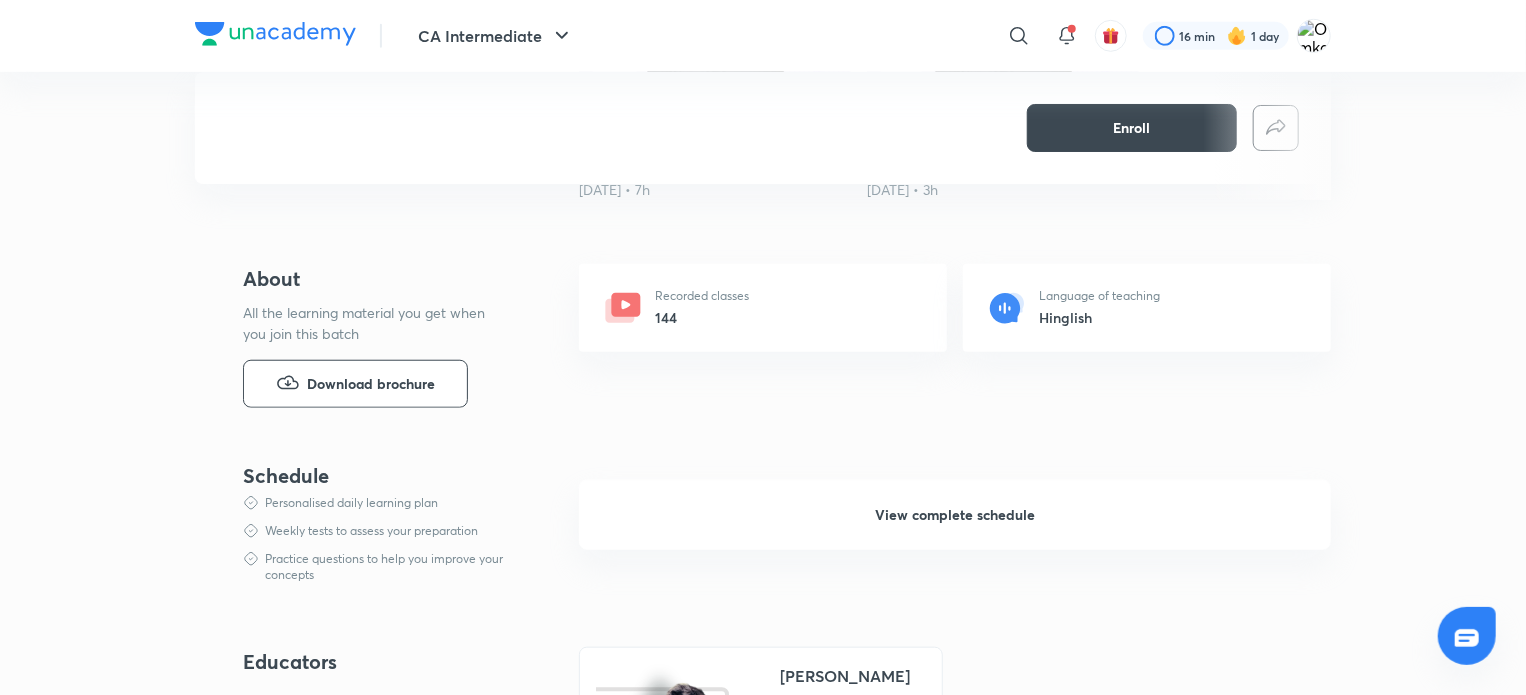click on "Recorded classes 144" at bounding box center [763, 308] 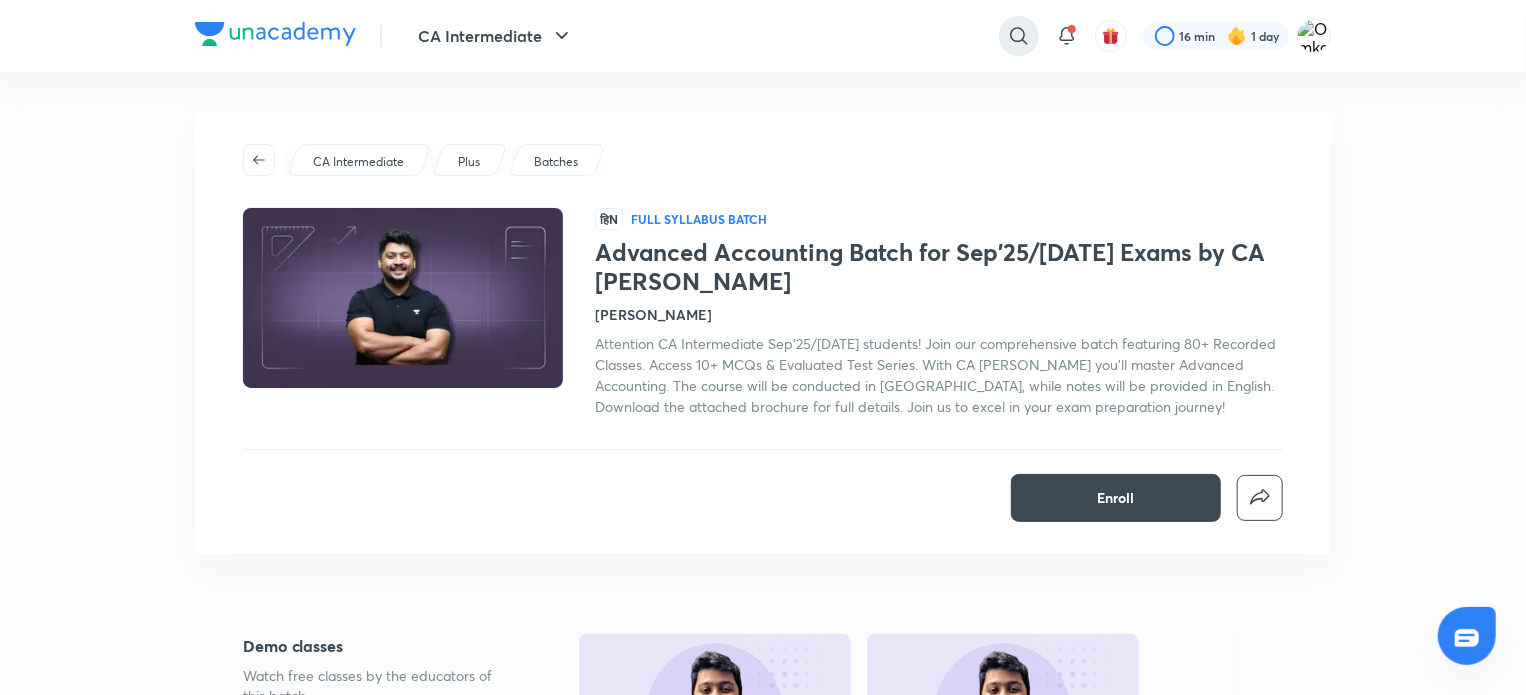 click 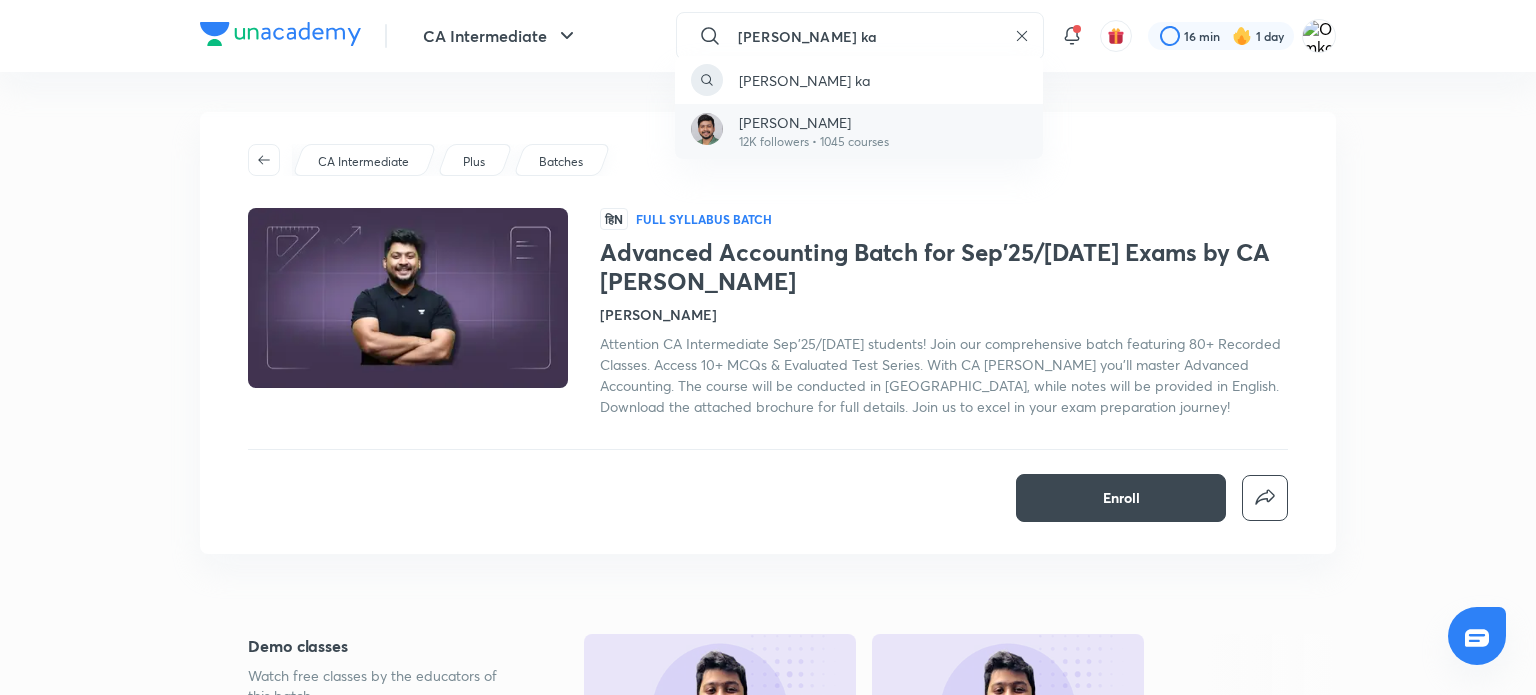 type on "nakul ka" 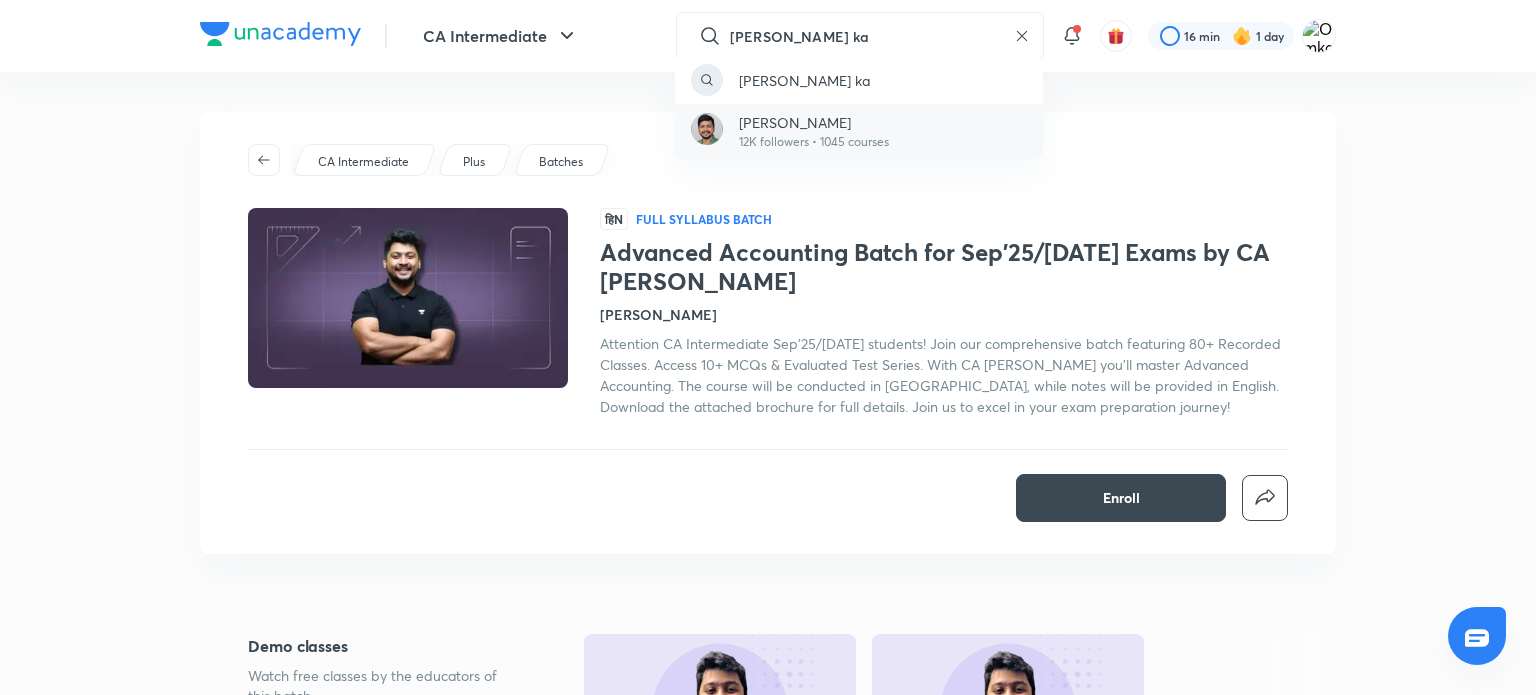 click on "[PERSON_NAME]" at bounding box center (814, 122) 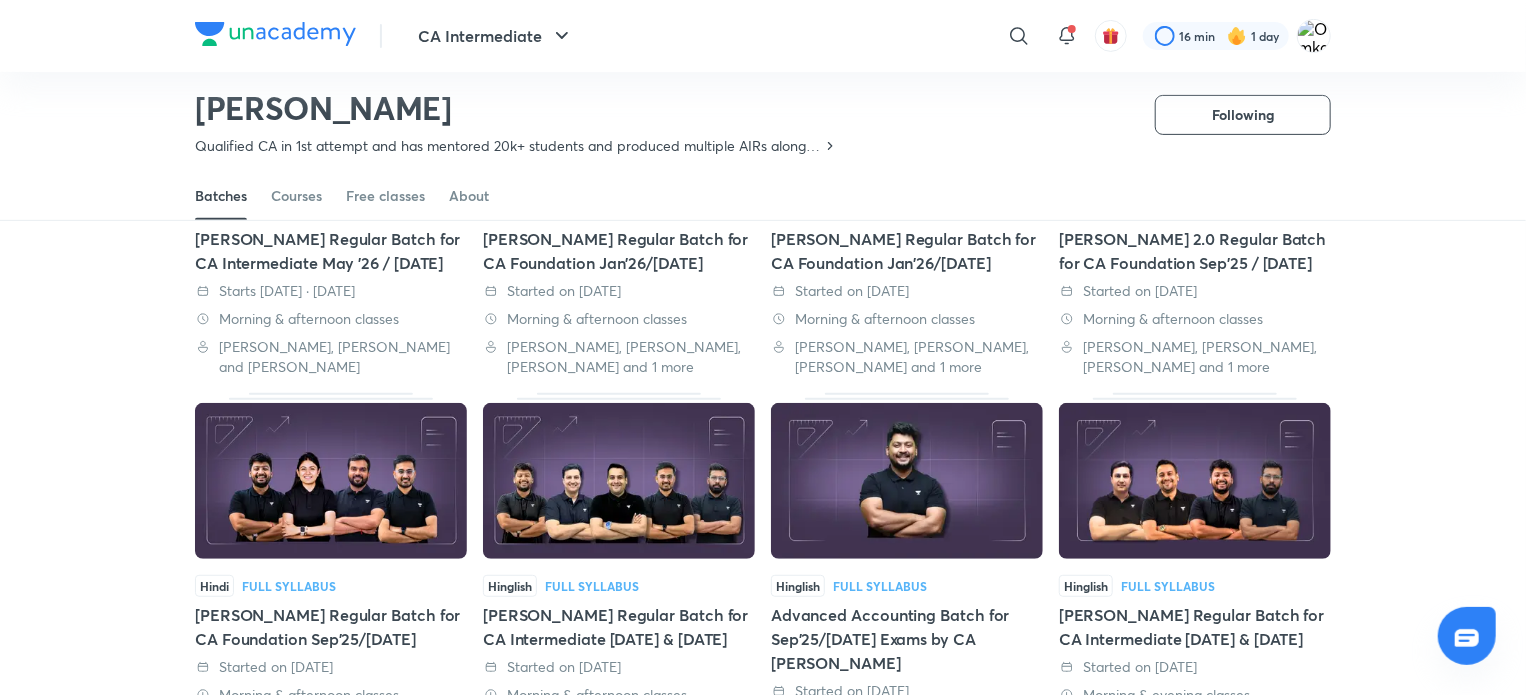 scroll, scrollTop: 449, scrollLeft: 0, axis: vertical 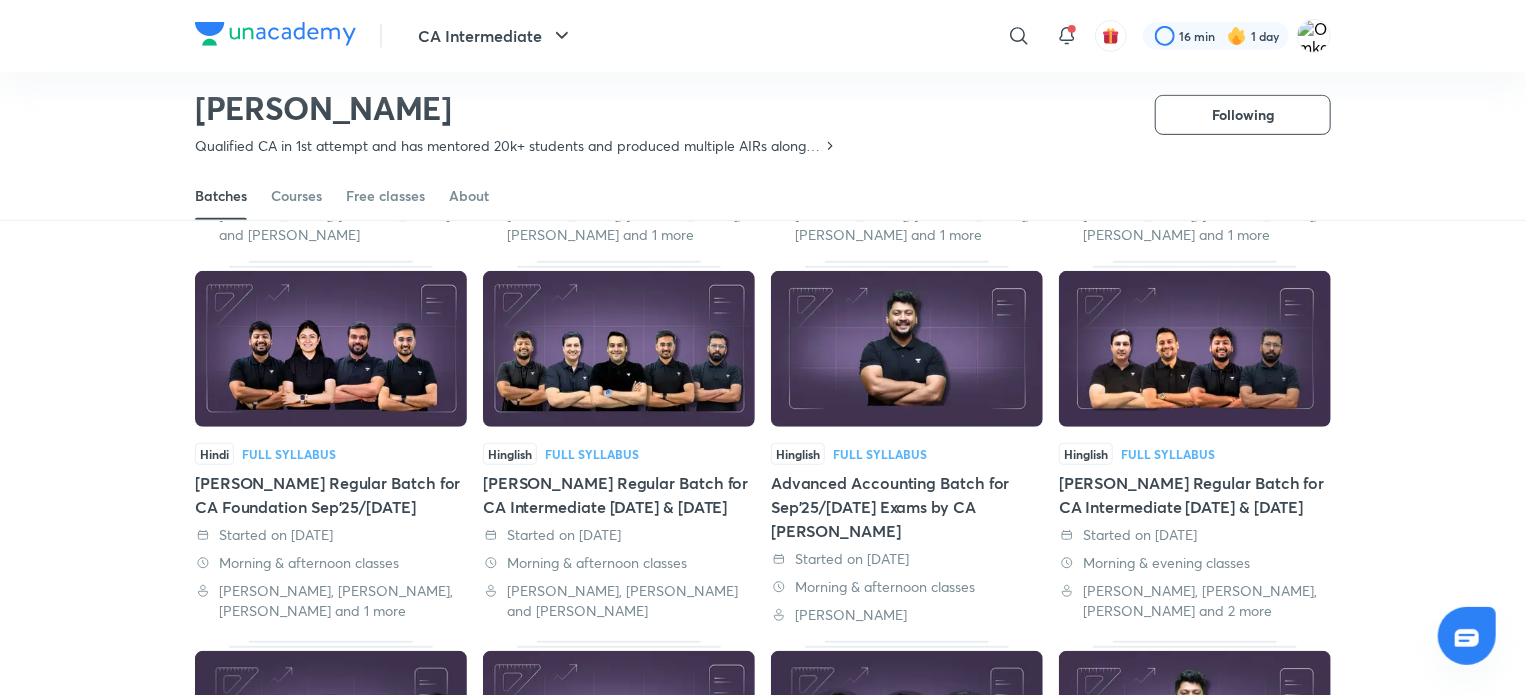 click at bounding box center [907, 349] 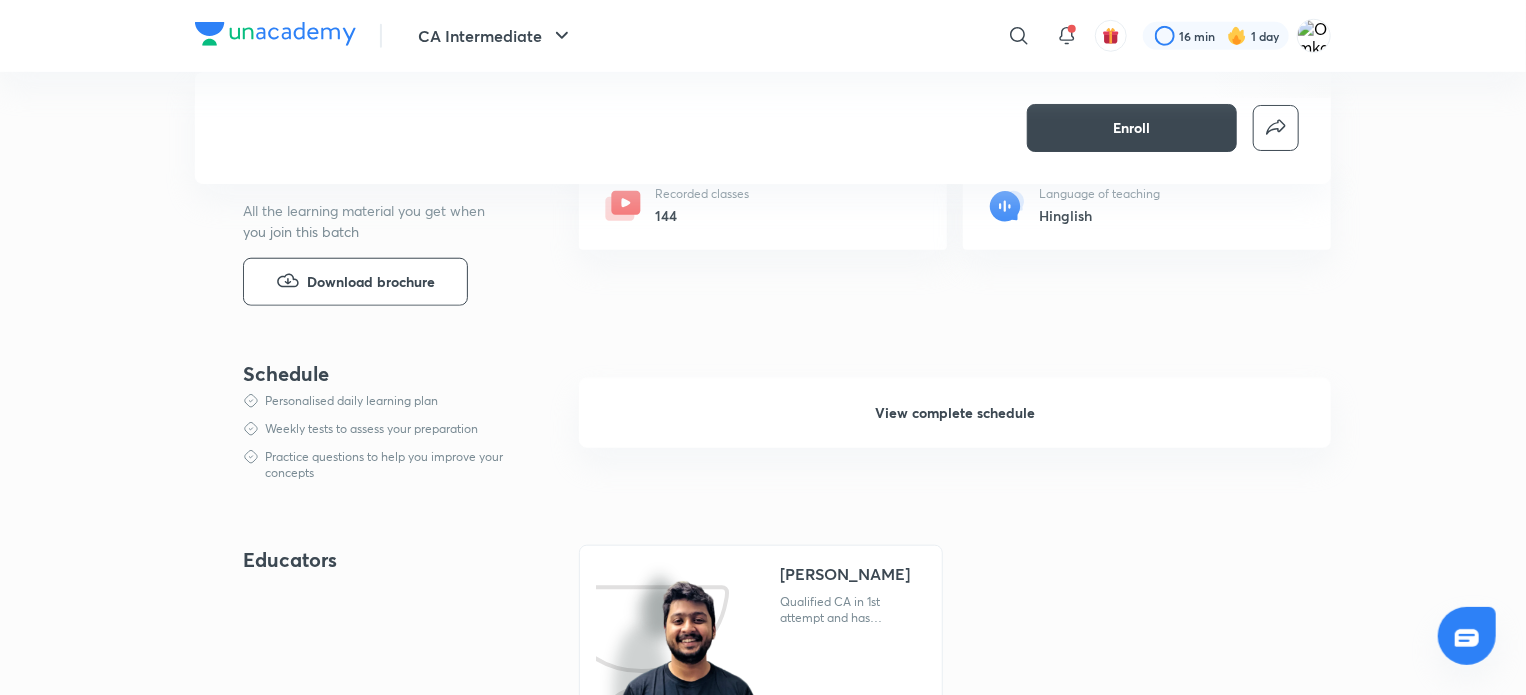 scroll, scrollTop: 0, scrollLeft: 0, axis: both 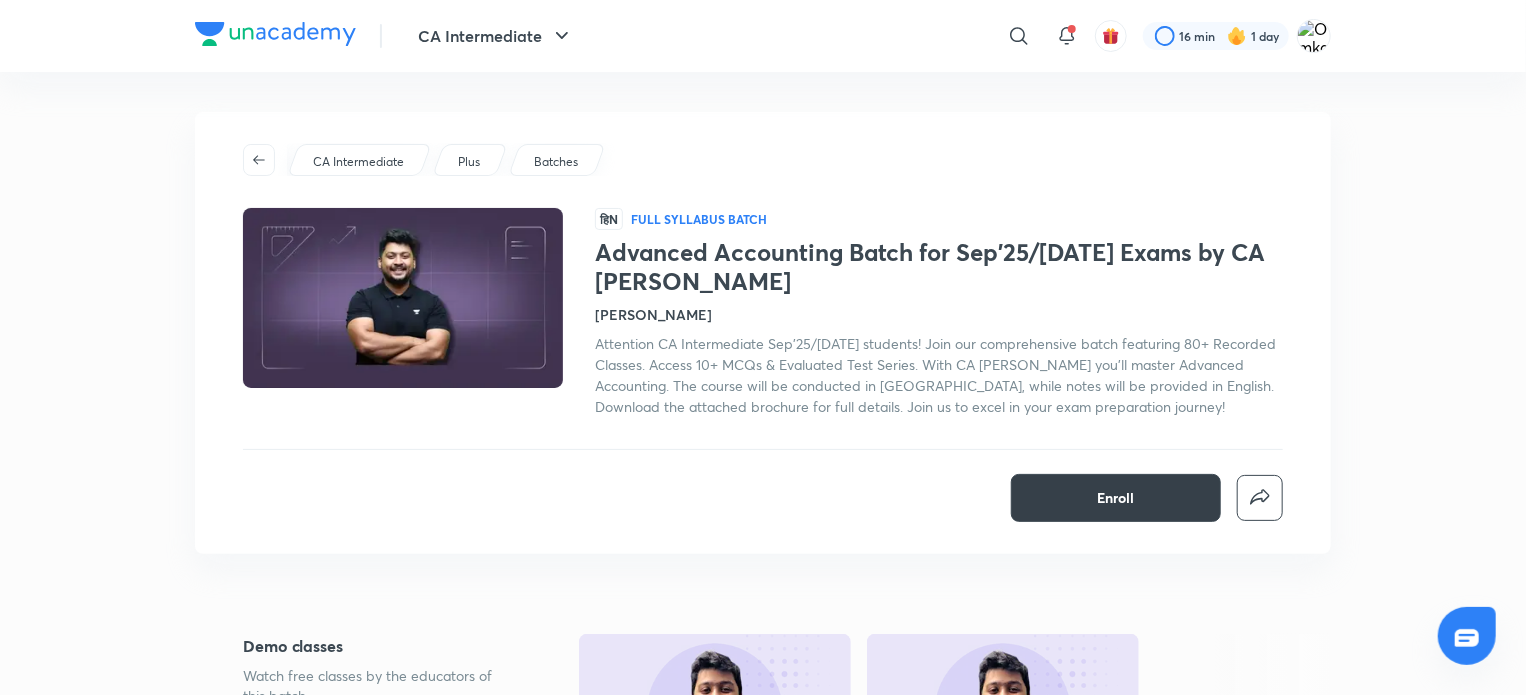 click on "Enroll" at bounding box center (1116, 498) 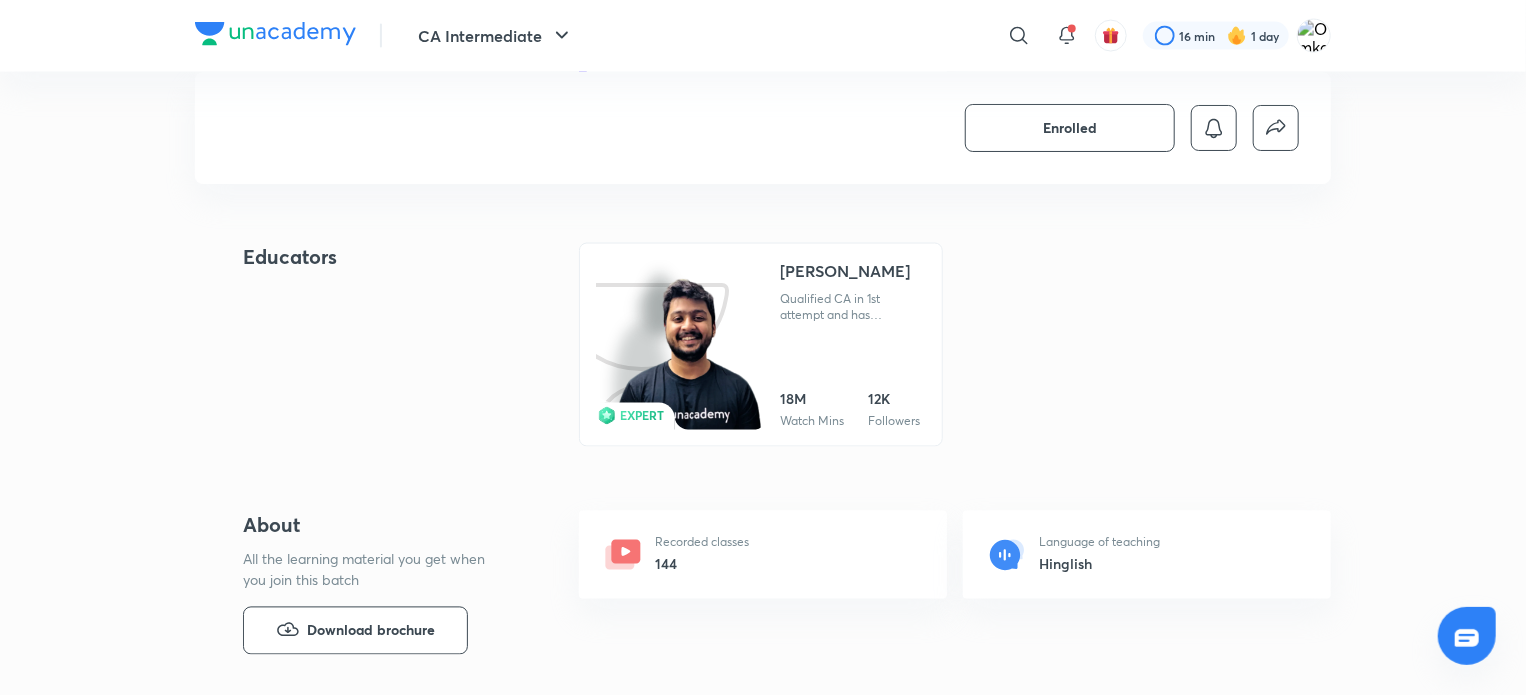 scroll, scrollTop: 1520, scrollLeft: 0, axis: vertical 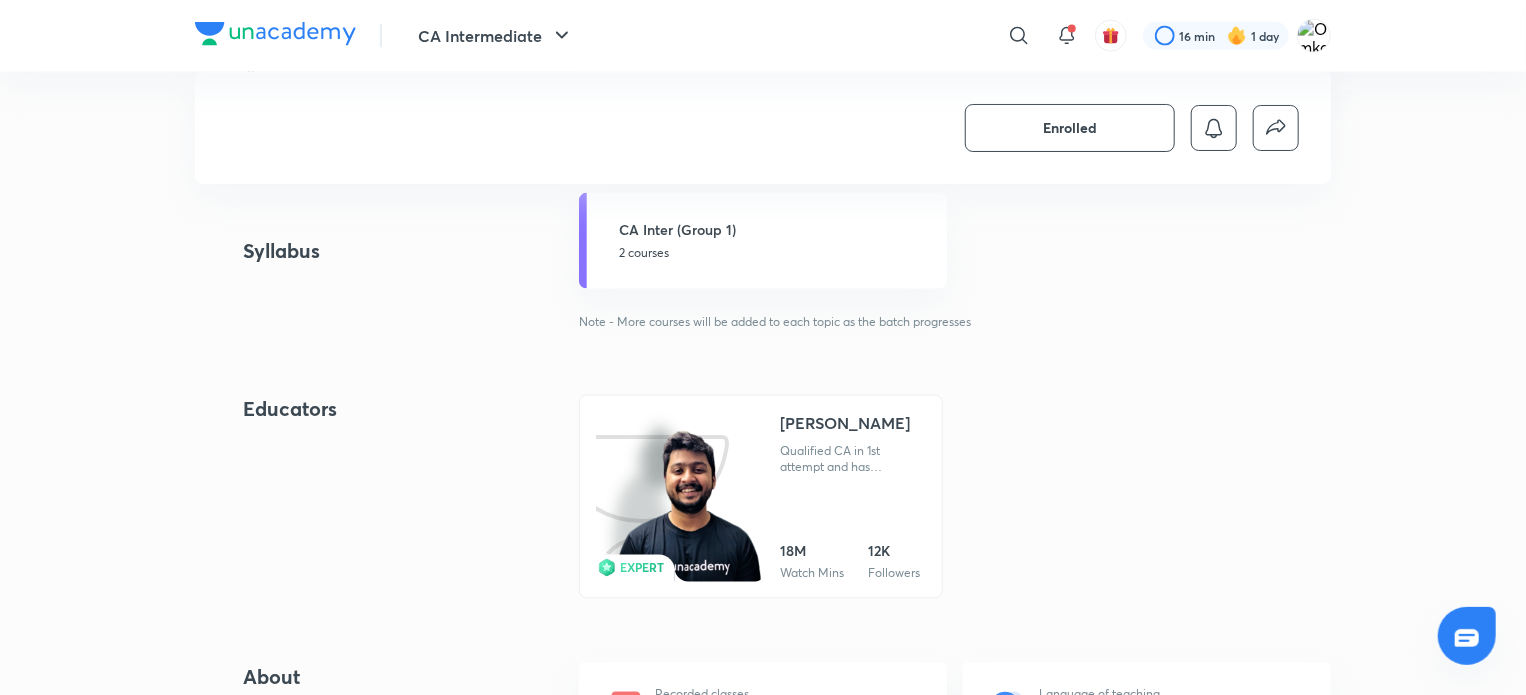 click at bounding box center [687, 507] 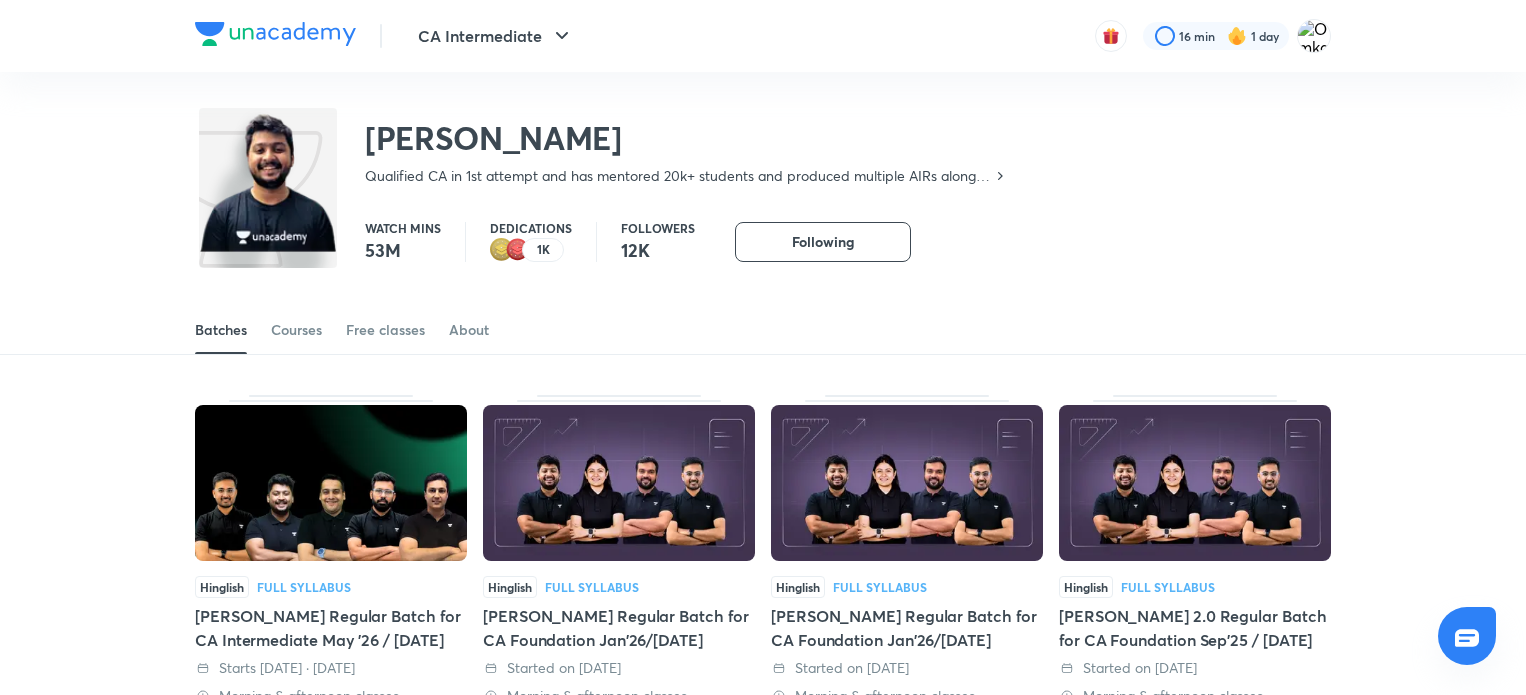 scroll, scrollTop: 0, scrollLeft: 0, axis: both 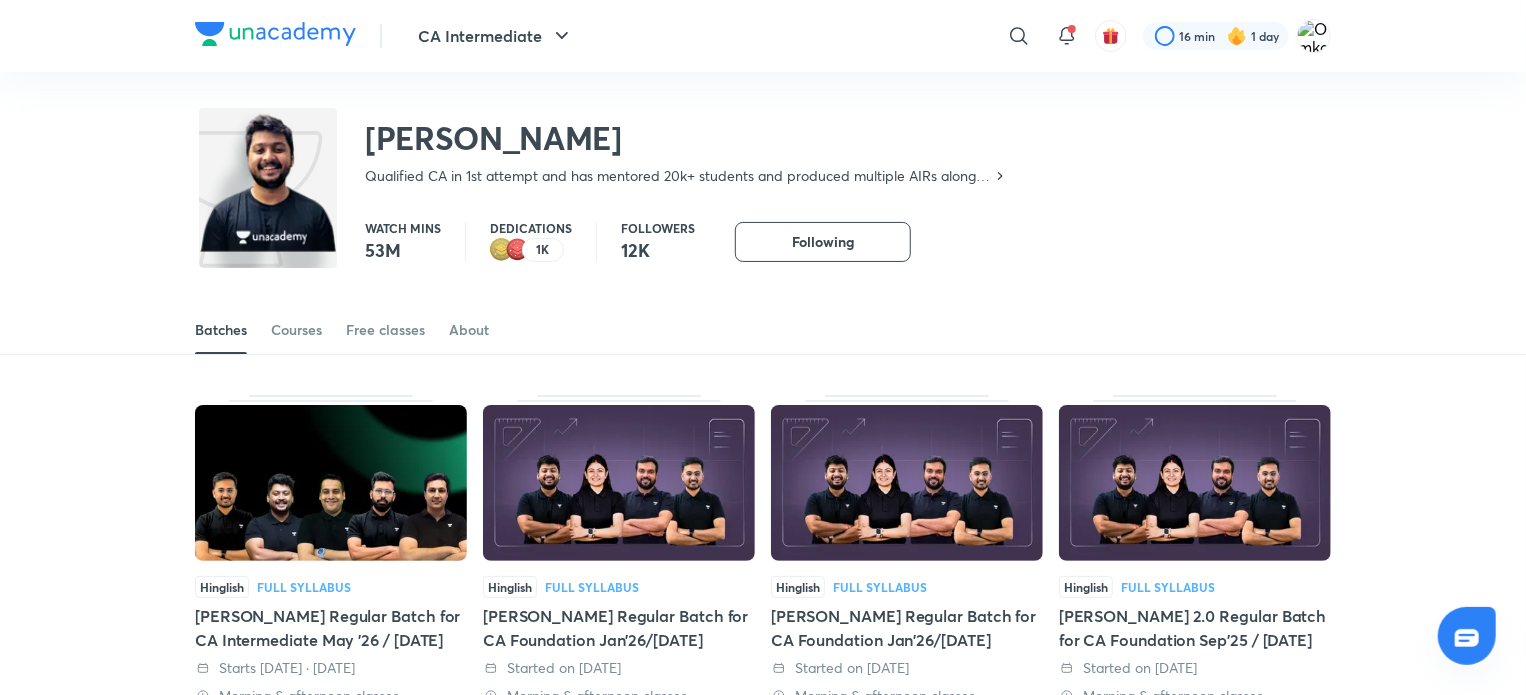 click on "Batches Courses Free classes About" at bounding box center (763, 308) 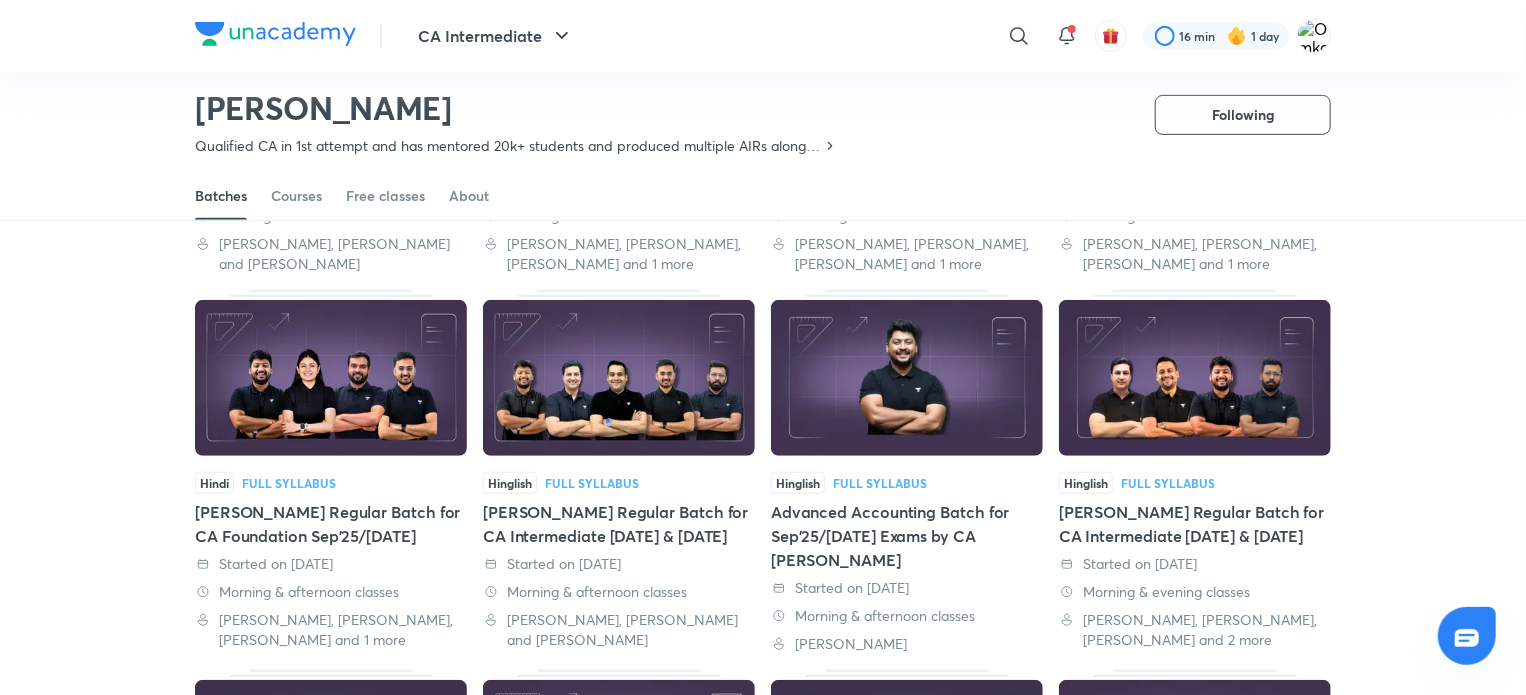 scroll, scrollTop: 433, scrollLeft: 0, axis: vertical 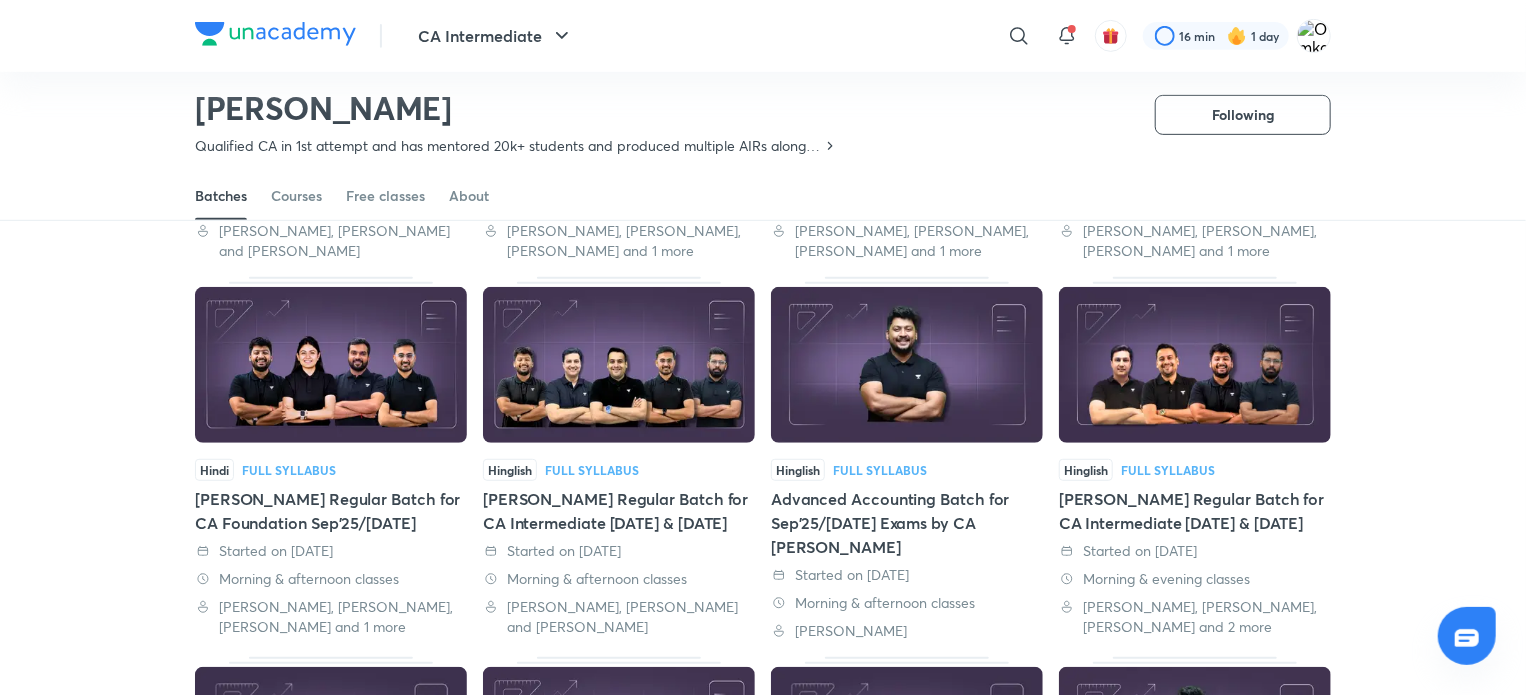 click at bounding box center (907, 365) 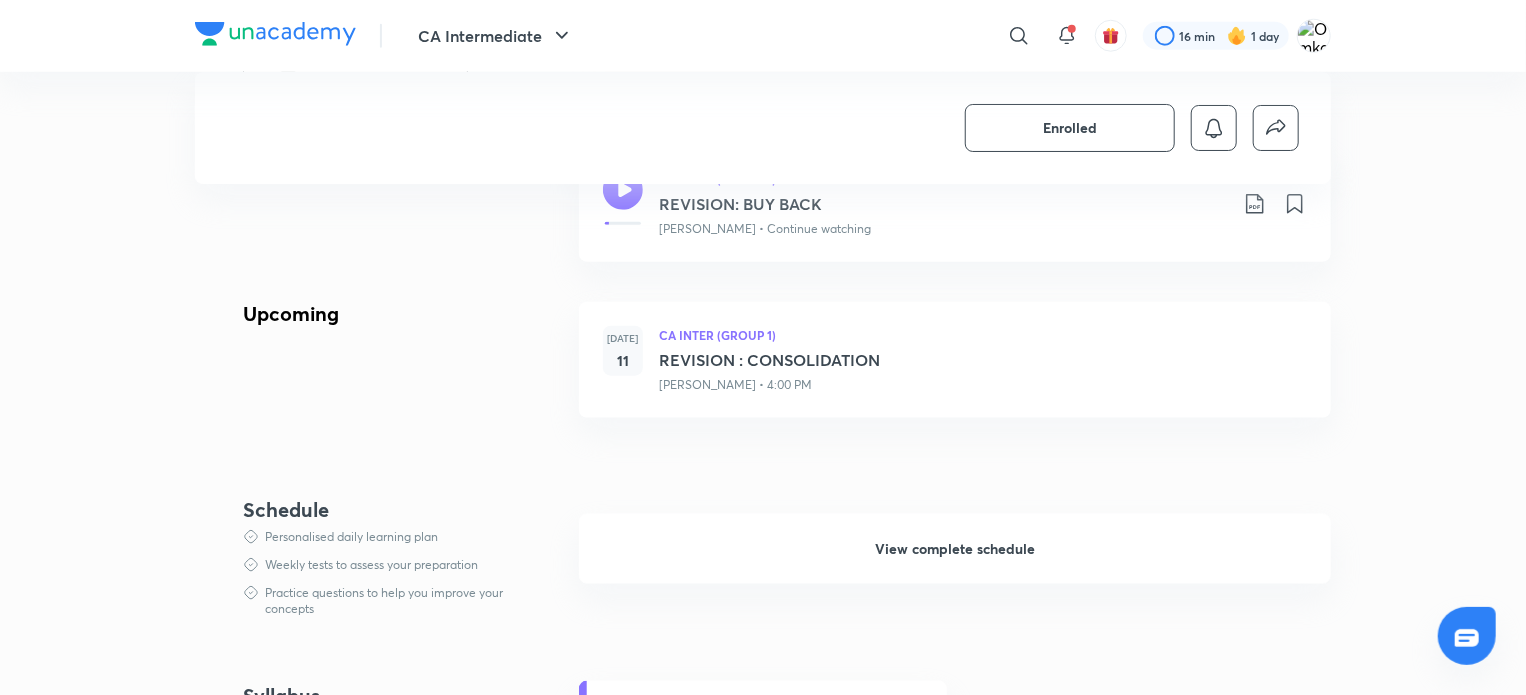 scroll, scrollTop: 1028, scrollLeft: 0, axis: vertical 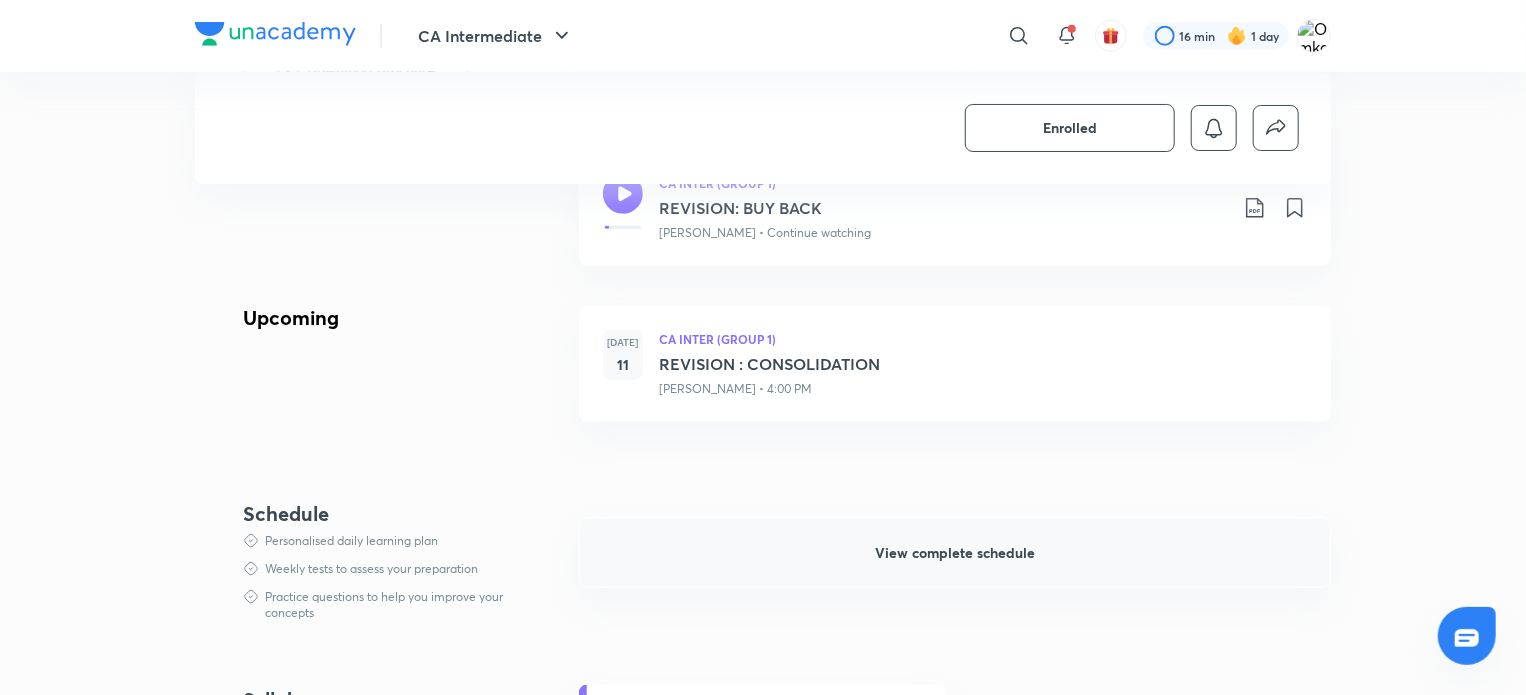click on "View complete schedule" at bounding box center (955, 553) 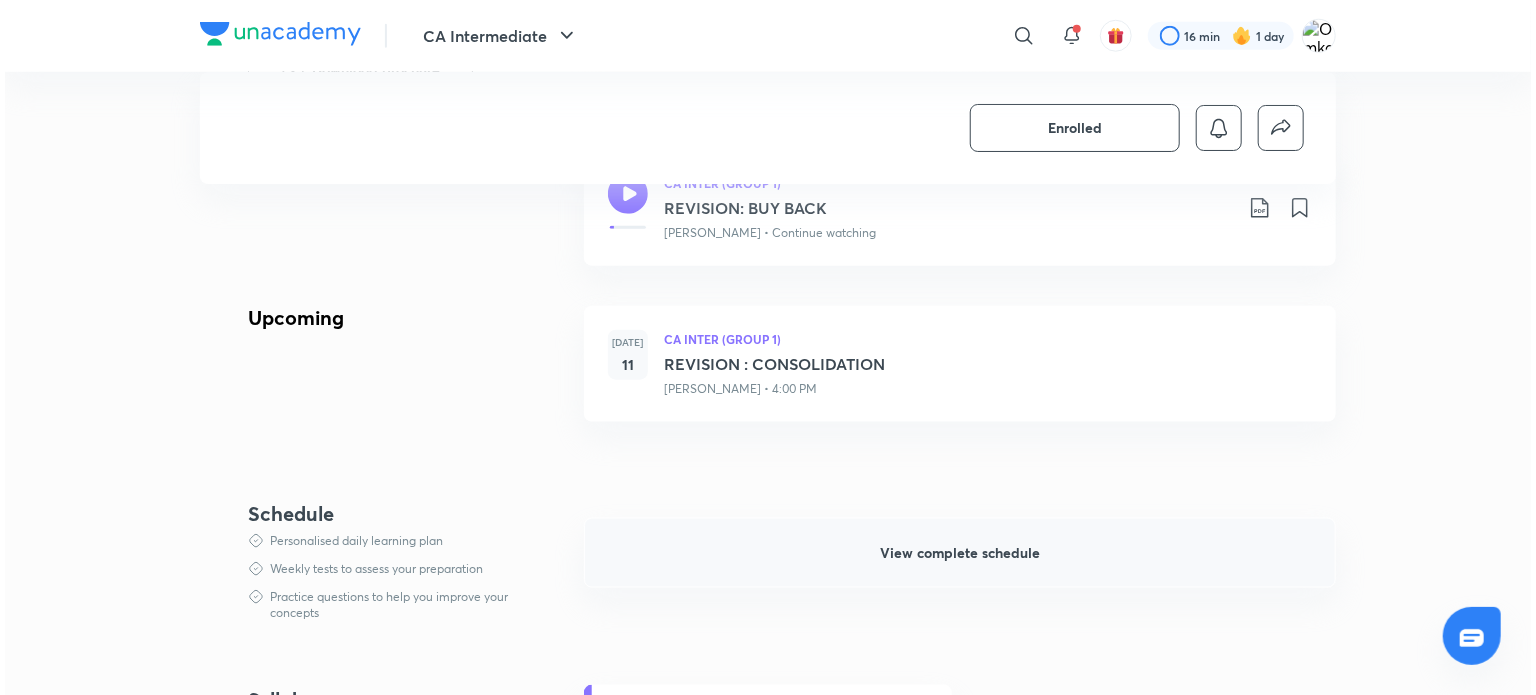 scroll, scrollTop: 0, scrollLeft: 0, axis: both 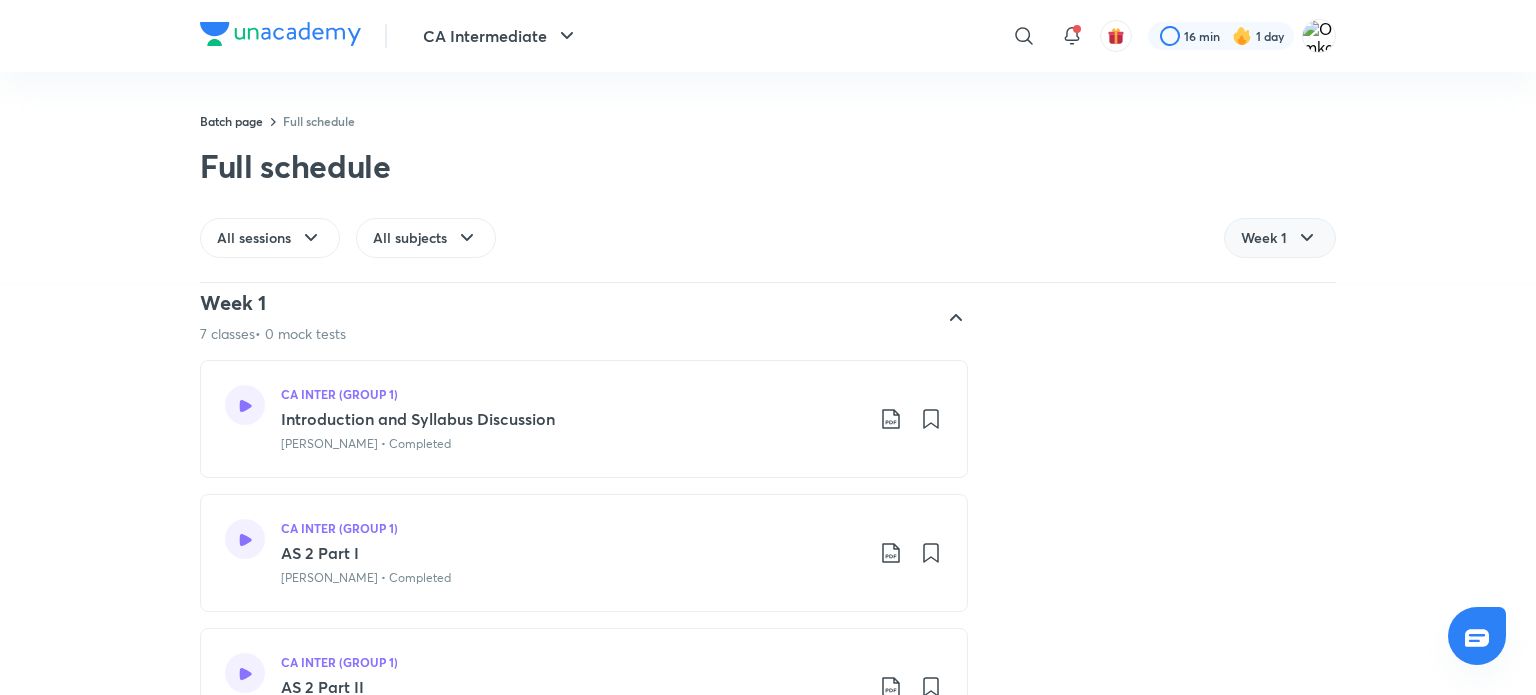click on "Week 1" at bounding box center (1280, 238) 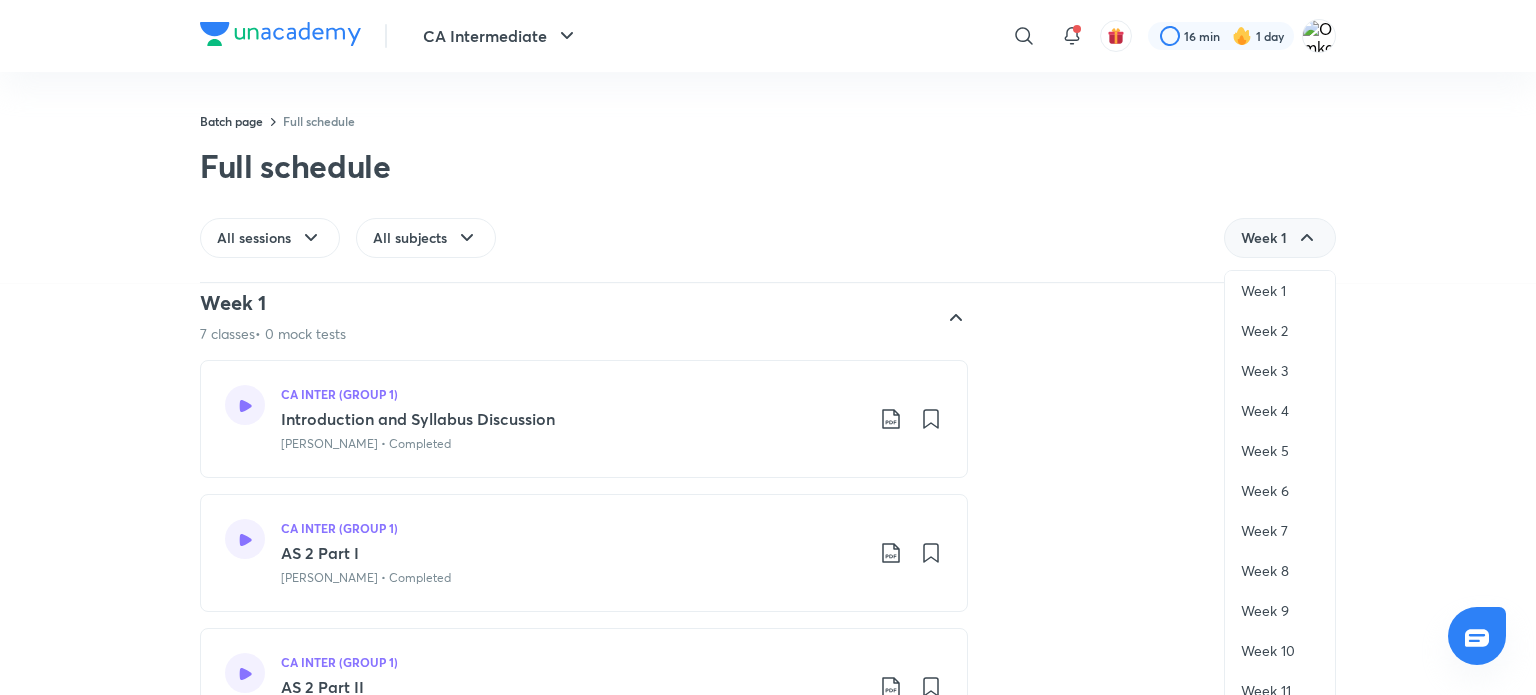 click on "Week 1" at bounding box center (1280, 238) 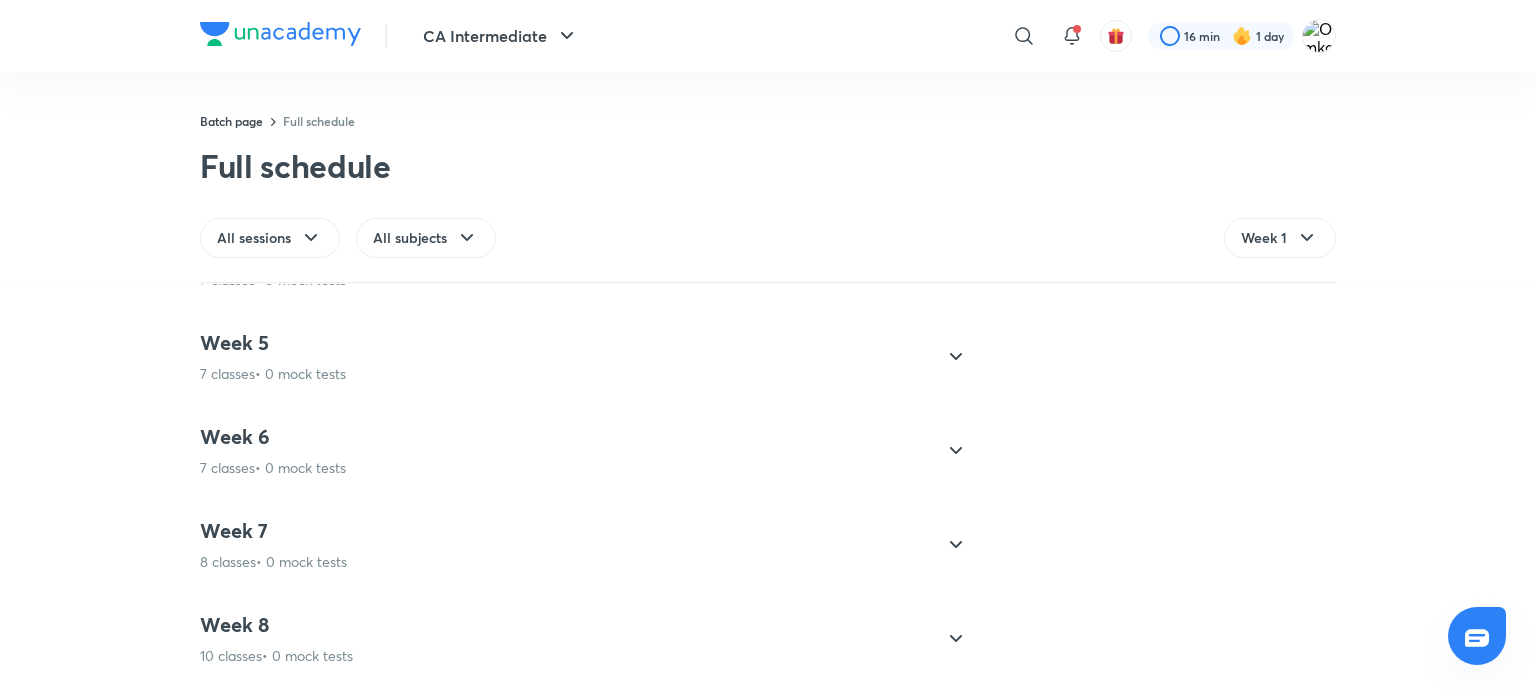 scroll, scrollTop: 1292, scrollLeft: 0, axis: vertical 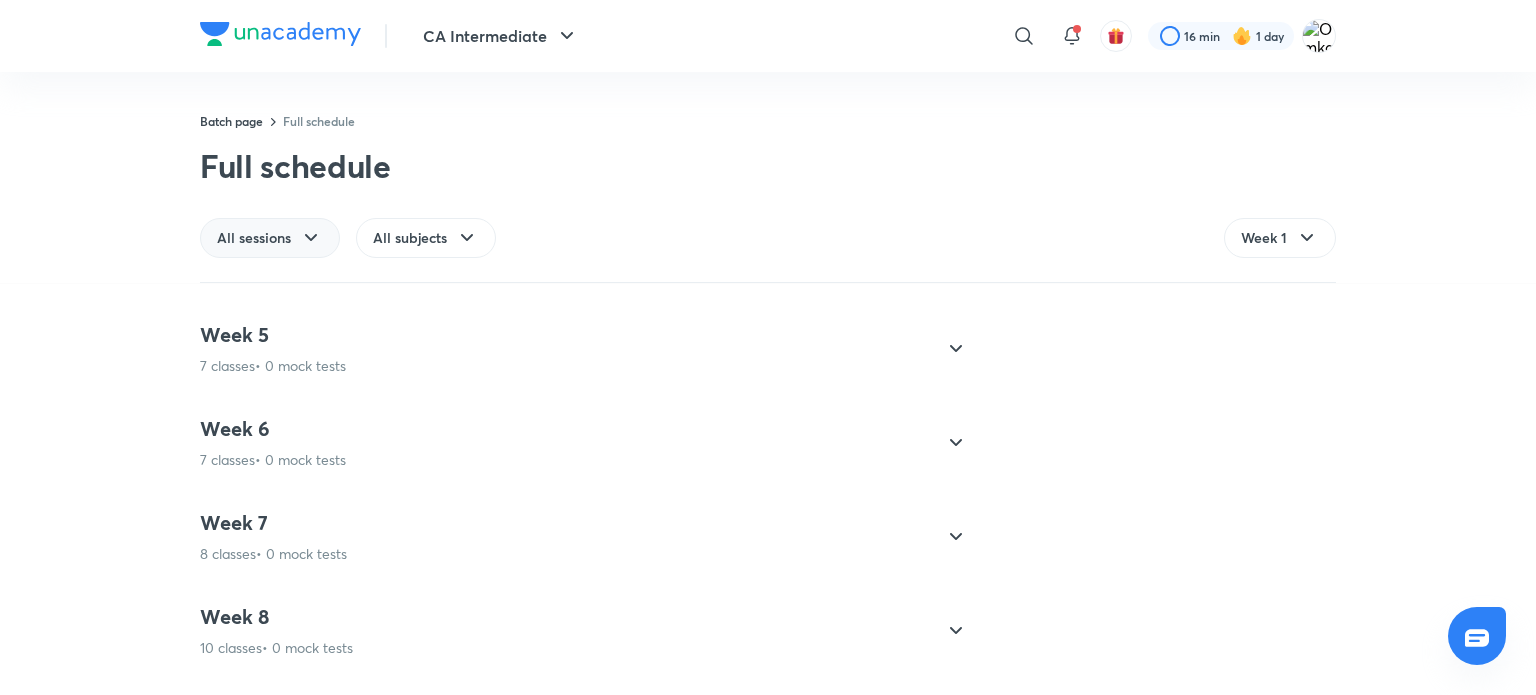 click 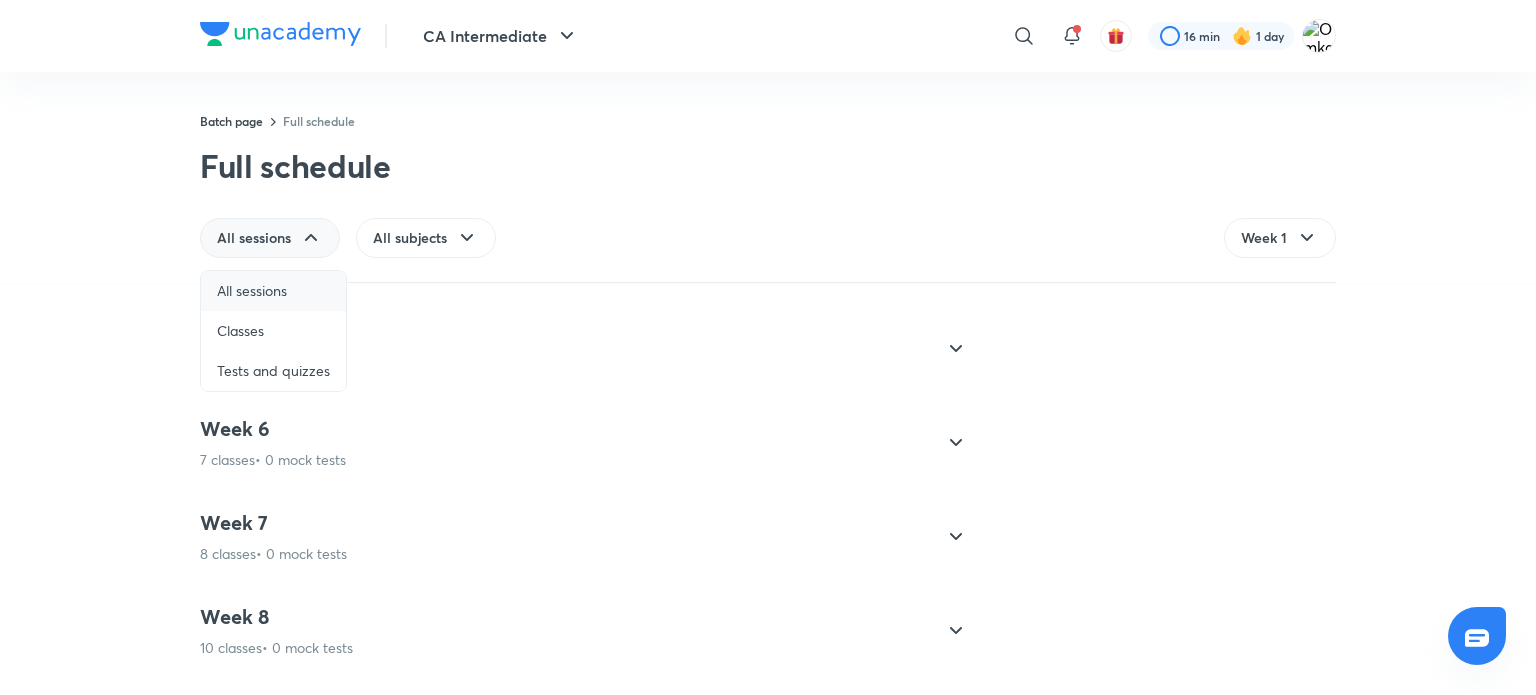 click on "All sessions" at bounding box center (252, 291) 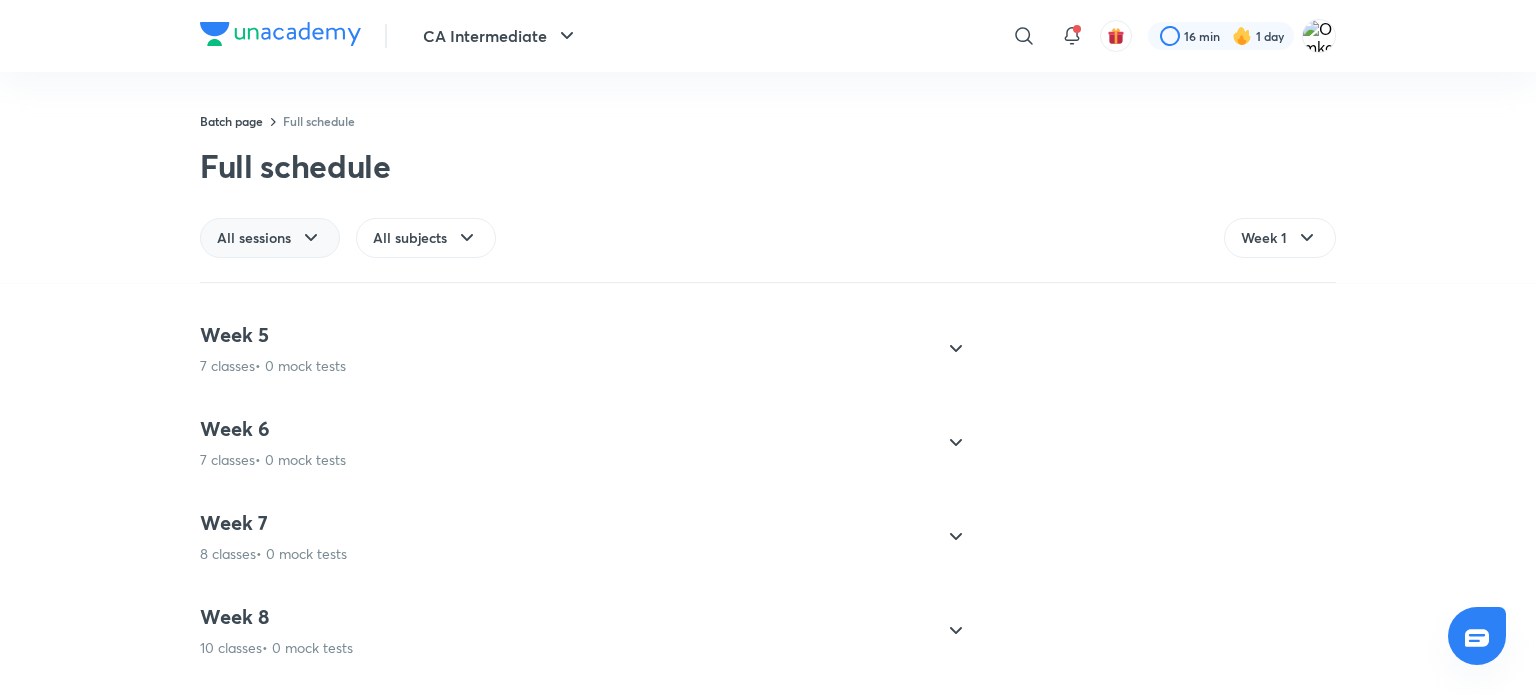 click on "All sessions" at bounding box center [254, 238] 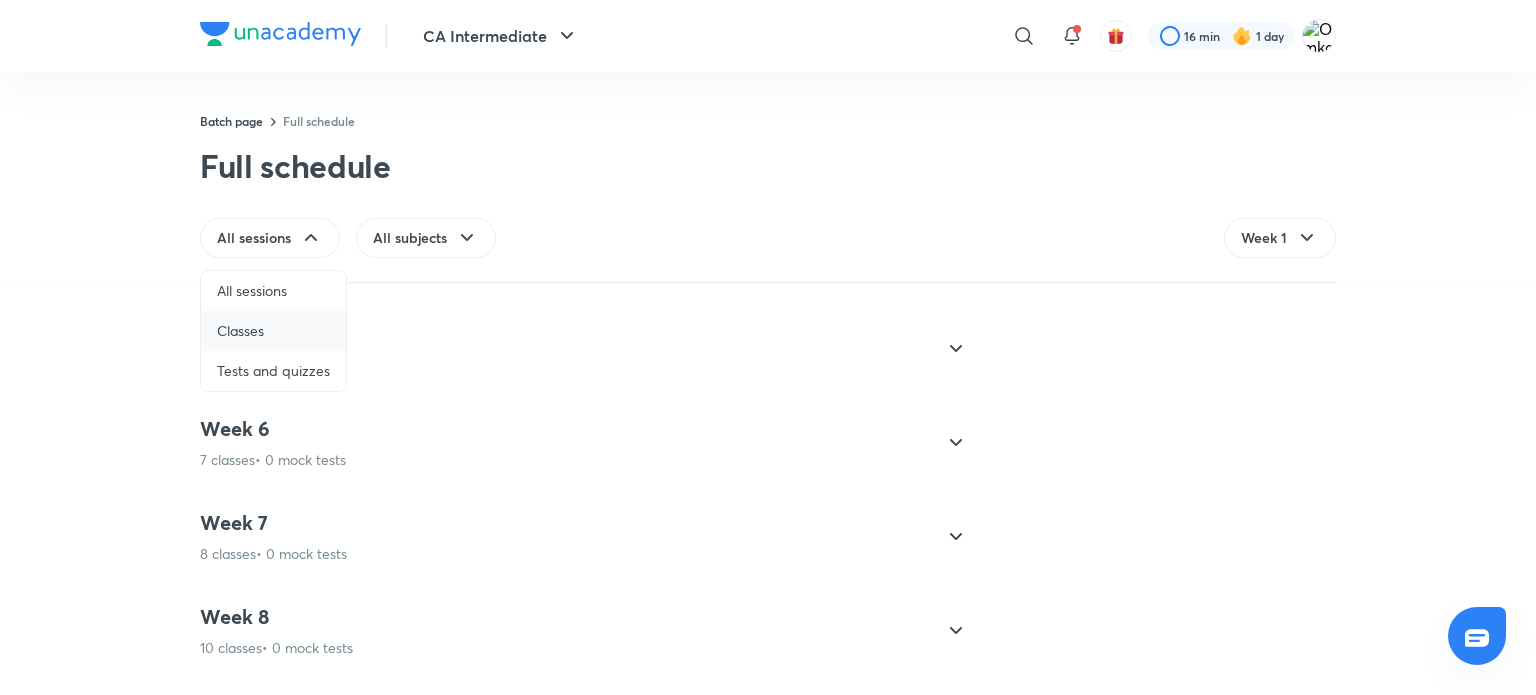click on "Classes" at bounding box center (240, 331) 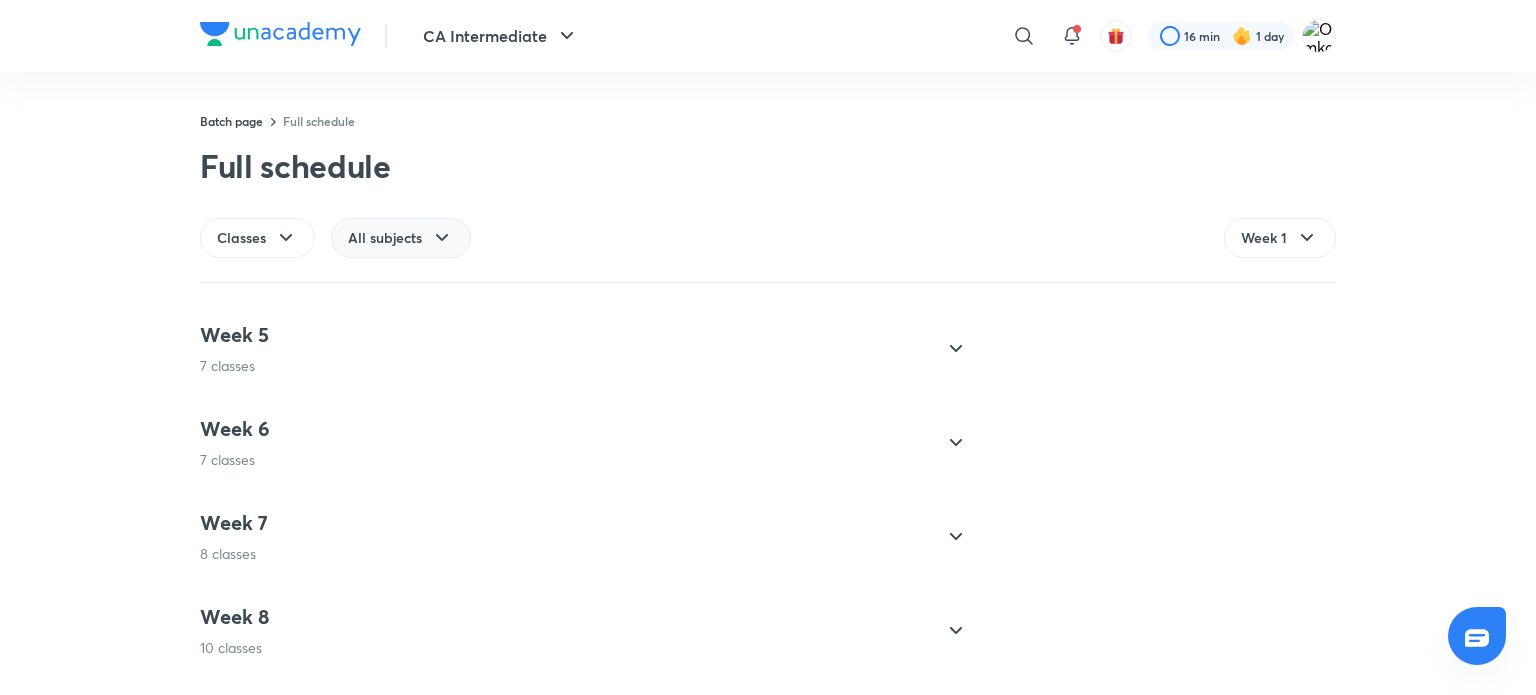 click on "All subjects" at bounding box center (385, 238) 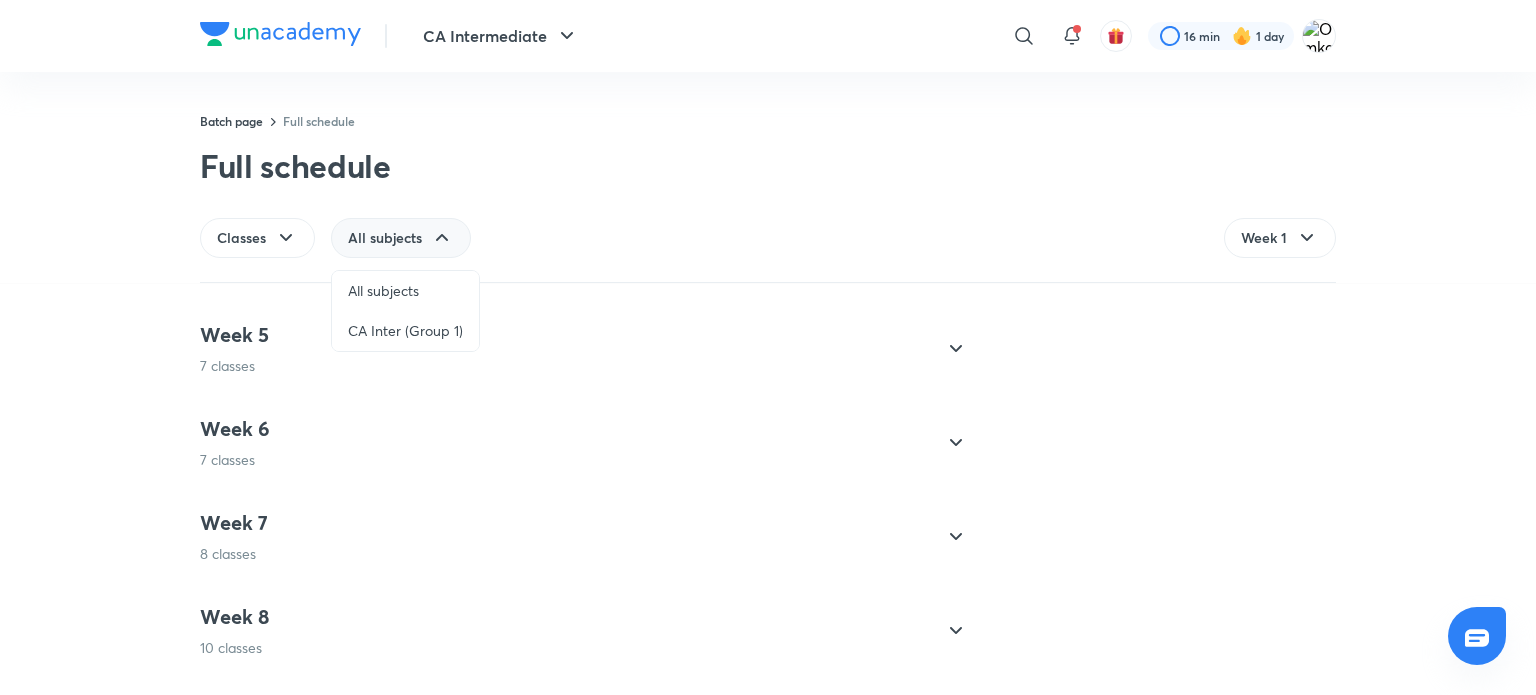 click on "All subjects" at bounding box center (385, 238) 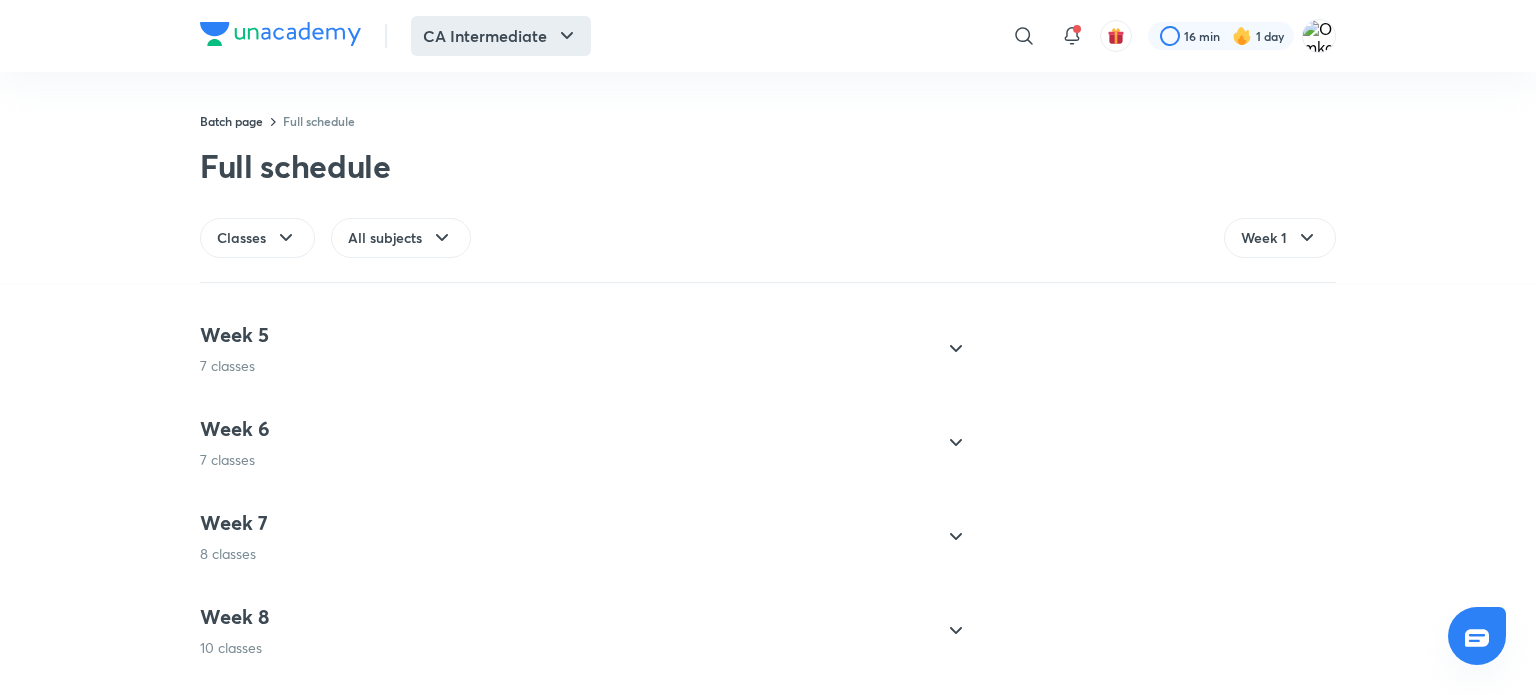 click on "CA Intermediate" at bounding box center [501, 36] 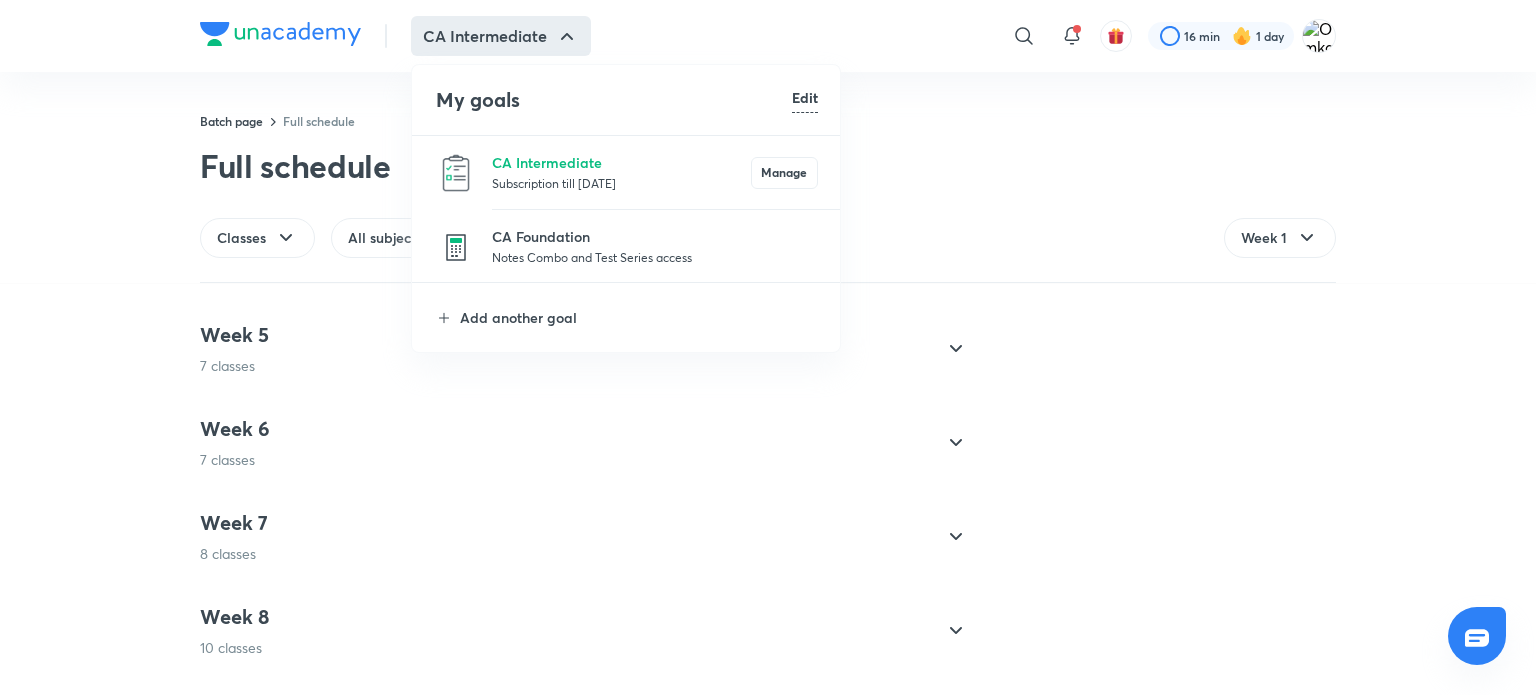 click on "Subscription till 12 Feb 2026" at bounding box center (621, 183) 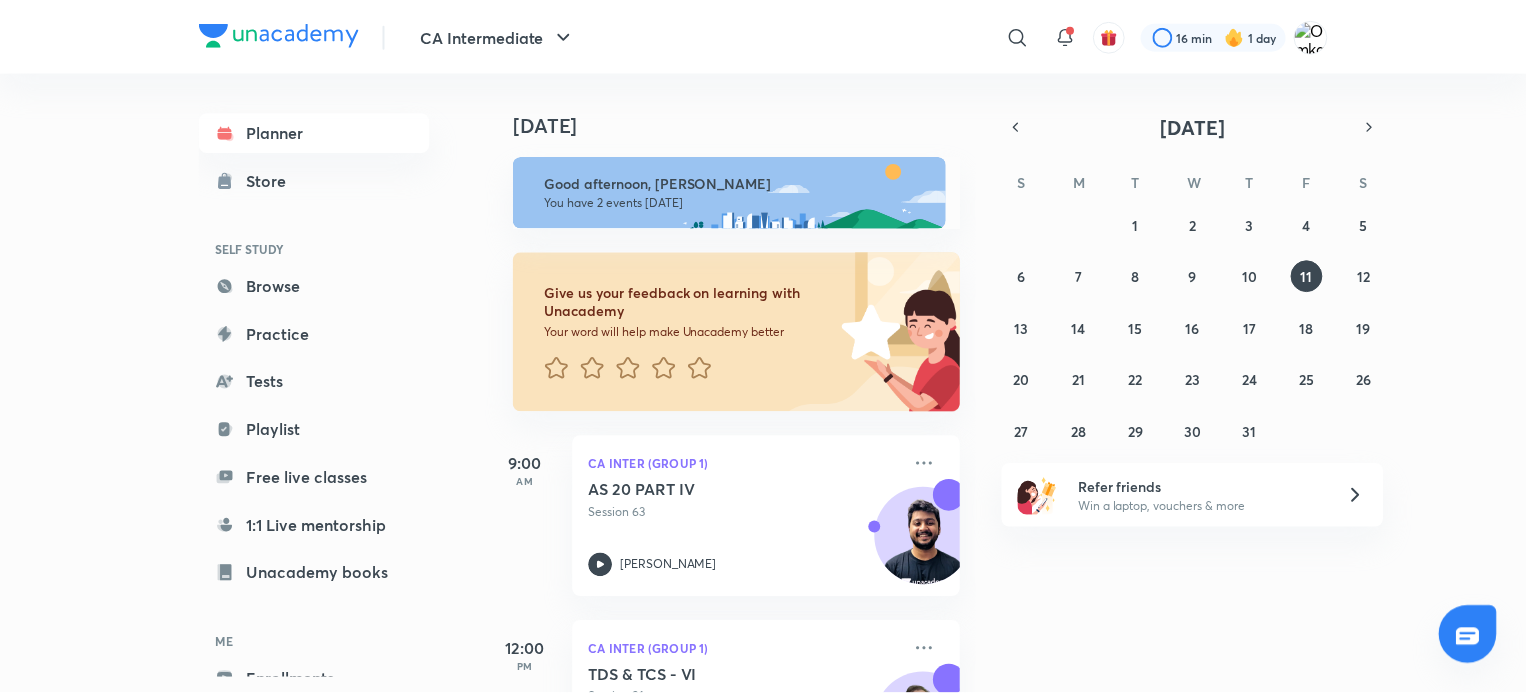 scroll, scrollTop: 108, scrollLeft: 0, axis: vertical 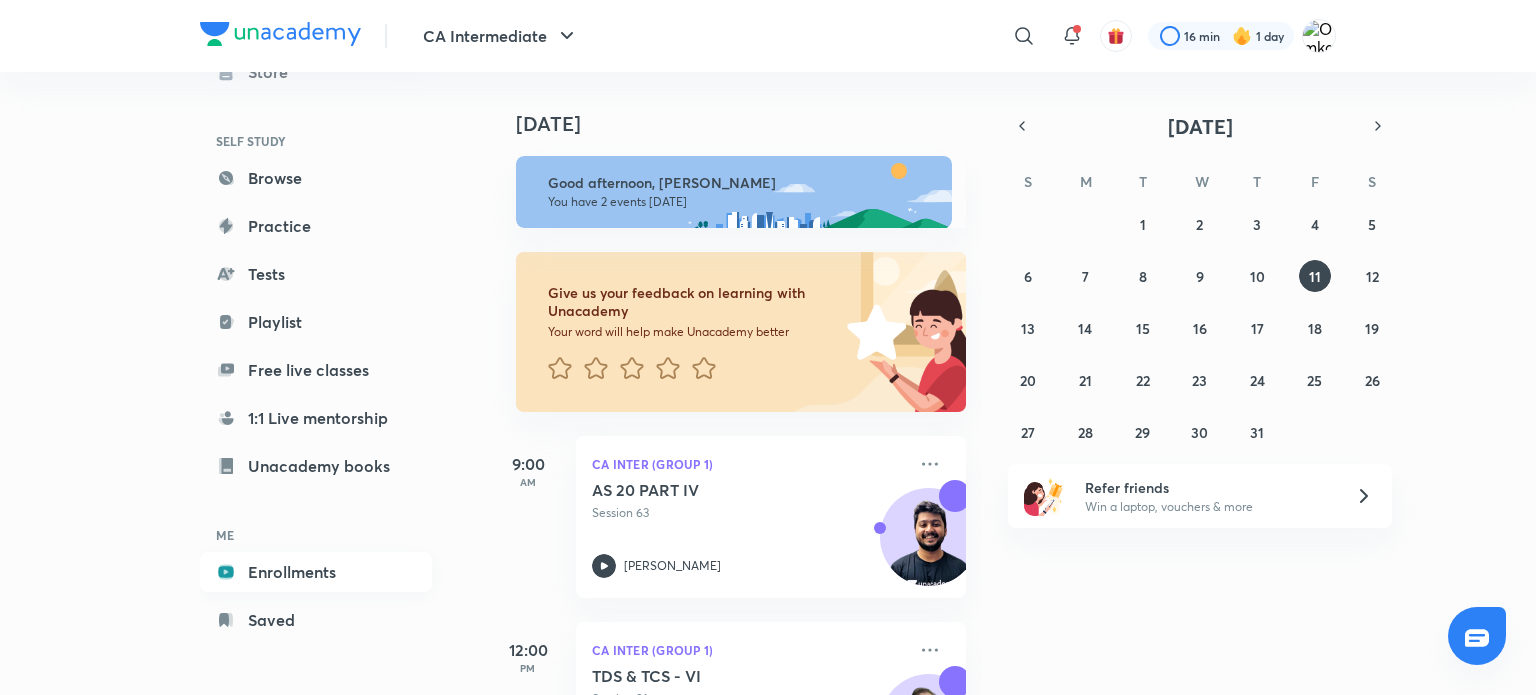 click on "Enrollments" at bounding box center [316, 572] 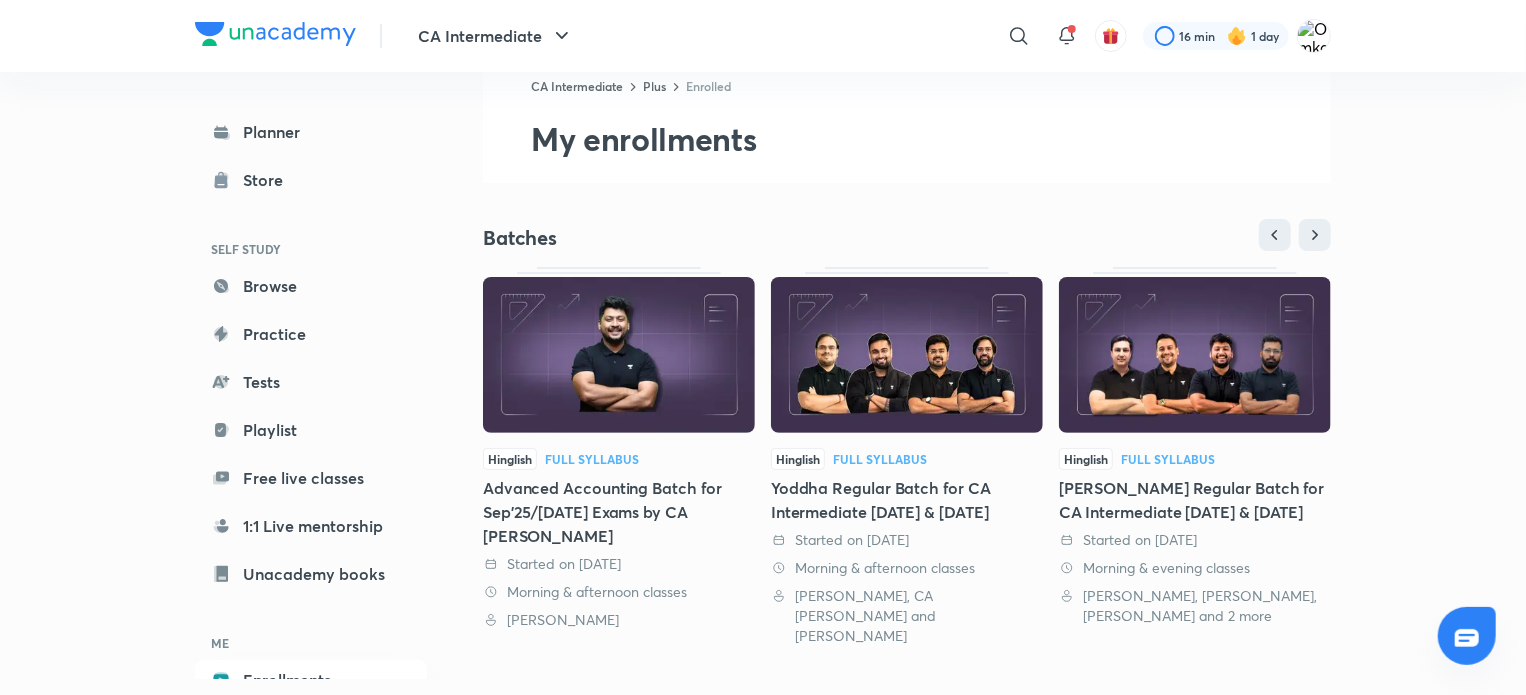 scroll, scrollTop: 60, scrollLeft: 0, axis: vertical 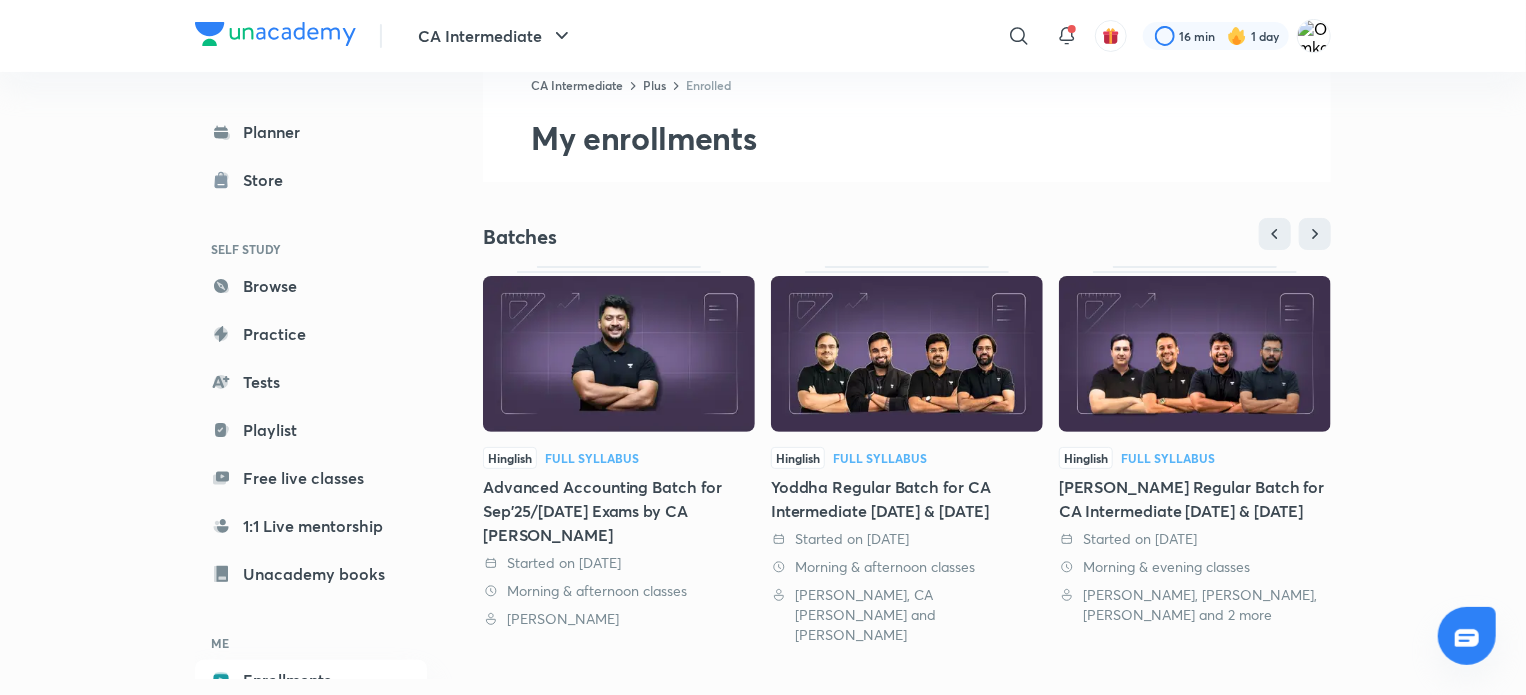 click at bounding box center (619, 354) 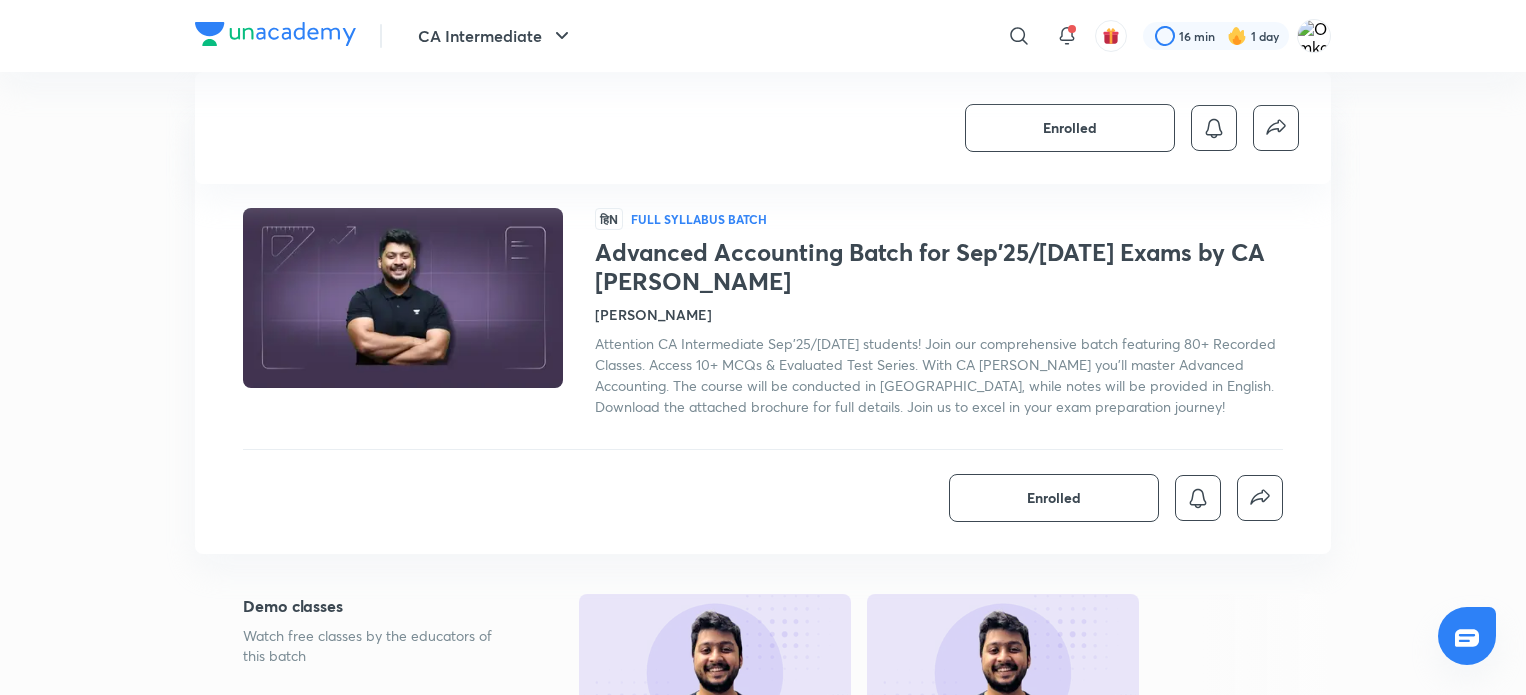 scroll, scrollTop: 820, scrollLeft: 0, axis: vertical 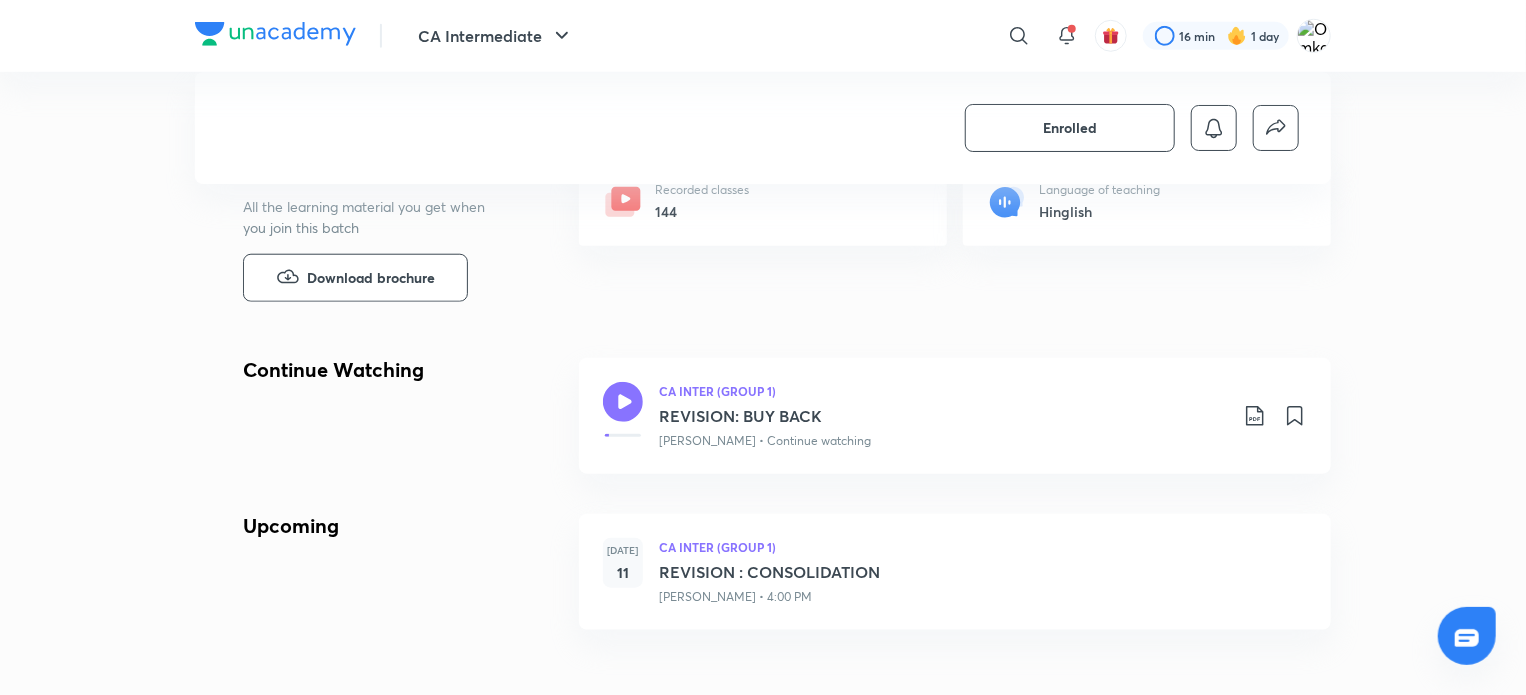 click on "144" at bounding box center (702, 211) 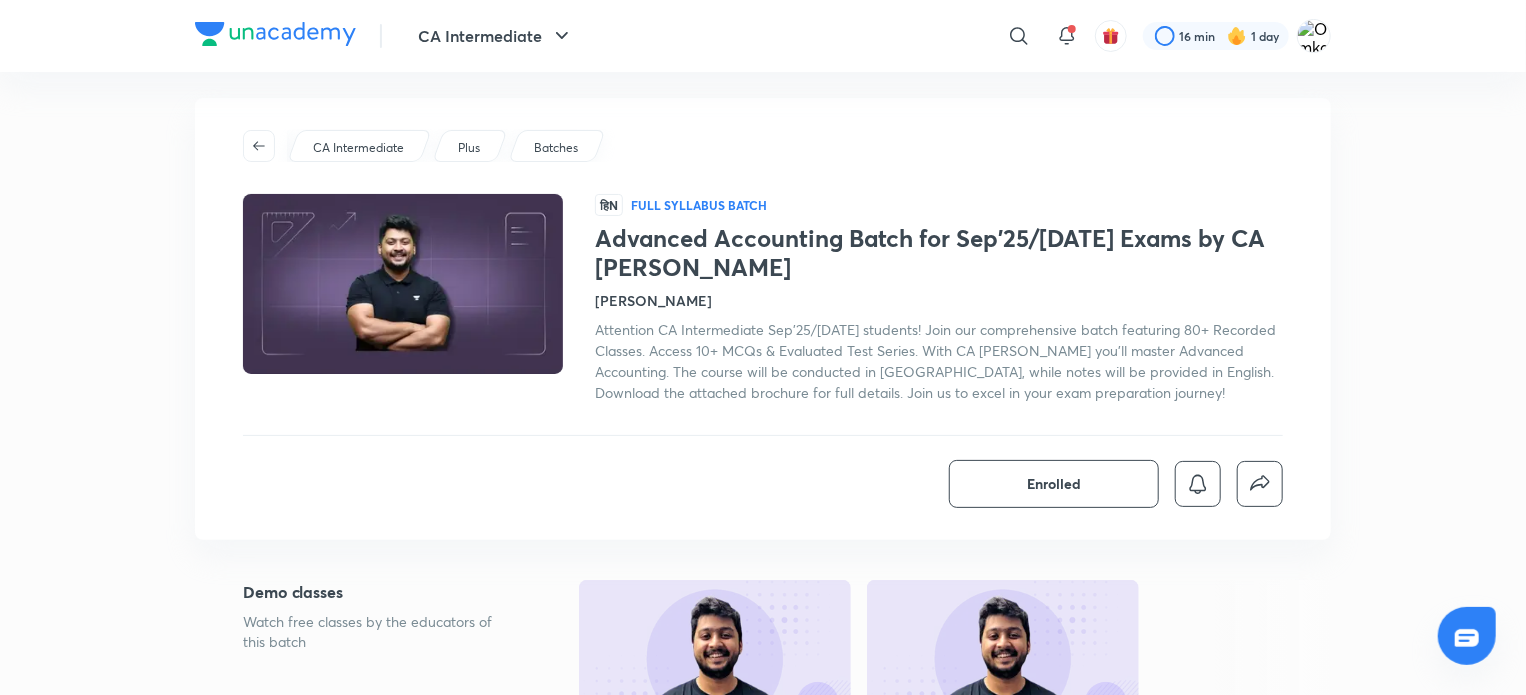 scroll, scrollTop: 12, scrollLeft: 0, axis: vertical 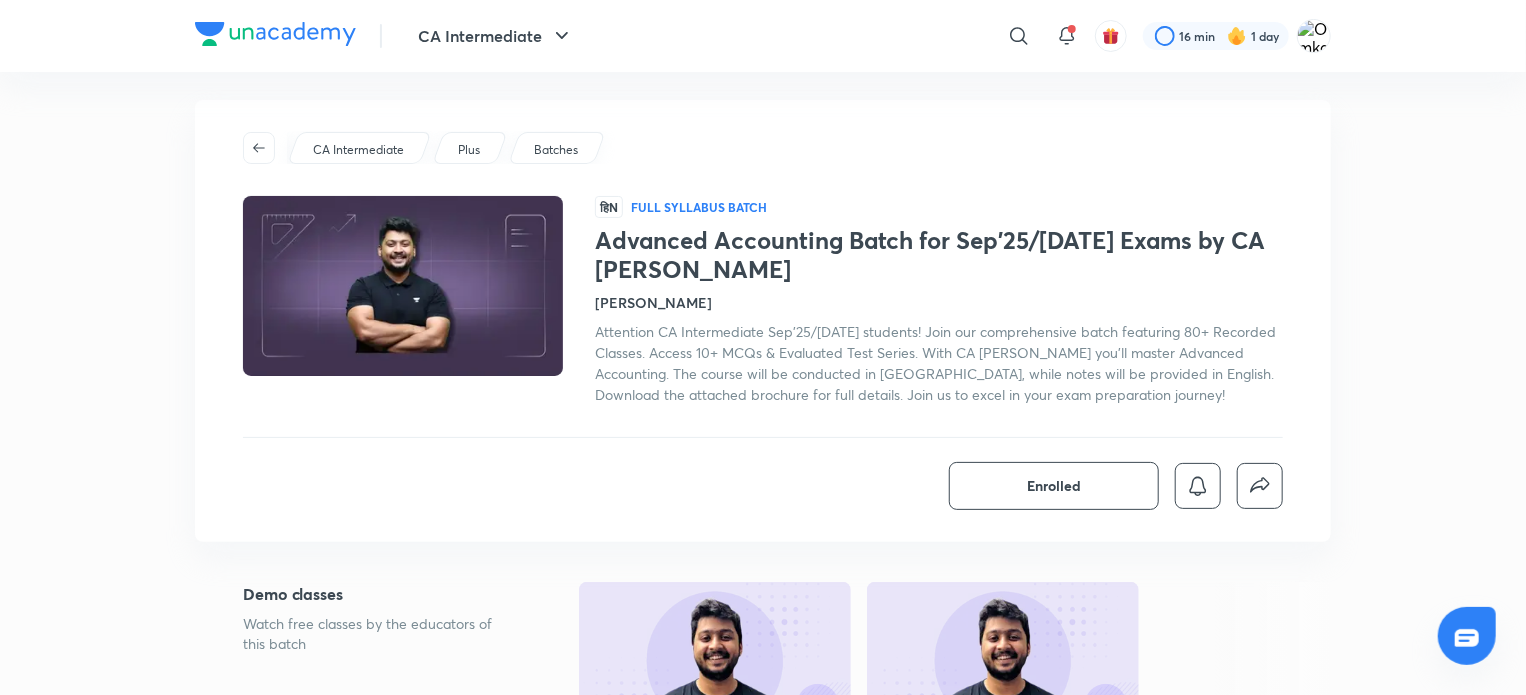 click at bounding box center [403, 286] 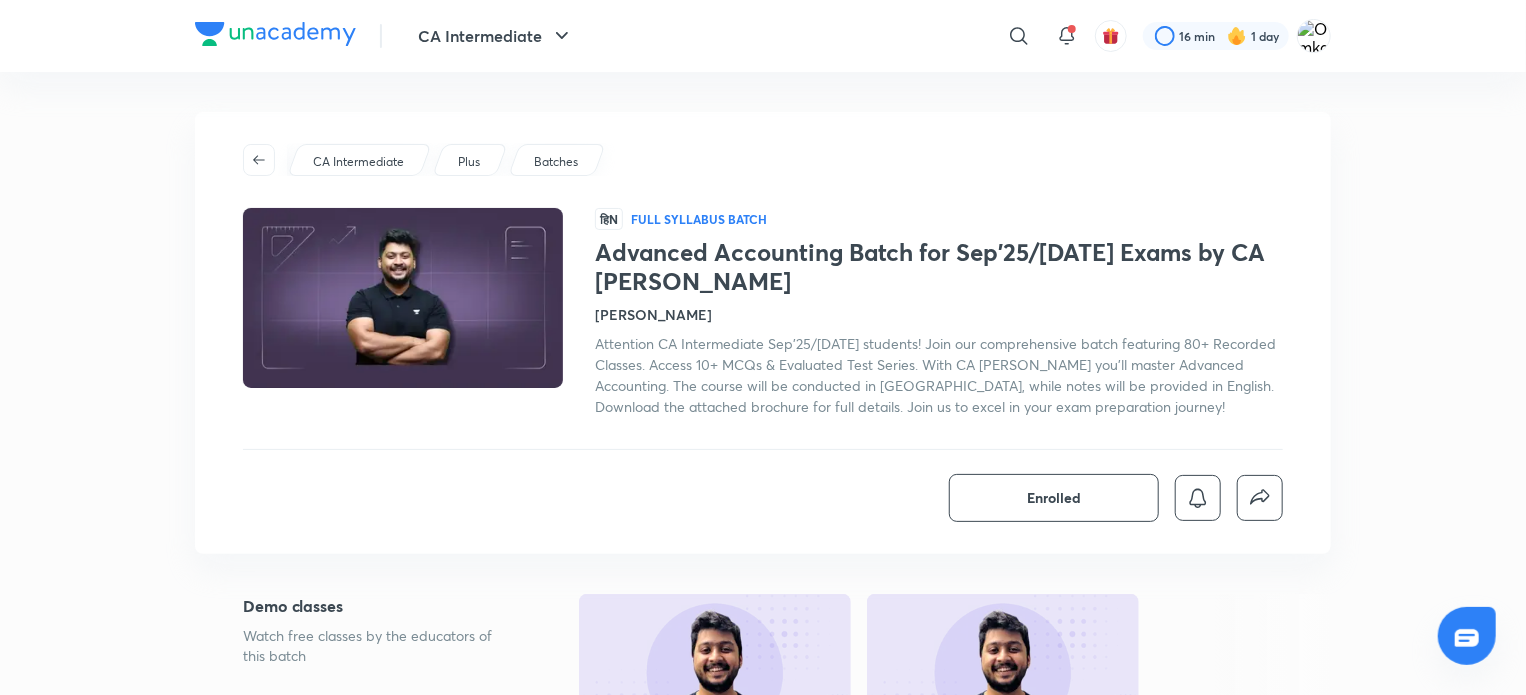click on "Advanced Accounting Batch for Sep'25/[DATE] Exams by CA [PERSON_NAME]" at bounding box center (939, 267) 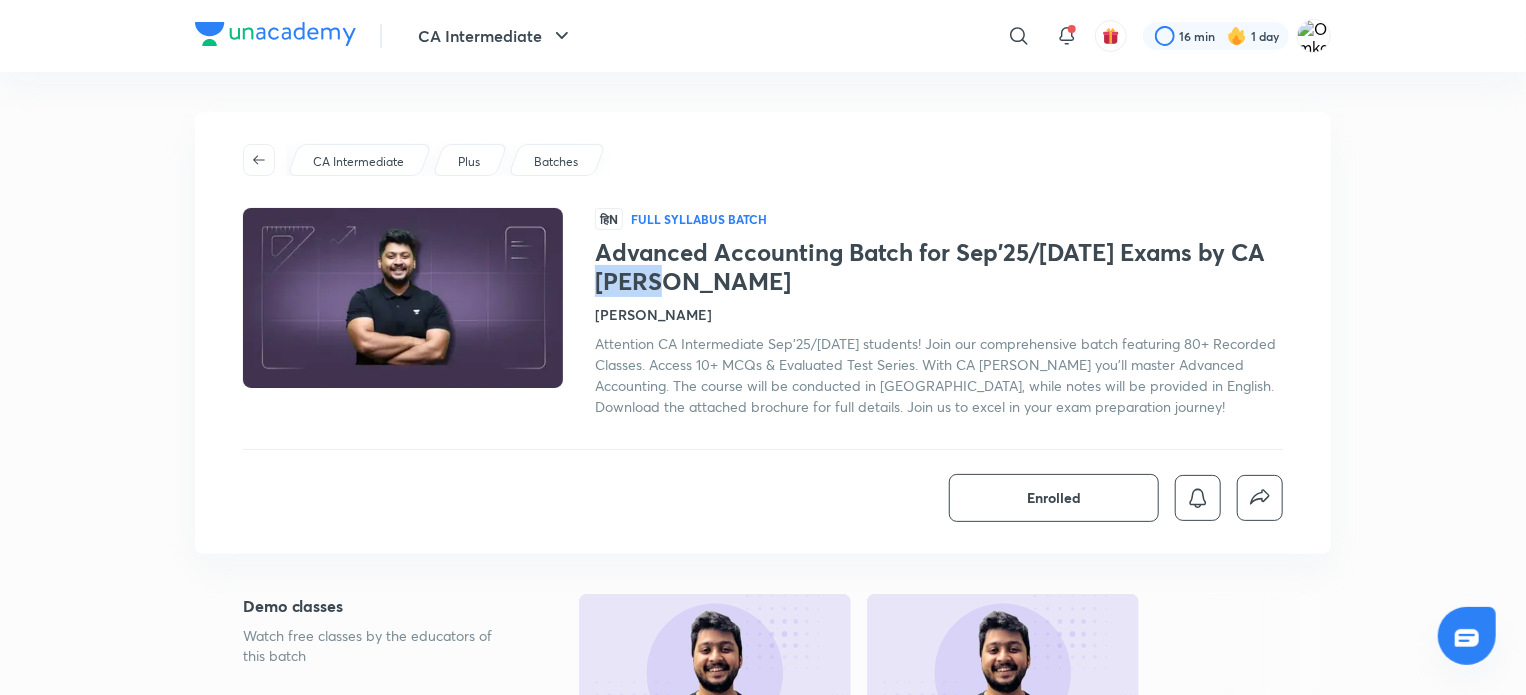 click on "Advanced Accounting Batch for Sep'25/[DATE] Exams by CA [PERSON_NAME]" at bounding box center [939, 267] 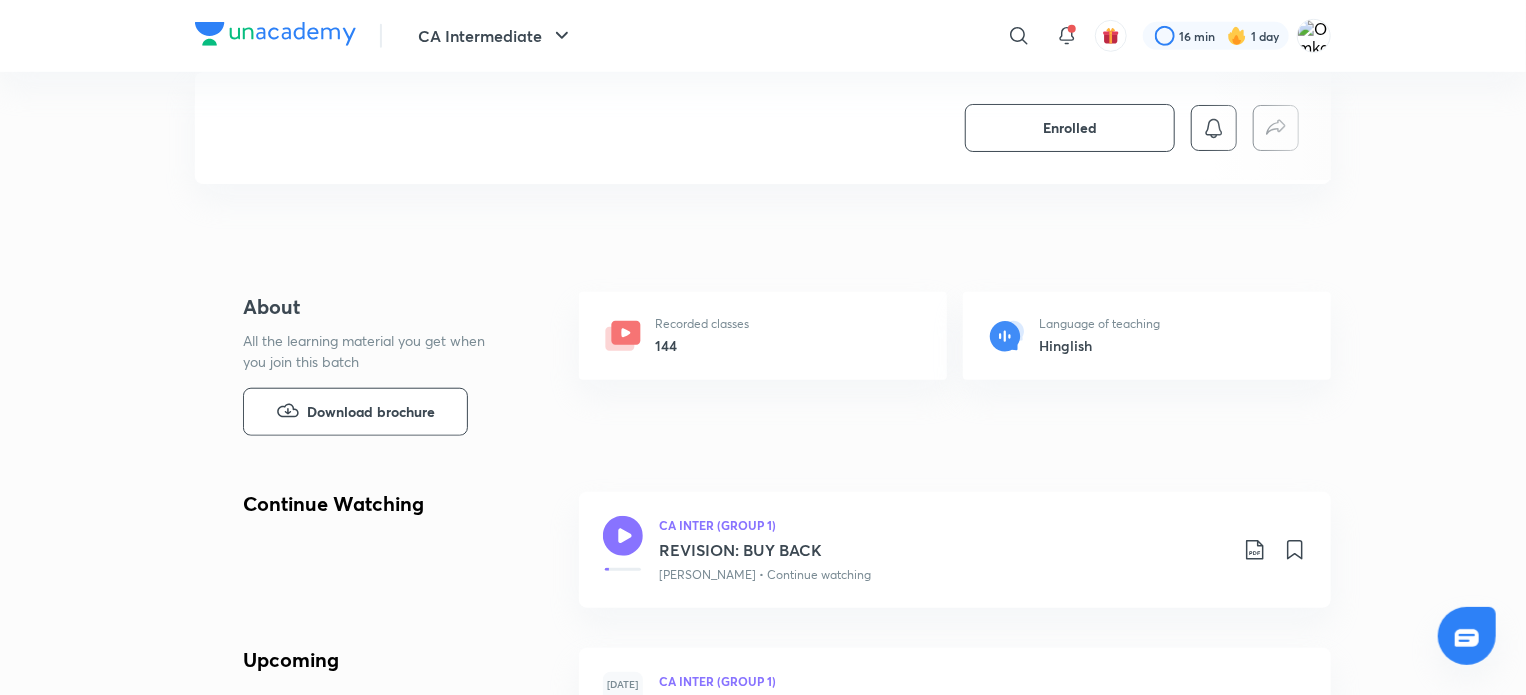 scroll, scrollTop: 687, scrollLeft: 0, axis: vertical 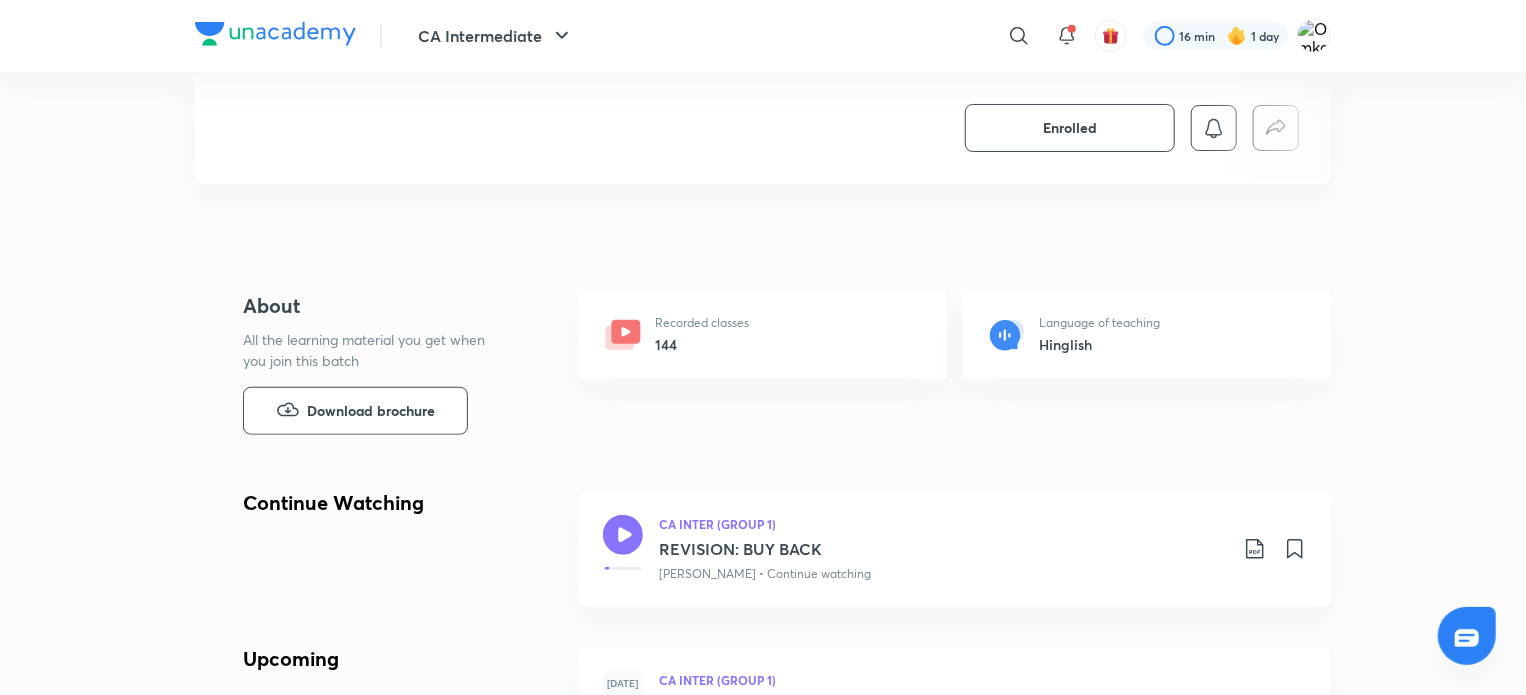 click on "144" at bounding box center (702, 344) 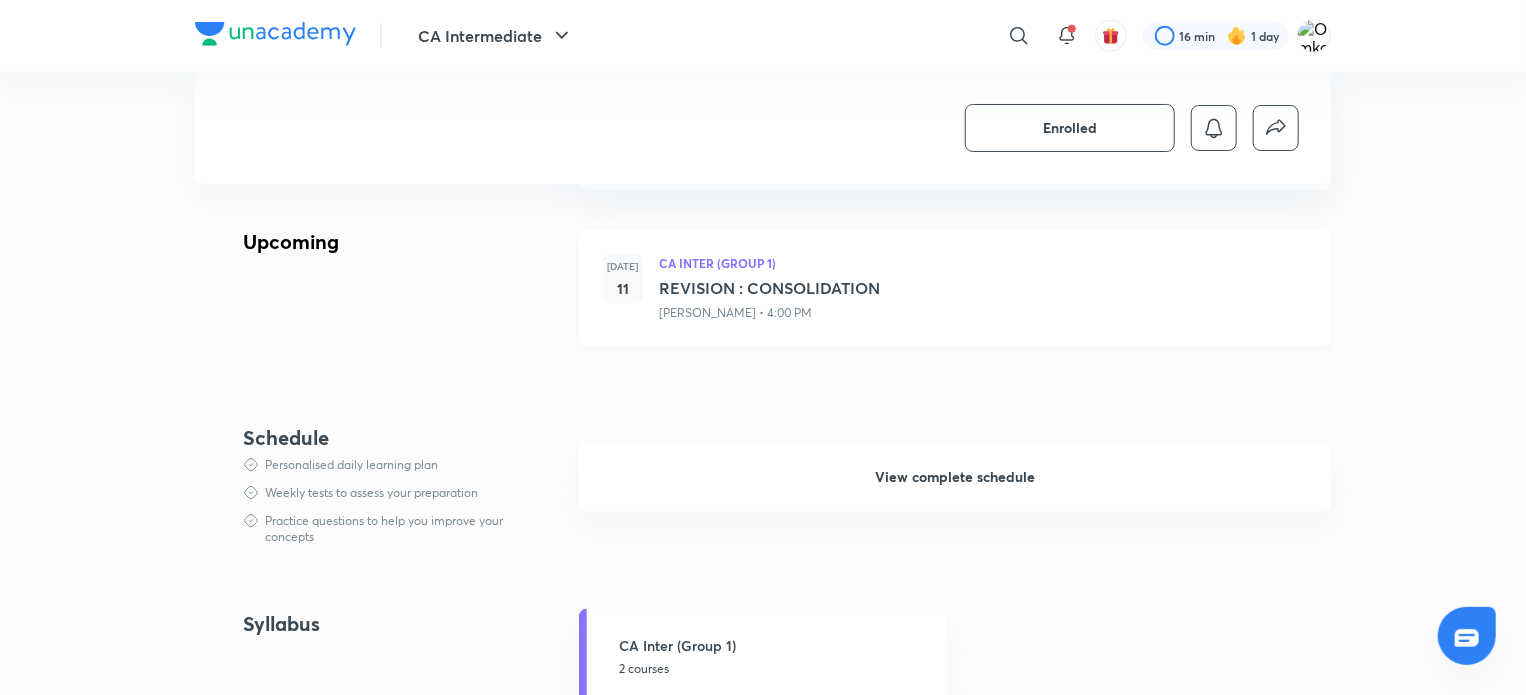 scroll, scrollTop: 1104, scrollLeft: 0, axis: vertical 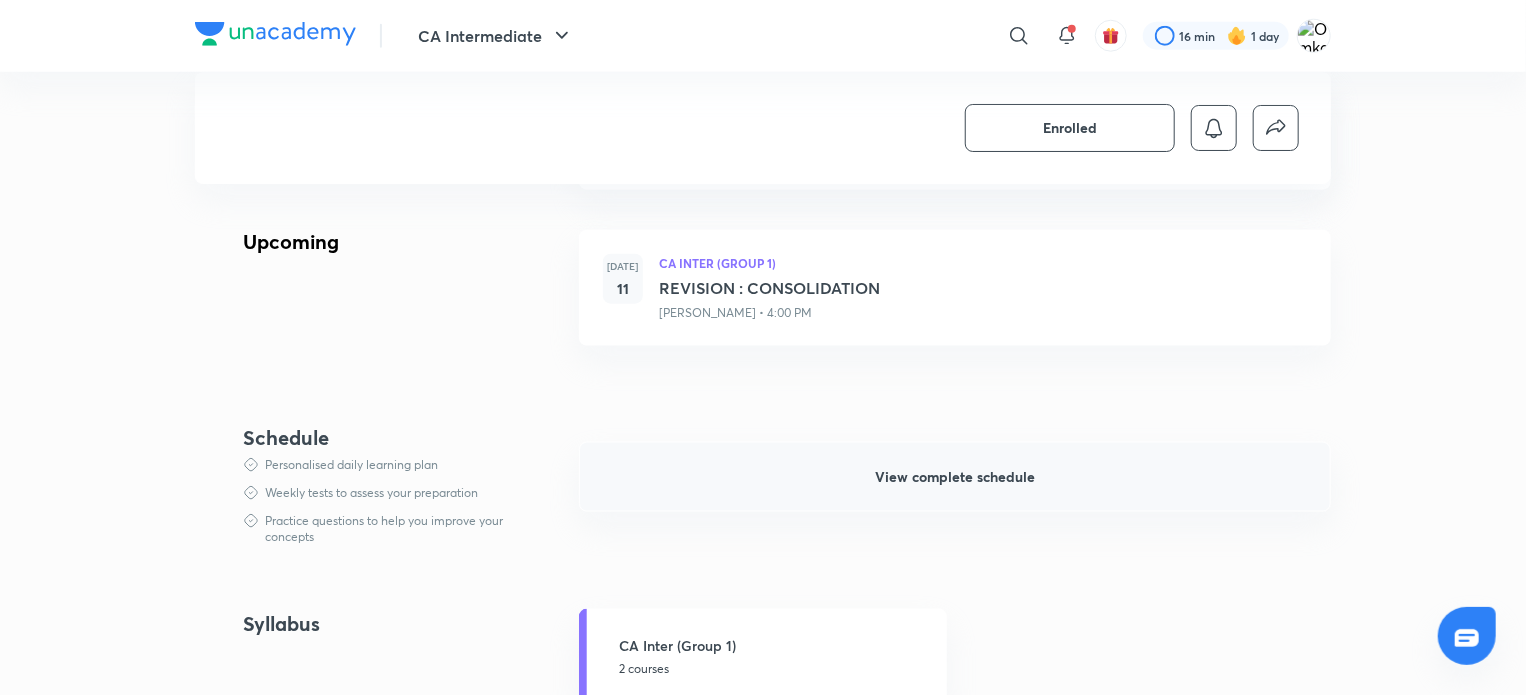 click on "View complete schedule" at bounding box center (955, 477) 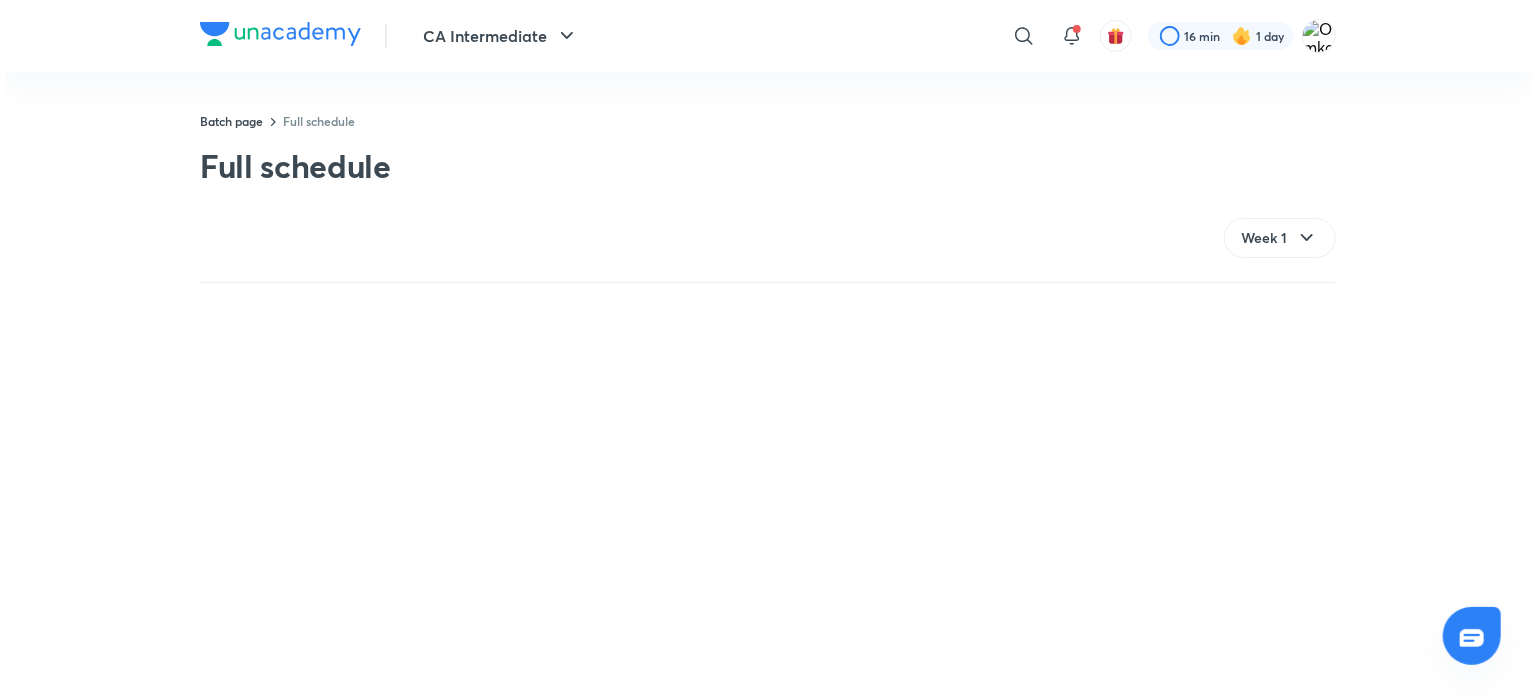 scroll, scrollTop: 0, scrollLeft: 0, axis: both 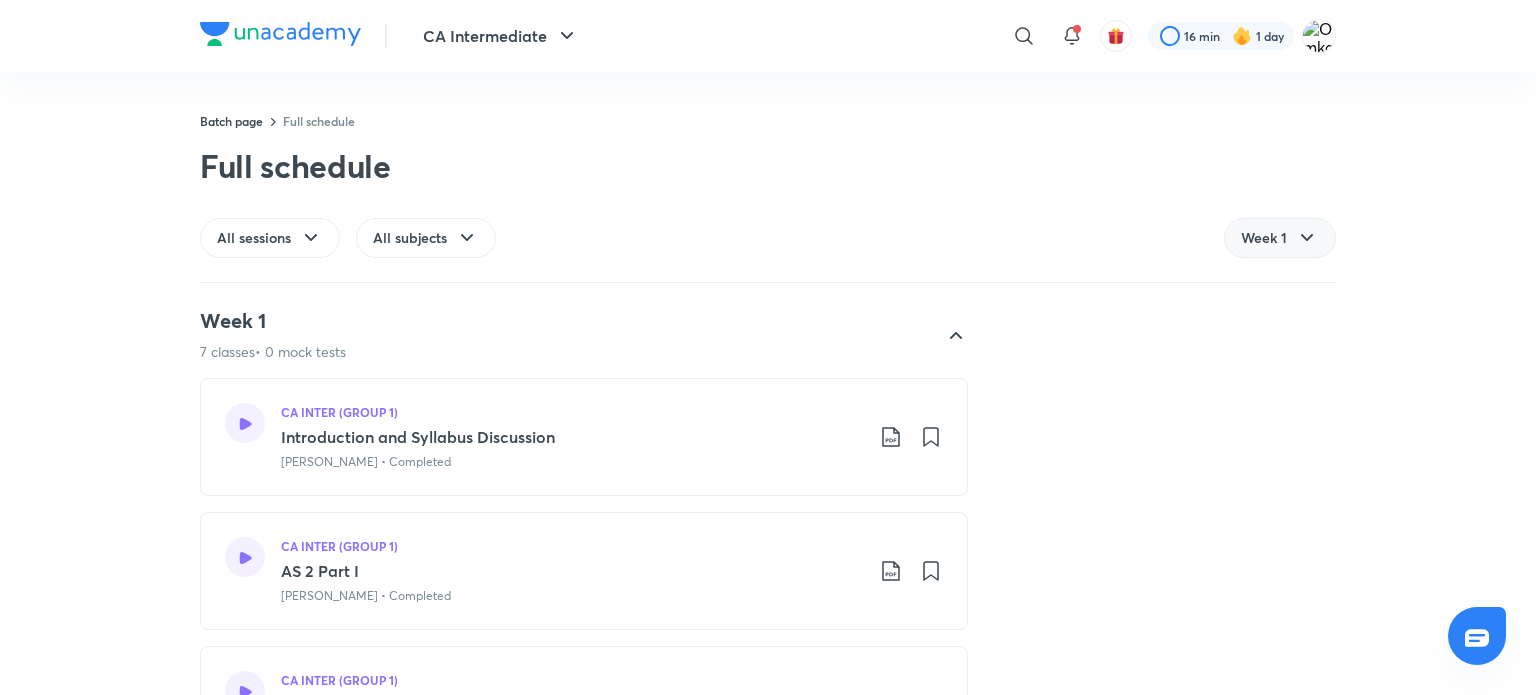 click on "Week 1" at bounding box center [1264, 238] 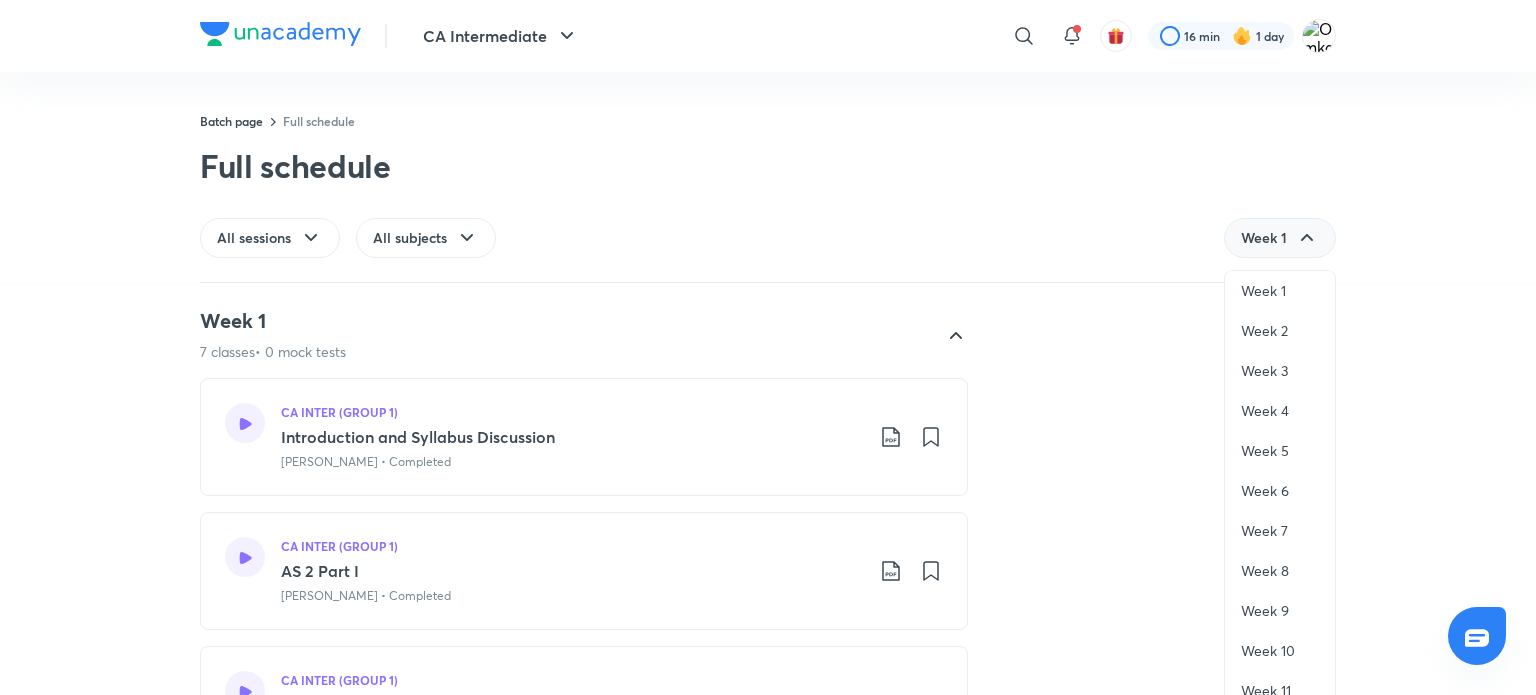 click on "Week 1" at bounding box center [1280, 238] 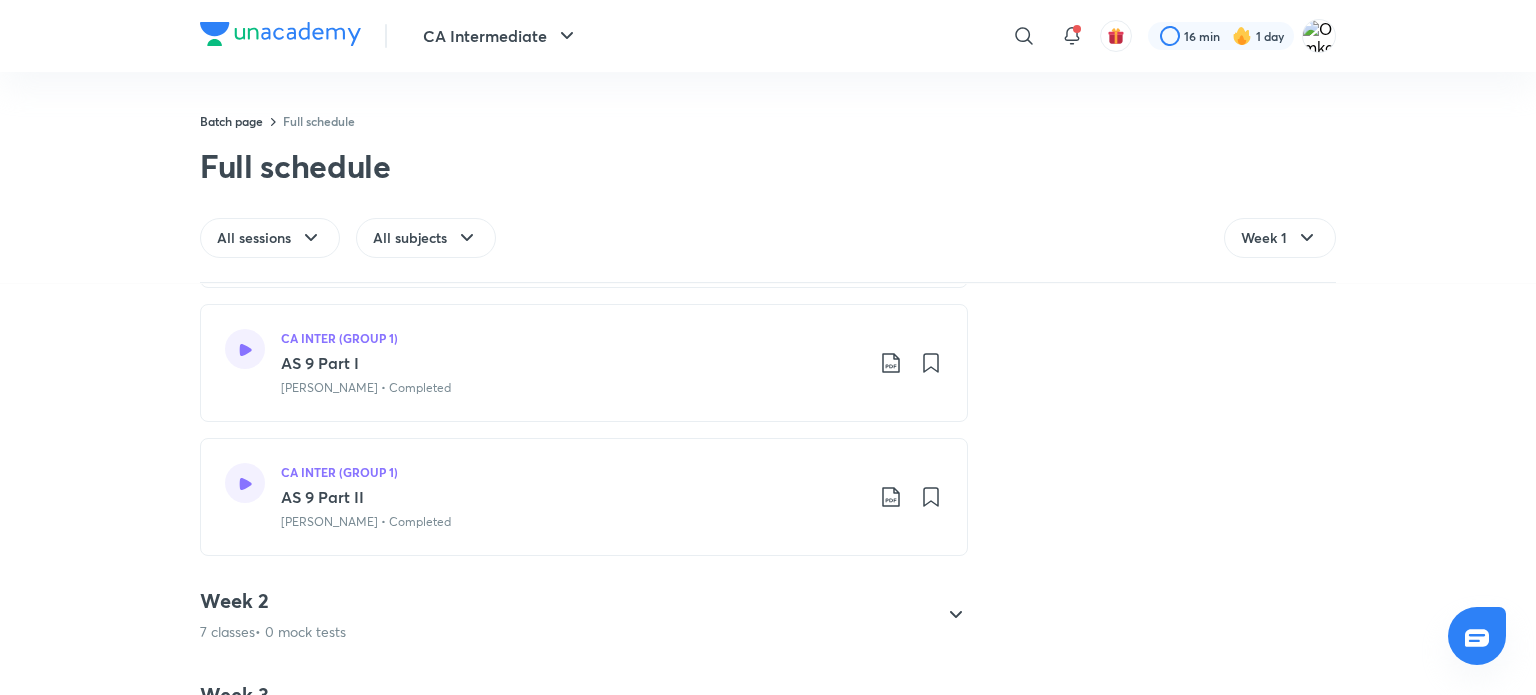 scroll, scrollTop: 894, scrollLeft: 0, axis: vertical 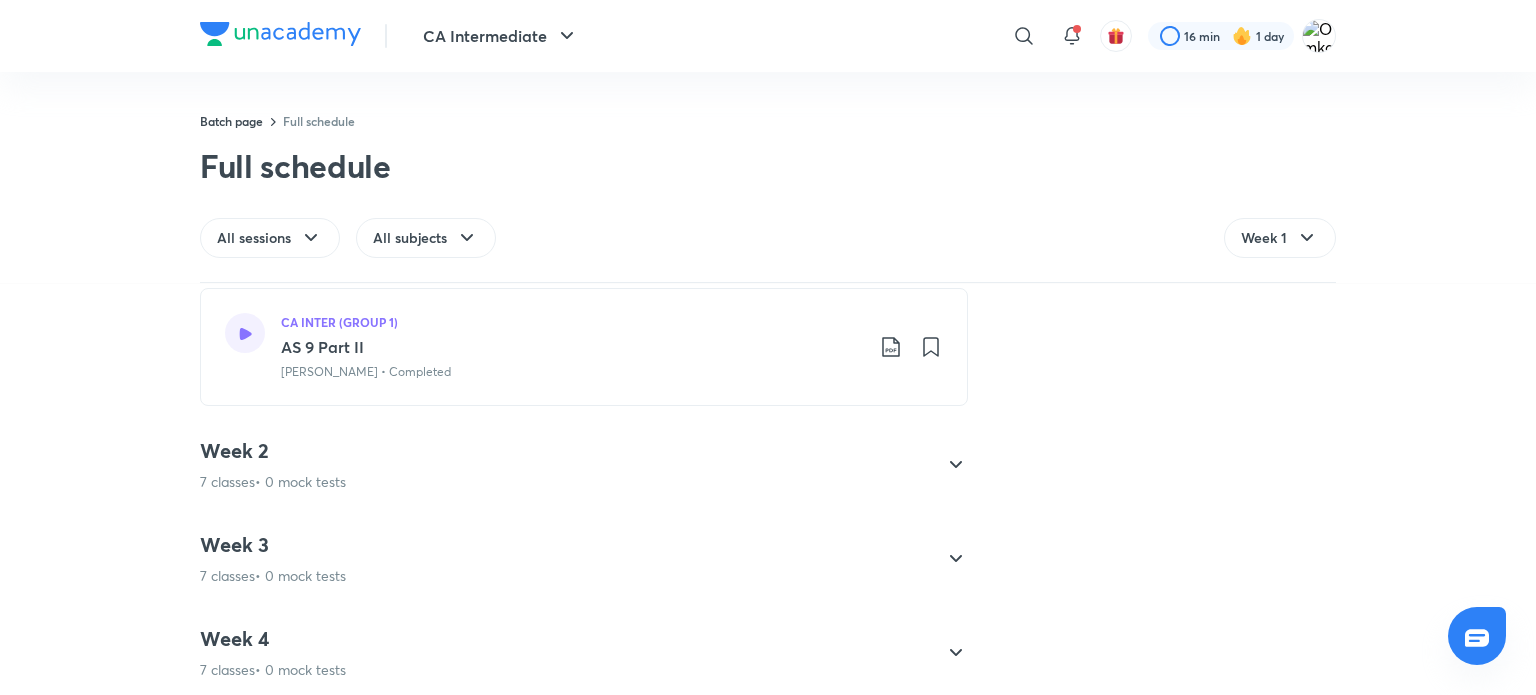 click on "Week 2 7 classes  •   0 mock tests" at bounding box center [566, 465] 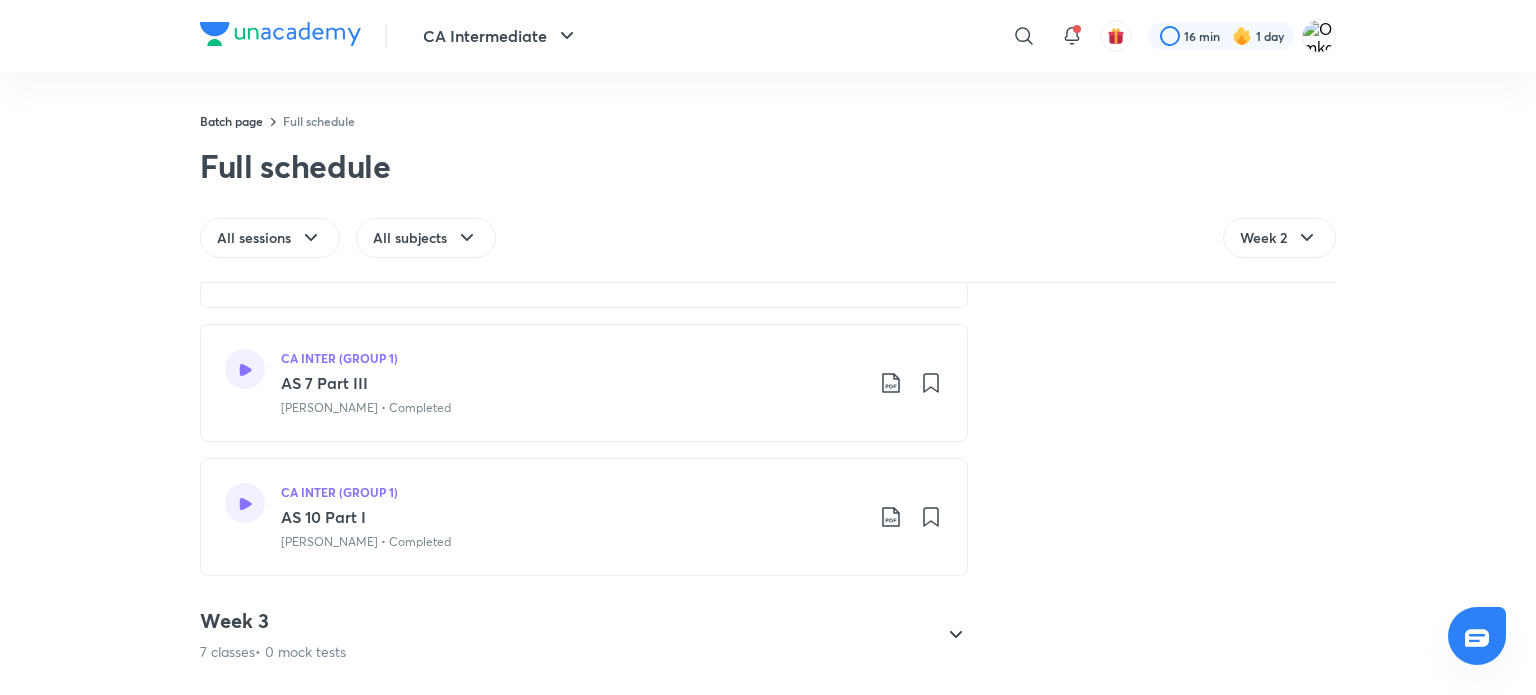 scroll, scrollTop: 969, scrollLeft: 0, axis: vertical 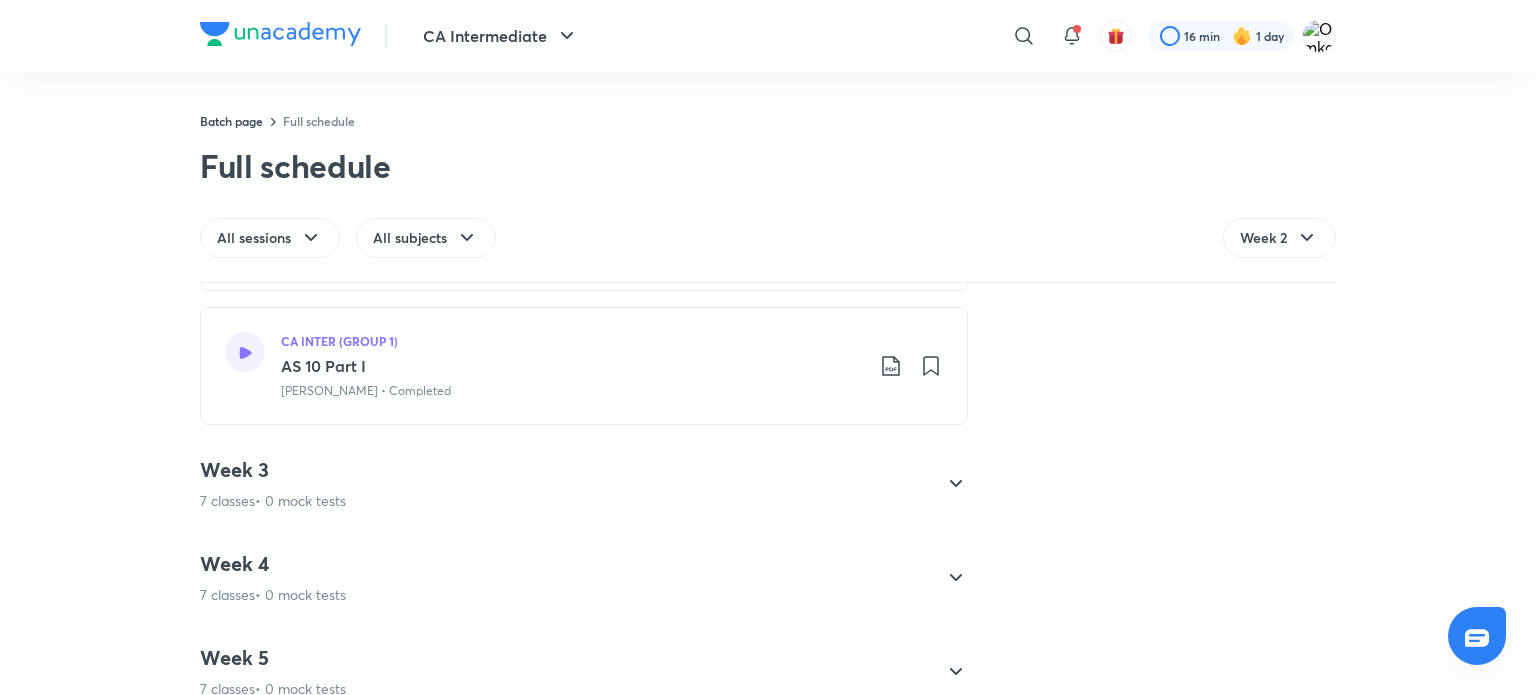 click on "Week 3 7 classes  •   0 mock tests" at bounding box center [566, 484] 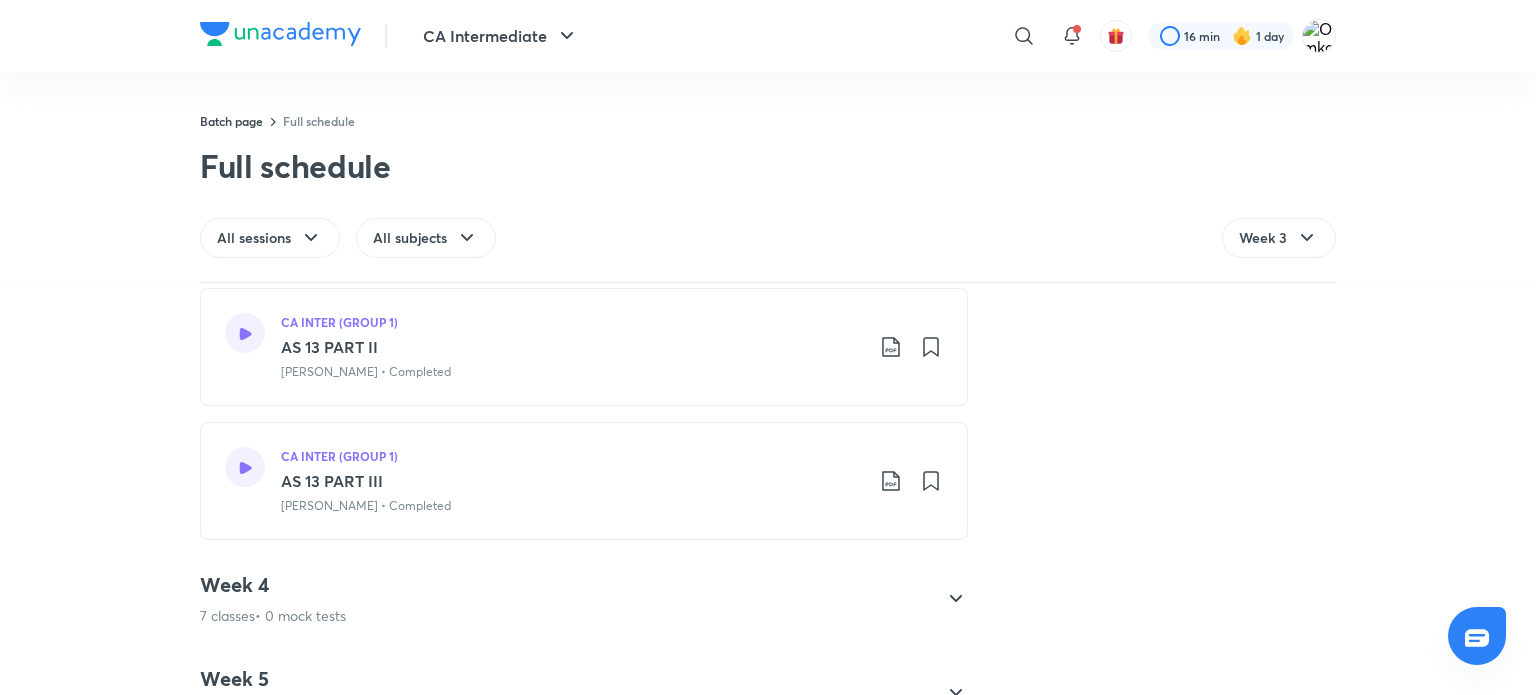 scroll, scrollTop: 944, scrollLeft: 0, axis: vertical 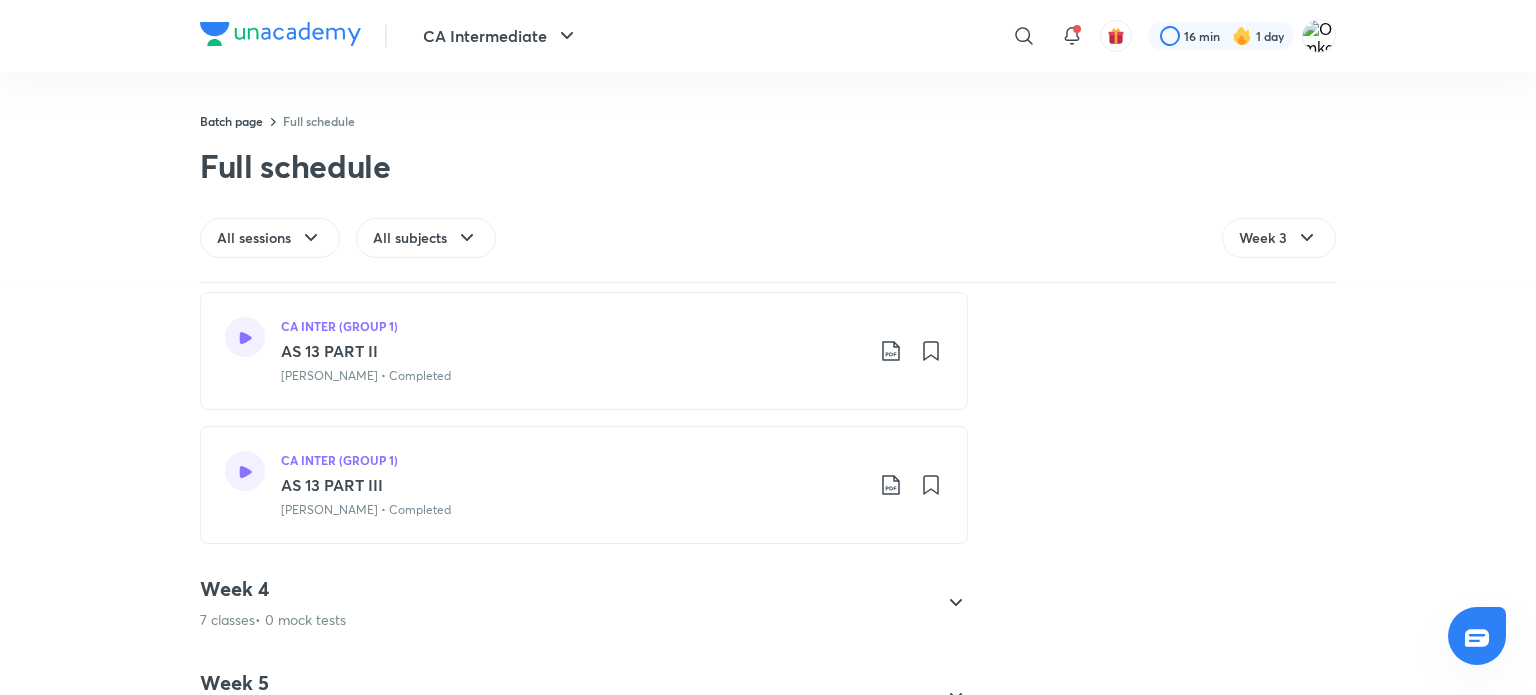 click on "Batch page Full schedule Full schedule All sessions All subjects Week 3" at bounding box center (768, 197) 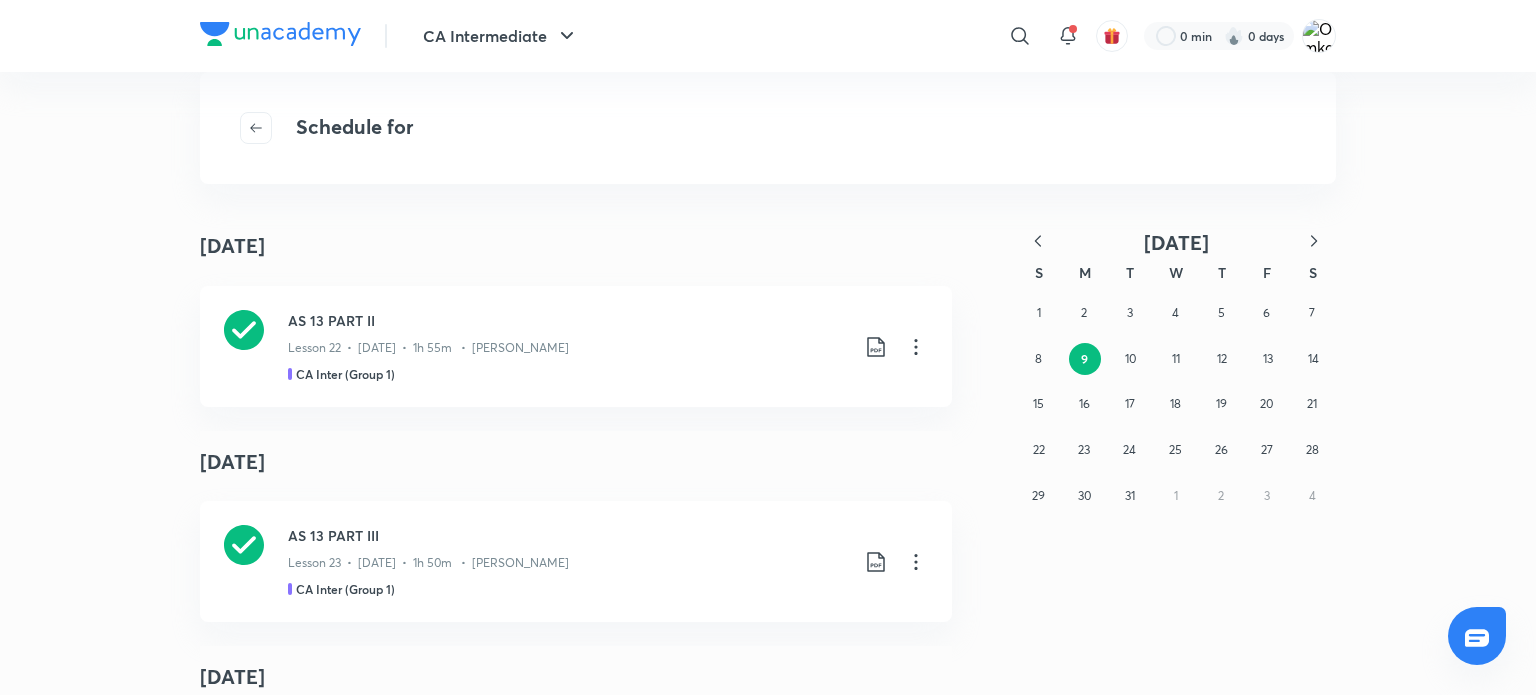 scroll, scrollTop: 0, scrollLeft: 0, axis: both 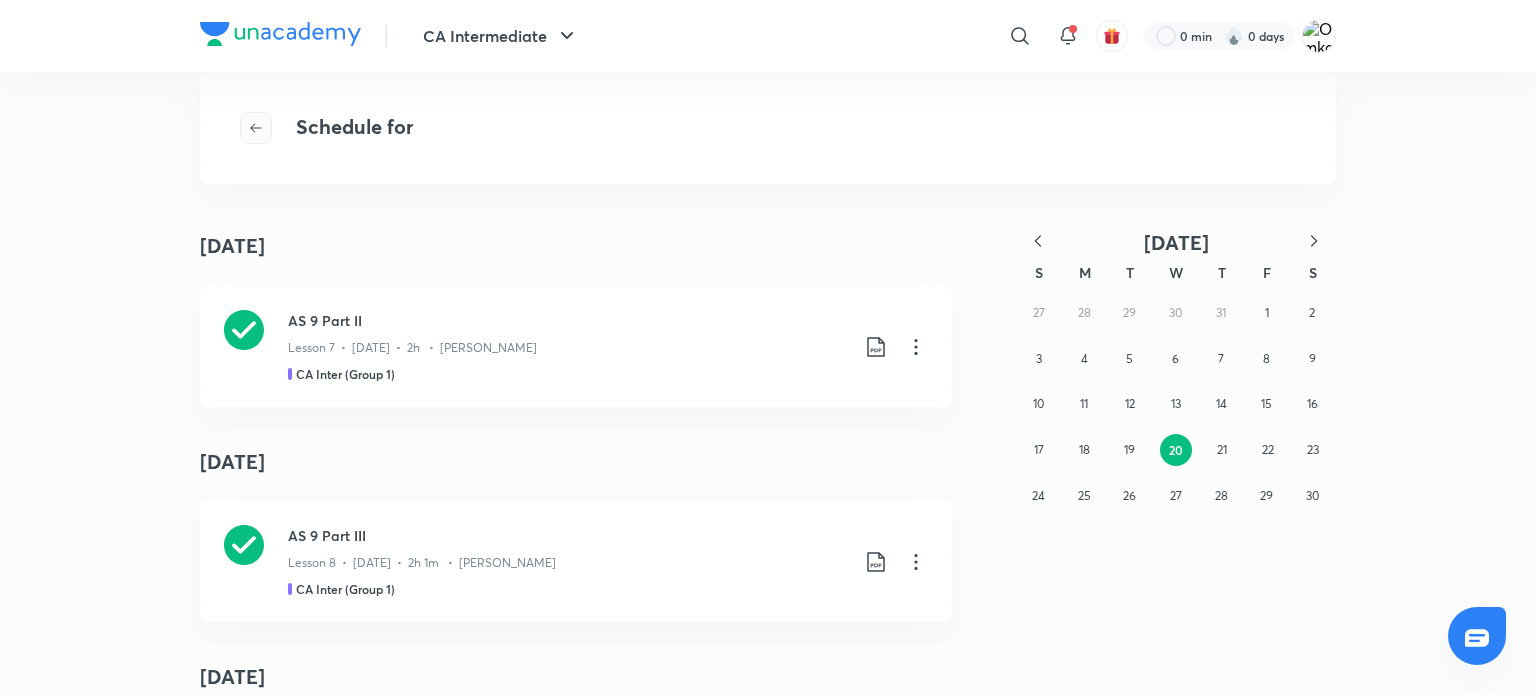 click at bounding box center [256, 128] 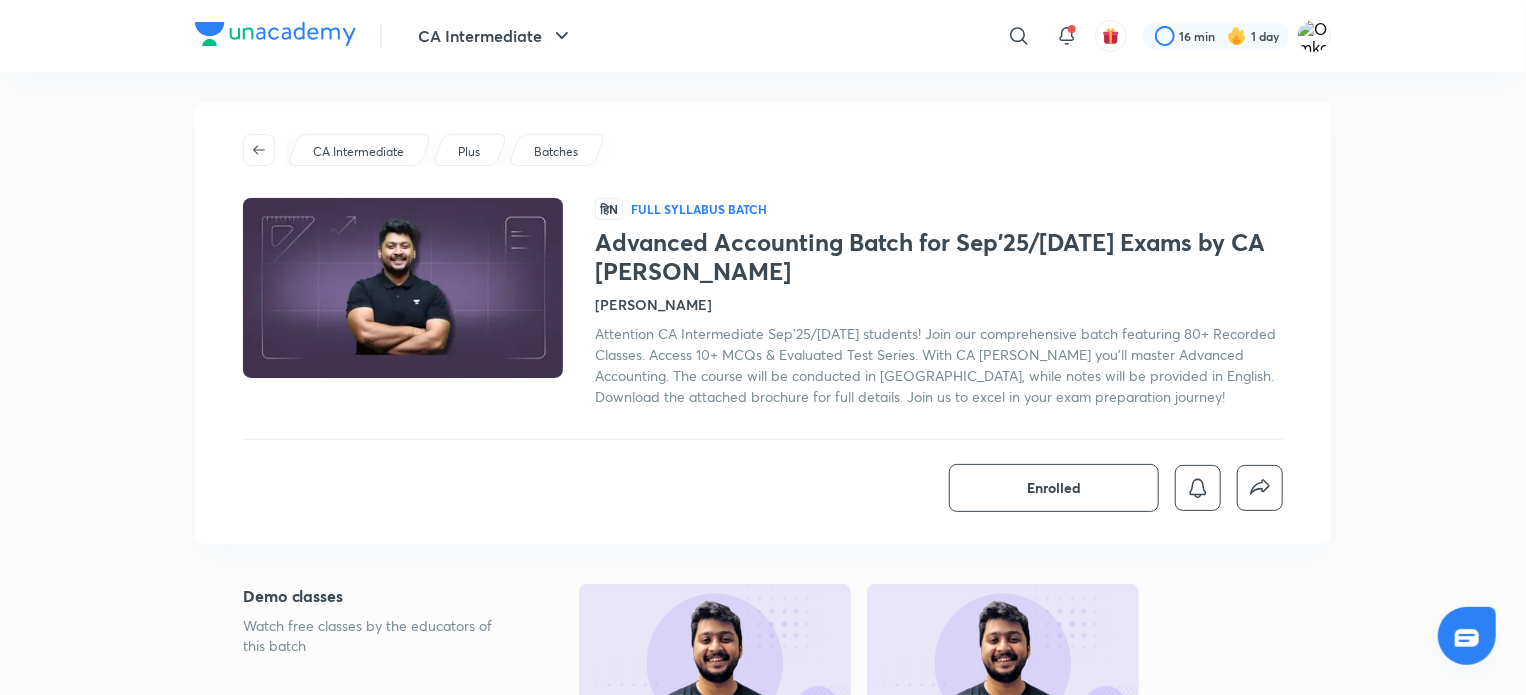 scroll, scrollTop: 8, scrollLeft: 0, axis: vertical 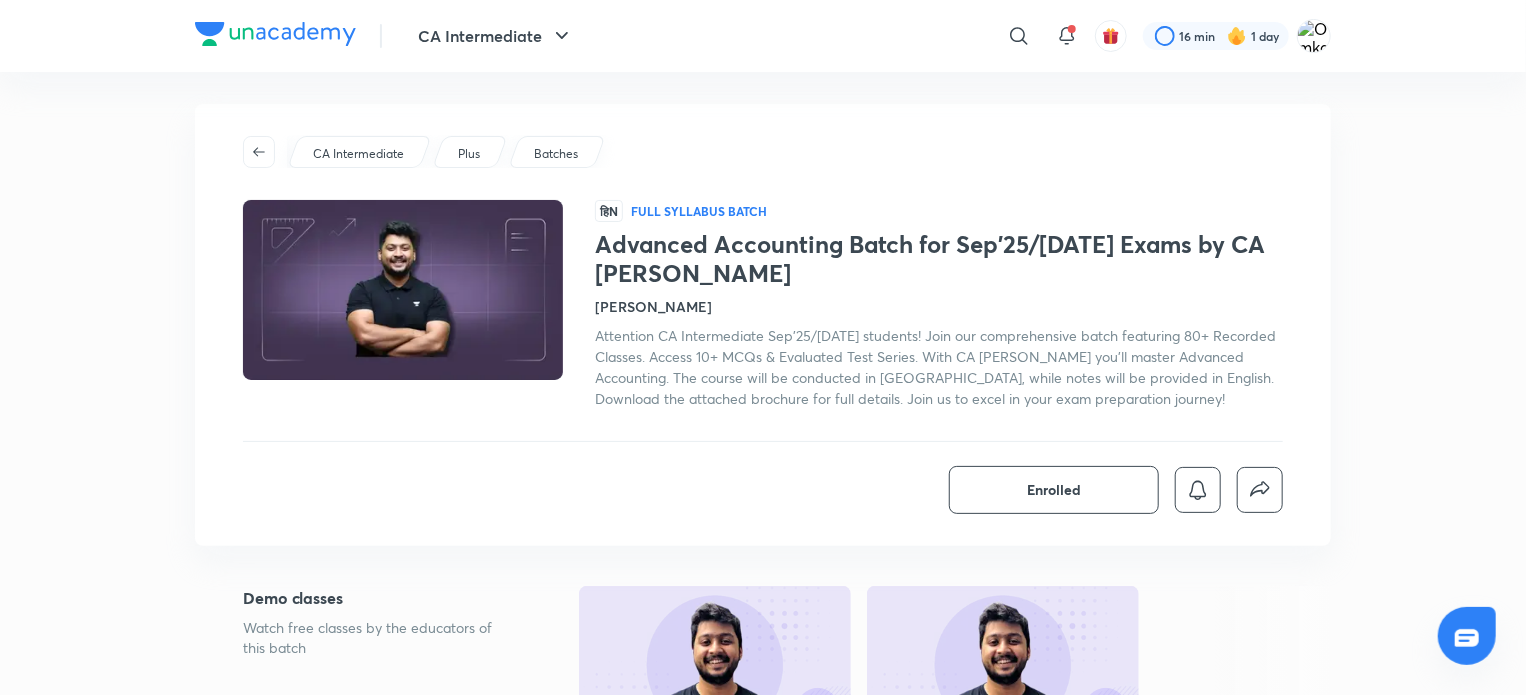 click at bounding box center [403, 290] 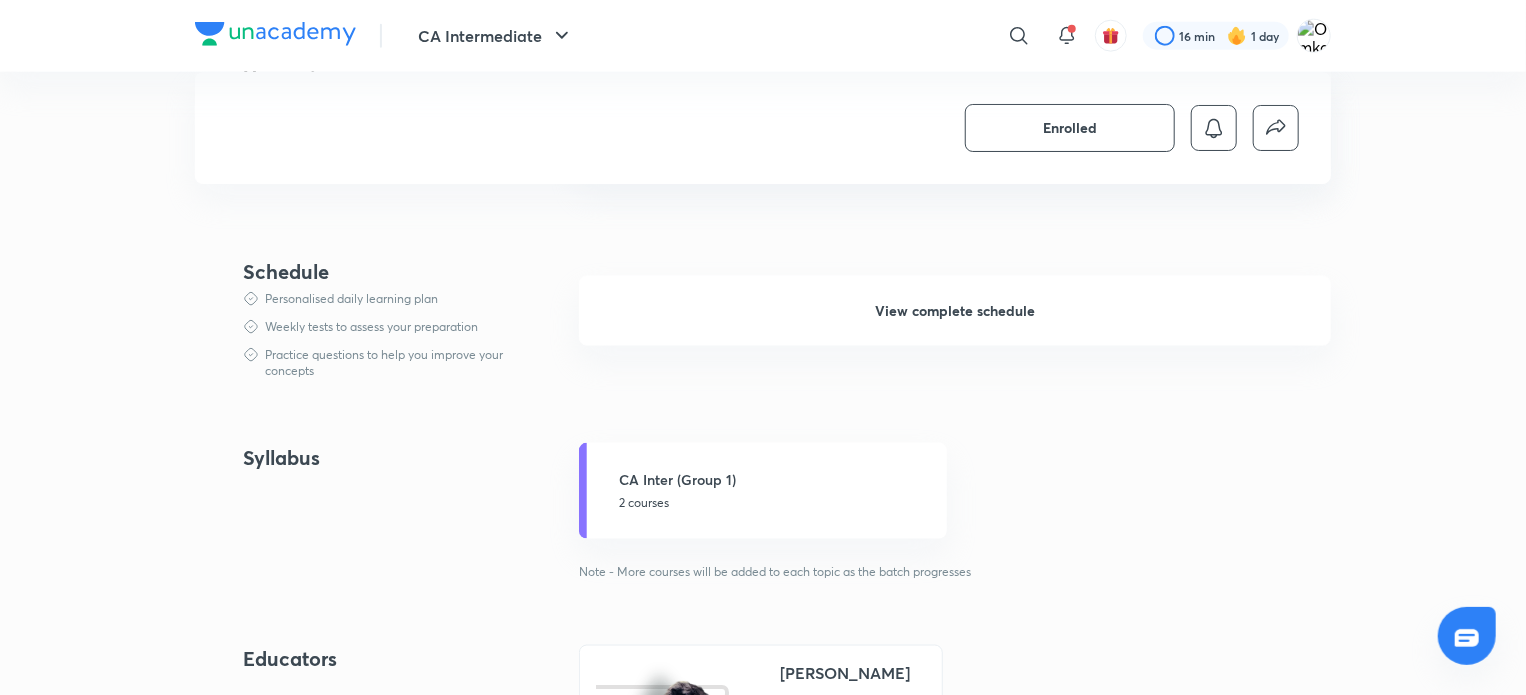 scroll, scrollTop: 1282, scrollLeft: 0, axis: vertical 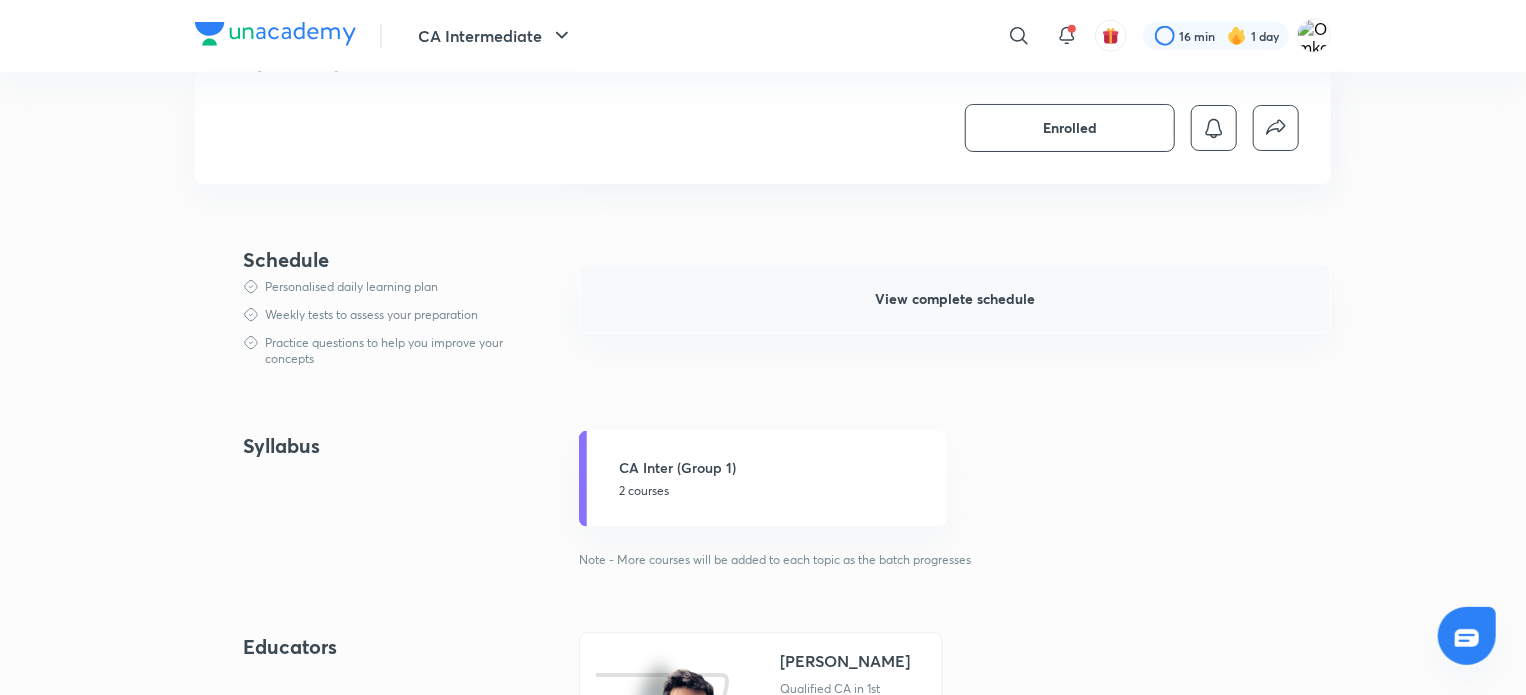 click on "View complete schedule" at bounding box center (955, 299) 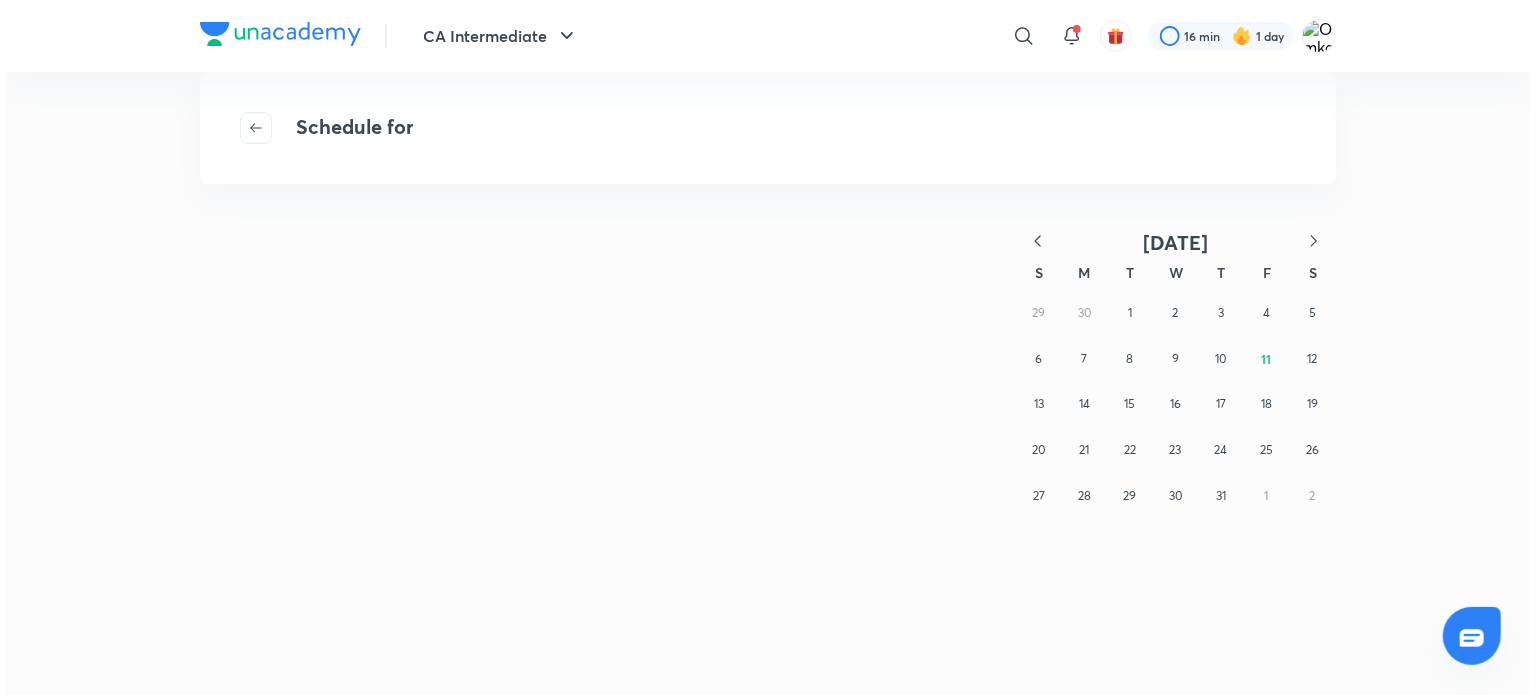 scroll, scrollTop: 0, scrollLeft: 0, axis: both 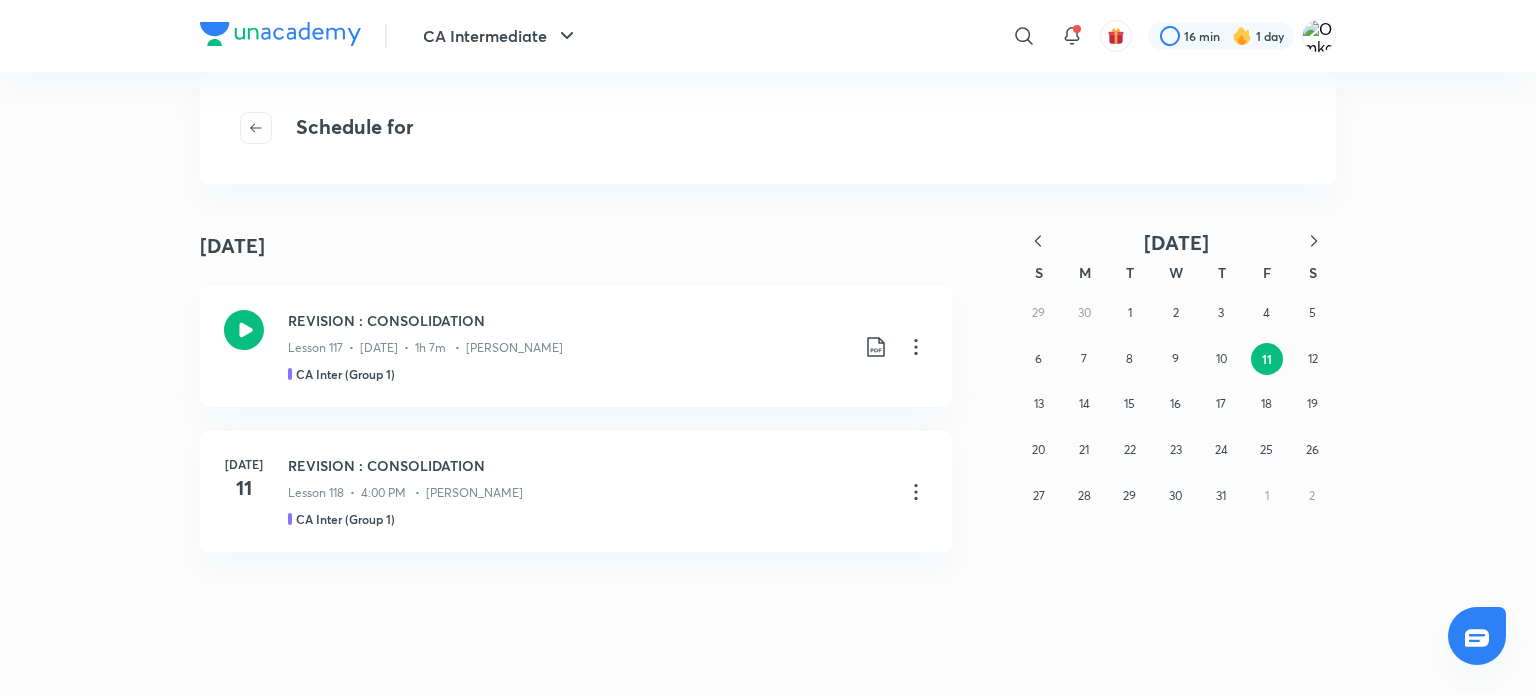 click 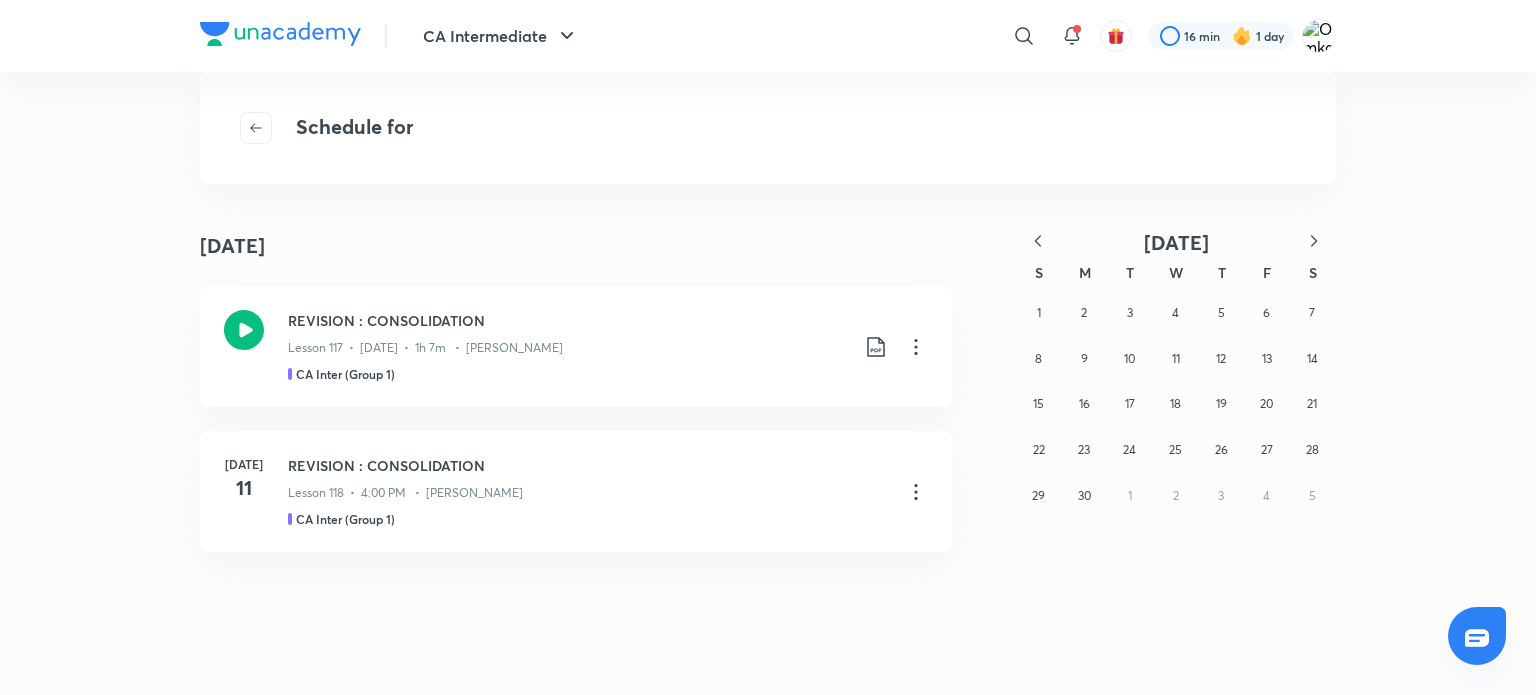 click 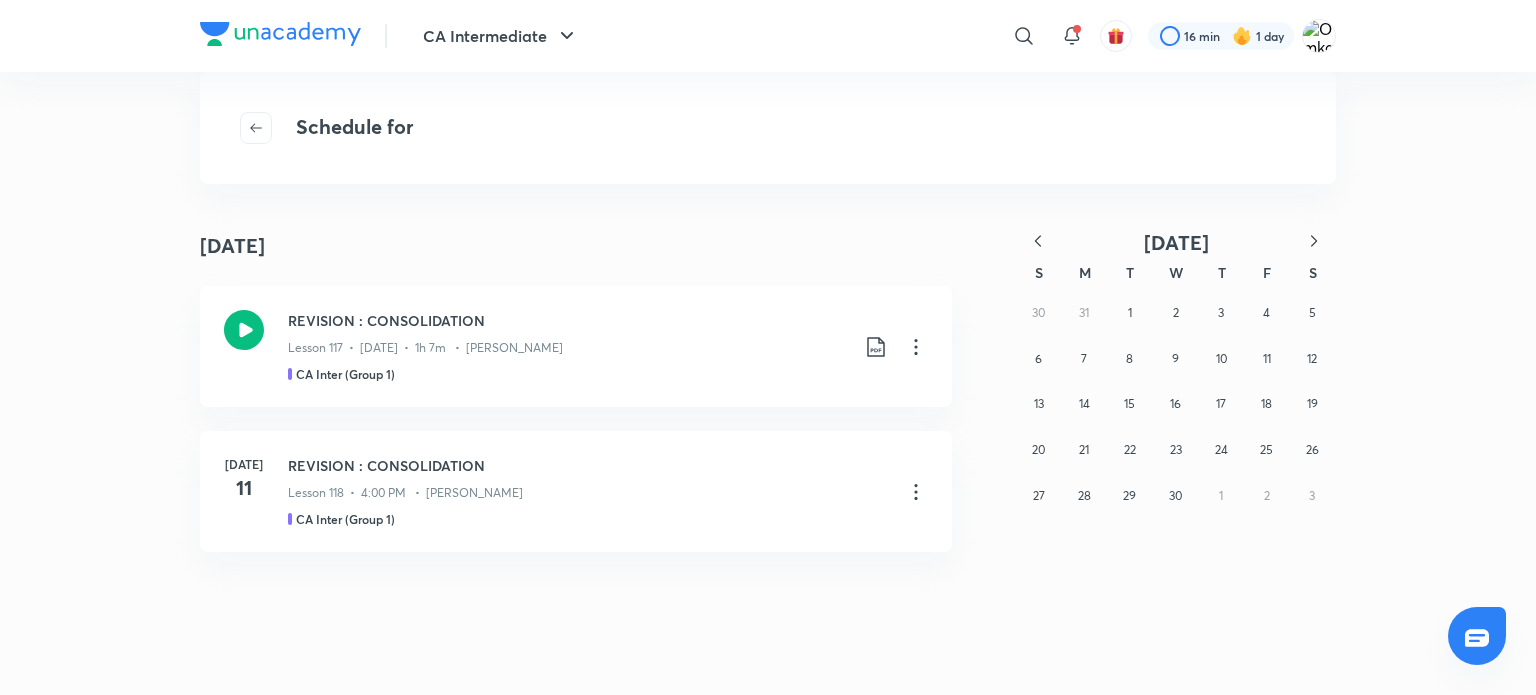 click 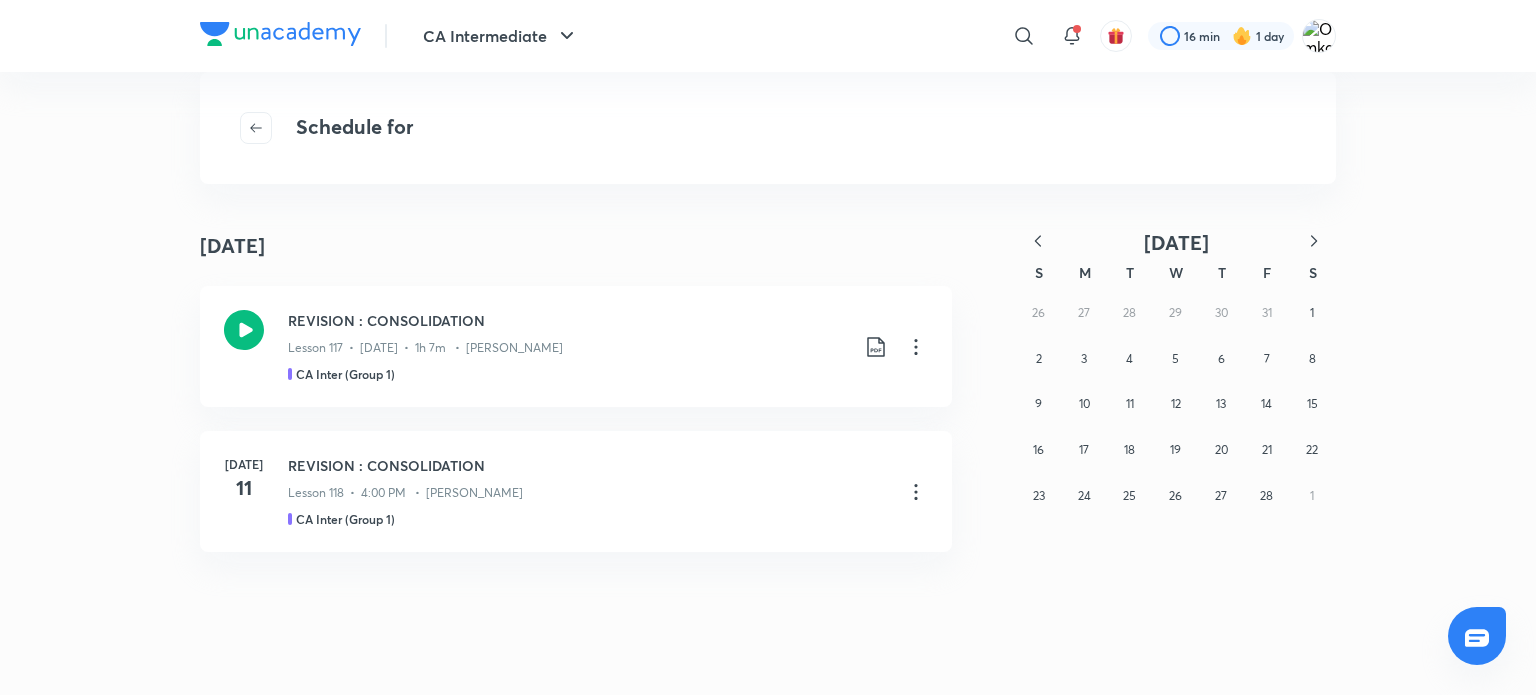 click 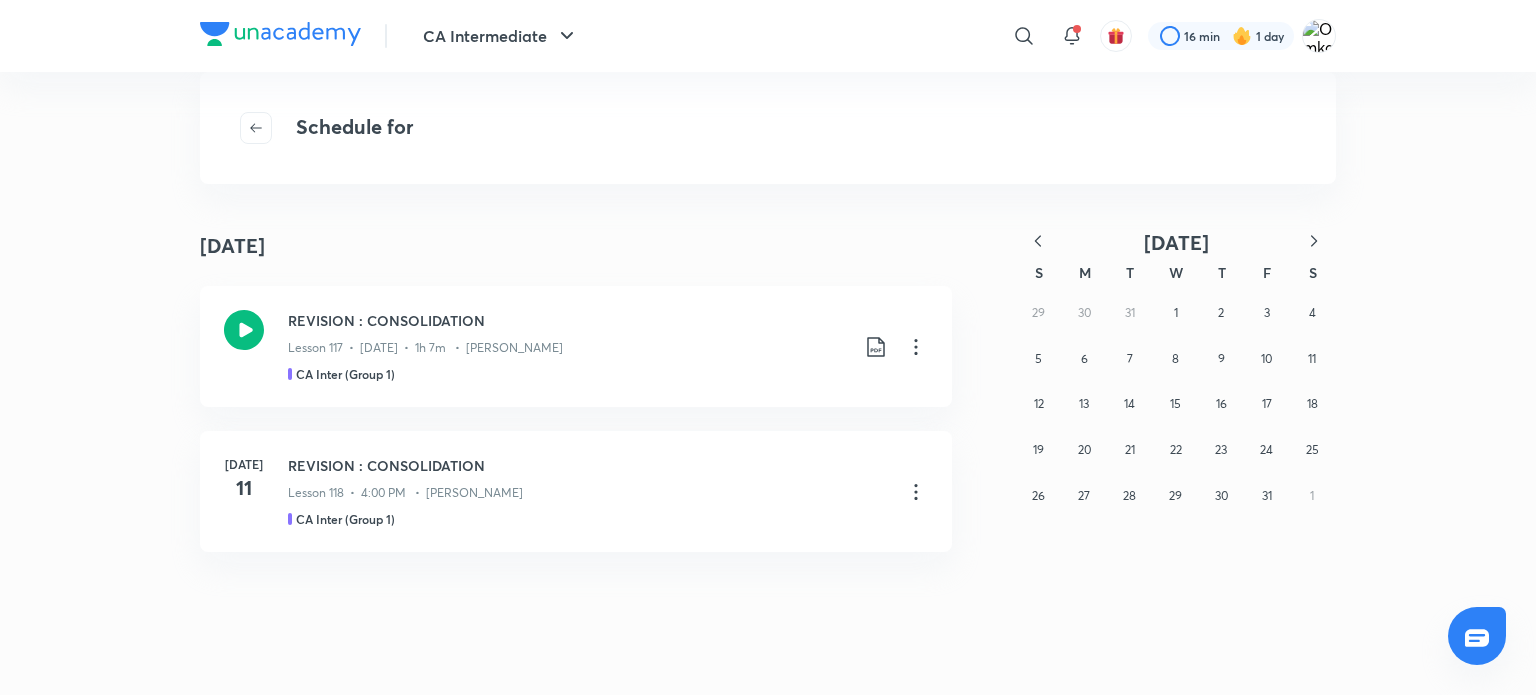 click 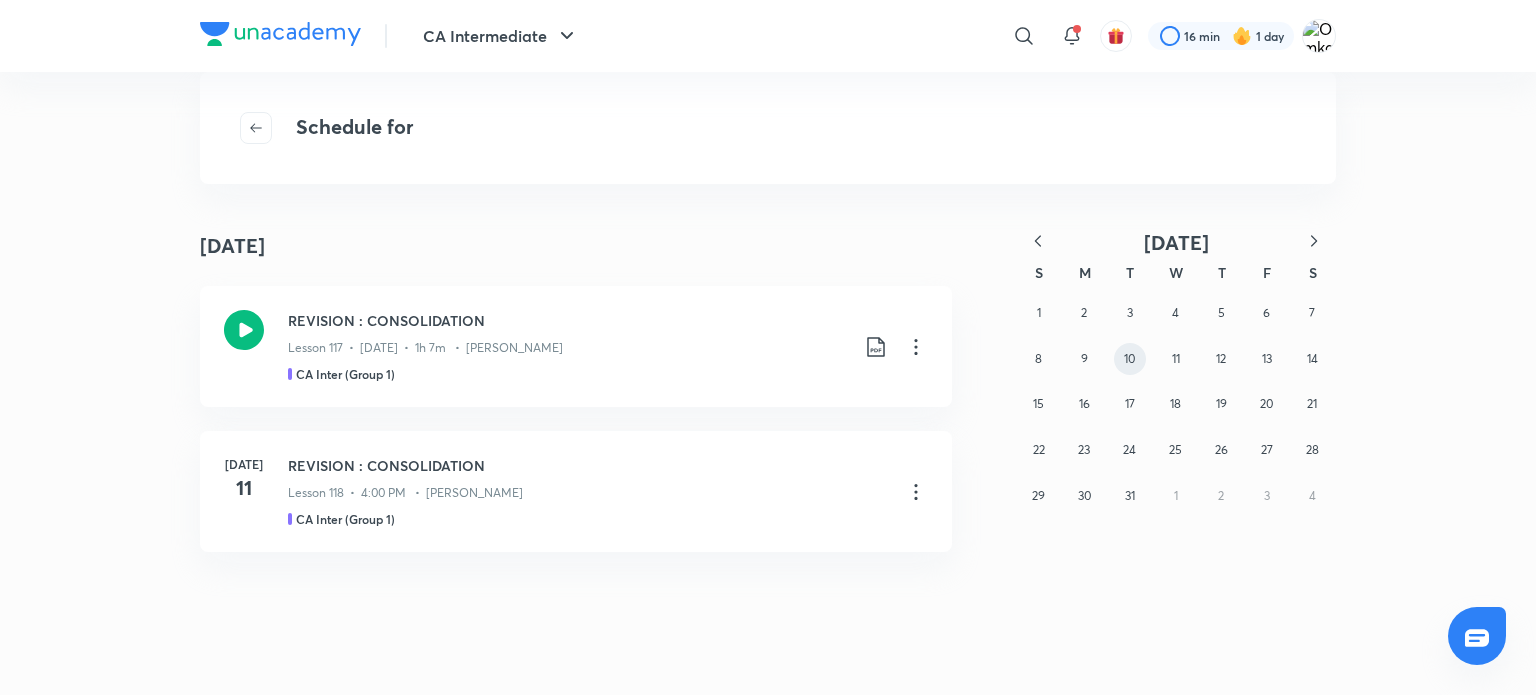 click on "10" at bounding box center (1130, 359) 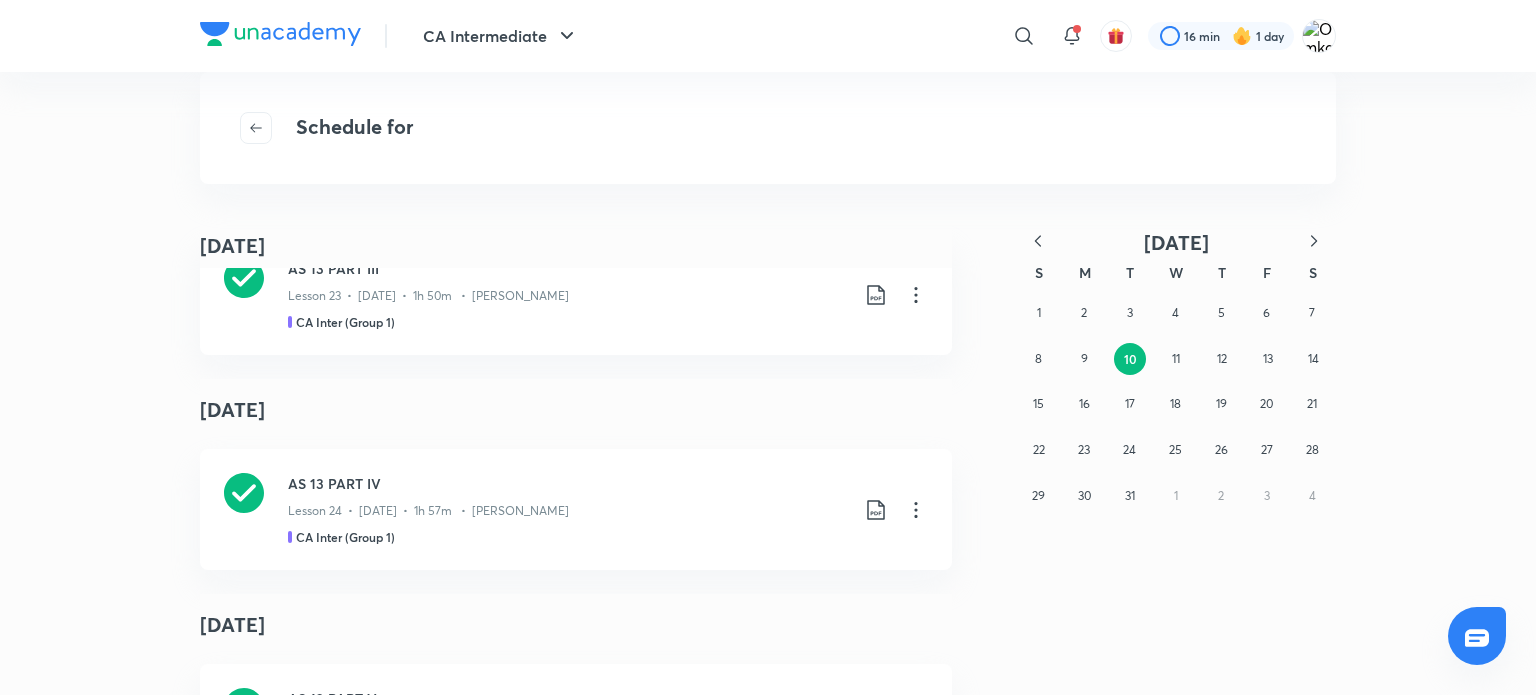 scroll, scrollTop: 0, scrollLeft: 0, axis: both 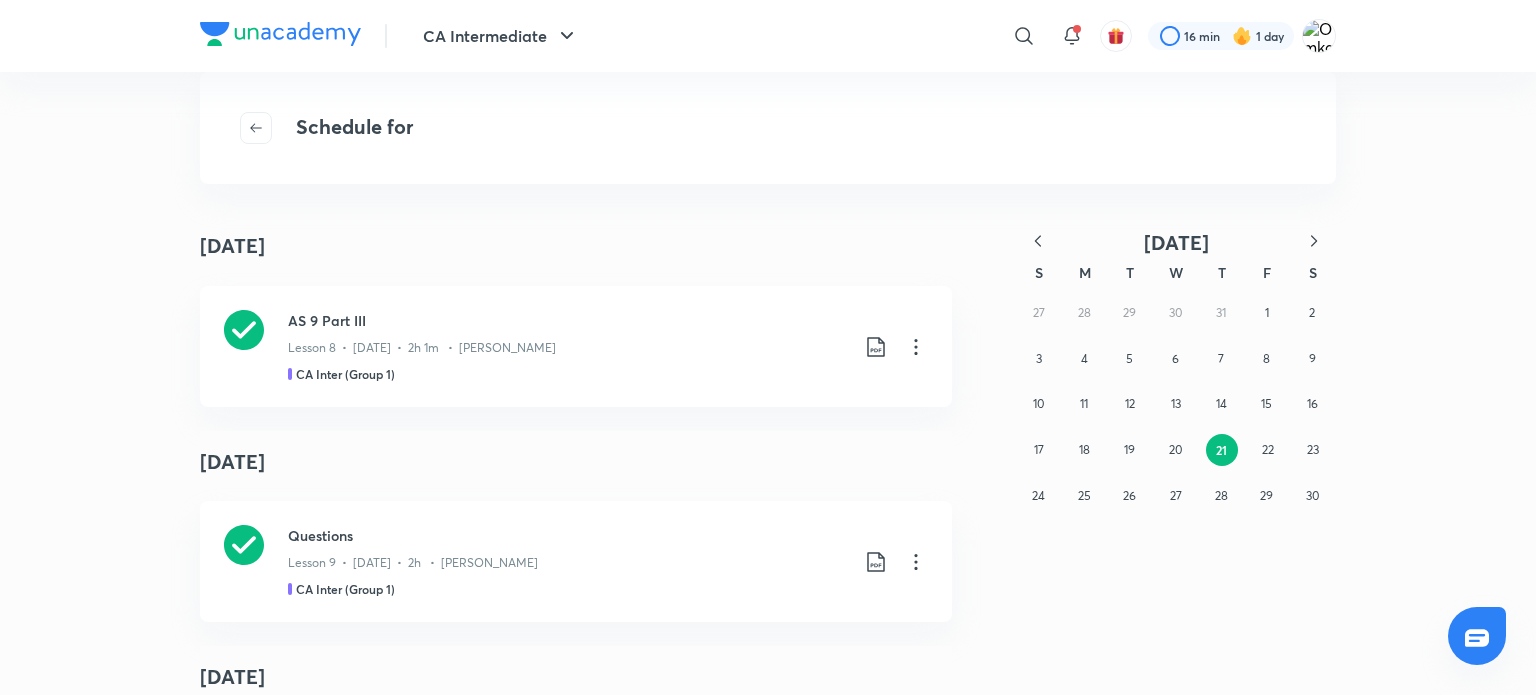 click 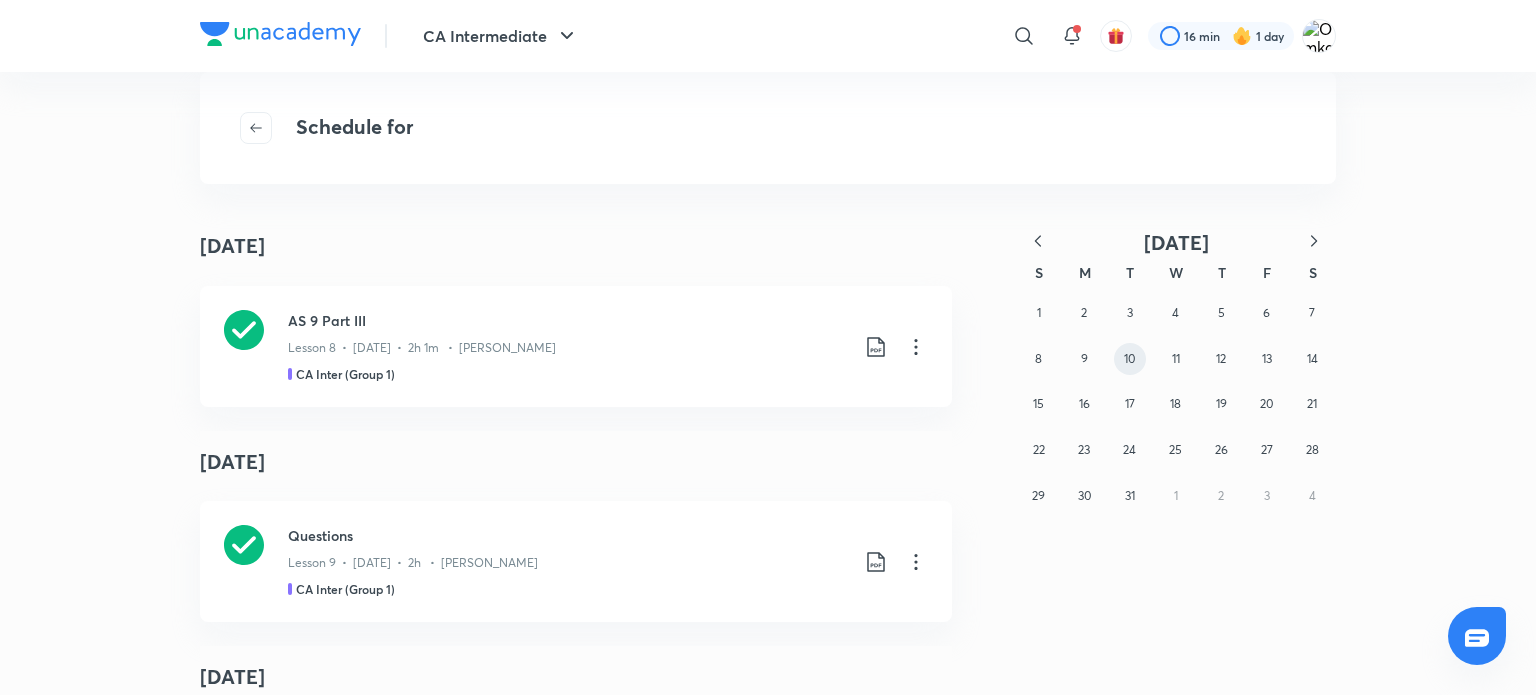 click on "10" at bounding box center [1130, 359] 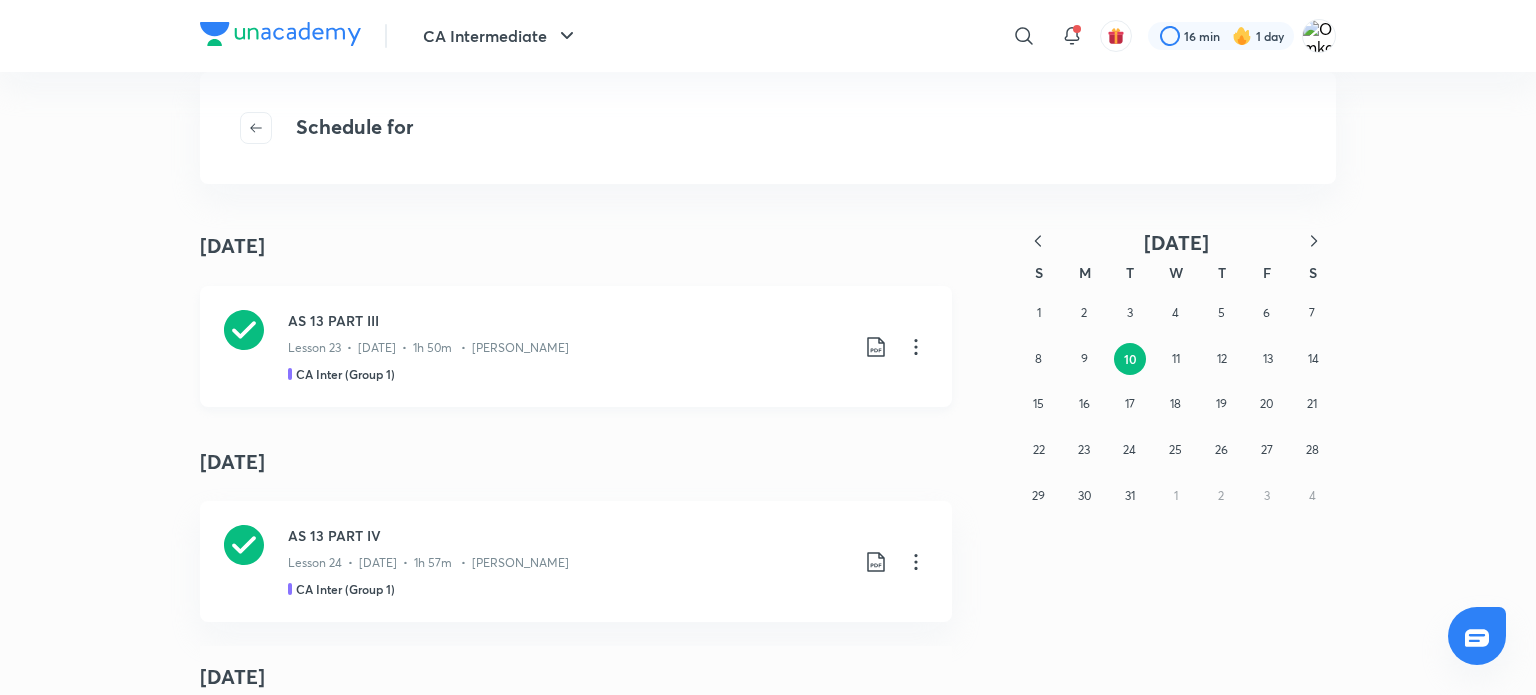 click on "Lesson 23  •  Dec 10  •  1h 50m   •  Nakul Katheria" at bounding box center [428, 348] 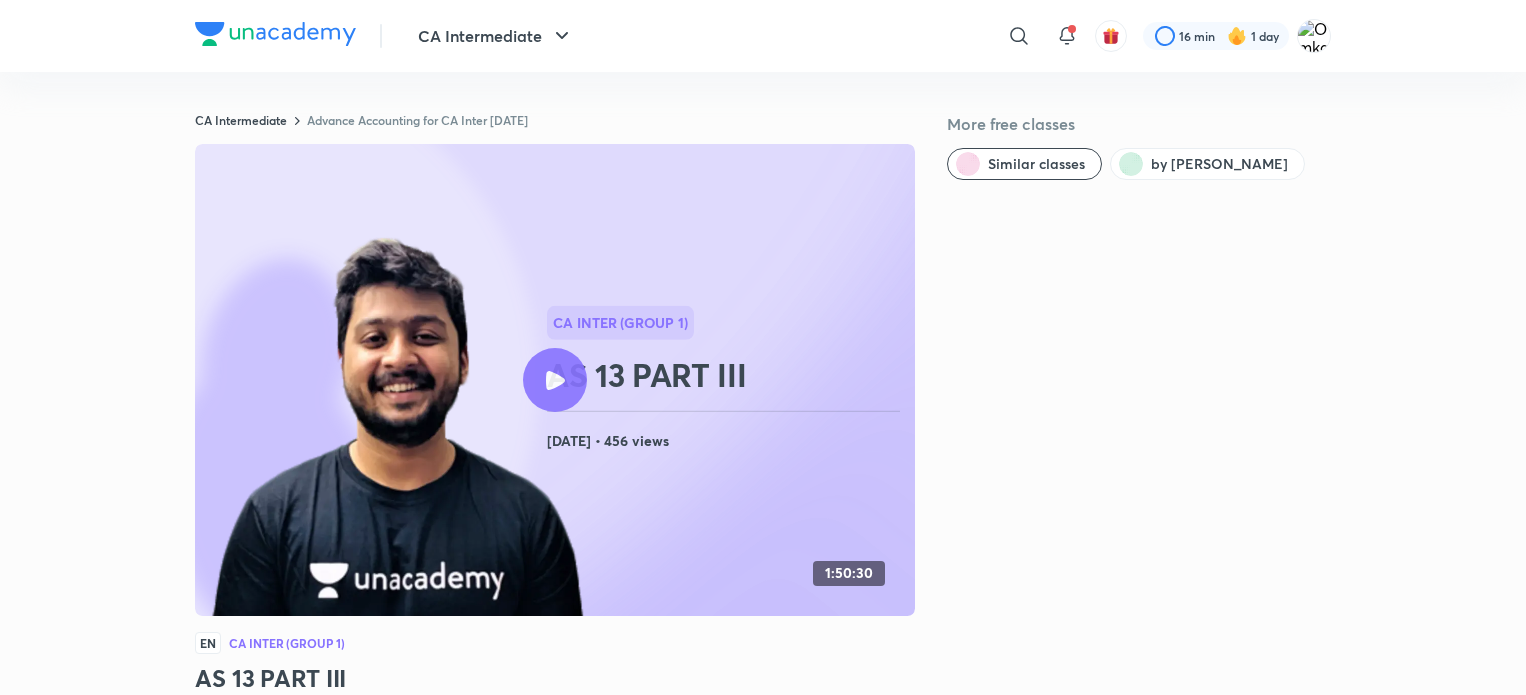 scroll, scrollTop: 0, scrollLeft: 0, axis: both 